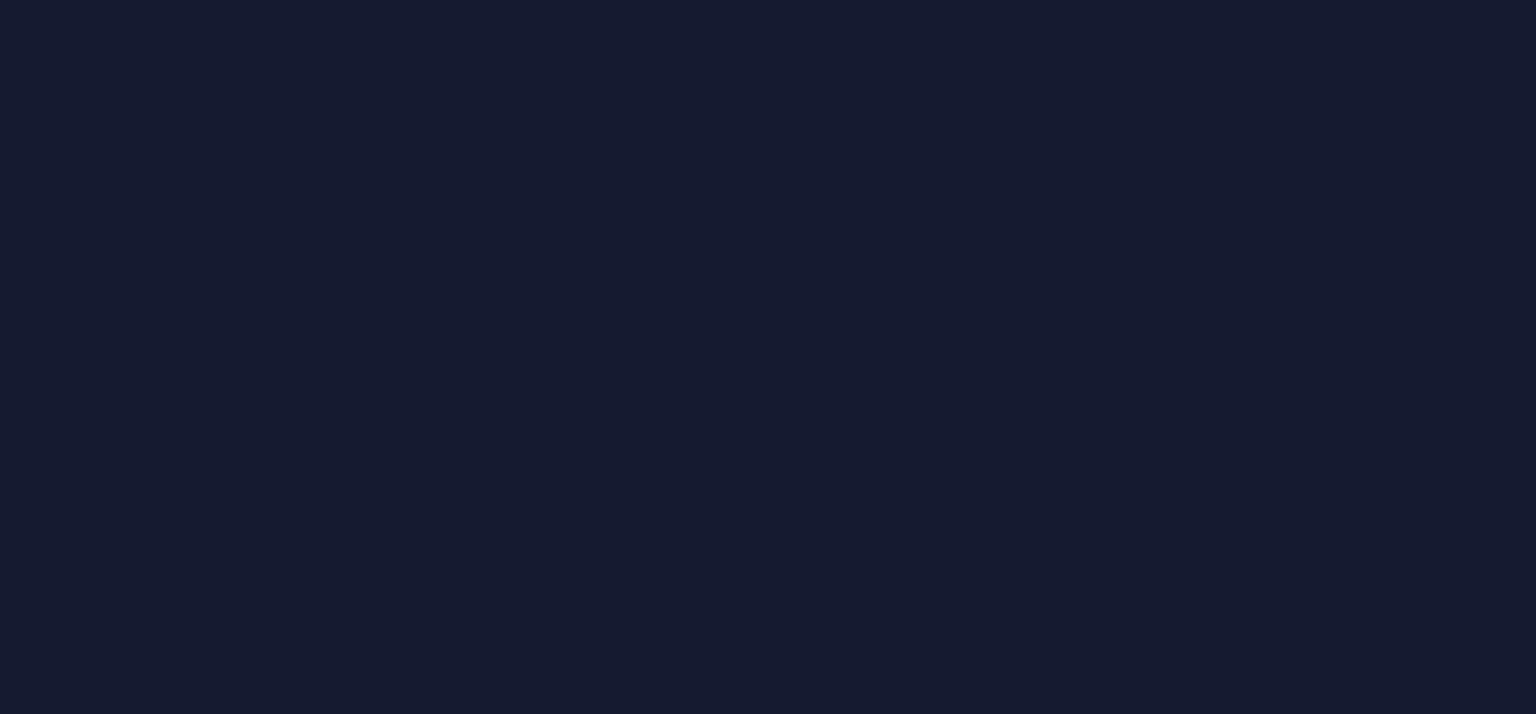 scroll, scrollTop: 0, scrollLeft: 0, axis: both 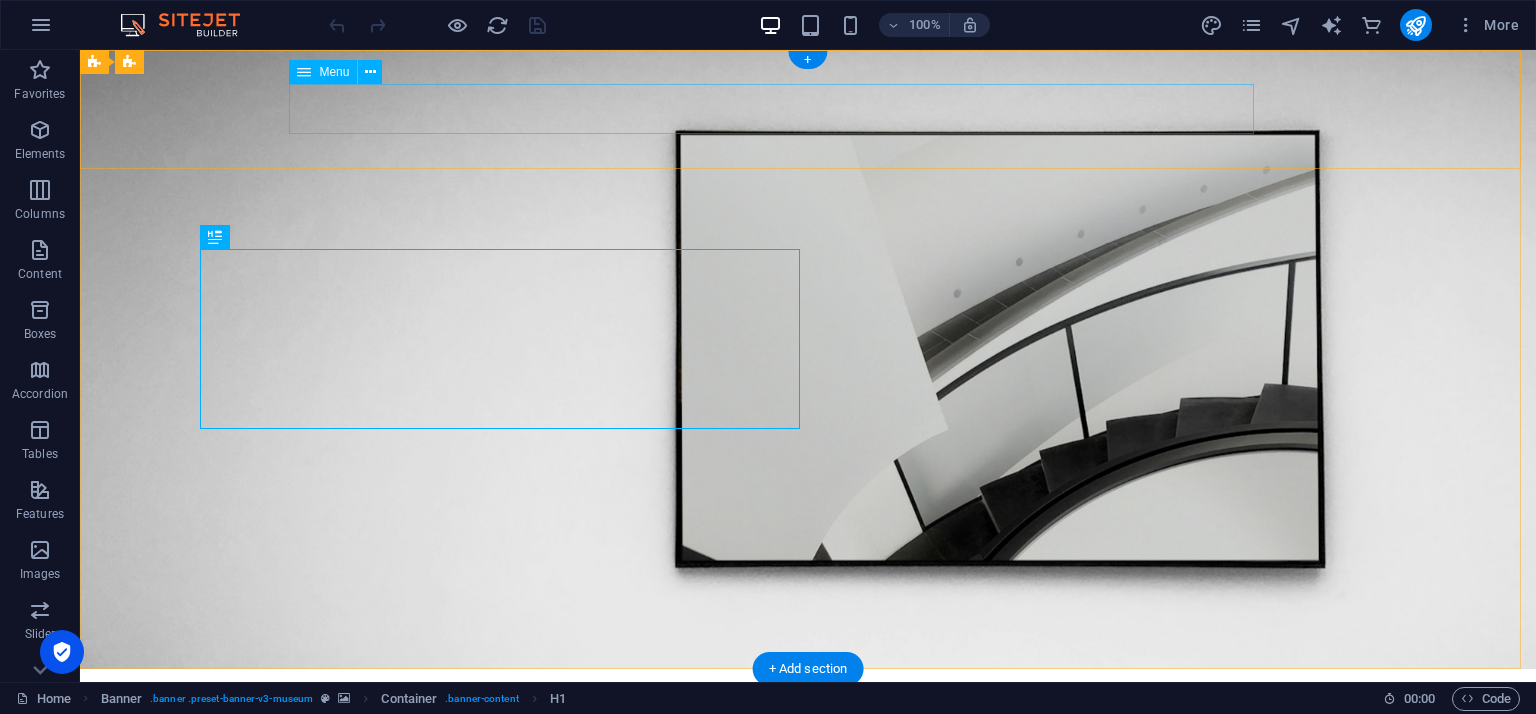 click on "About Us Exhibitions Events Contact" at bounding box center [808, 797] 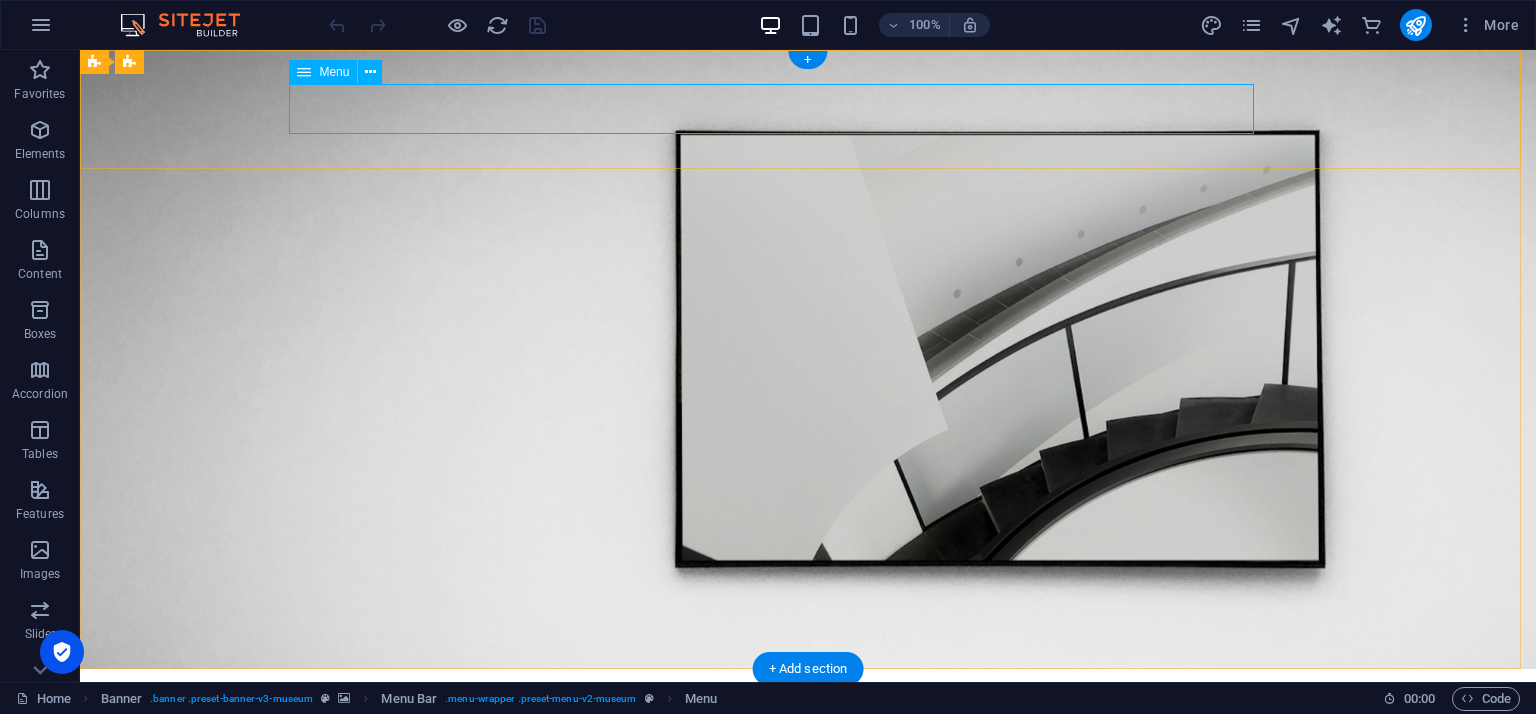 click on "About Us Exhibitions Events Contact" at bounding box center (808, 797) 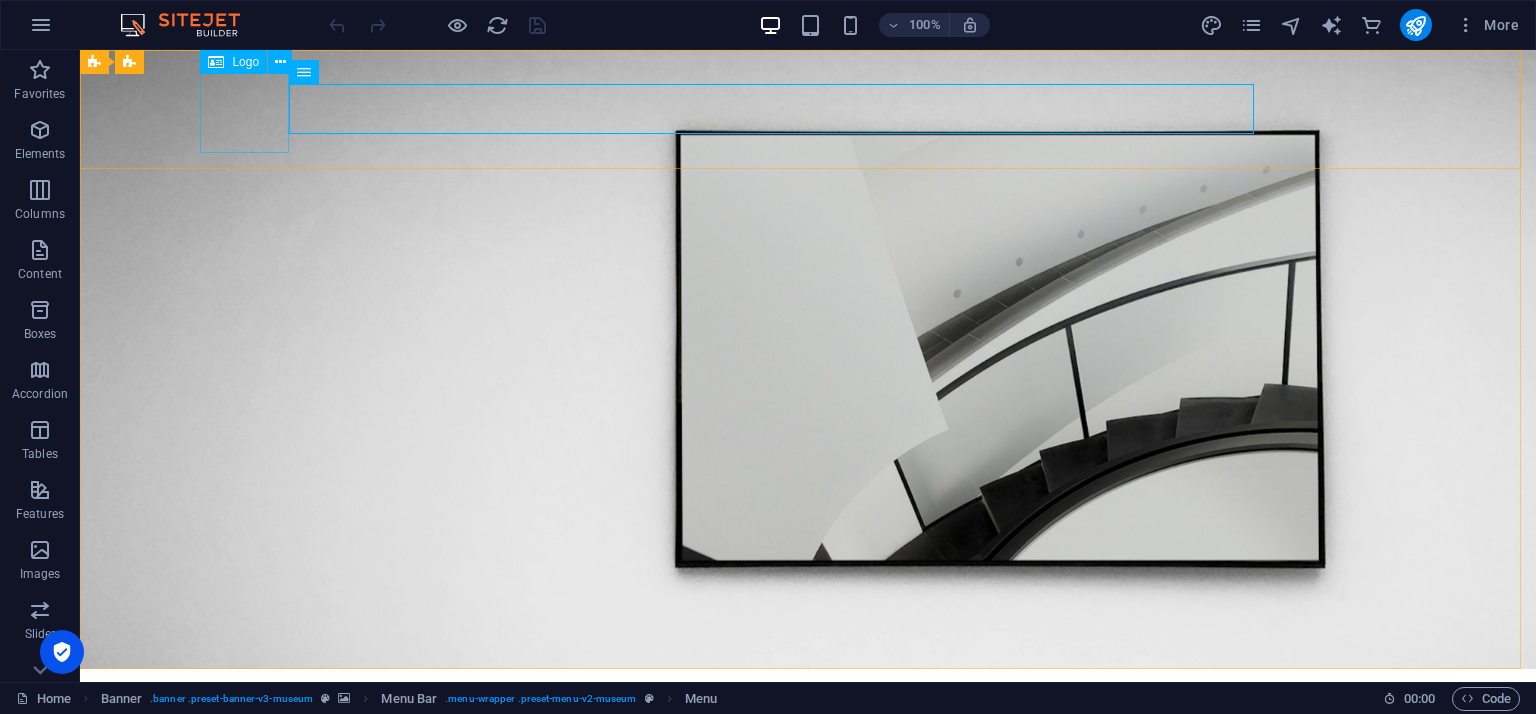 click on "Logo" at bounding box center [252, 62] 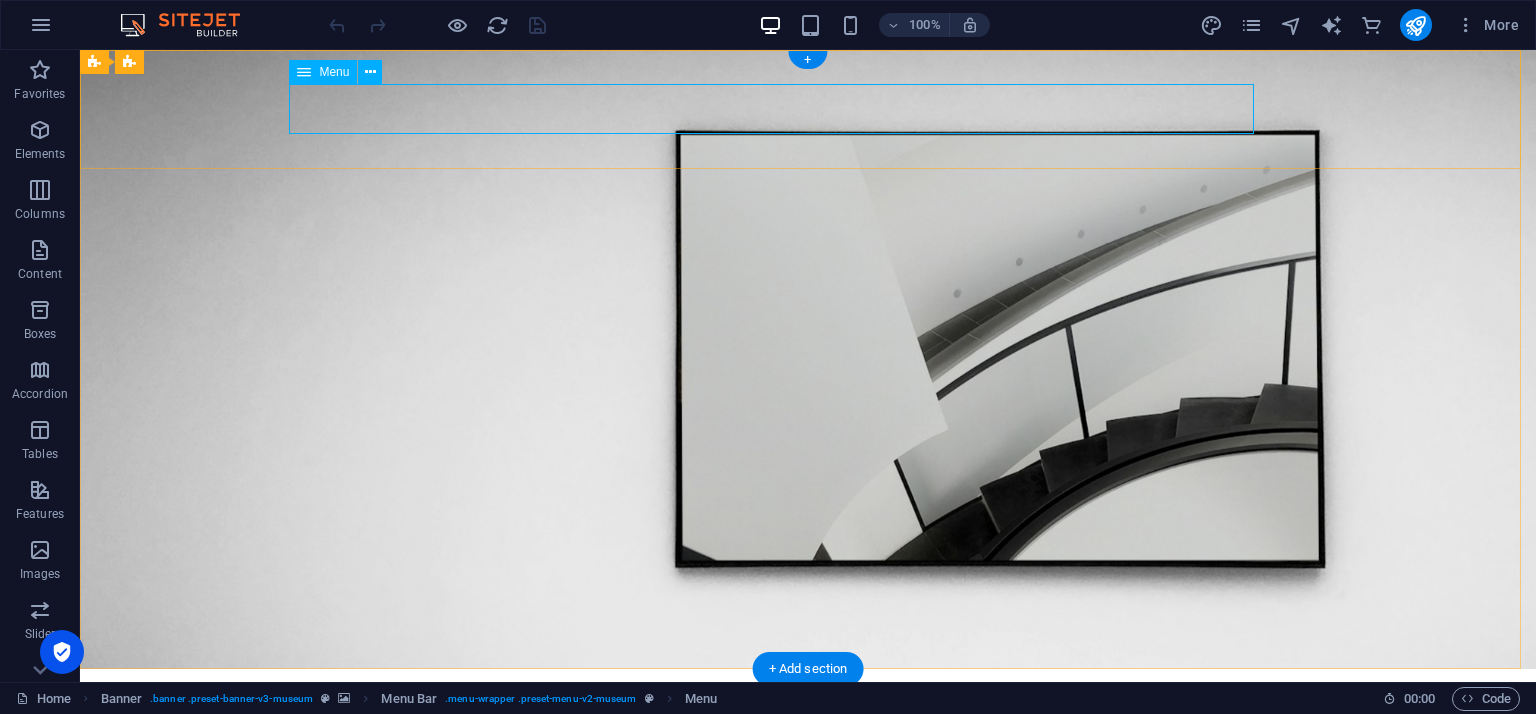 click on "About Us Exhibitions Events Contact" at bounding box center (808, 797) 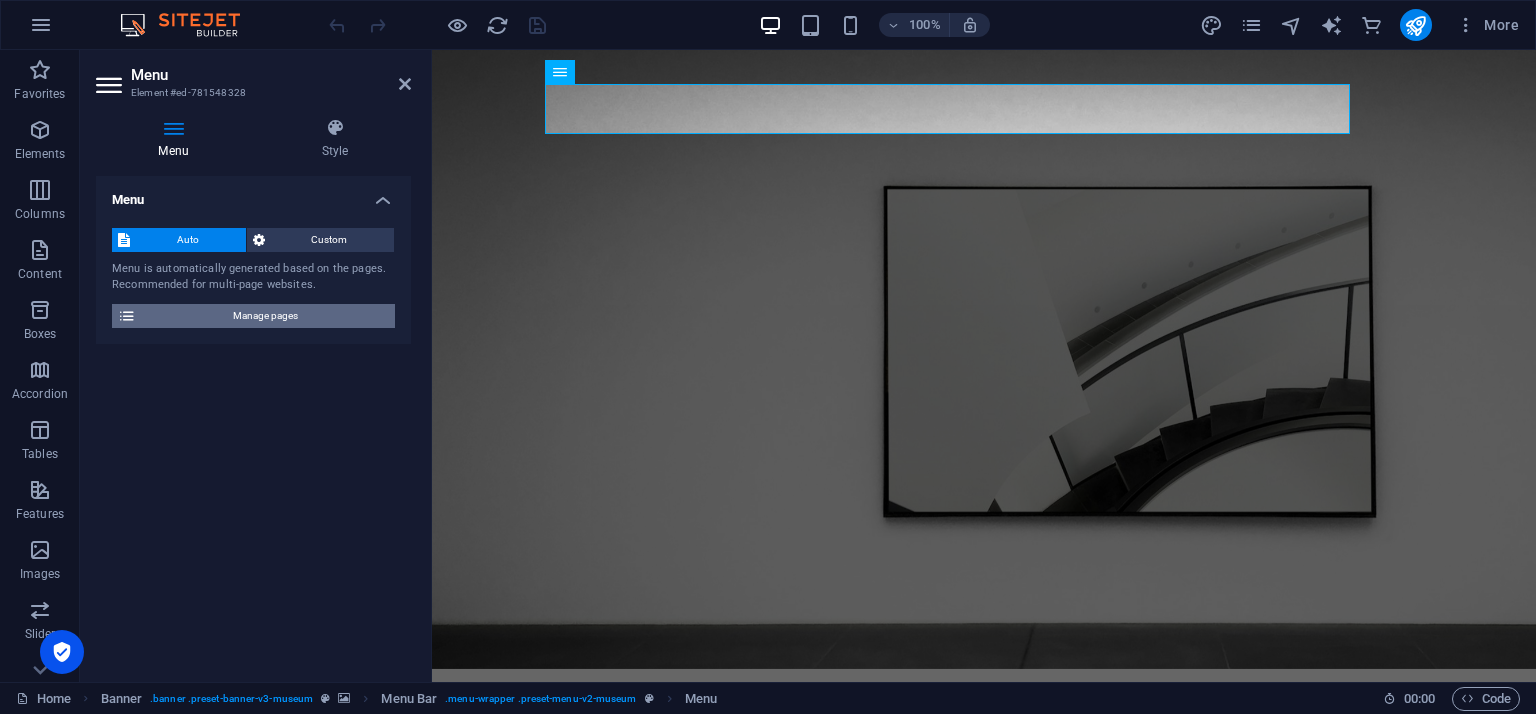 click on "Manage pages" at bounding box center [265, 316] 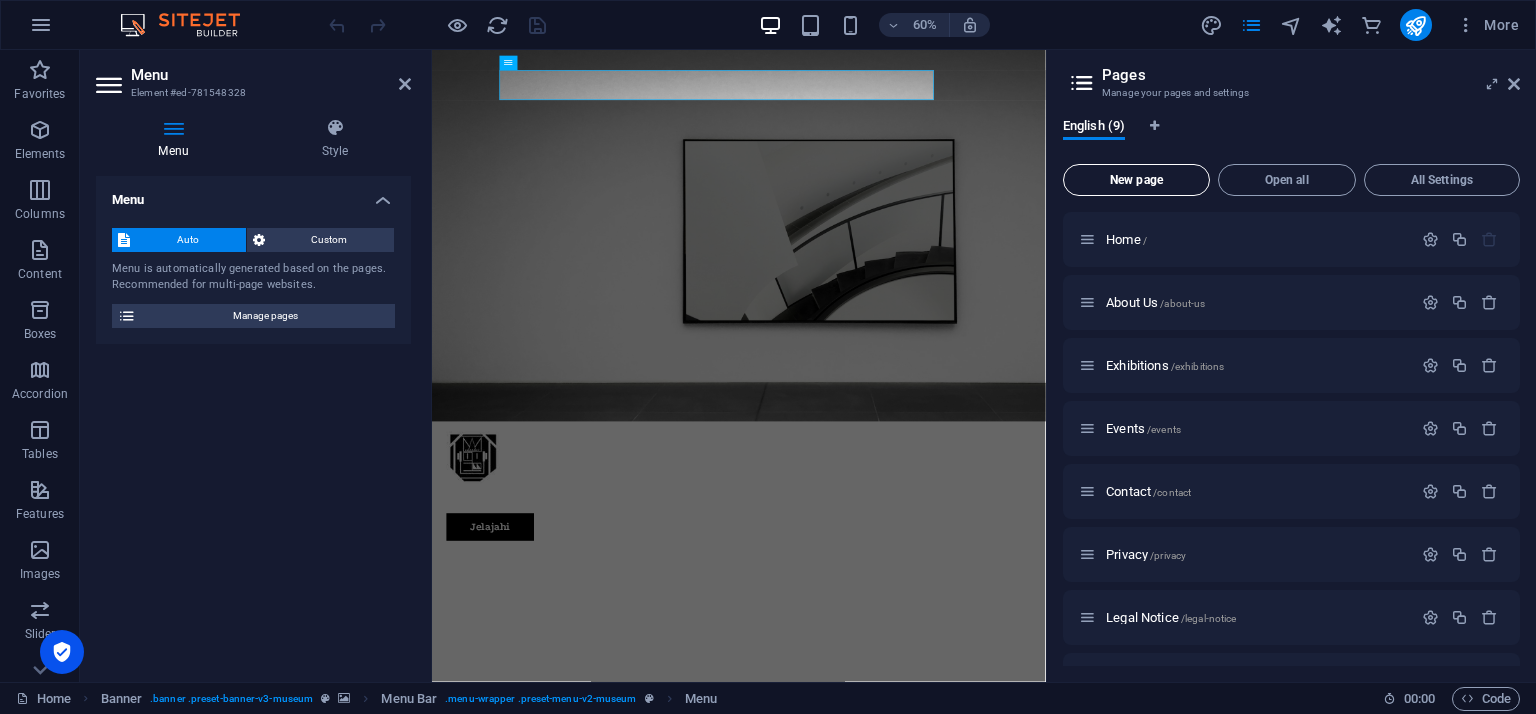 click on "New page" at bounding box center (1136, 180) 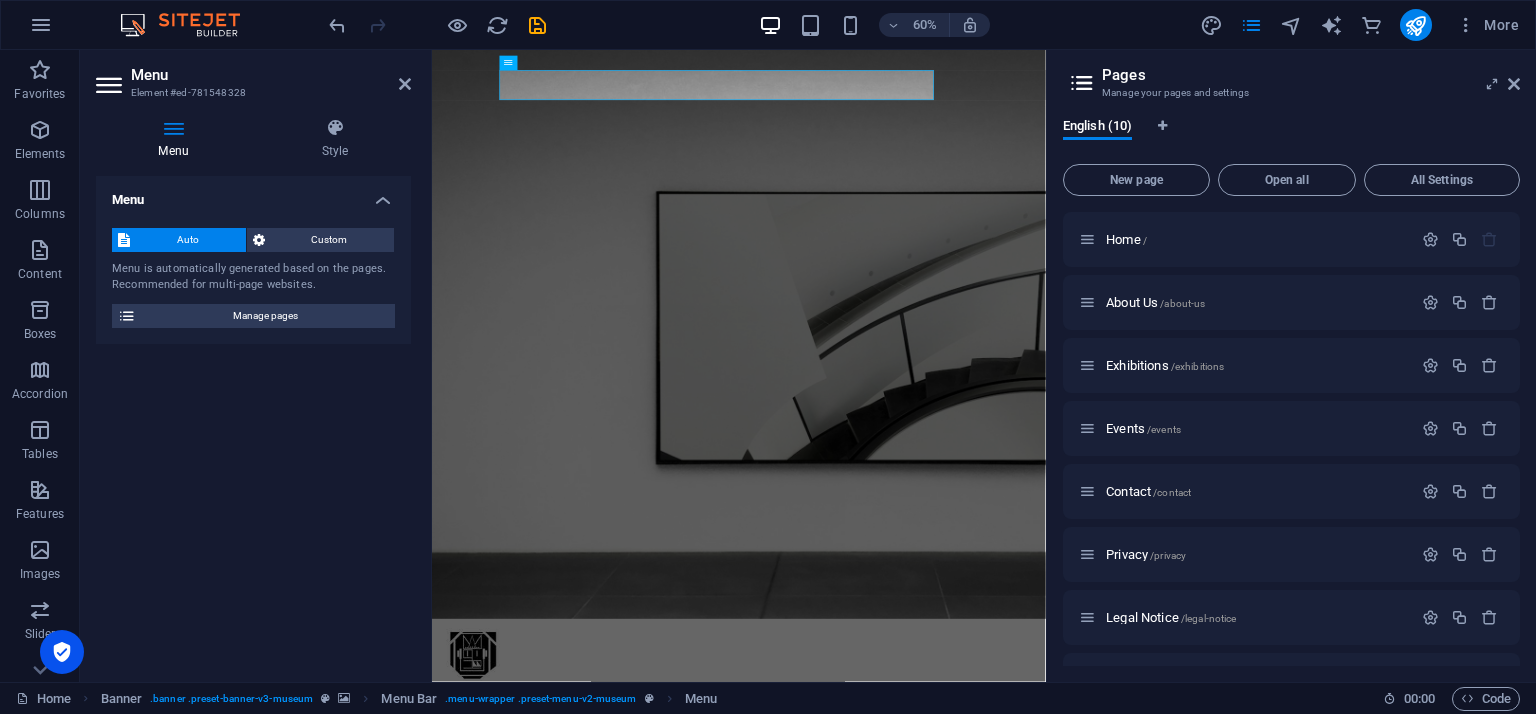 scroll, scrollTop: 443, scrollLeft: 0, axis: vertical 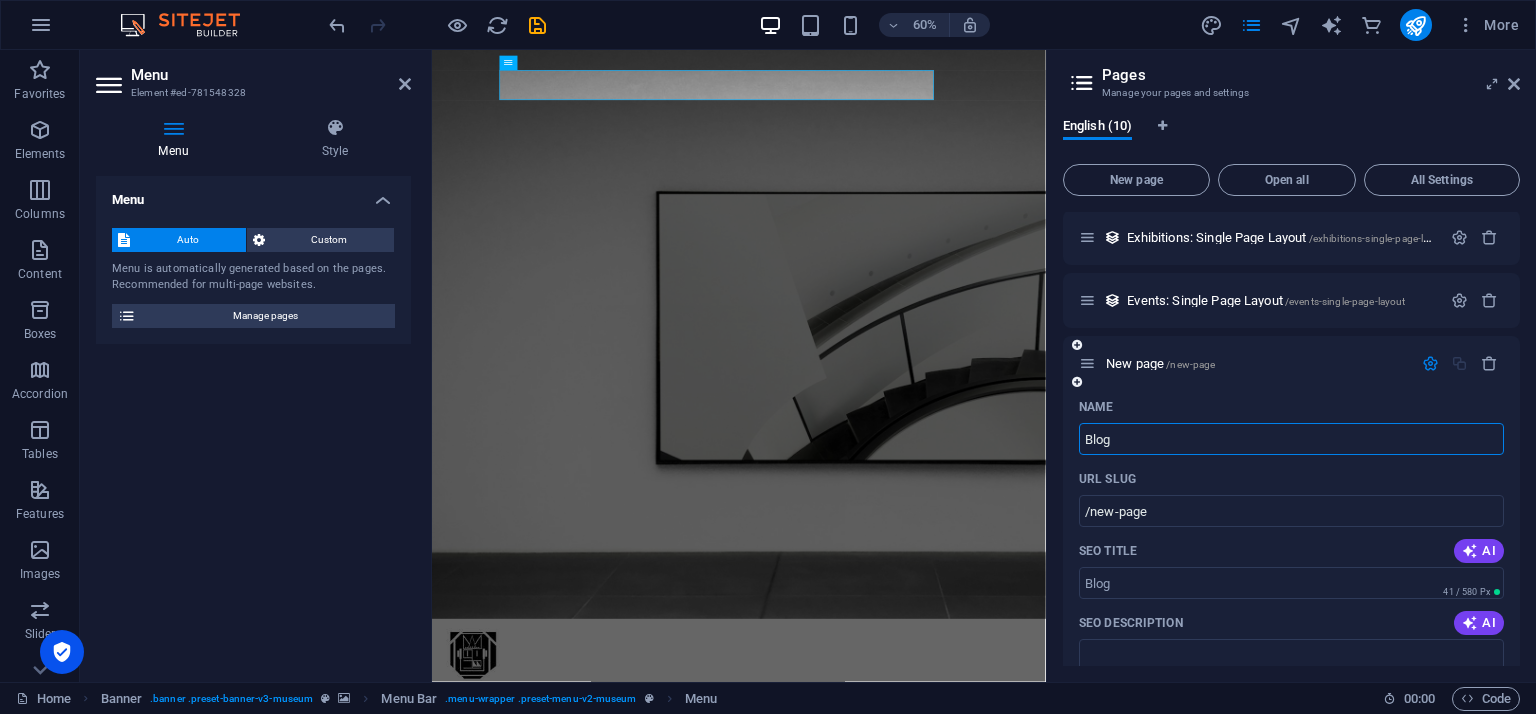 type on "Blog" 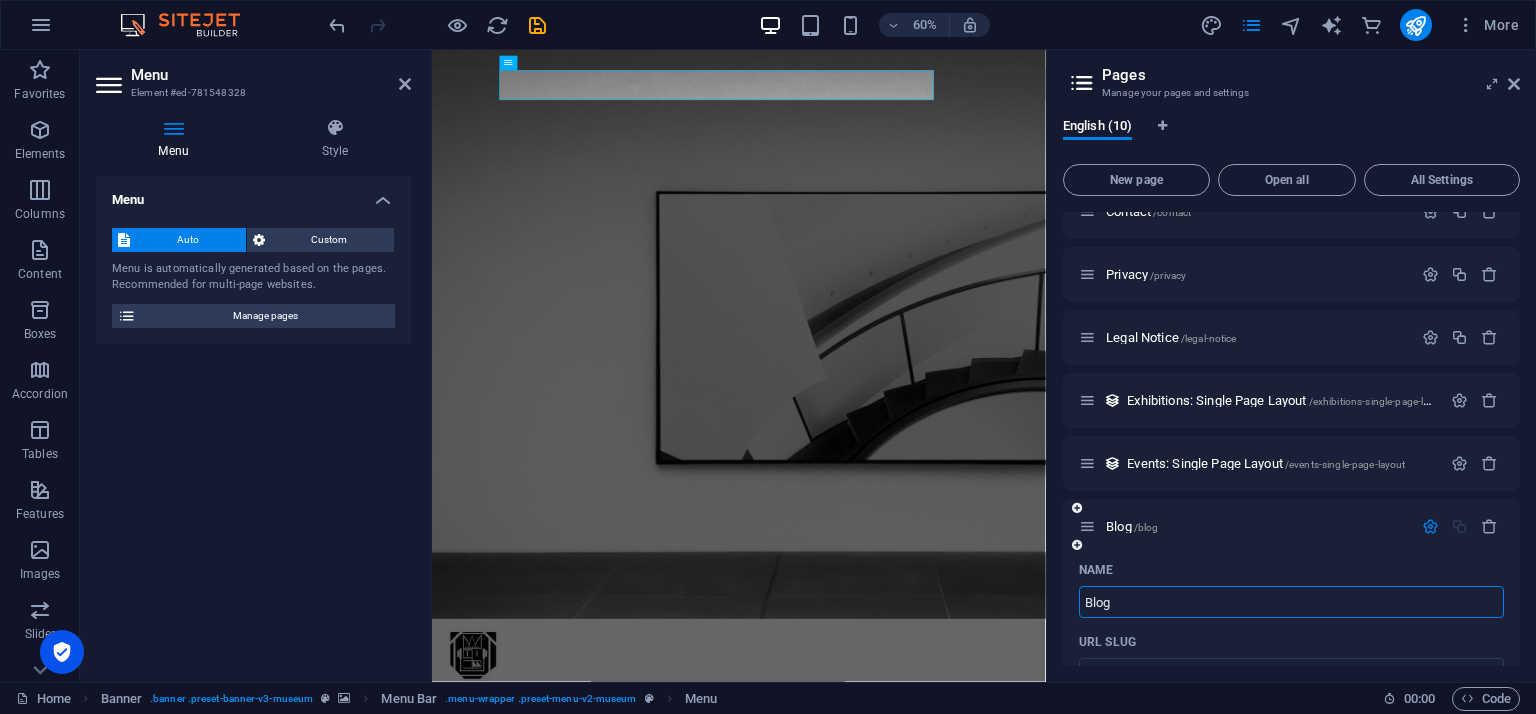 scroll, scrollTop: 500, scrollLeft: 0, axis: vertical 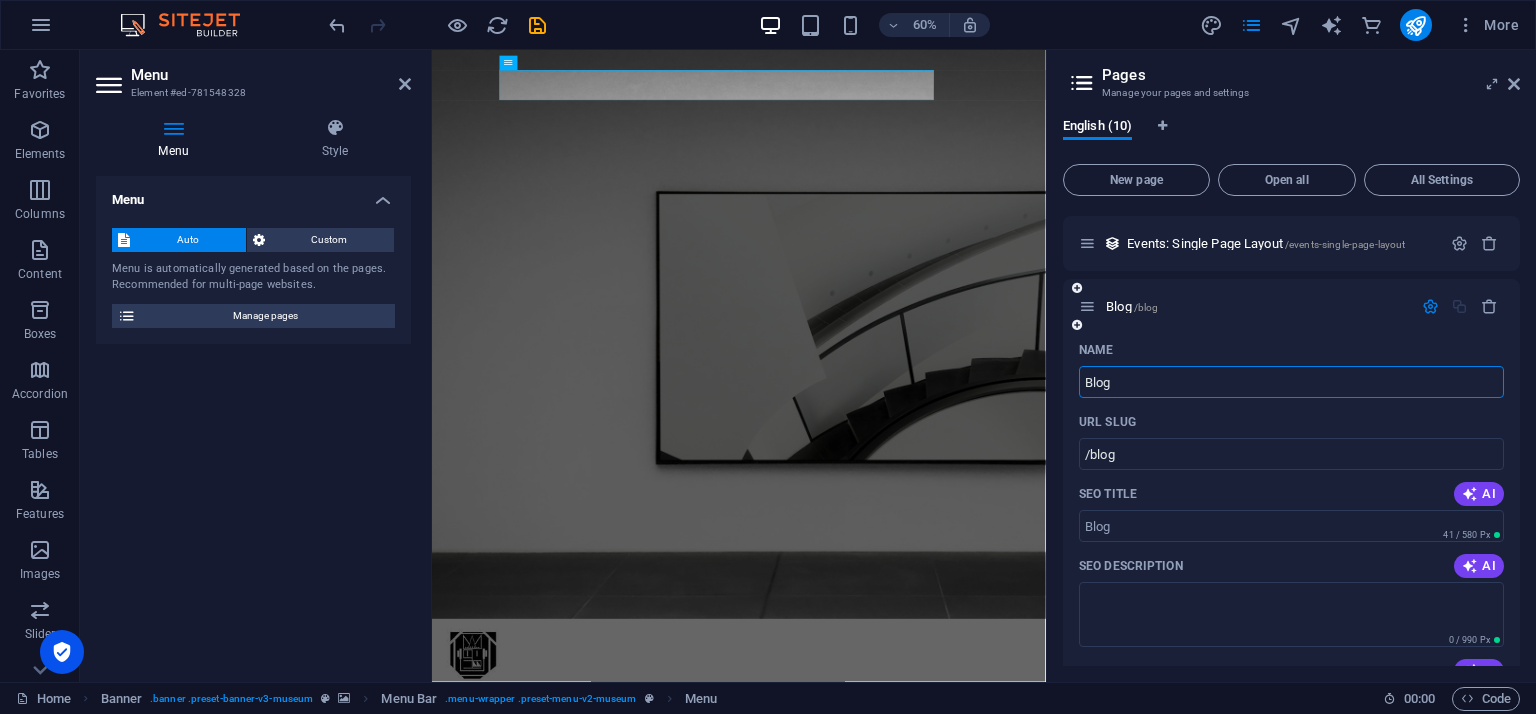 type on "Blog" 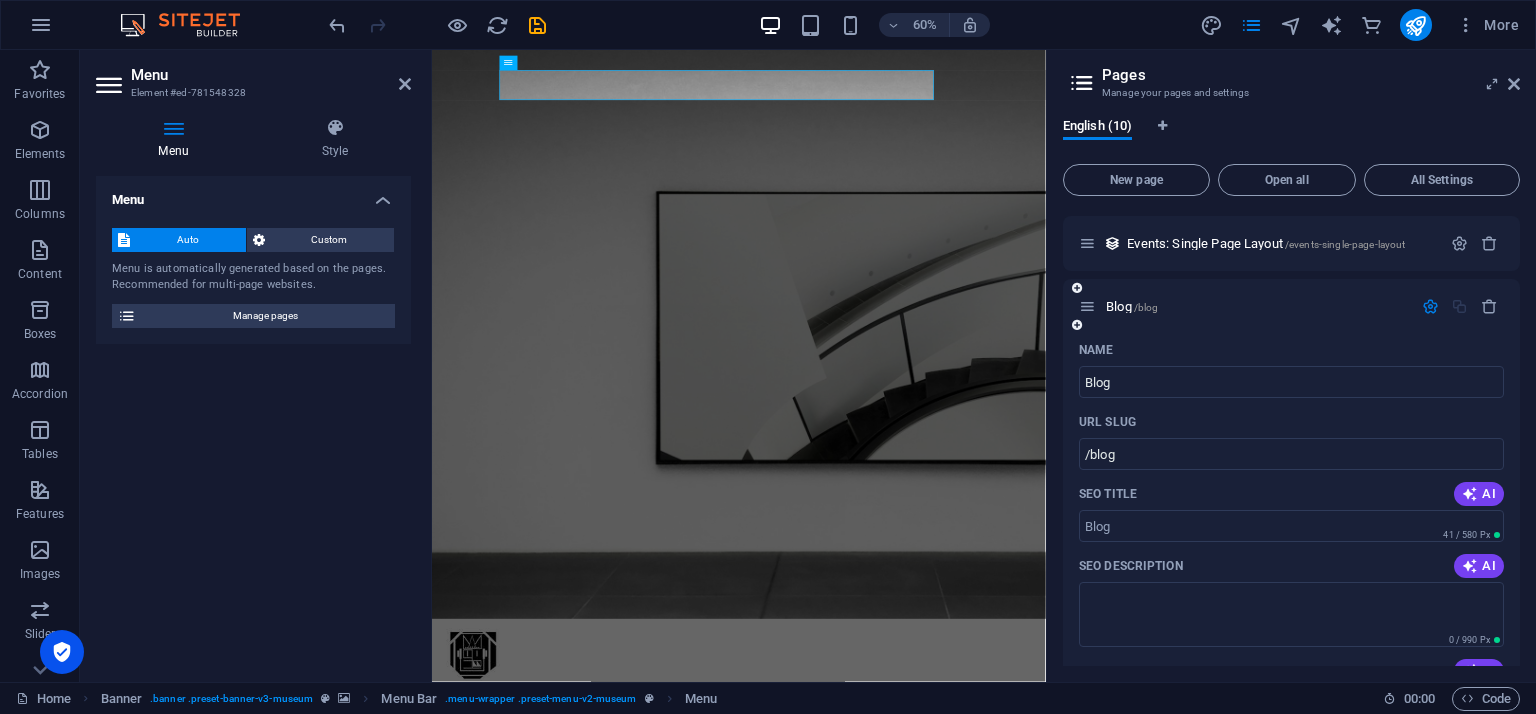 click on "Blog /blog" at bounding box center (1291, 306) 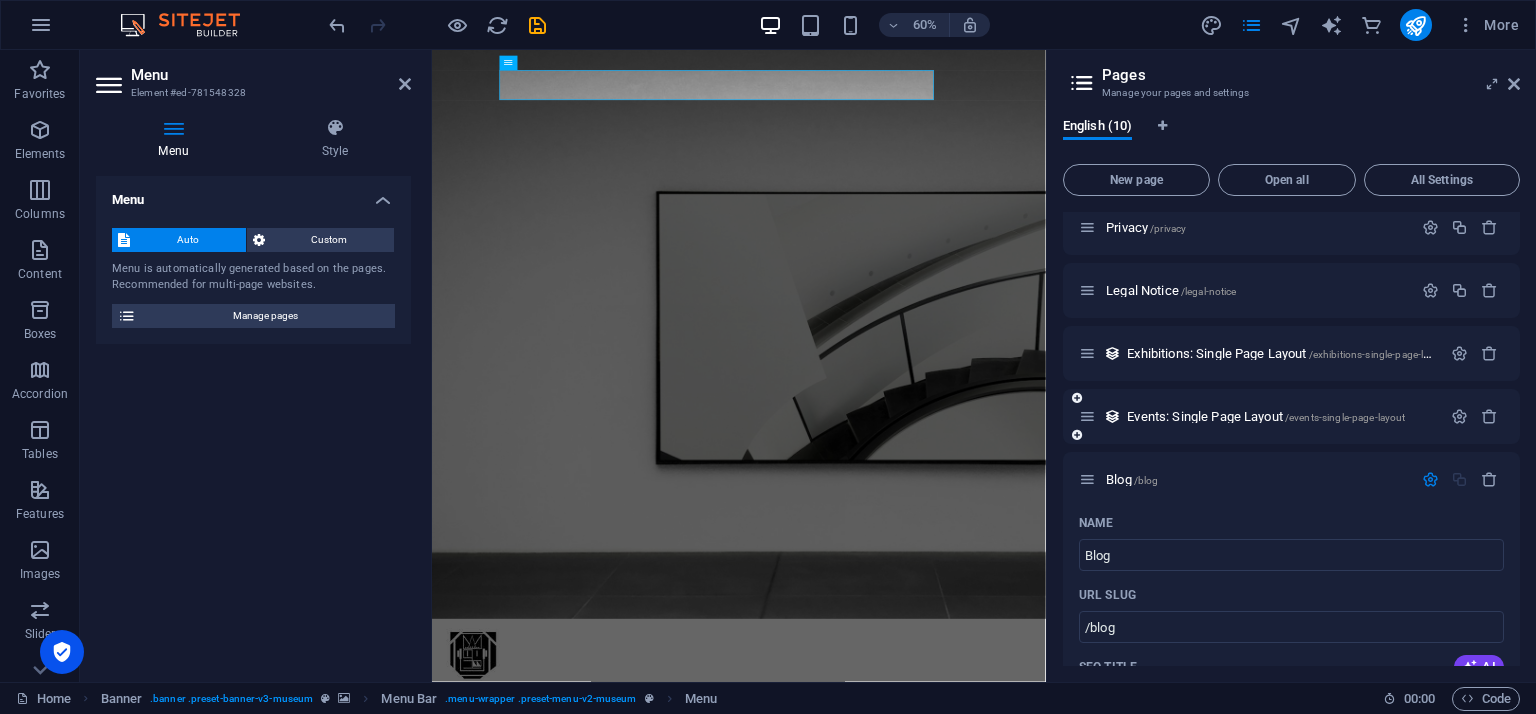 scroll, scrollTop: 300, scrollLeft: 0, axis: vertical 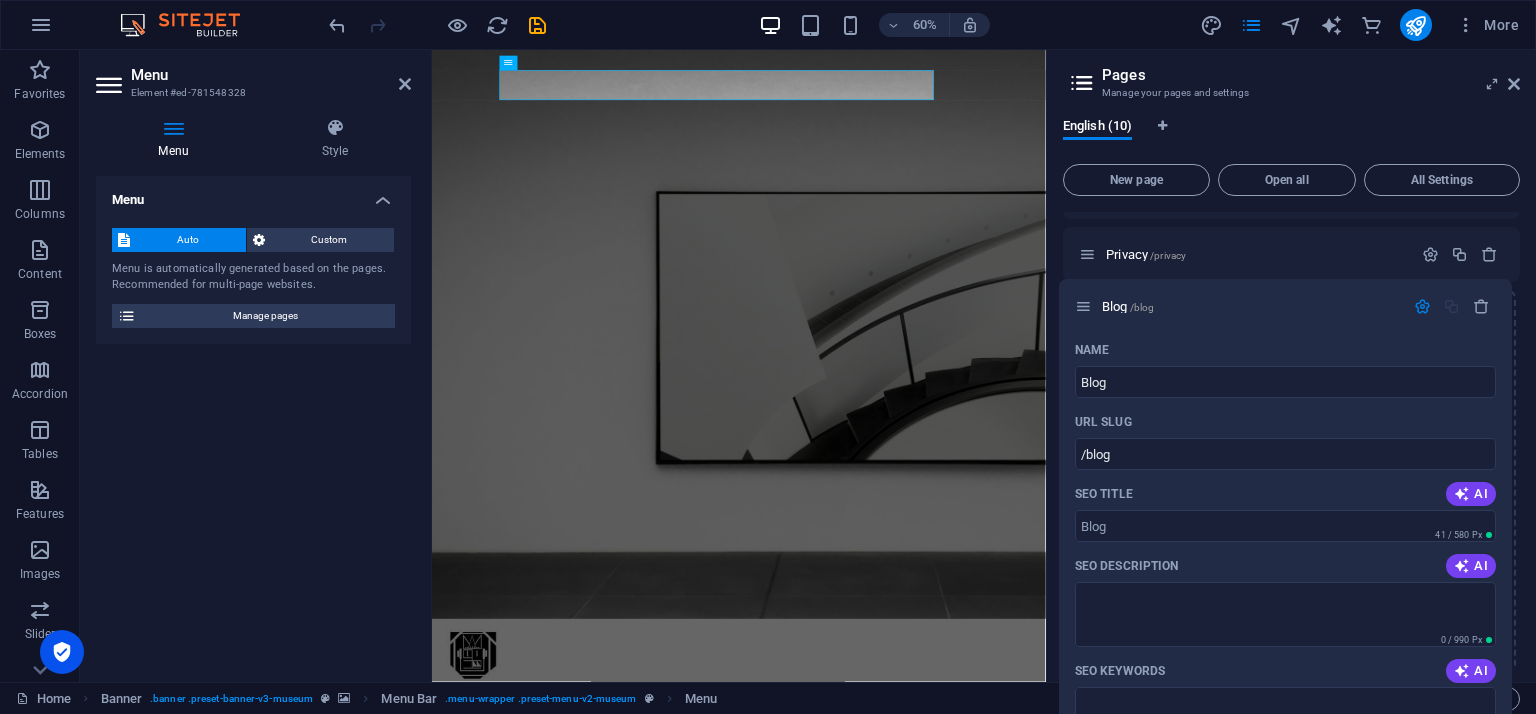 drag, startPoint x: 1088, startPoint y: 507, endPoint x: 1084, endPoint y: 293, distance: 214.03738 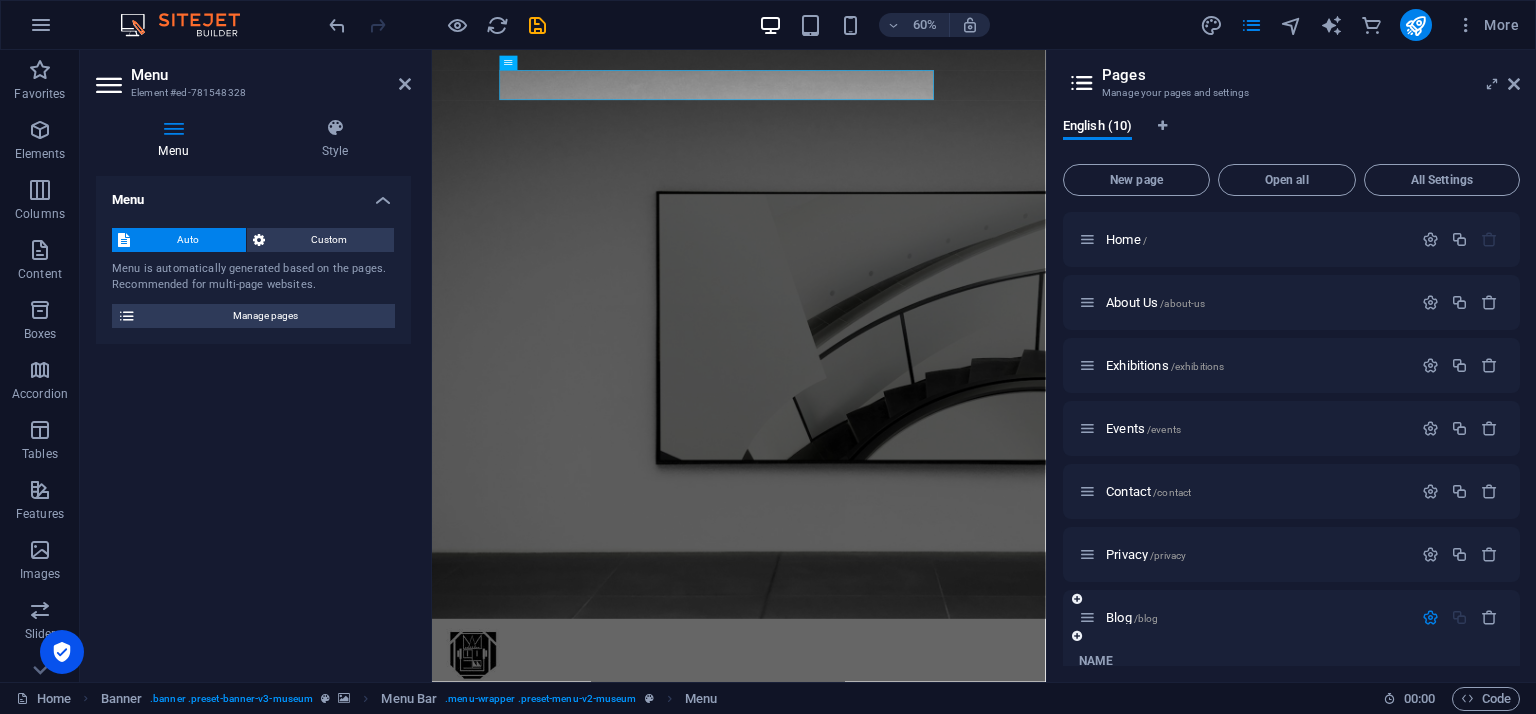 scroll, scrollTop: 100, scrollLeft: 0, axis: vertical 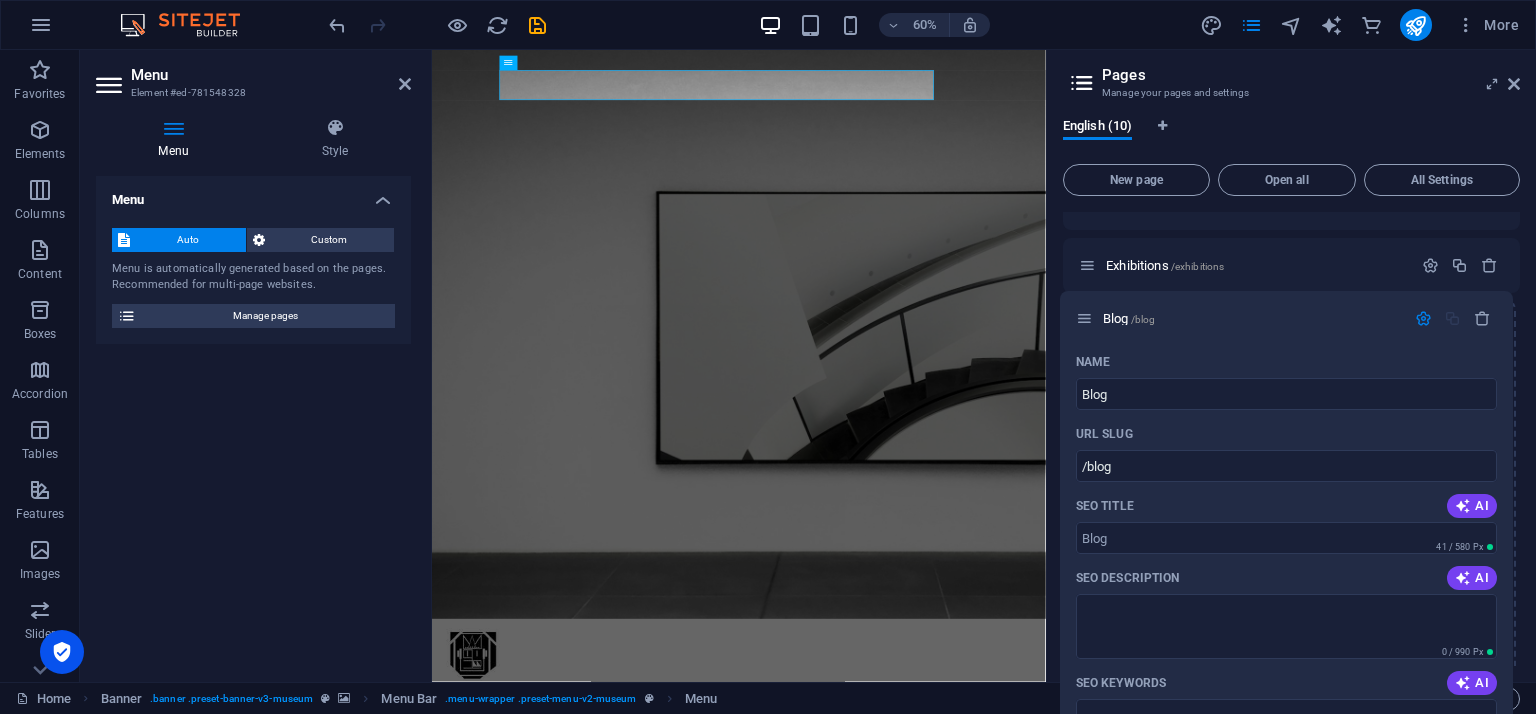 drag, startPoint x: 1088, startPoint y: 523, endPoint x: 1084, endPoint y: 317, distance: 206.03883 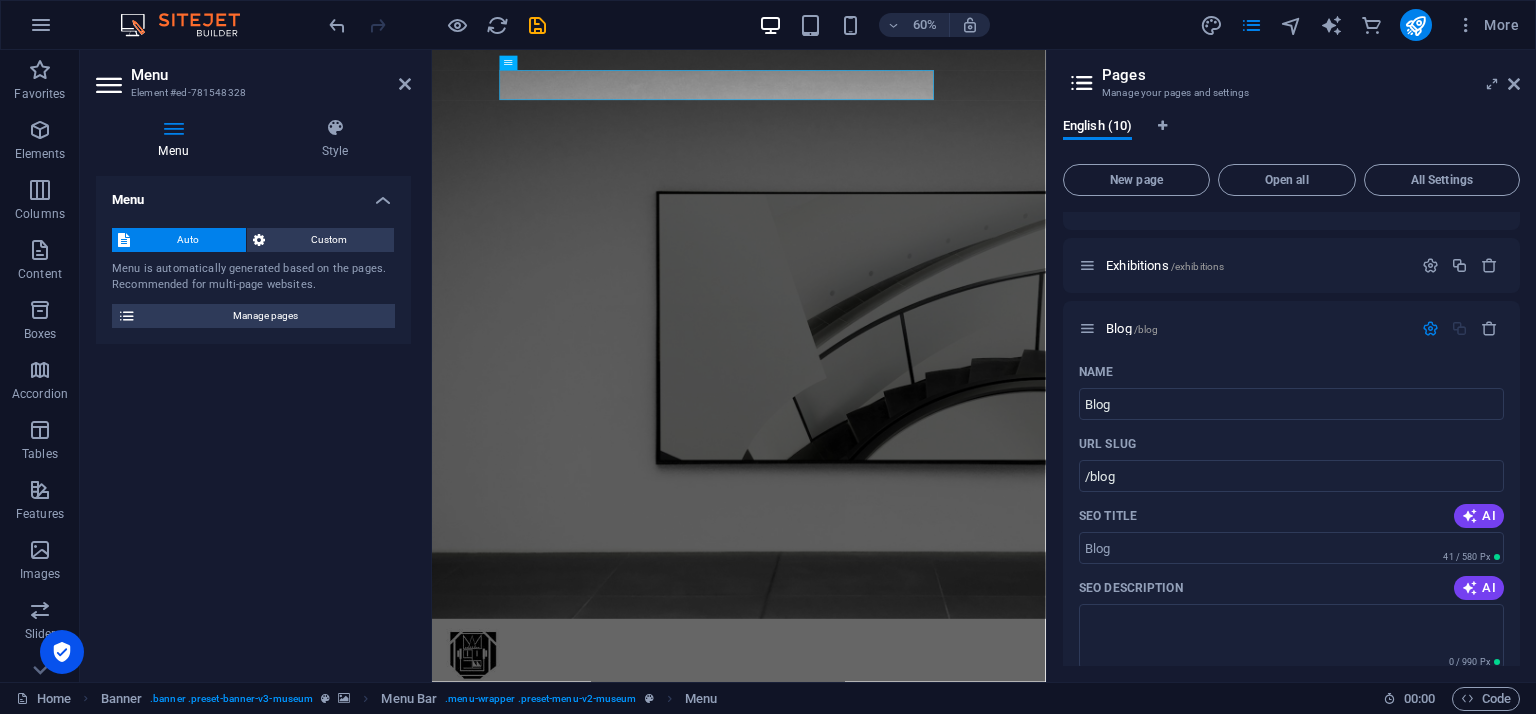 scroll, scrollTop: 0, scrollLeft: 0, axis: both 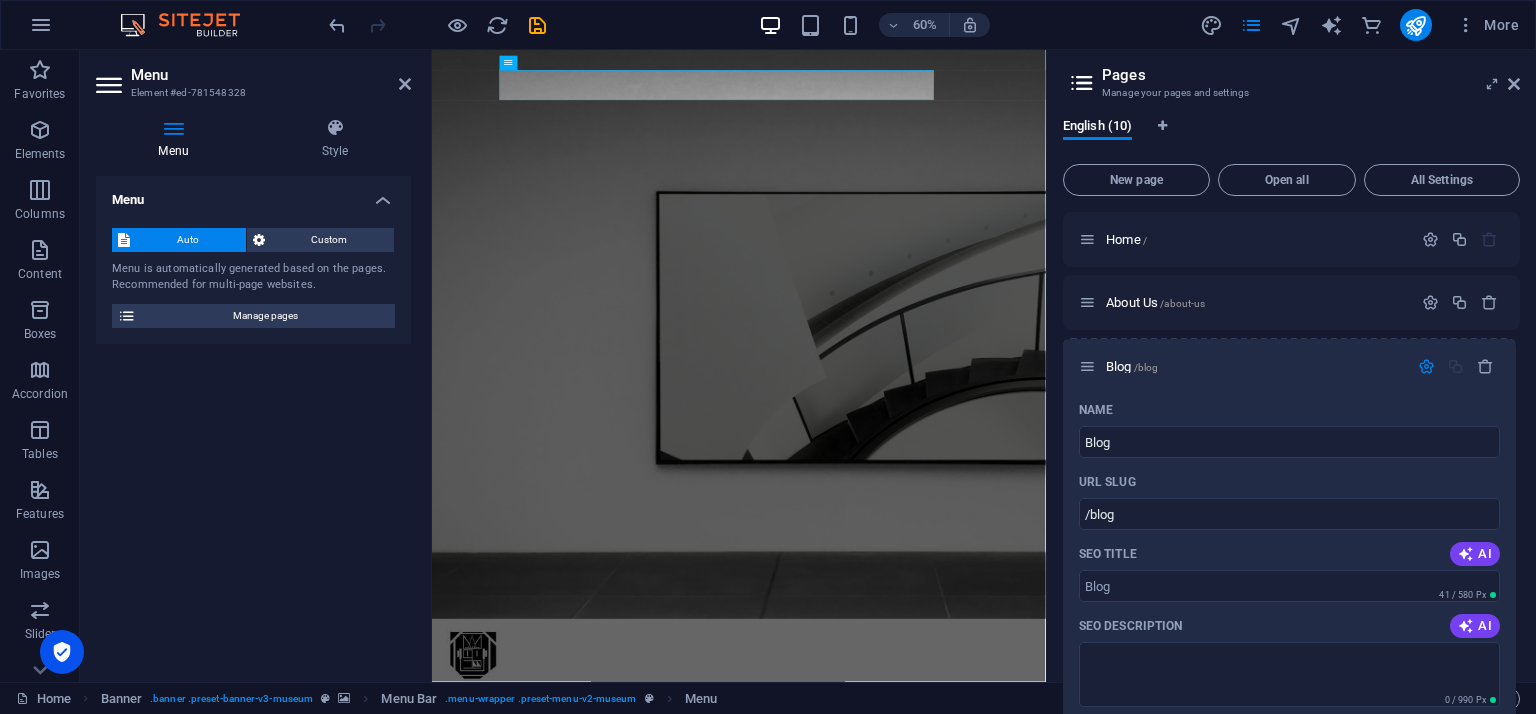 drag, startPoint x: 1088, startPoint y: 430, endPoint x: 1092, endPoint y: 359, distance: 71.11259 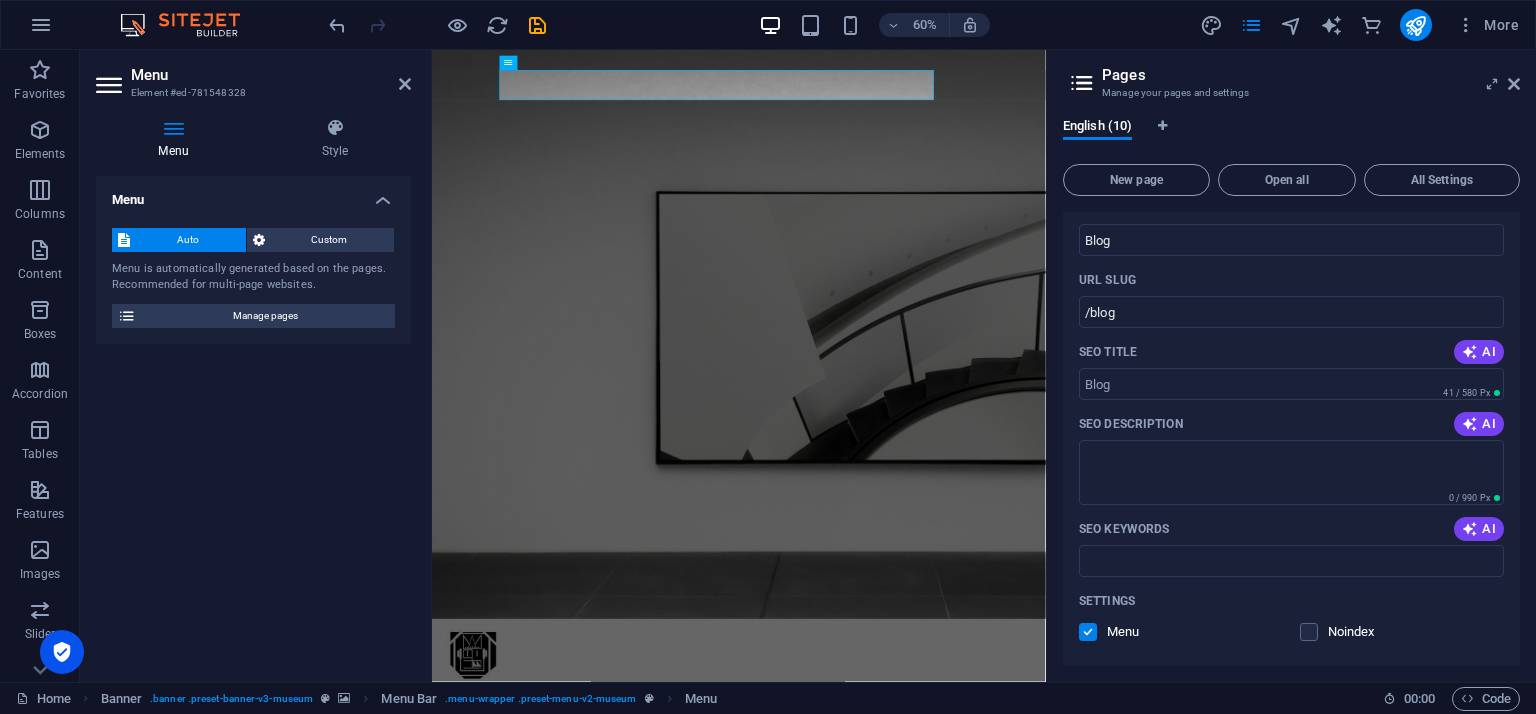 scroll, scrollTop: 200, scrollLeft: 0, axis: vertical 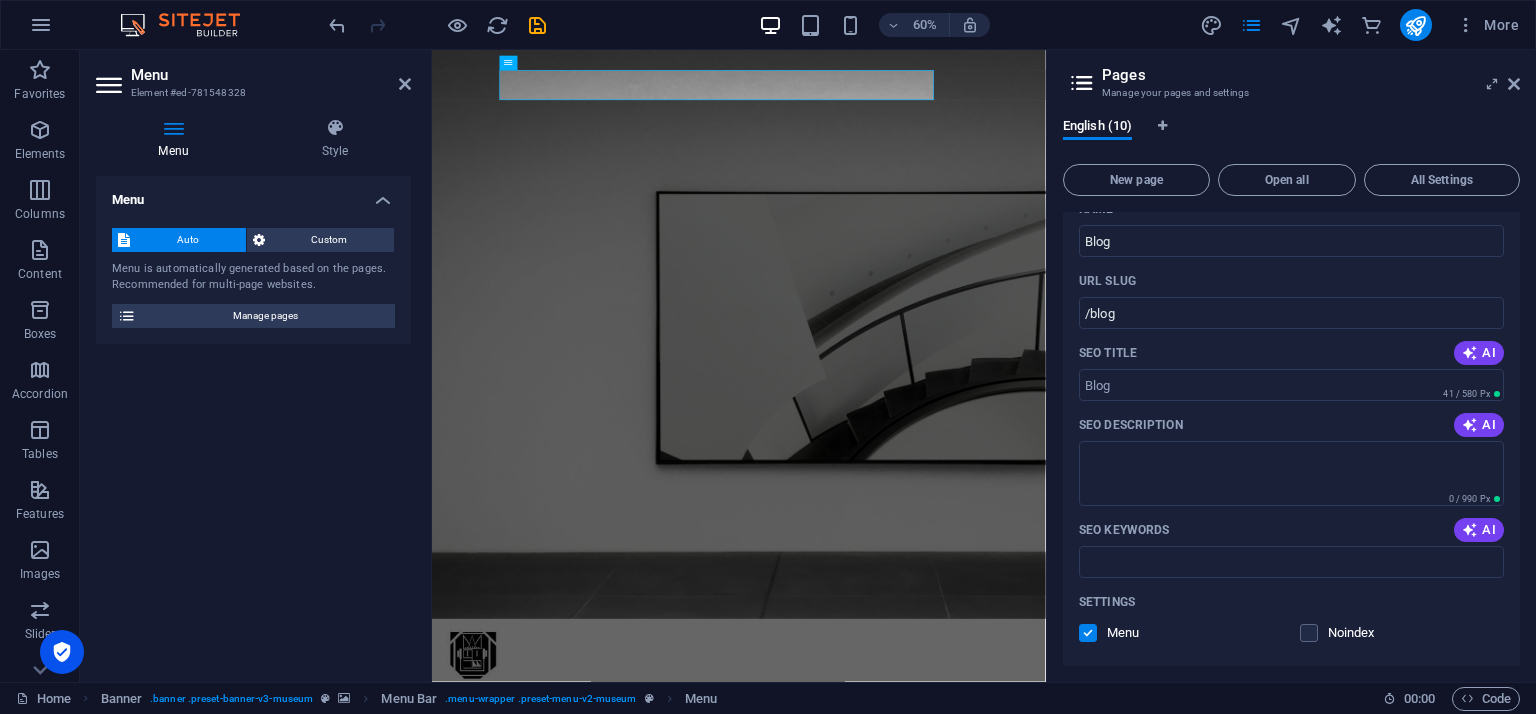 drag, startPoint x: 1519, startPoint y: 370, endPoint x: 1518, endPoint y: 388, distance: 18.027756 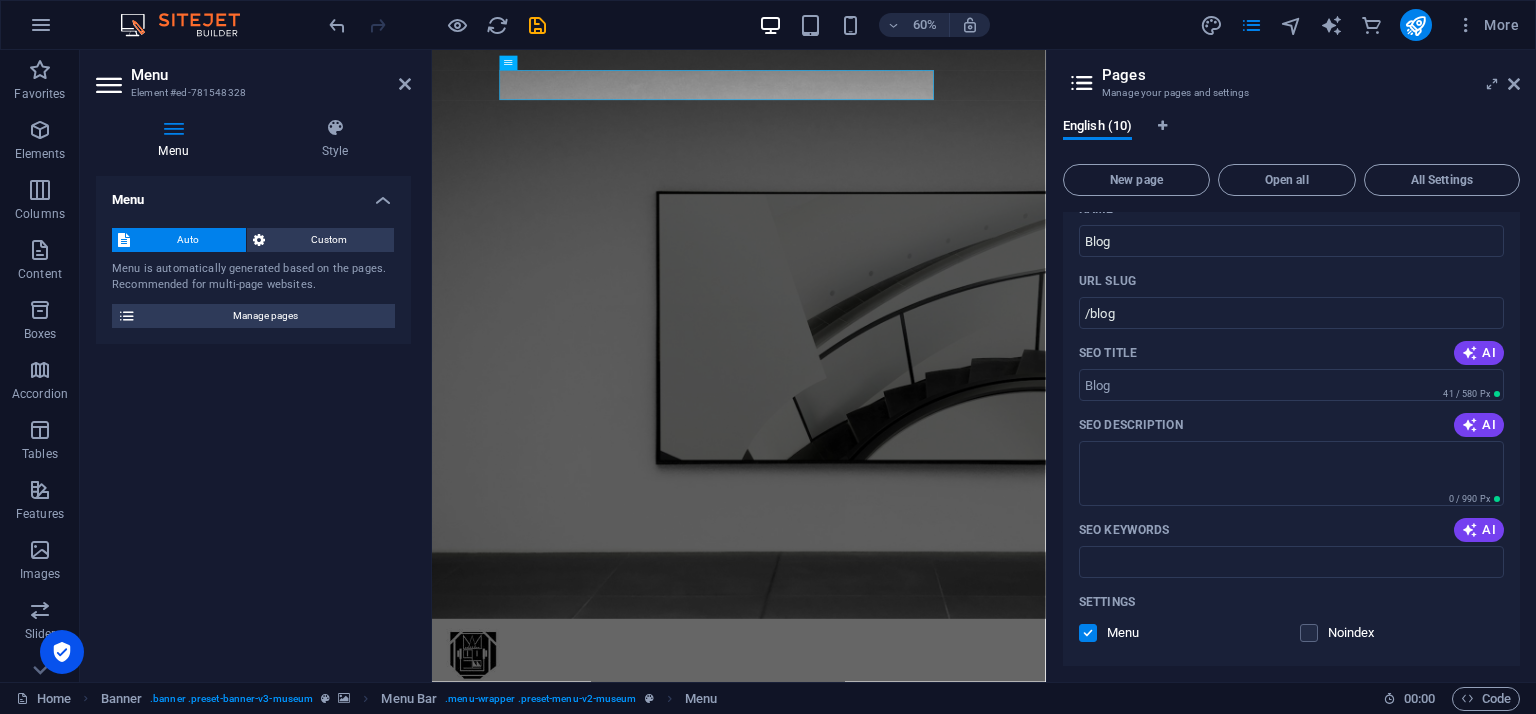 scroll, scrollTop: 600, scrollLeft: 0, axis: vertical 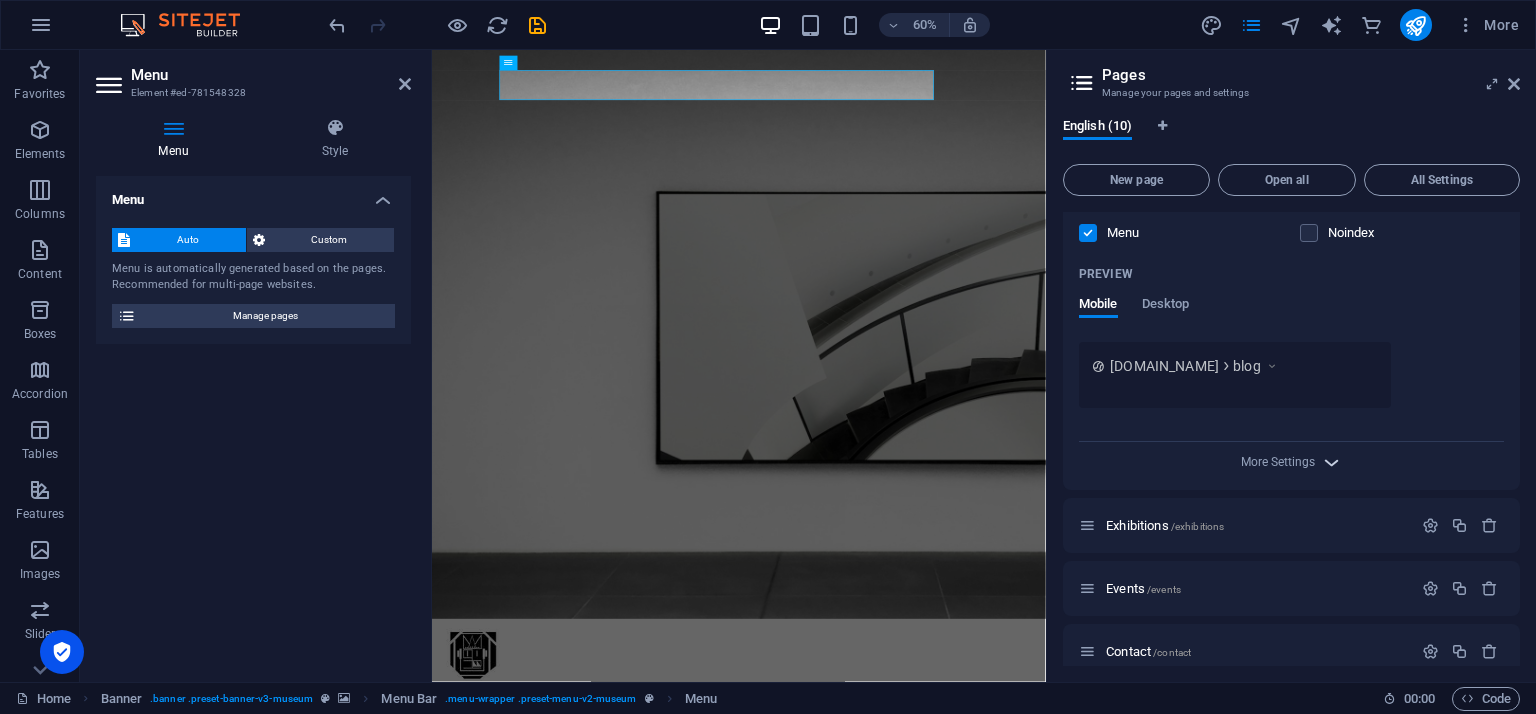 click at bounding box center [1331, 462] 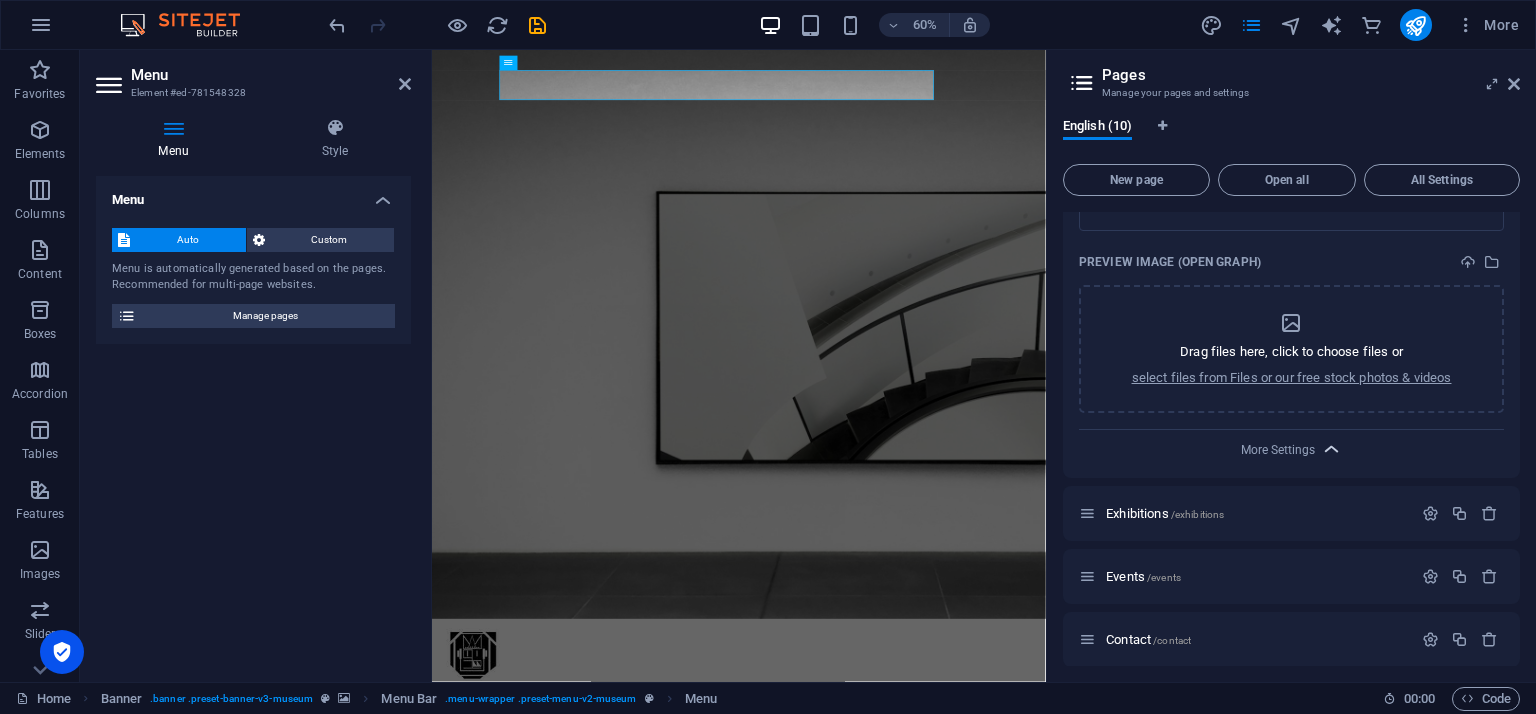 click at bounding box center [1331, 449] 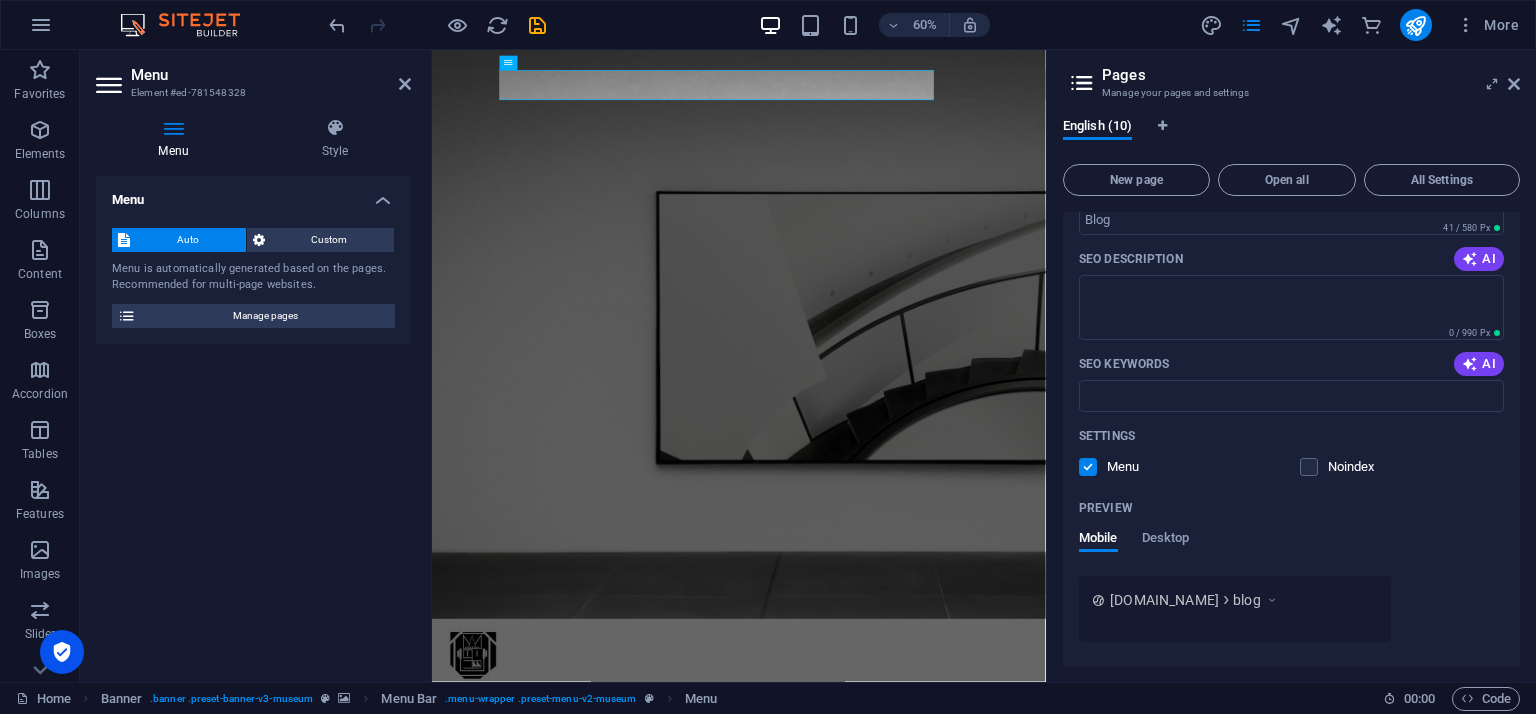 scroll, scrollTop: 400, scrollLeft: 0, axis: vertical 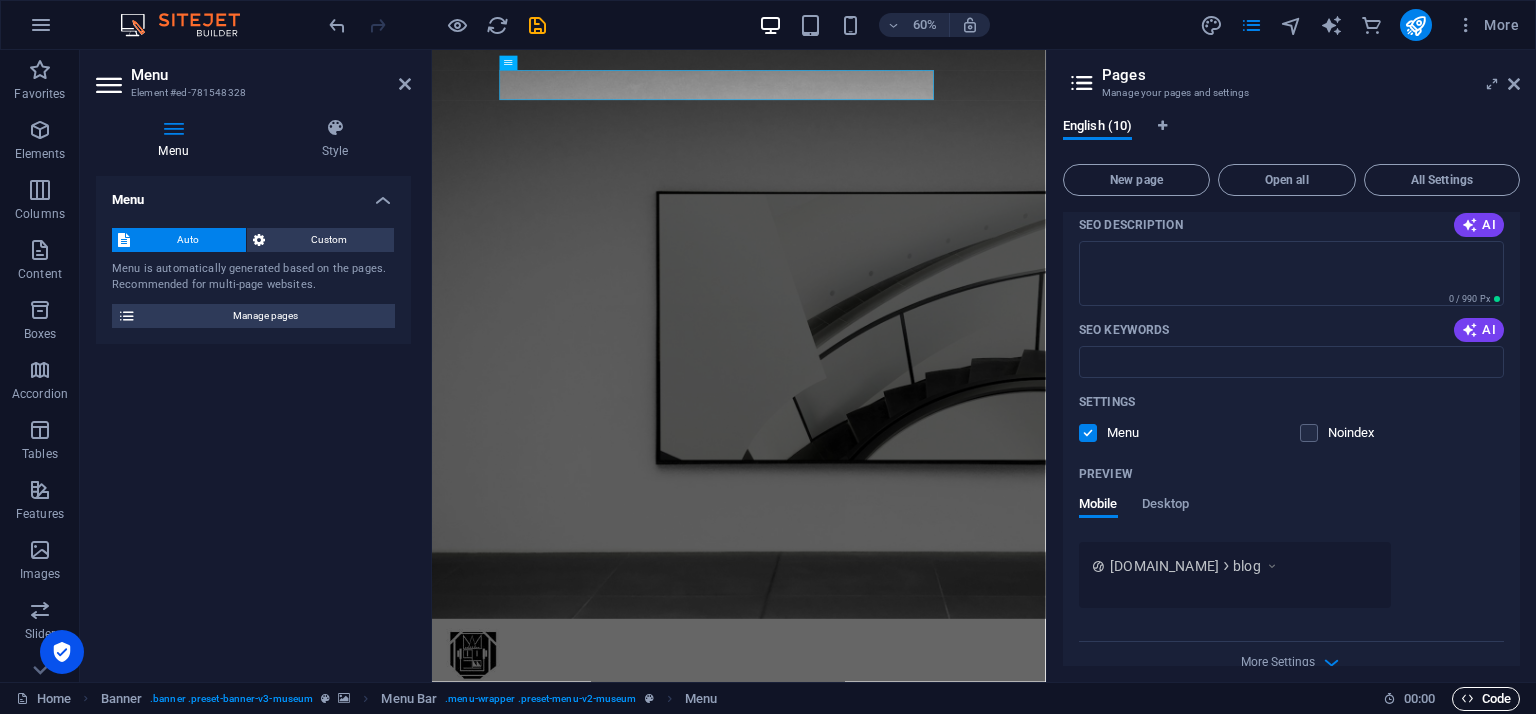 click on "Code" at bounding box center [1486, 699] 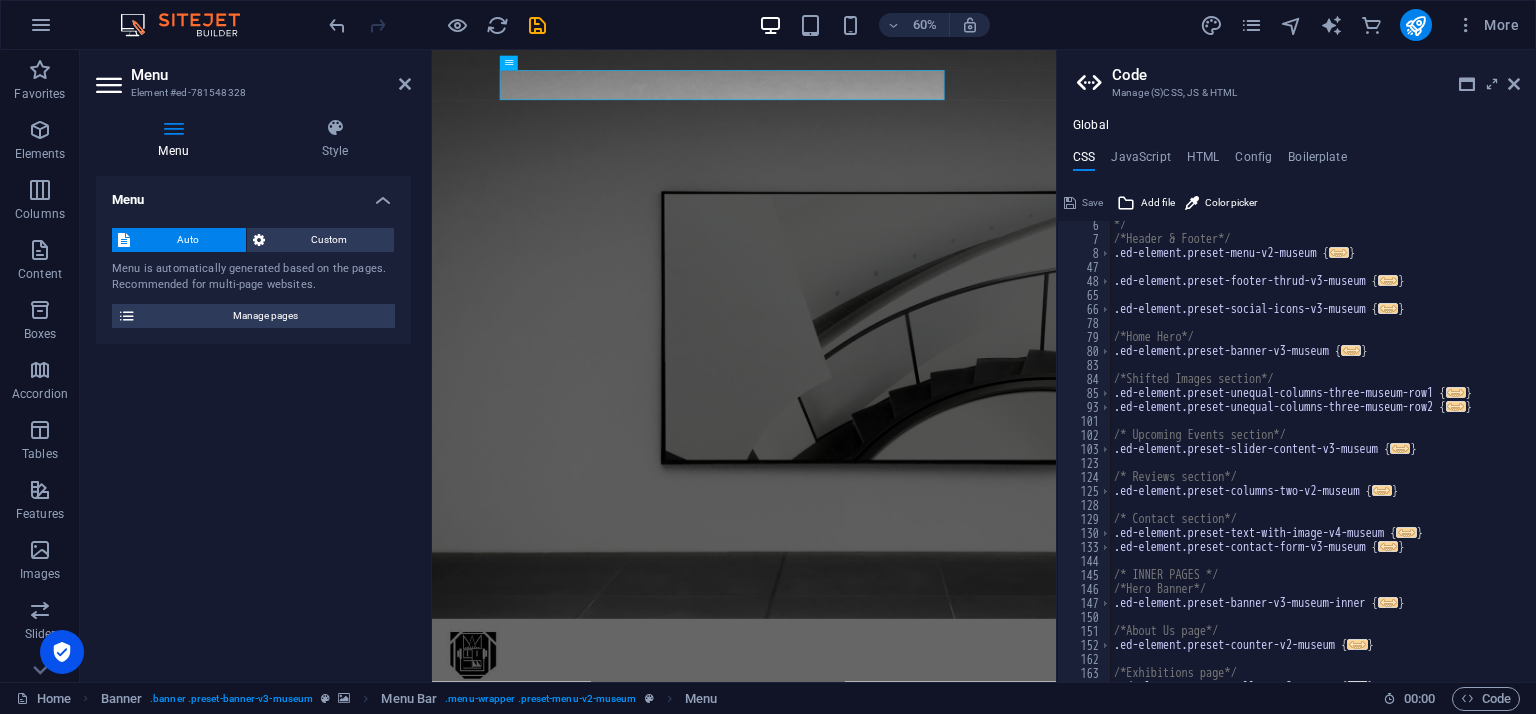 scroll, scrollTop: 0, scrollLeft: 0, axis: both 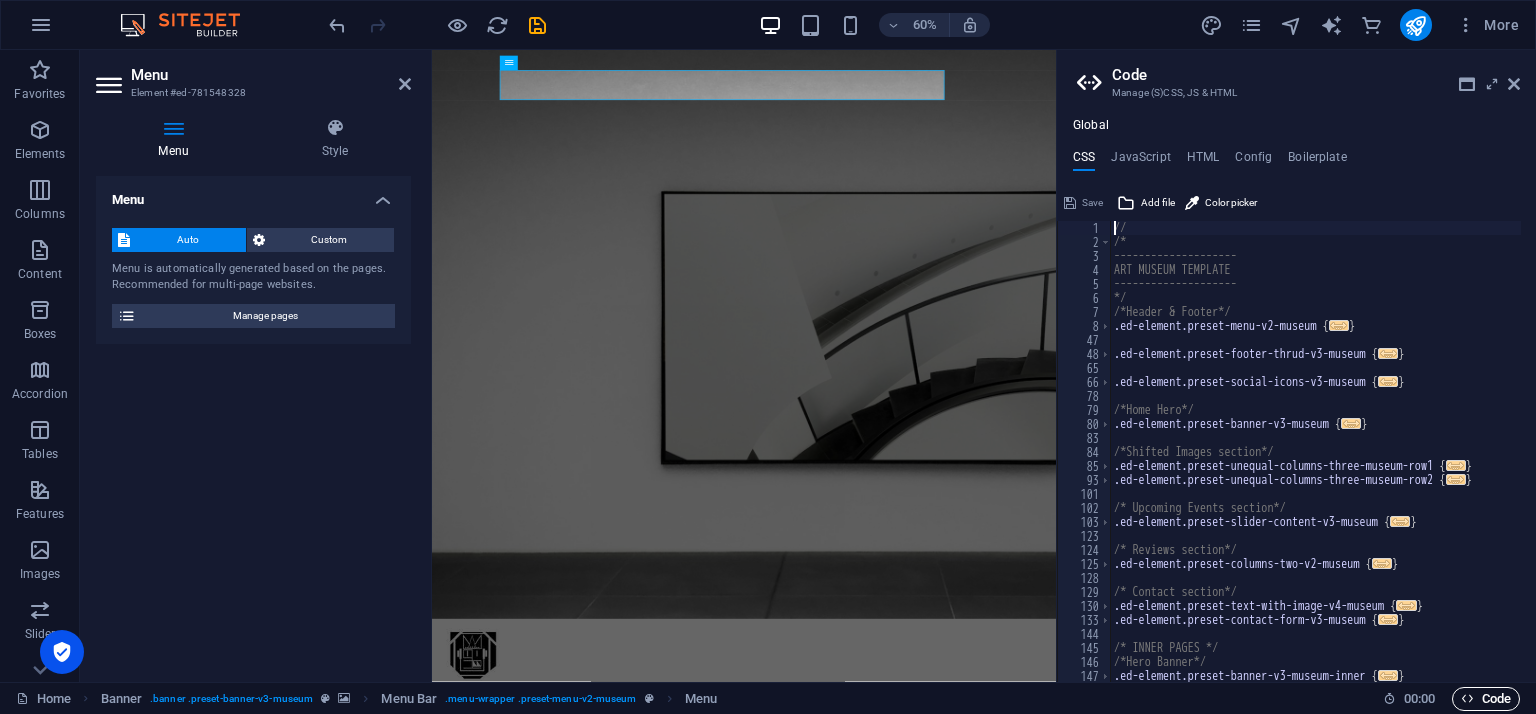 click on "Code" at bounding box center [1486, 699] 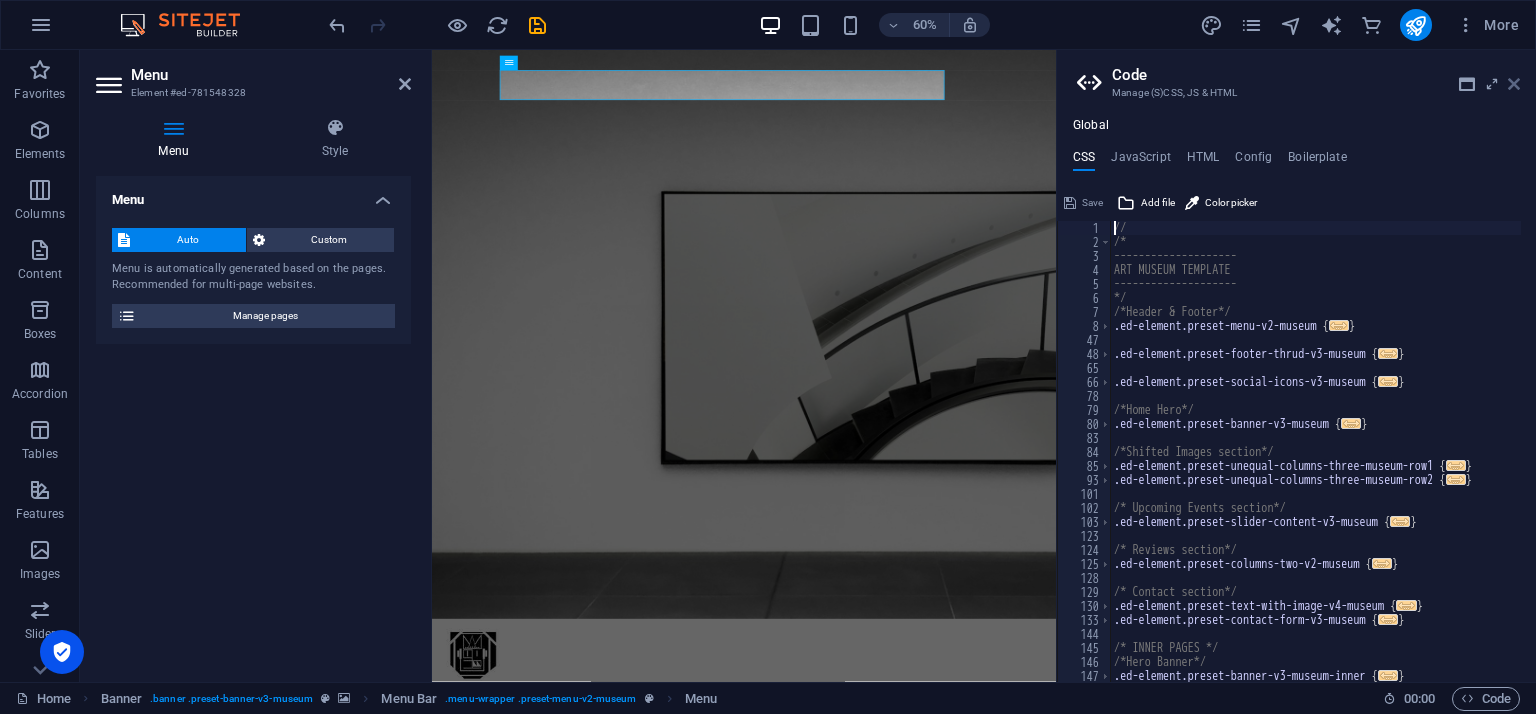 click at bounding box center [1514, 84] 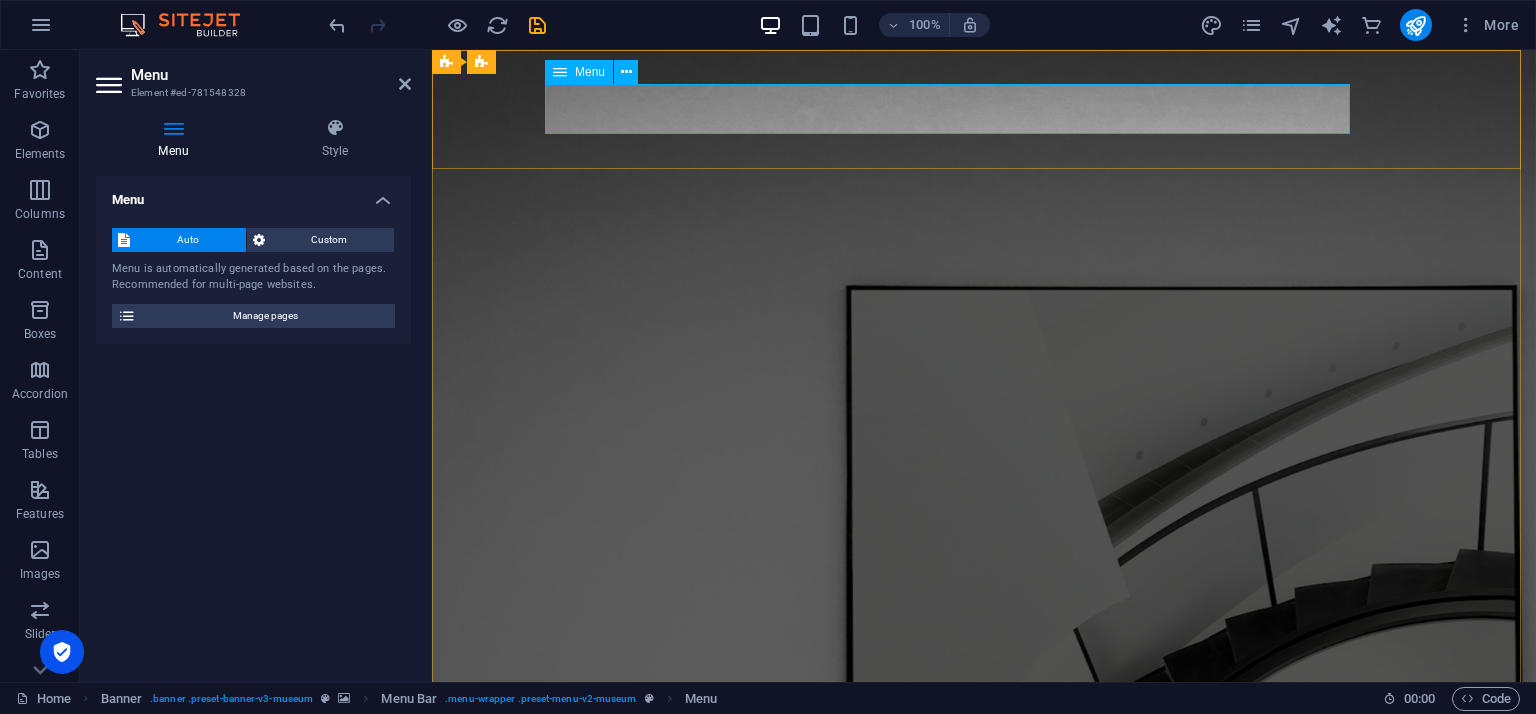 click on "About Us Blog Exhibitions Events Contact" at bounding box center (984, 1126) 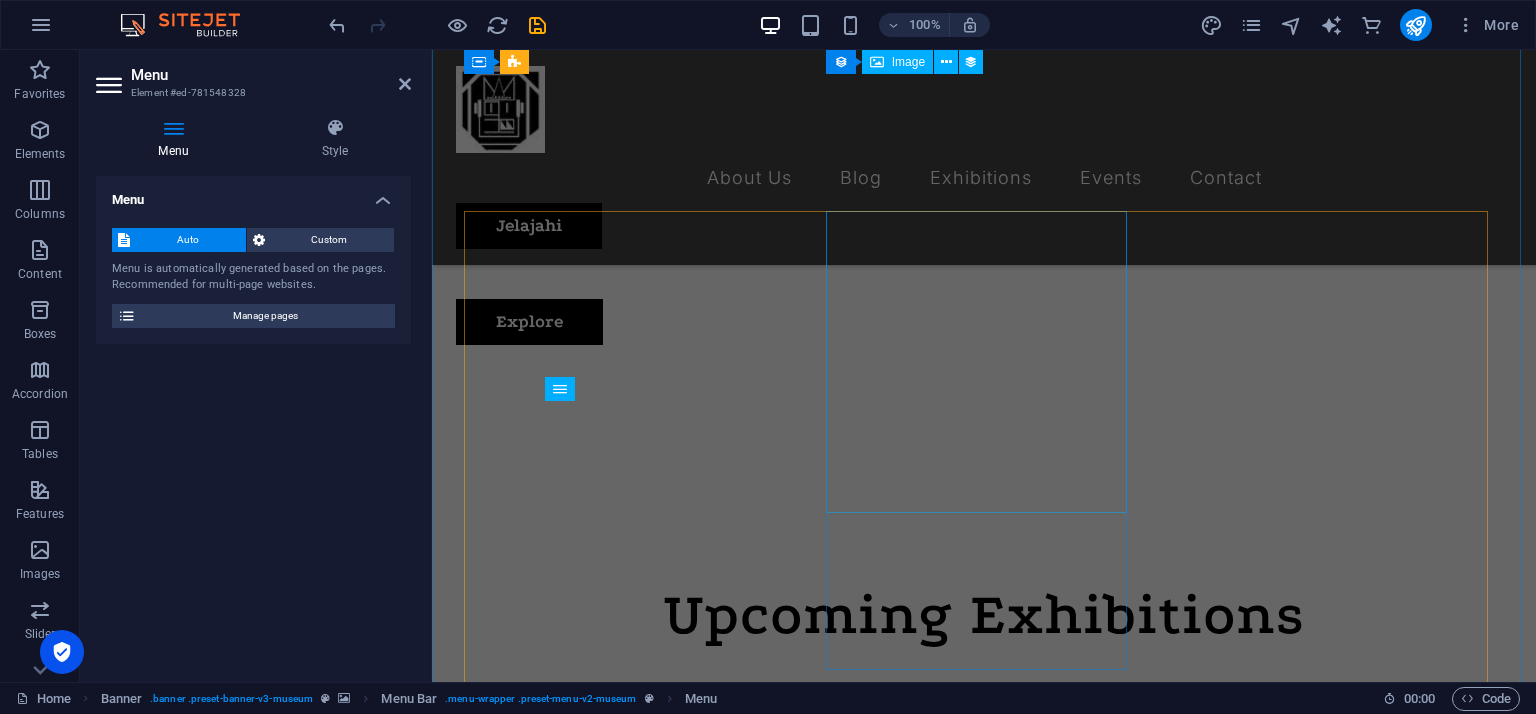 scroll, scrollTop: 500, scrollLeft: 0, axis: vertical 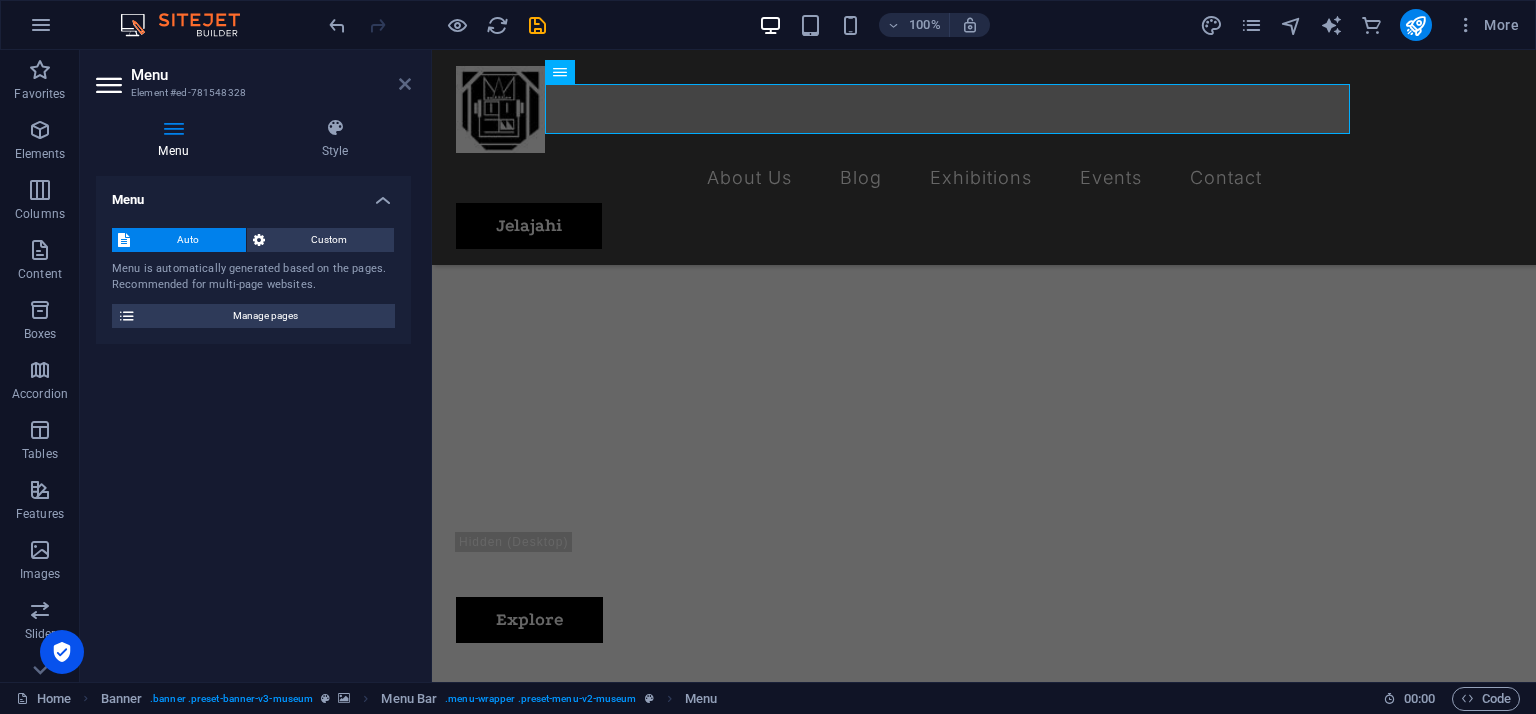 click at bounding box center [405, 84] 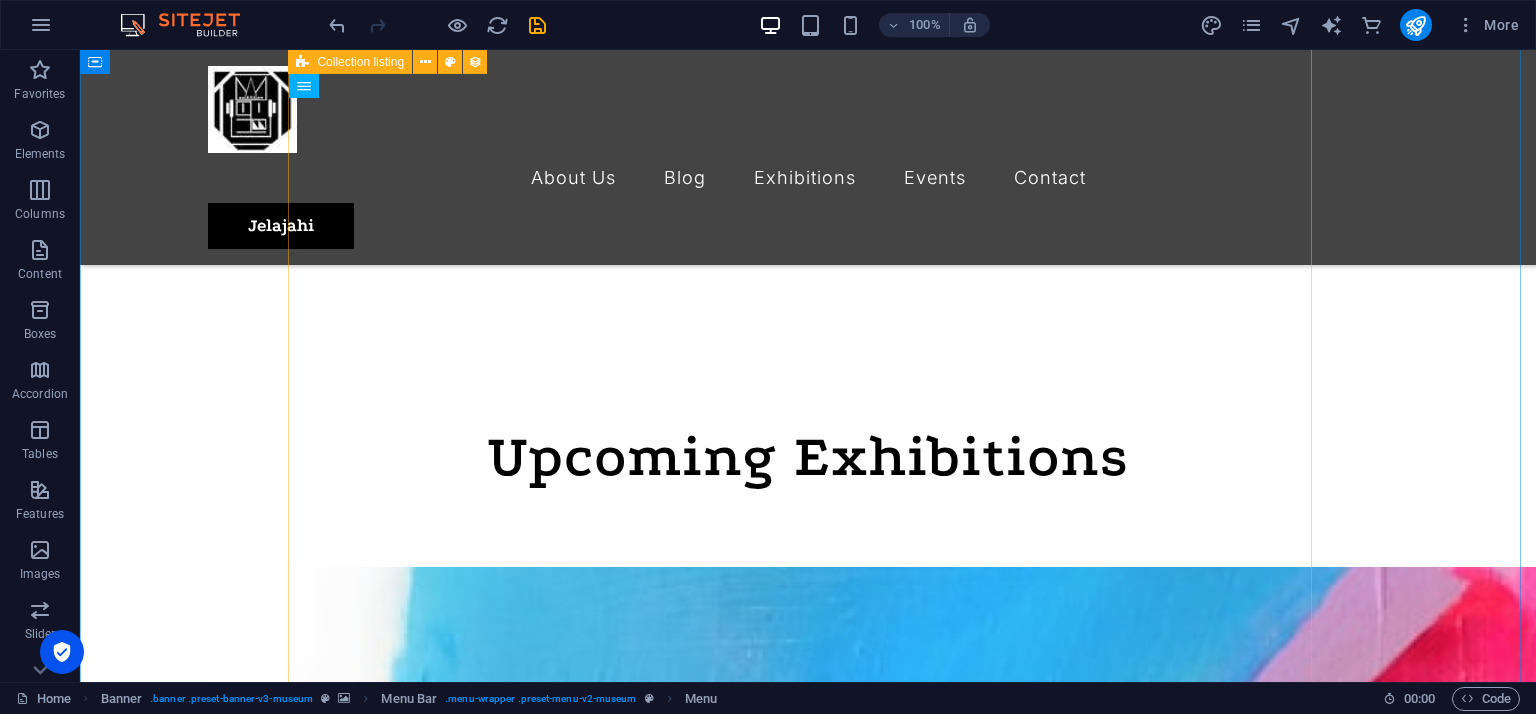 scroll, scrollTop: 800, scrollLeft: 0, axis: vertical 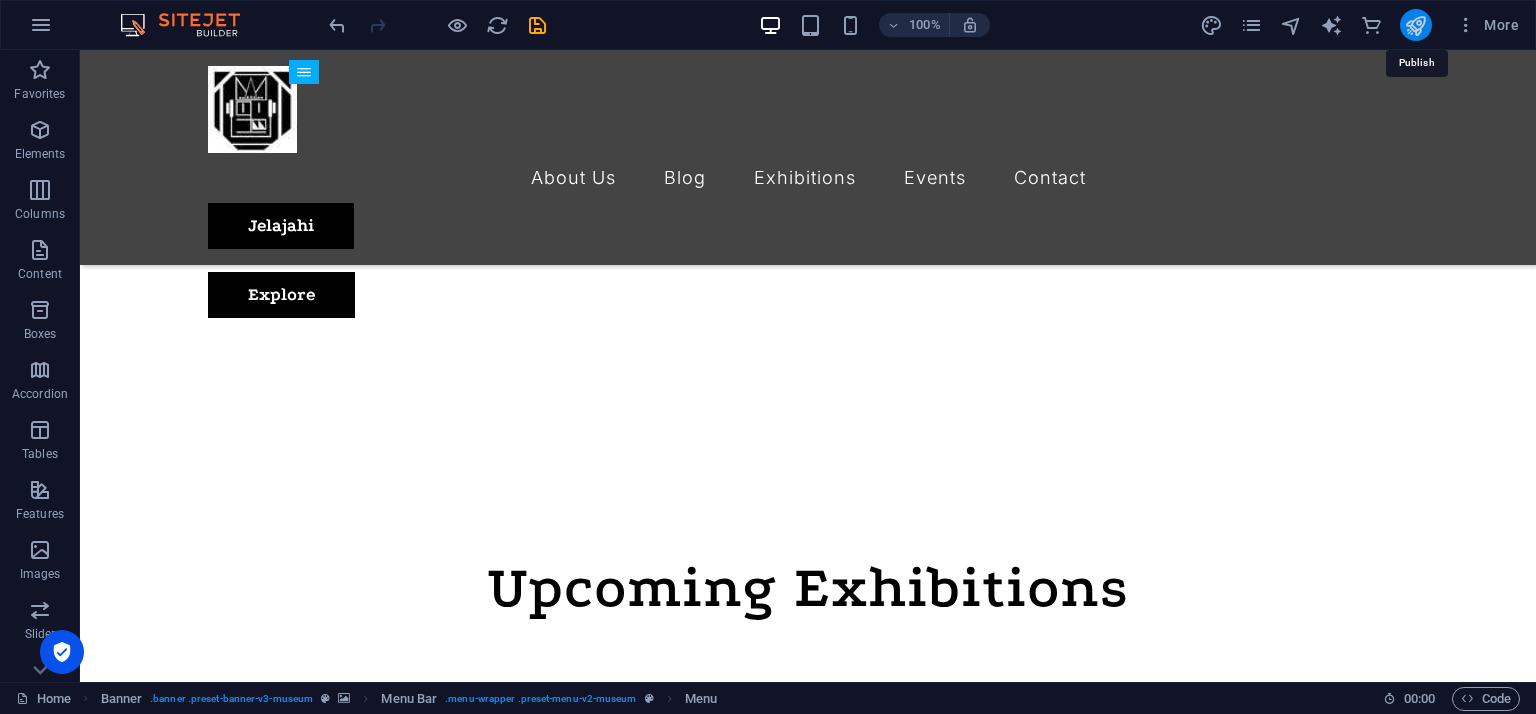 click at bounding box center [1415, 25] 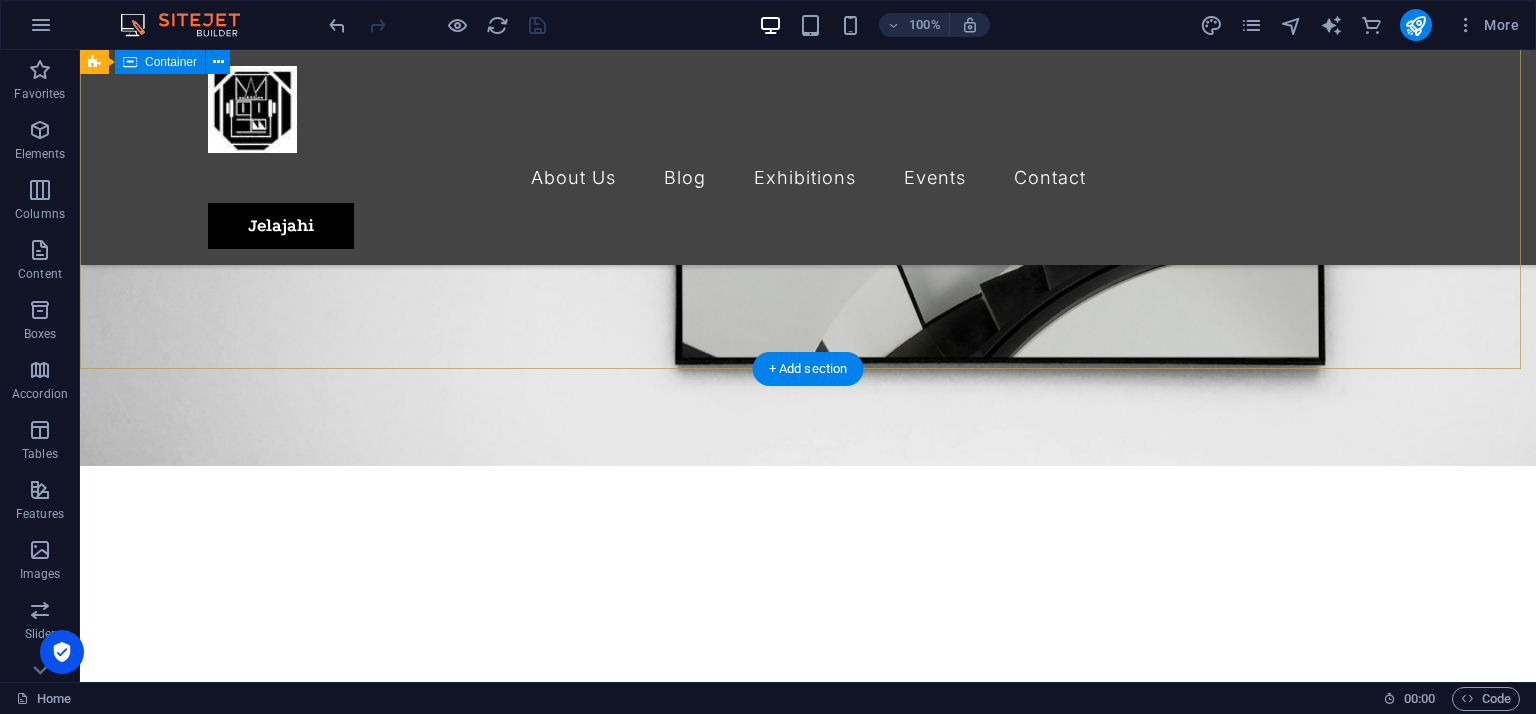 scroll, scrollTop: 0, scrollLeft: 0, axis: both 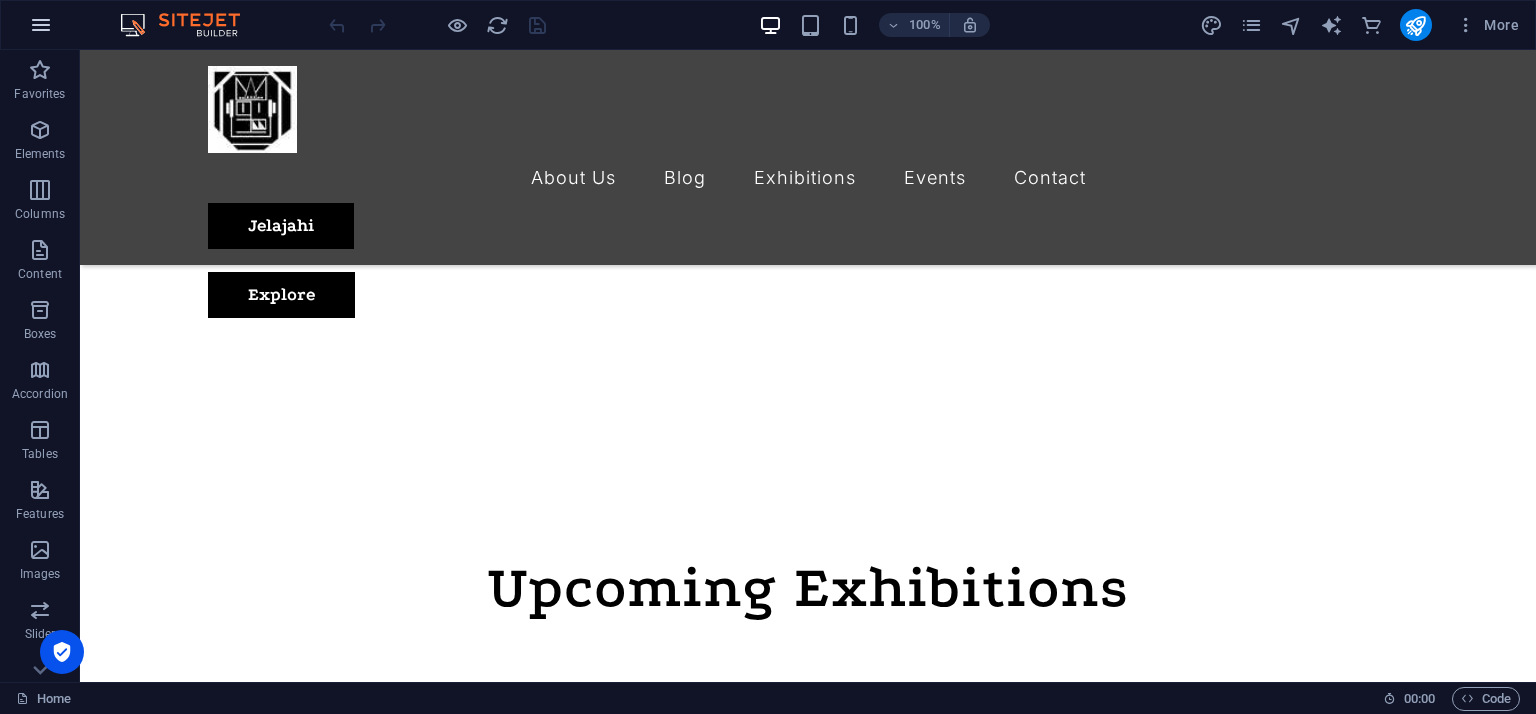click at bounding box center (41, 25) 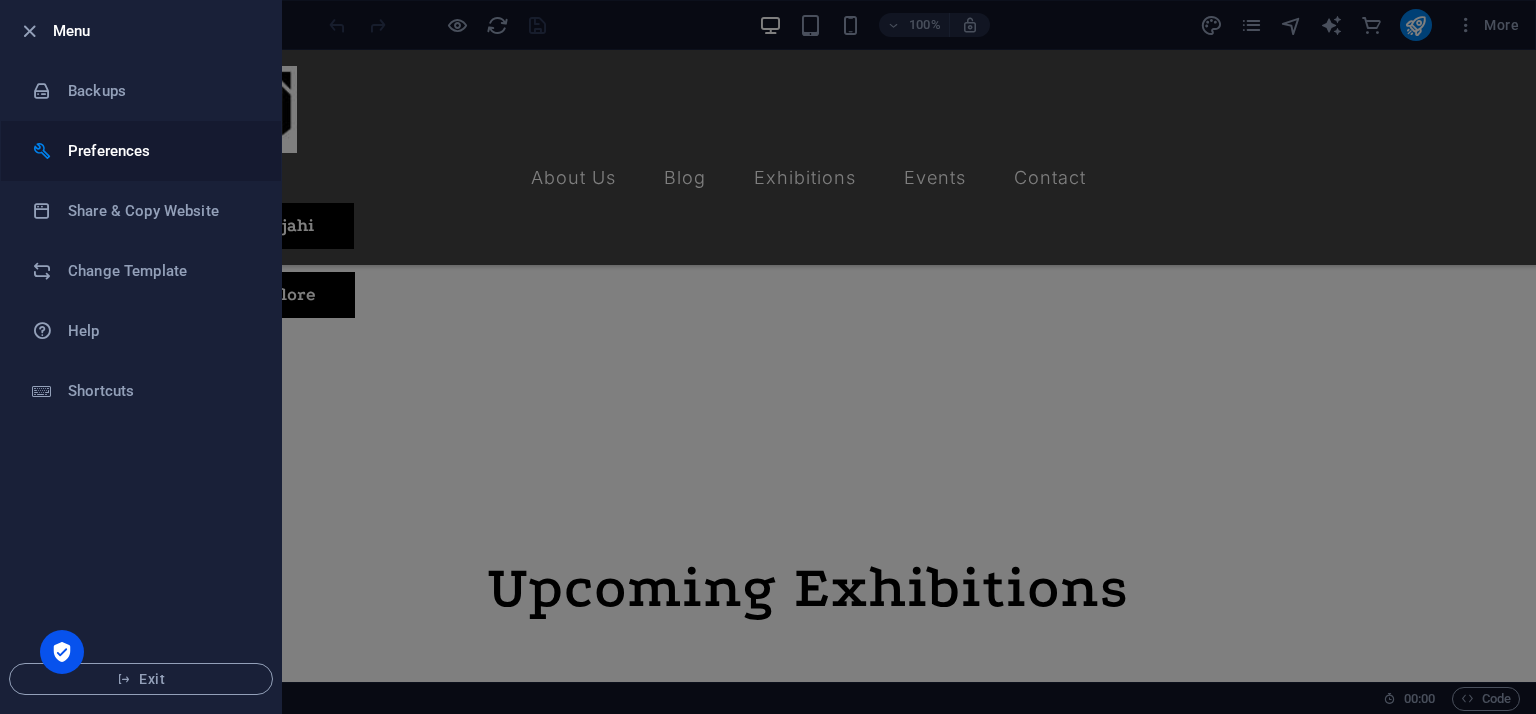 click on "Preferences" at bounding box center (160, 151) 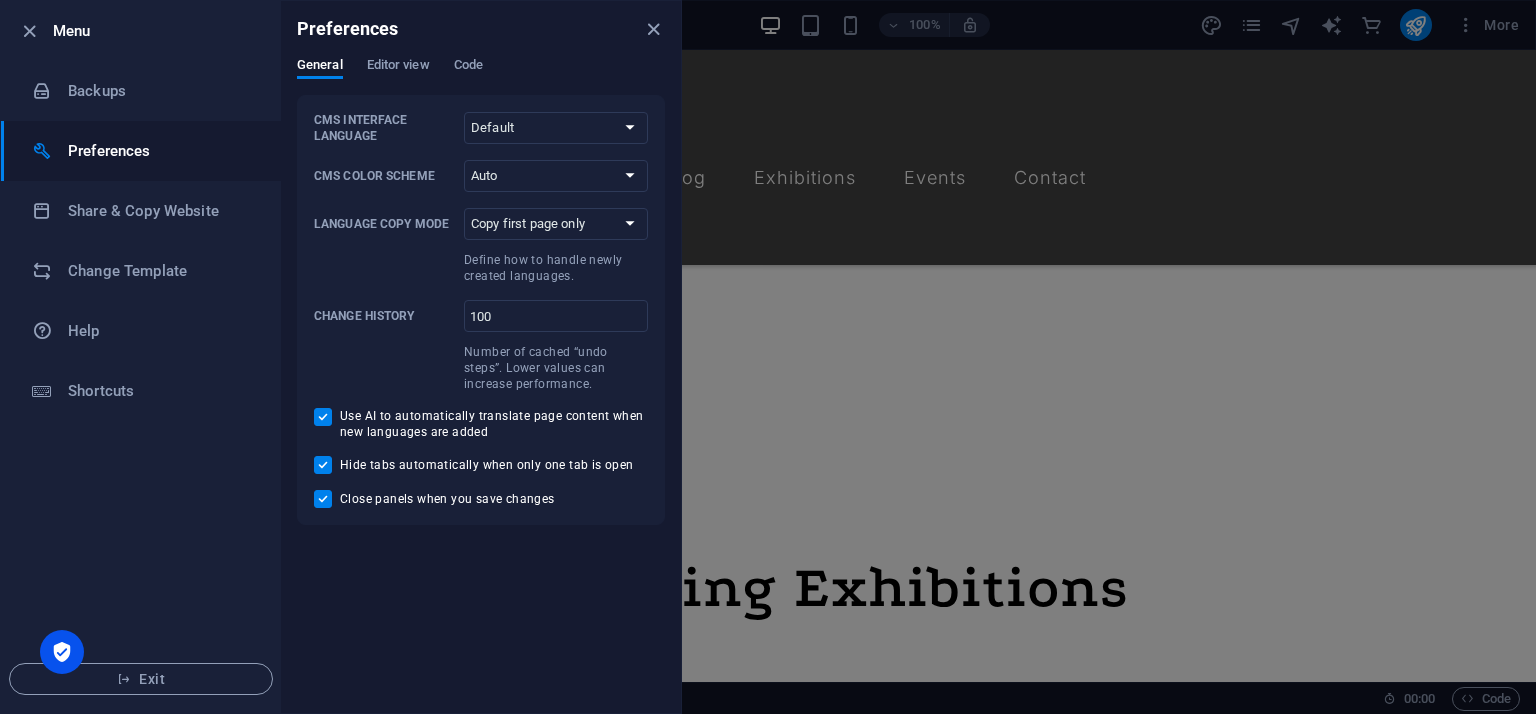 click at bounding box center (768, 357) 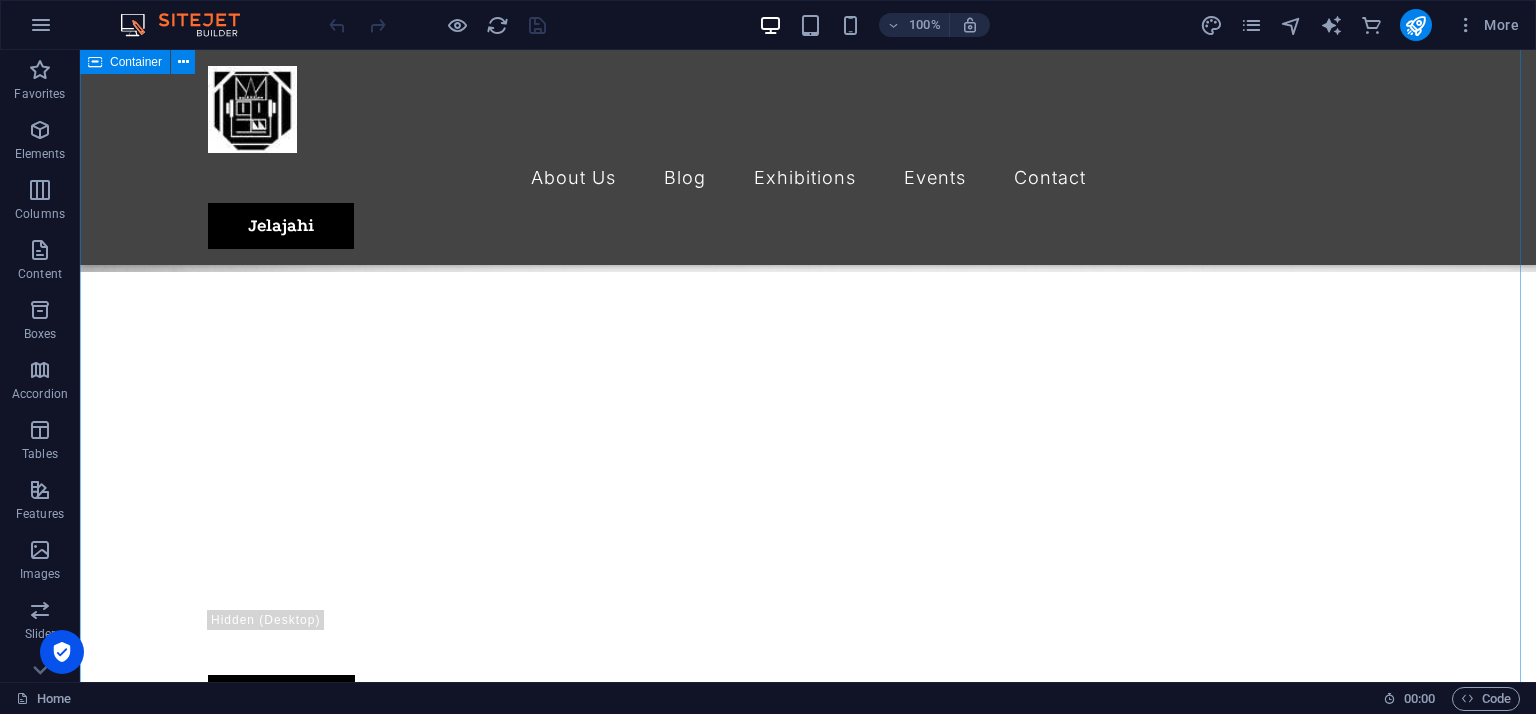 scroll, scrollTop: 300, scrollLeft: 0, axis: vertical 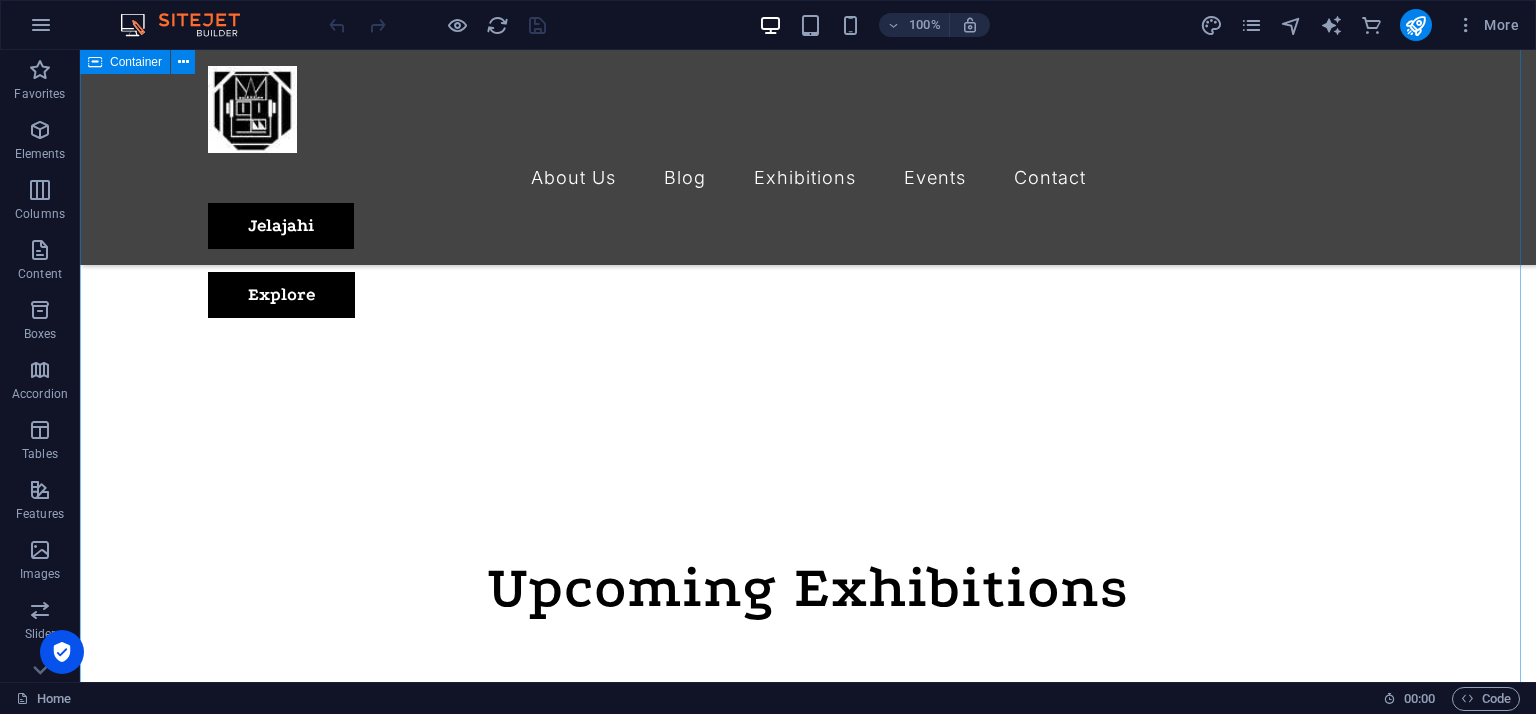 click on "Upcoming Exhibitions October 15, 2024 Artistic View Lorem ipsum dolor sit amet, consectetur adipiscing elit, sed do eiusmod tempor incididunt ut labore October 17, 2024 Modern Artists Lorem ipsum dolor sit amet, consectetur adipiscing elit, sed do eiusmod tempor incididunt ut labore October 20, 2024 Art and Music Lorem ipsum dolor sit amet, consectetur adipiscing elit, sed do eiusmod tempor incididunt ut labore October 22, 2024 Making New Era Lorem ipsum dolor sit amet, consectetur adipiscing elit, sed do eiusmod tempor incididunt ut labore November 13, 2024 The Evolution of Painting Lorem ipsum dolor sit amet, consectetur adipiscing elit, sed do eiusmod tempor incididunt ut labore November 16, 2024 Classical Art Lorem ipsum dolor sit amet, consectetur adipiscing elit, sed do eiusmod tempor incididunt ut labore  Vorherige Nächste" at bounding box center (808, 5191) 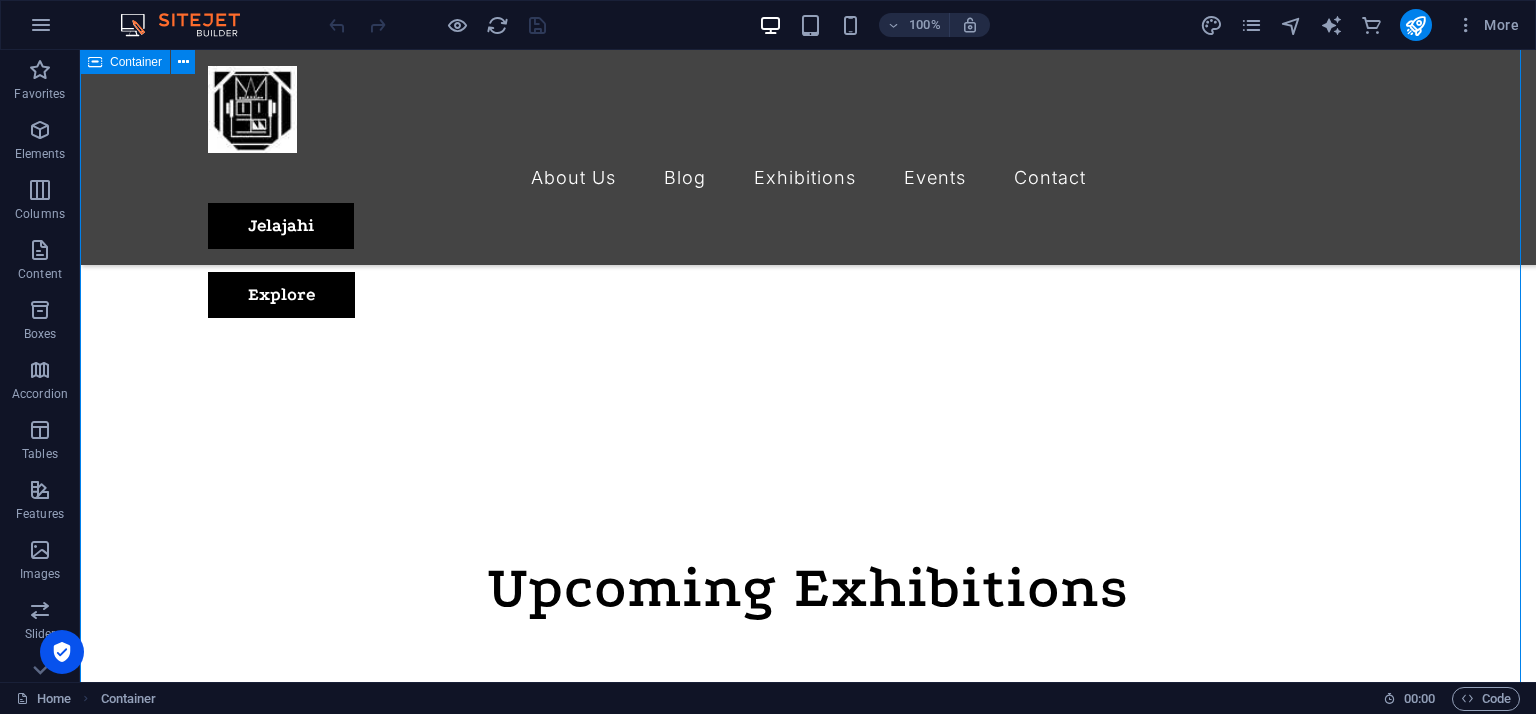 scroll, scrollTop: 500, scrollLeft: 0, axis: vertical 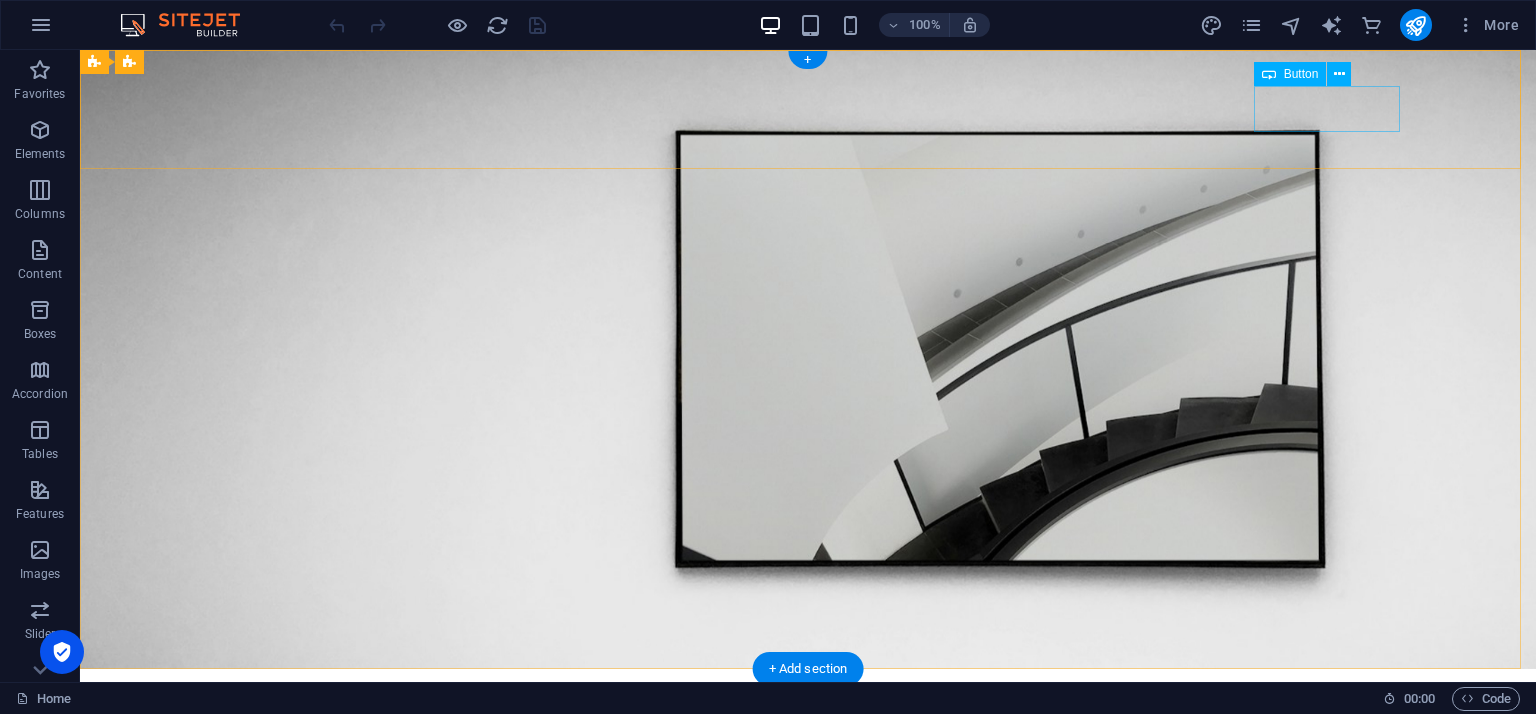 click on "Jelajahi" at bounding box center [808, 845] 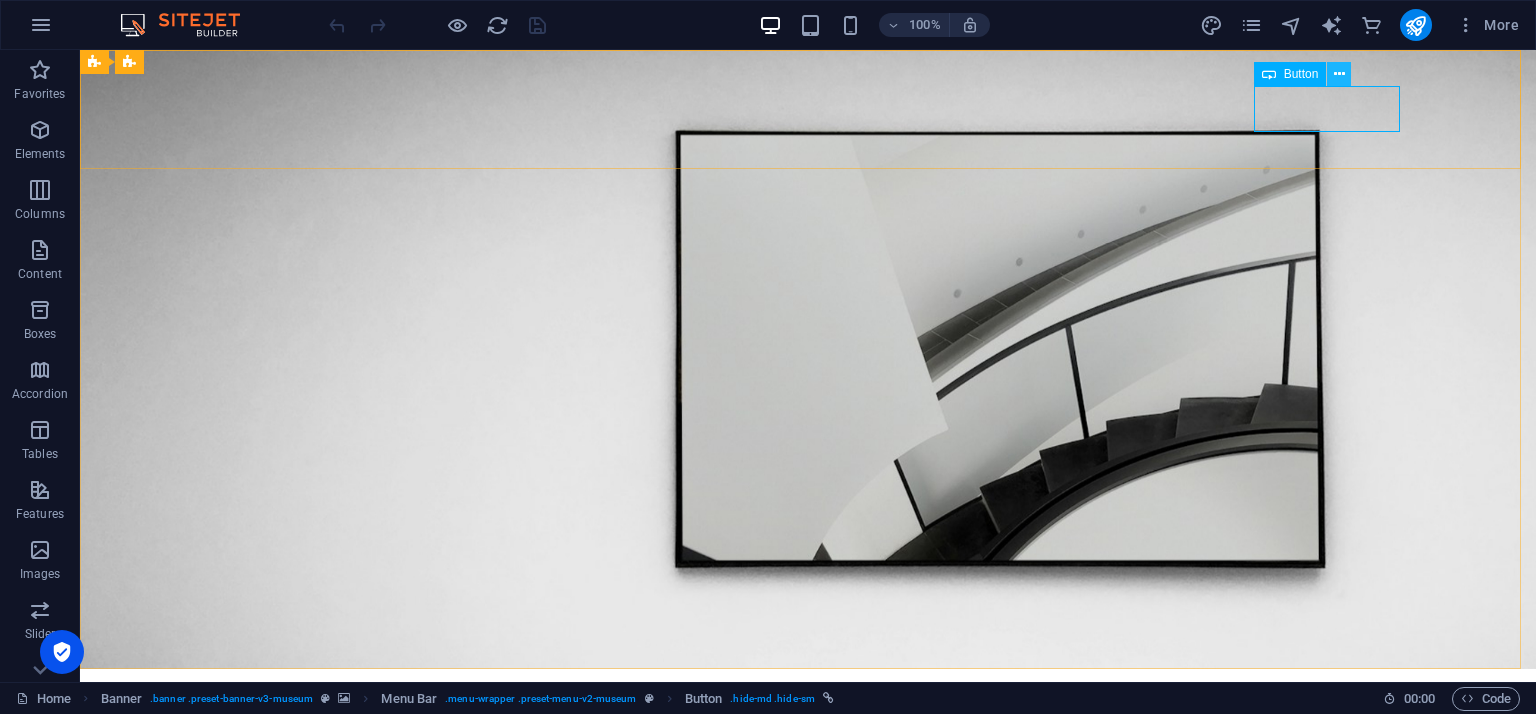 click at bounding box center (1339, 74) 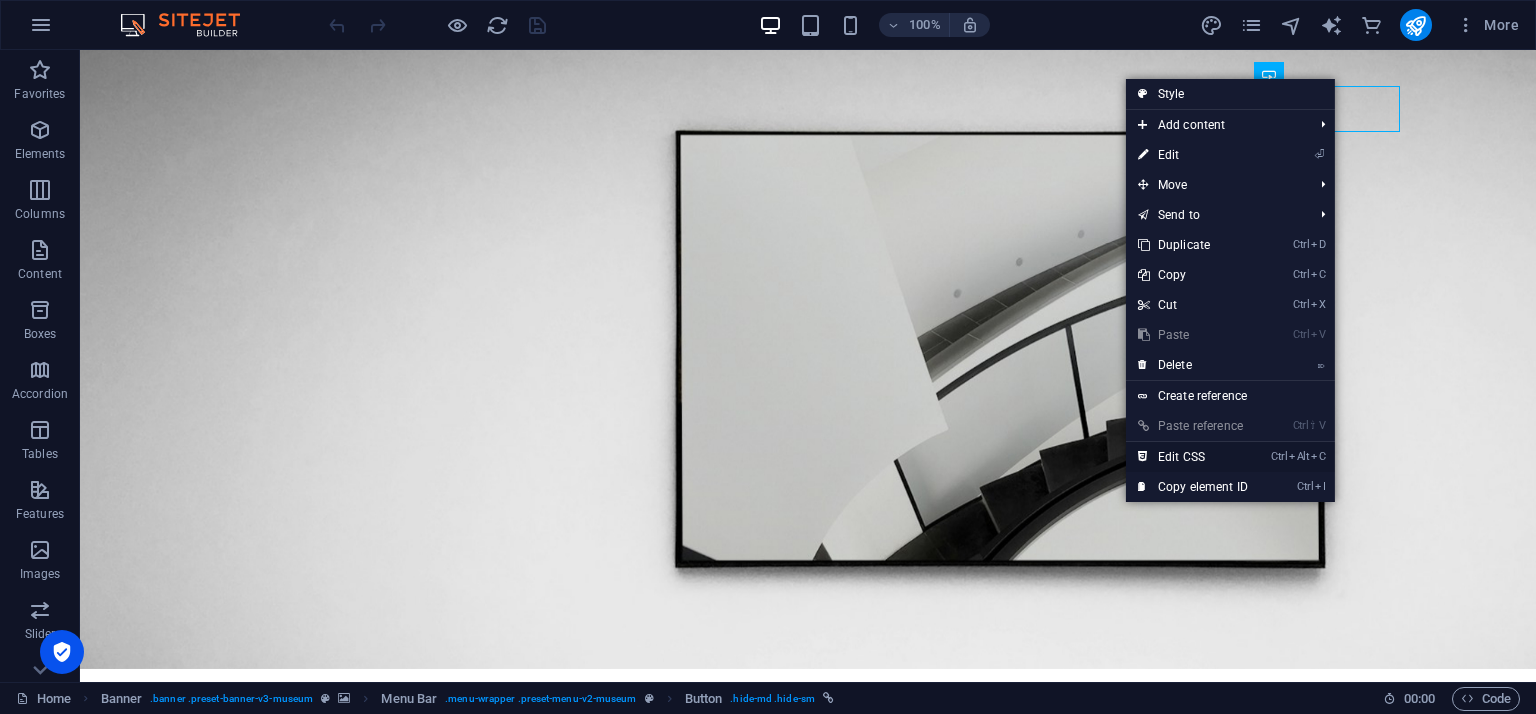 click on "Ctrl Alt C  Edit CSS" at bounding box center [1193, 457] 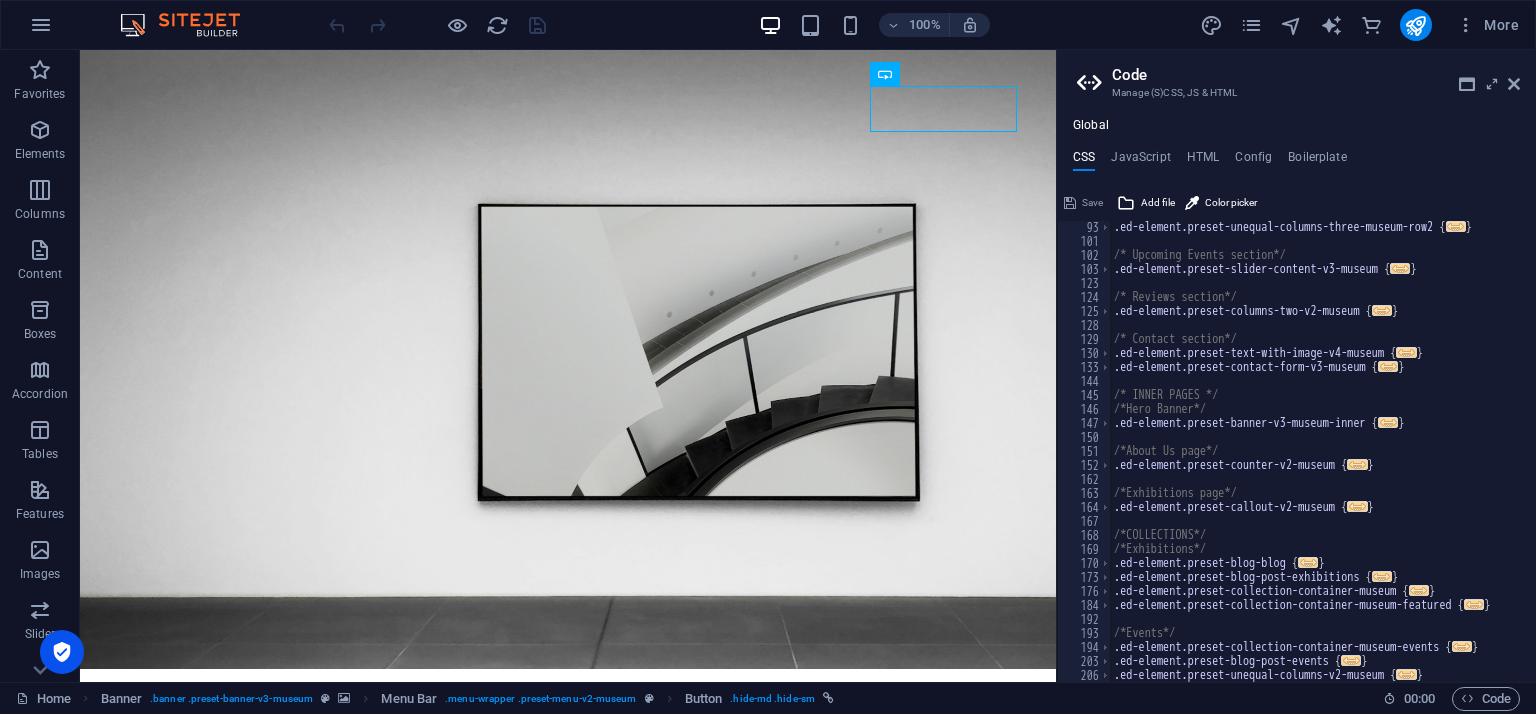 scroll, scrollTop: 252, scrollLeft: 0, axis: vertical 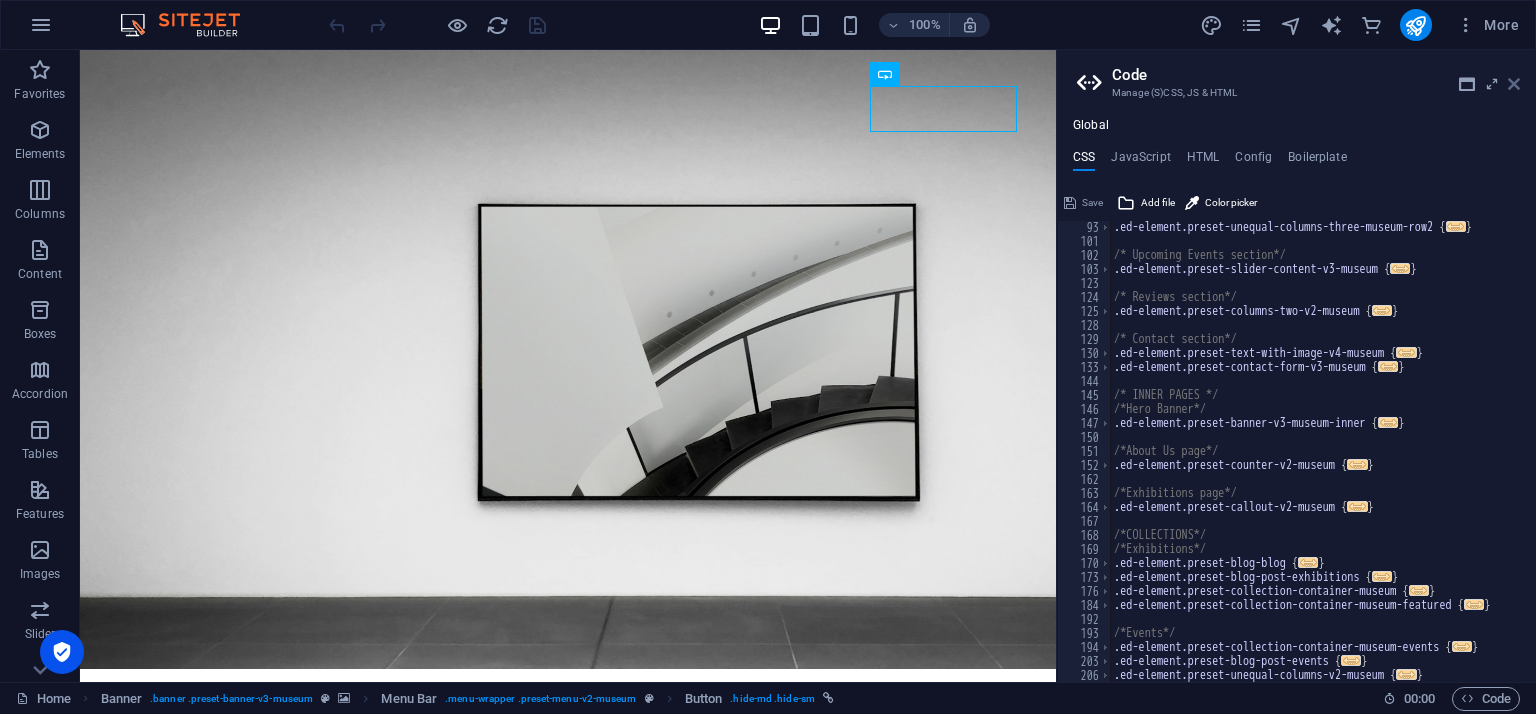 click at bounding box center [1514, 84] 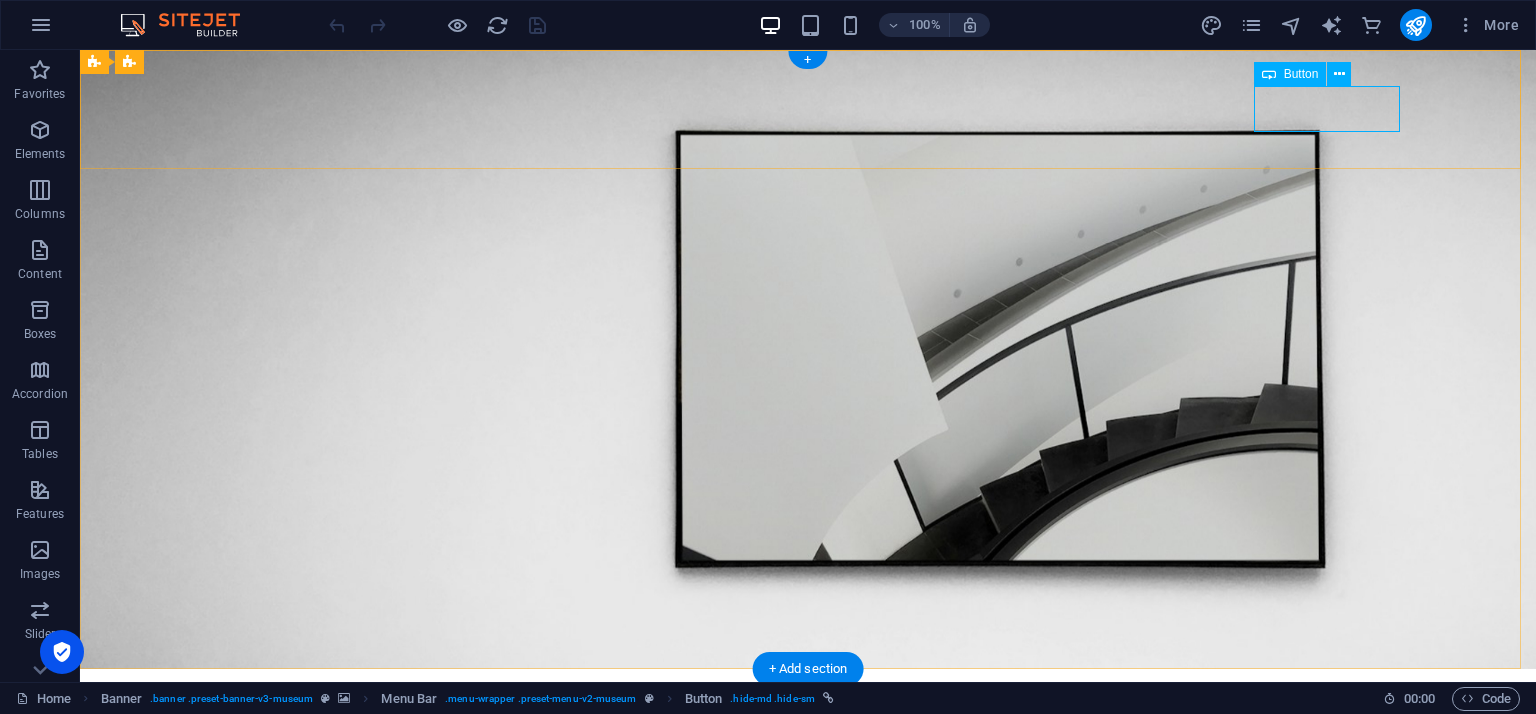 click on "Jelajahi" at bounding box center (808, 845) 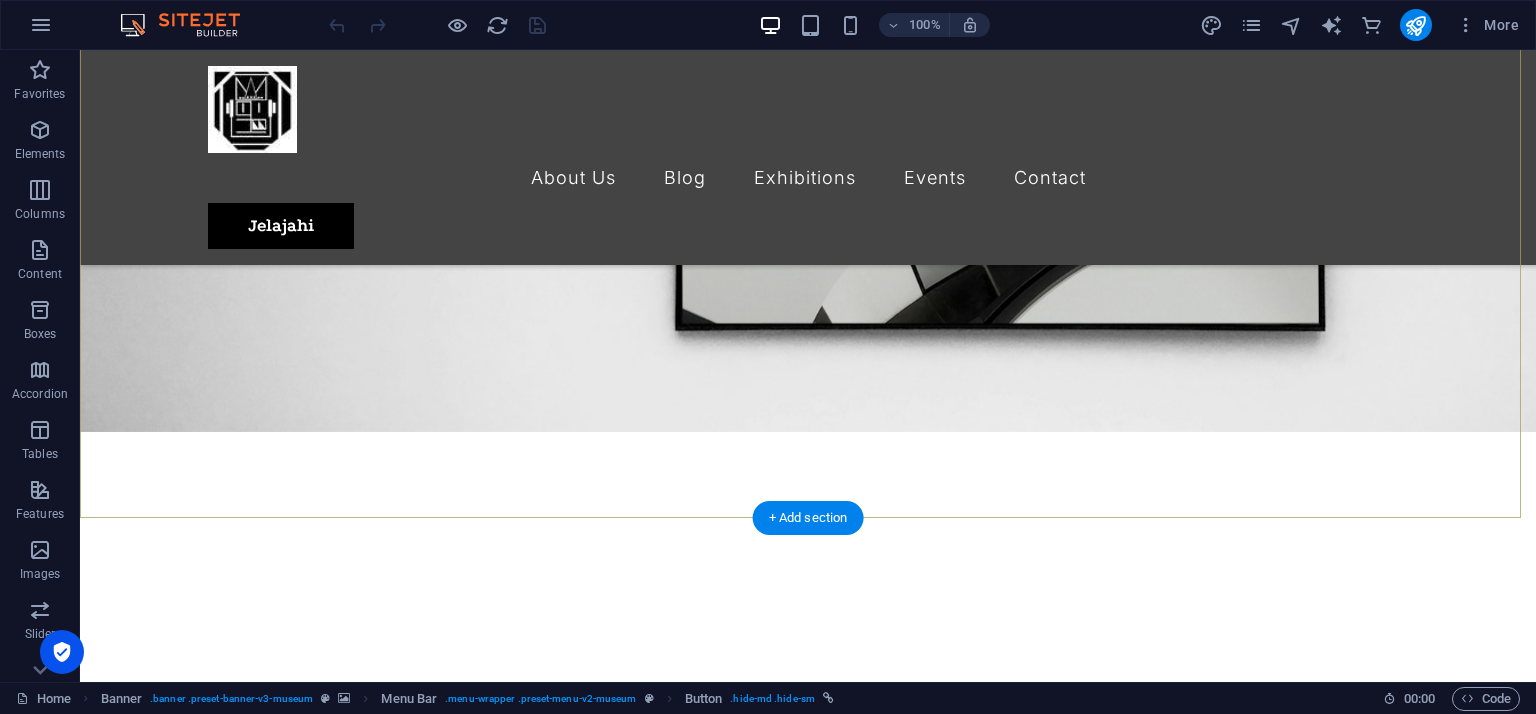 scroll, scrollTop: 0, scrollLeft: 0, axis: both 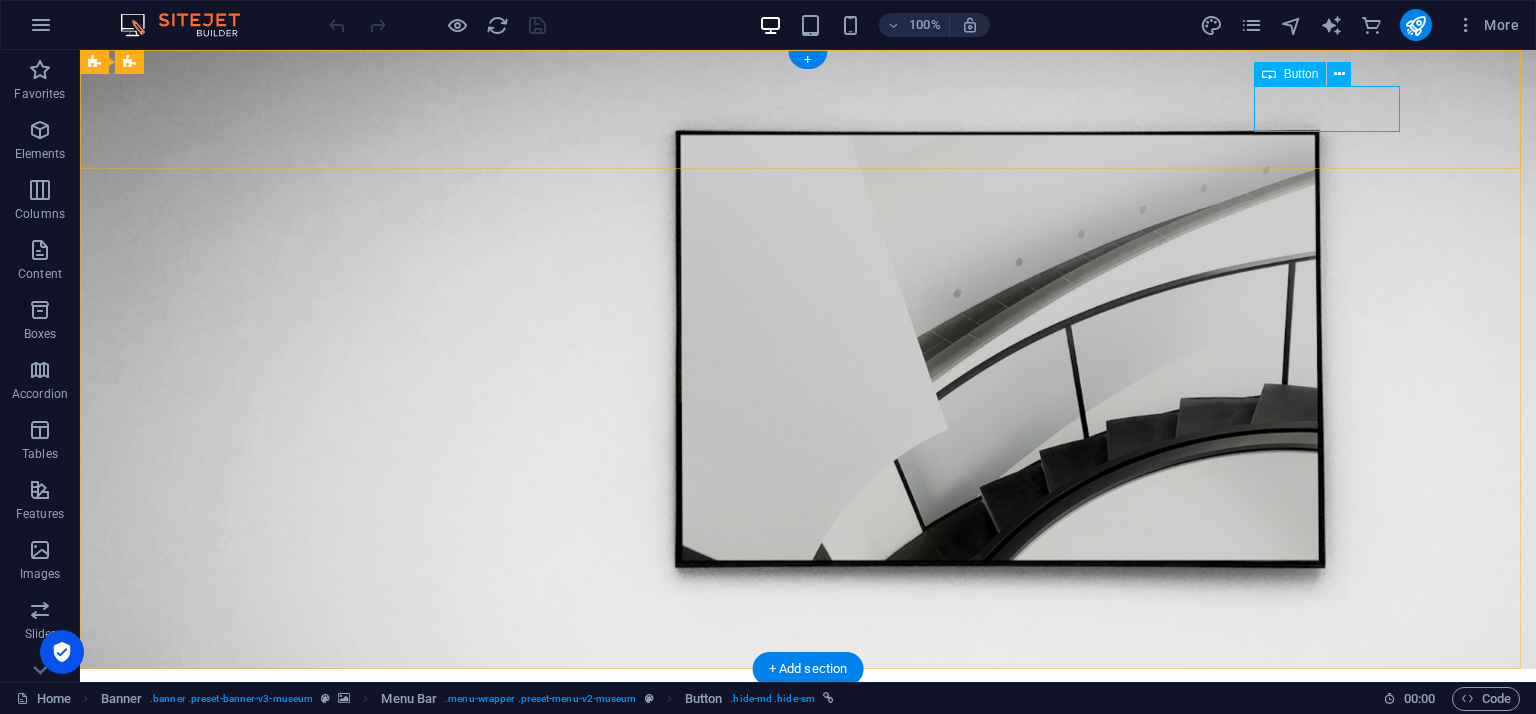 click on "Jelajahi" at bounding box center (808, 845) 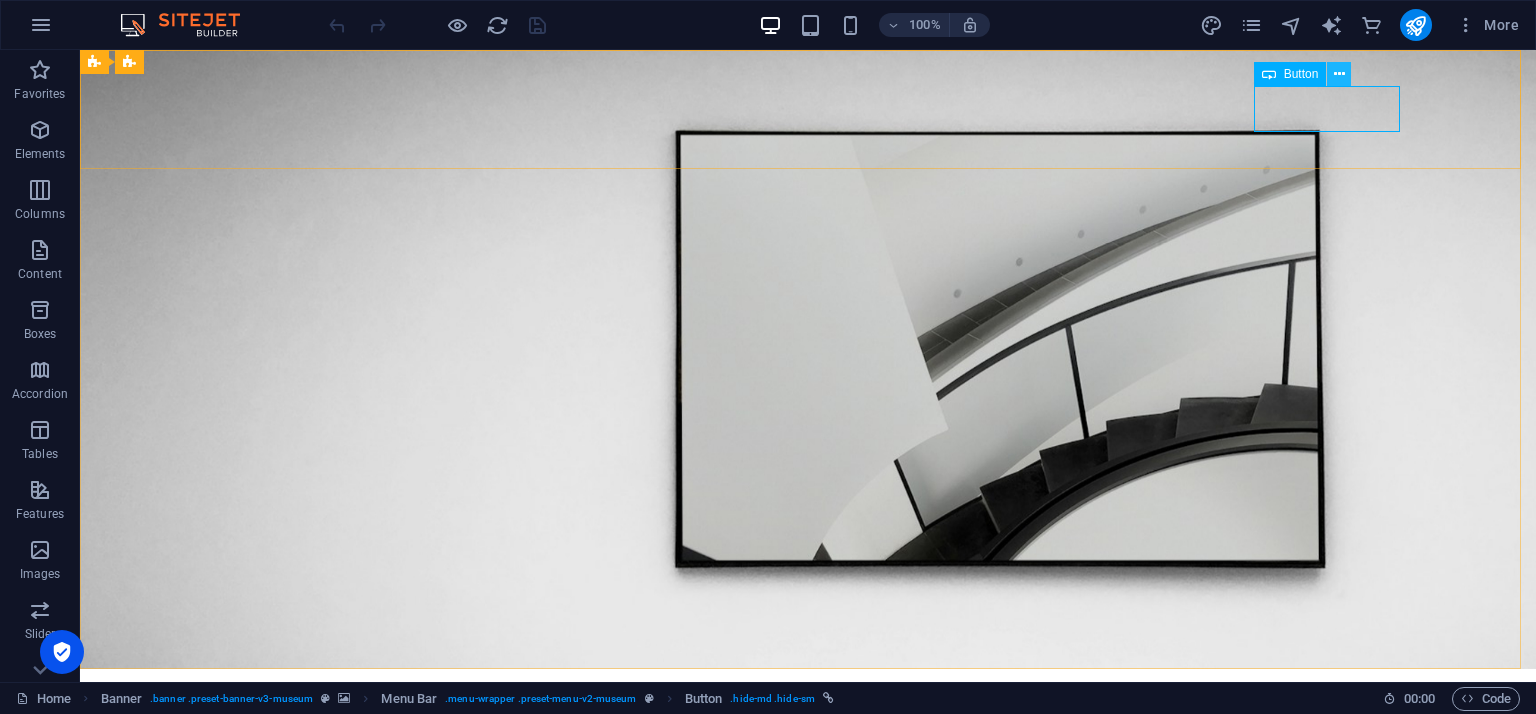 click at bounding box center [1339, 74] 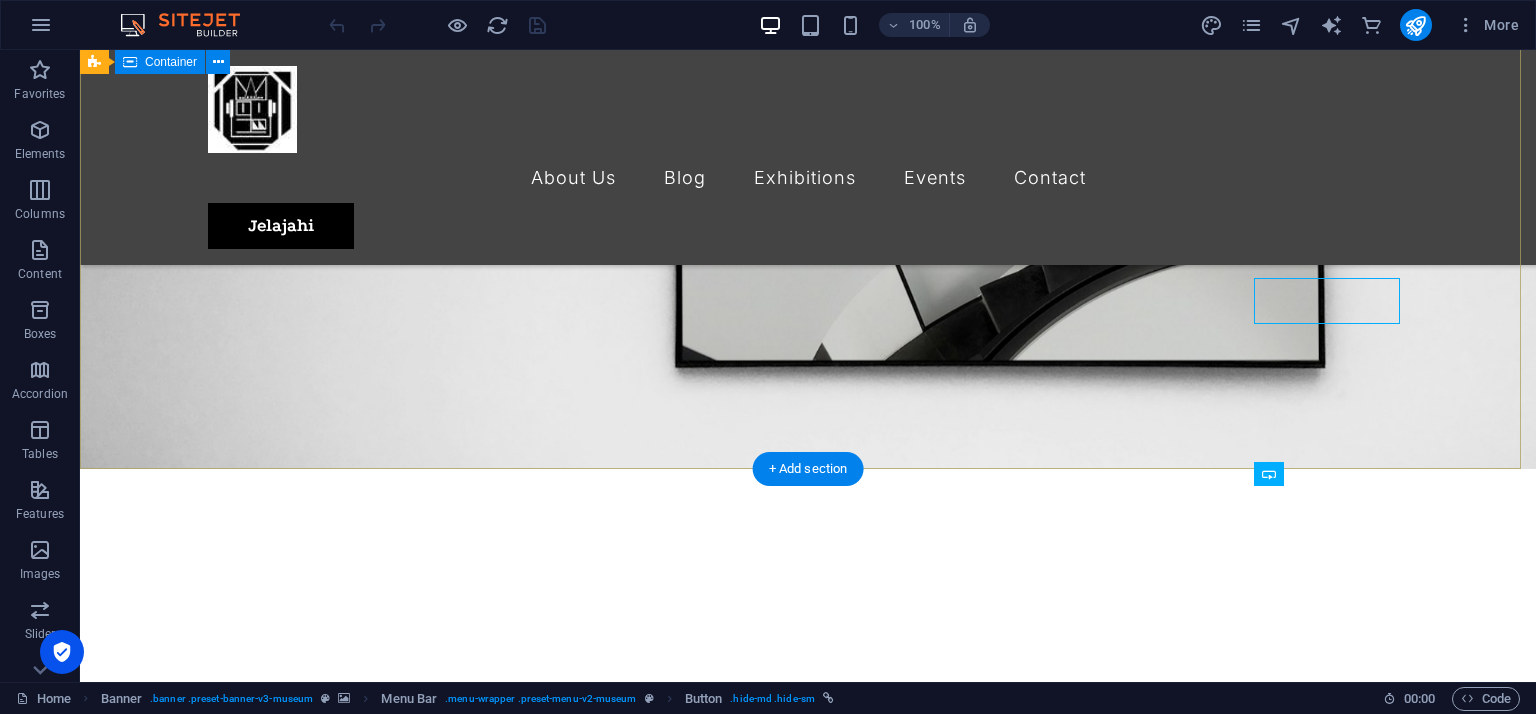 scroll, scrollTop: 0, scrollLeft: 0, axis: both 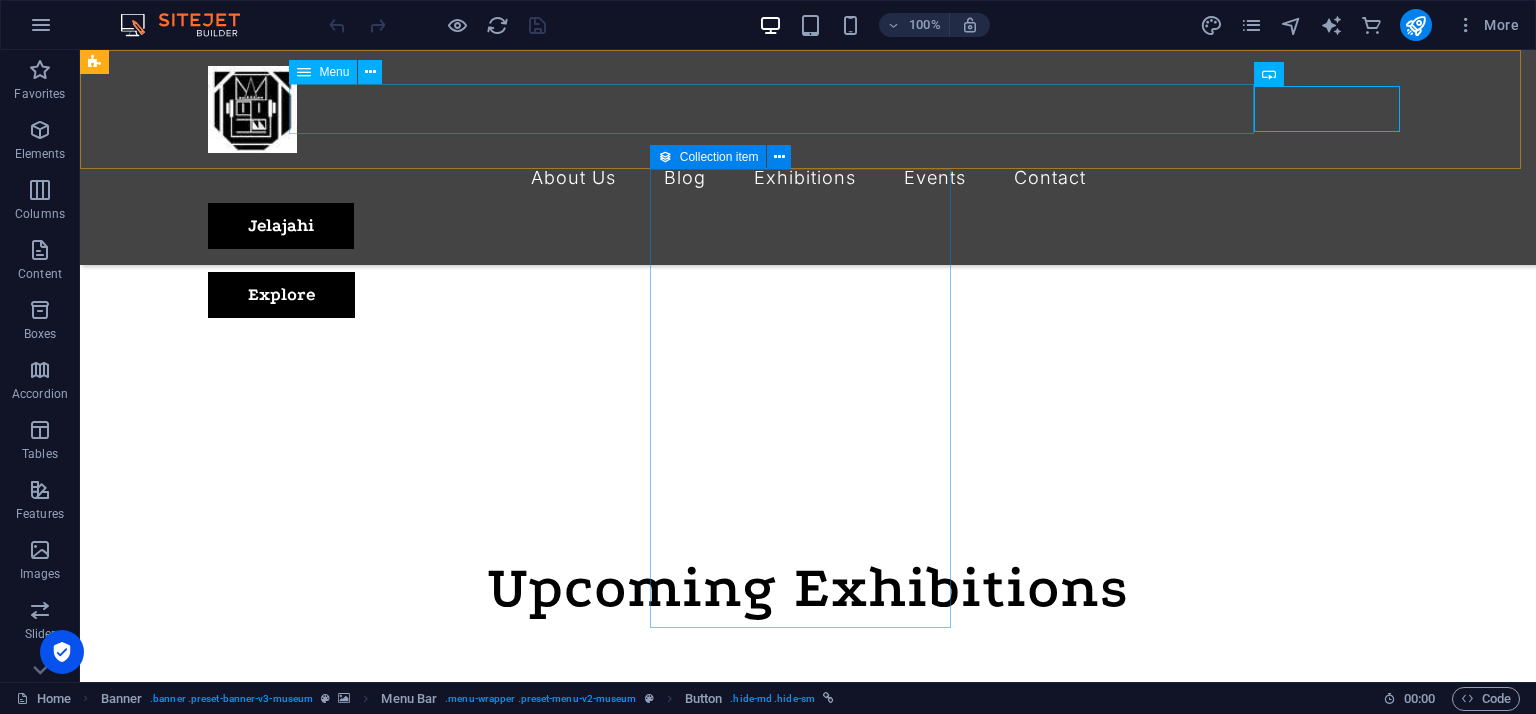 click on "About Us Blog Exhibitions Events Contact" at bounding box center [808, 178] 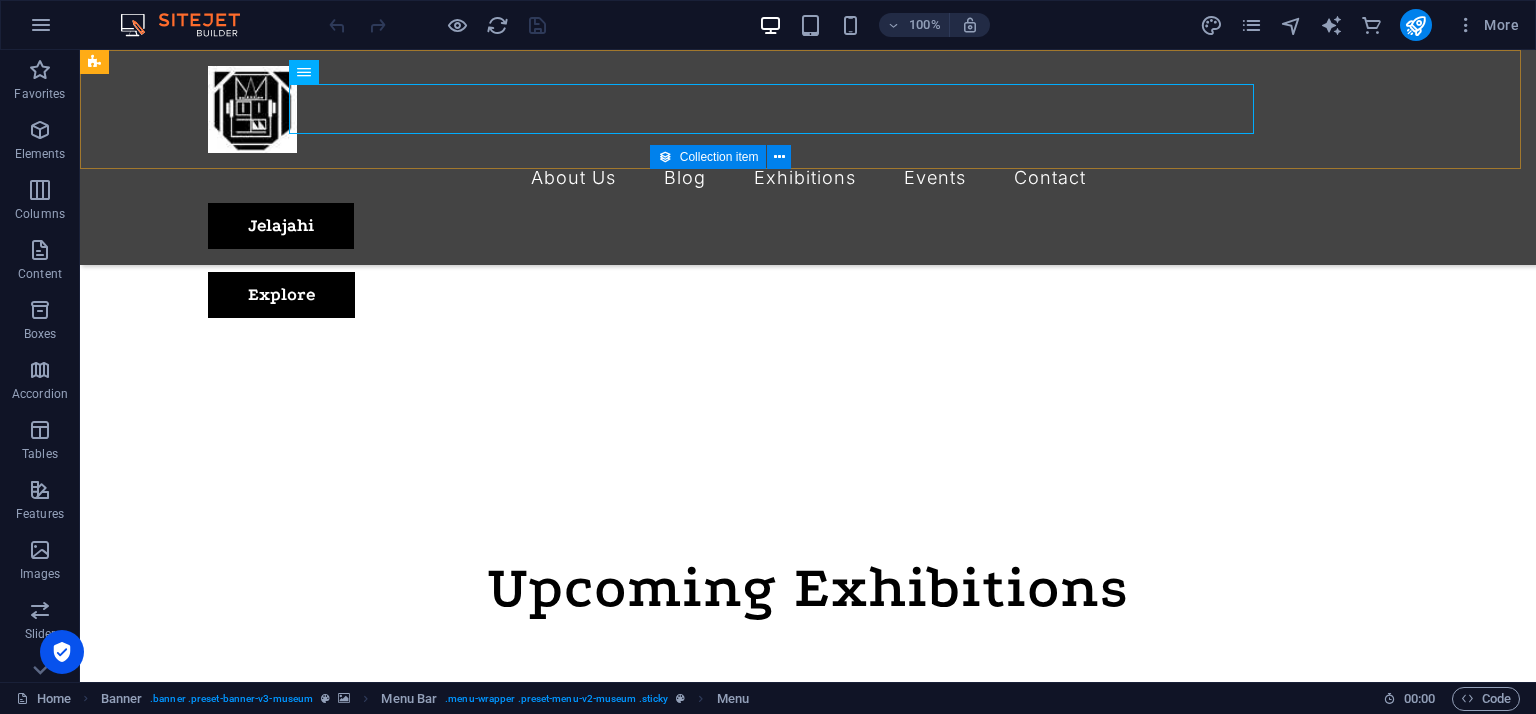click on "About Us Blog Exhibitions Events Contact [PERSON_NAME]" at bounding box center (808, 157) 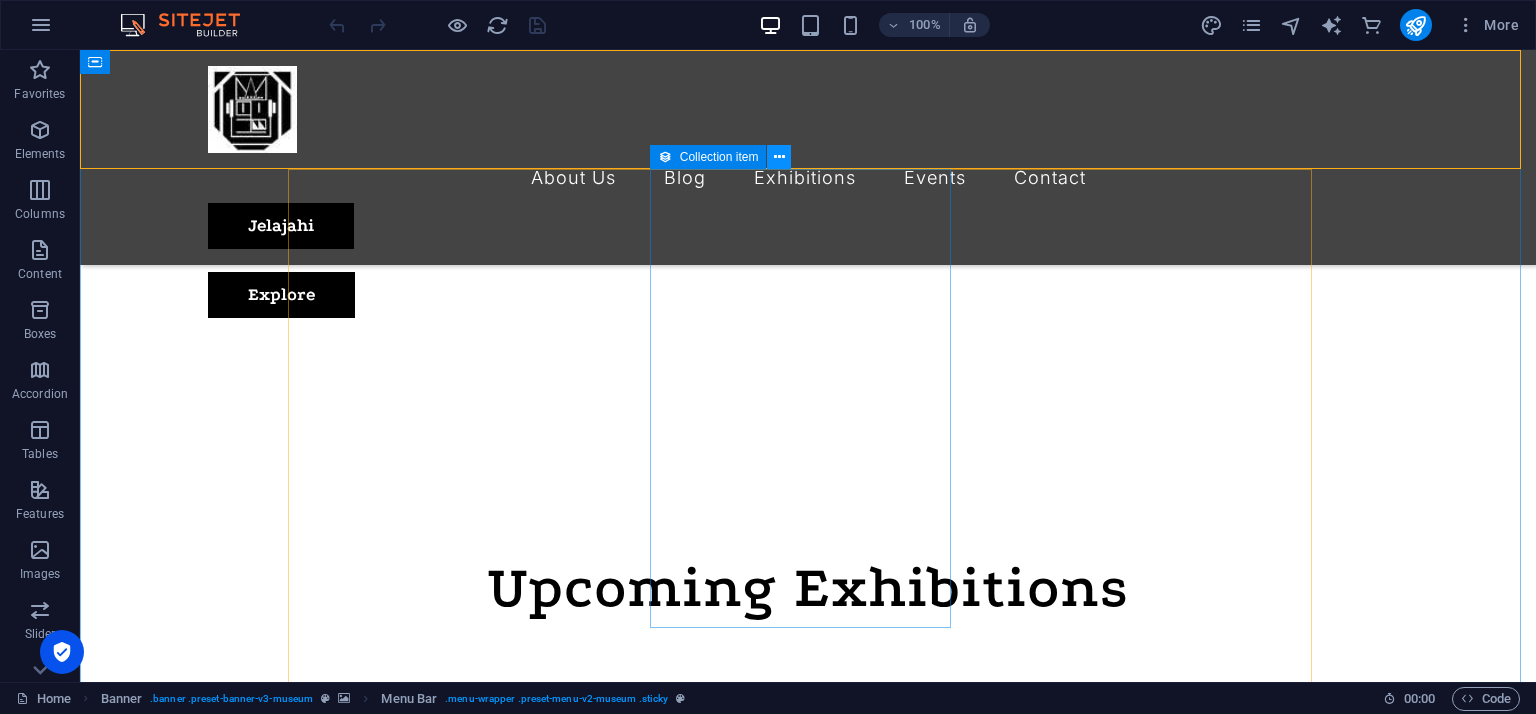 click at bounding box center [779, 157] 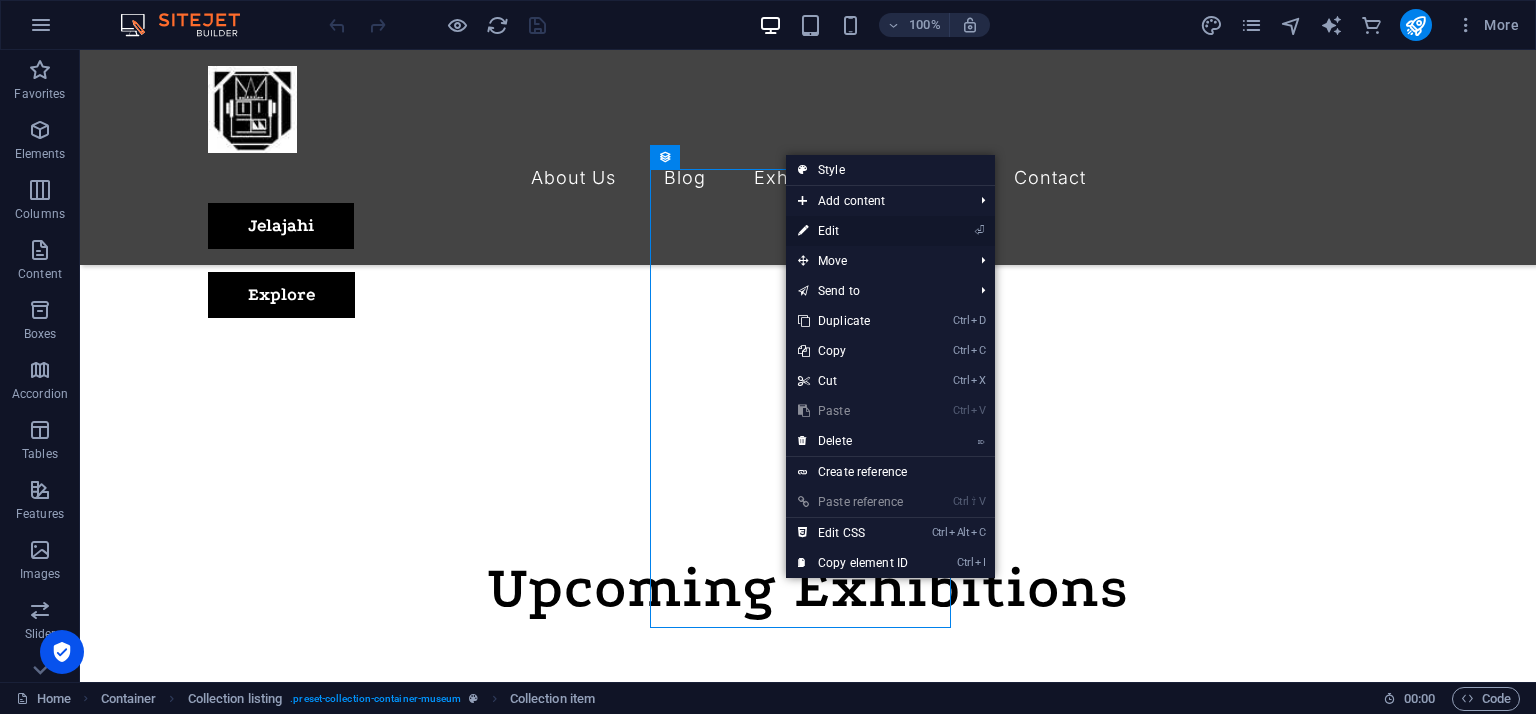 click on "⏎  Edit" at bounding box center (853, 231) 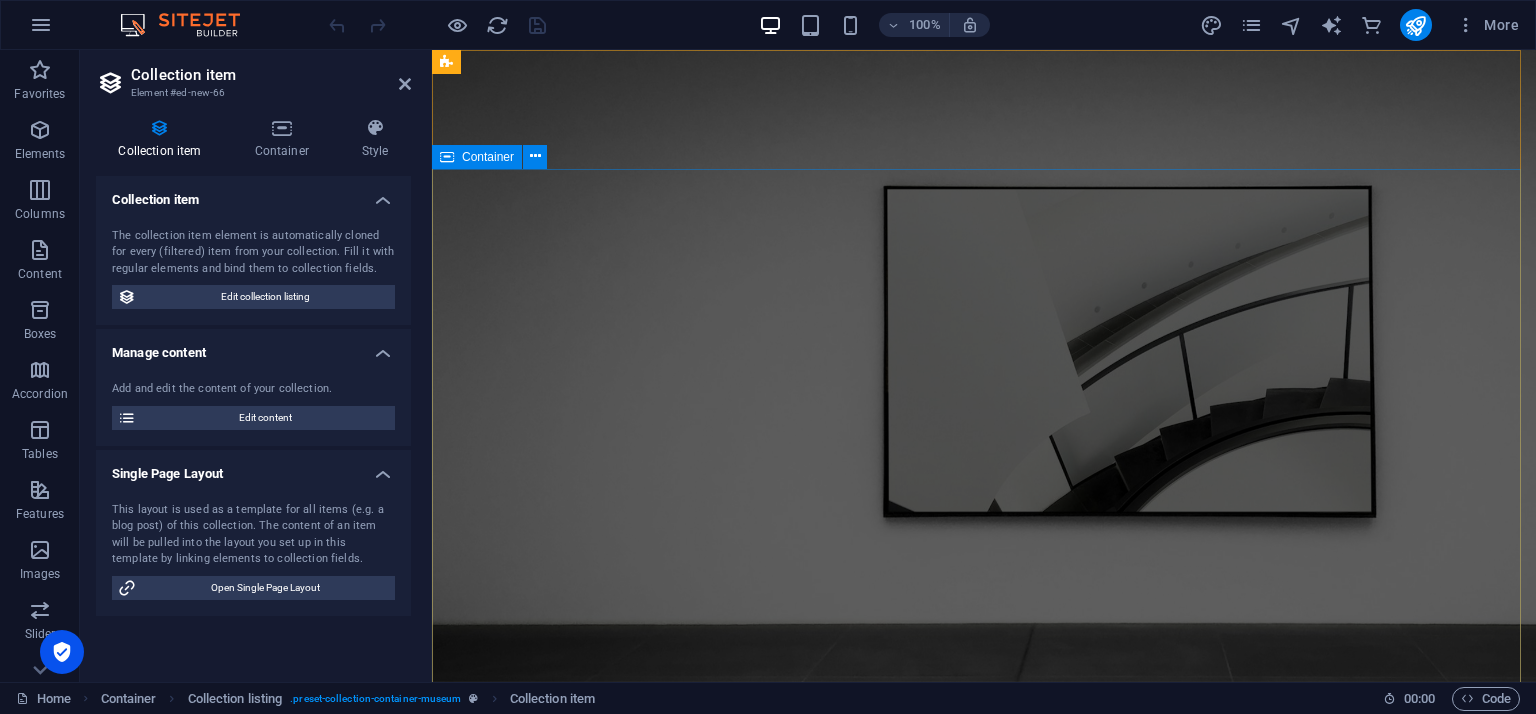 scroll, scrollTop: 0, scrollLeft: 0, axis: both 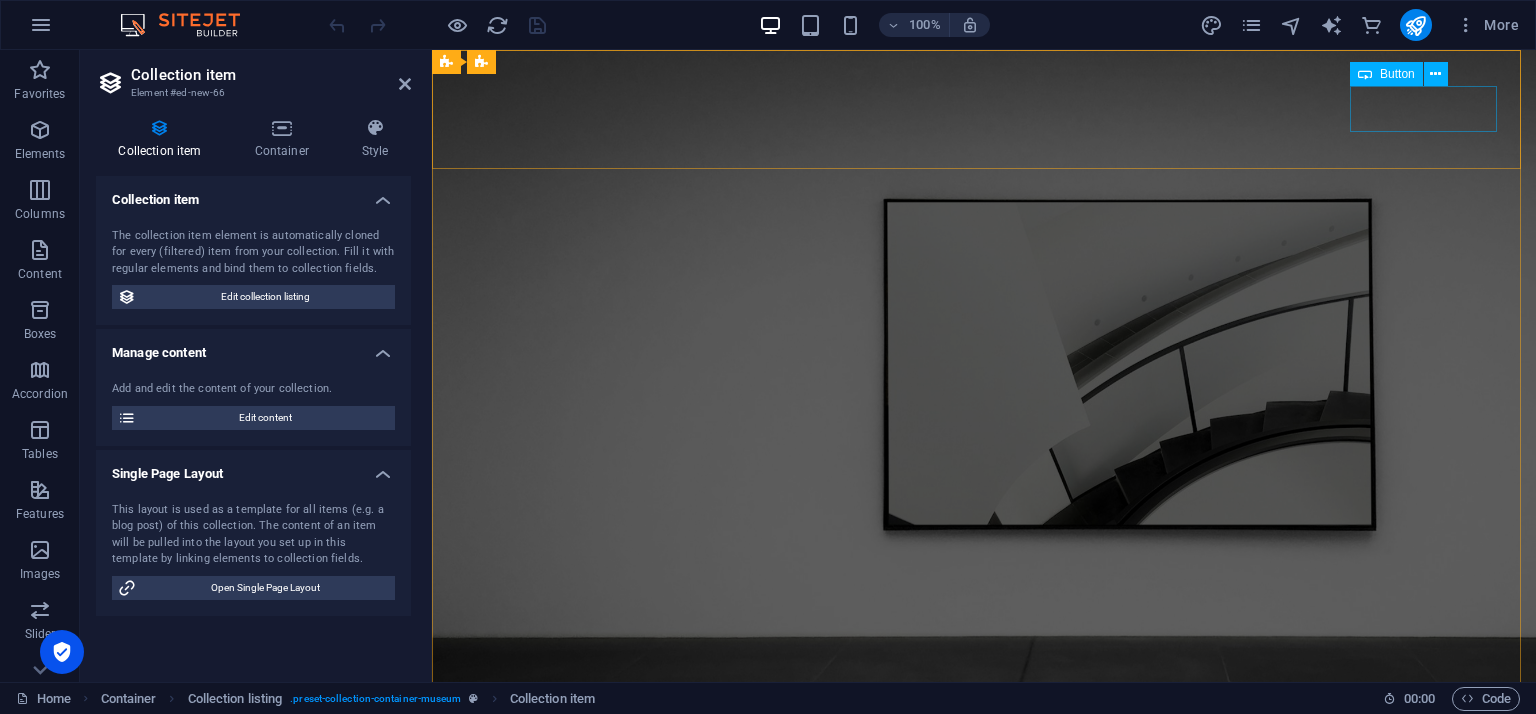 click on "Jelajahi" at bounding box center (984, 871) 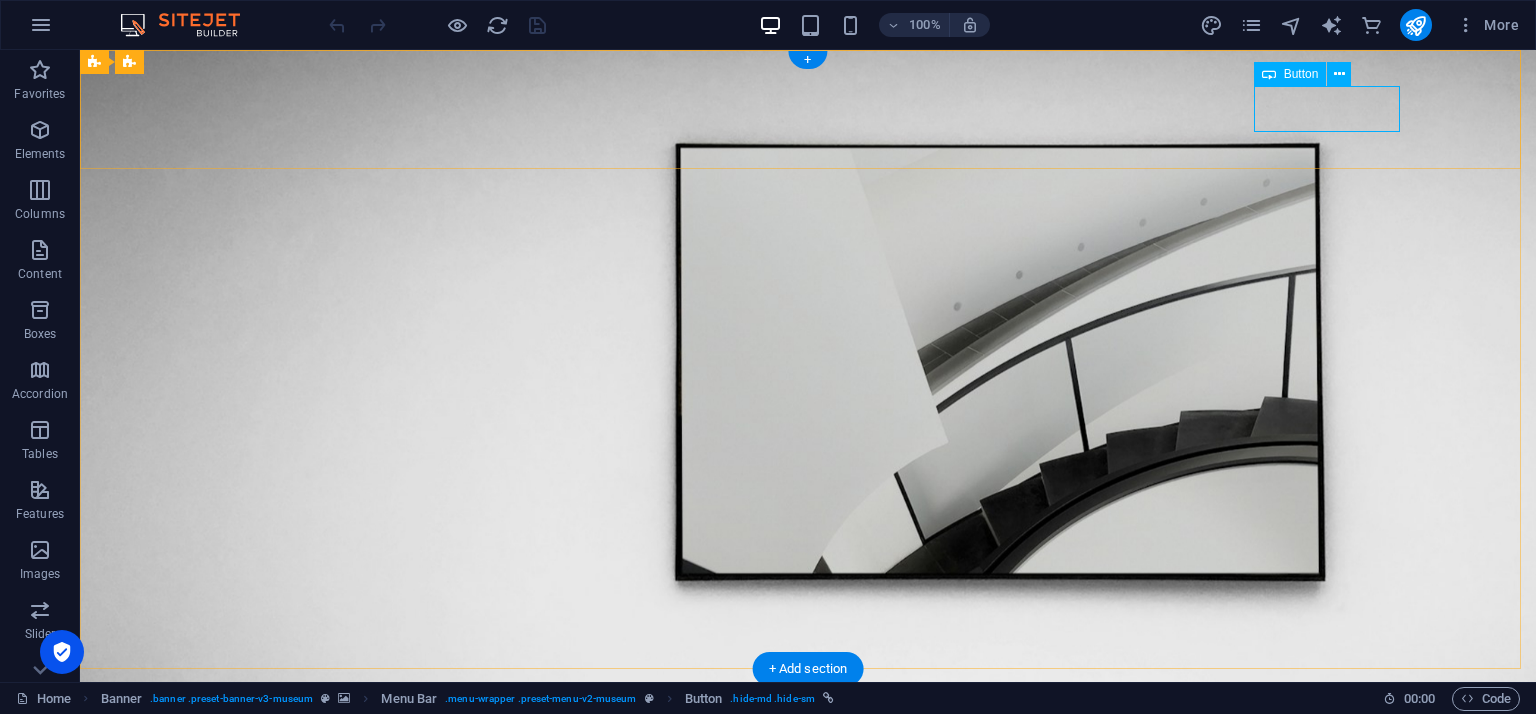click on "Jelajahi" at bounding box center (808, 871) 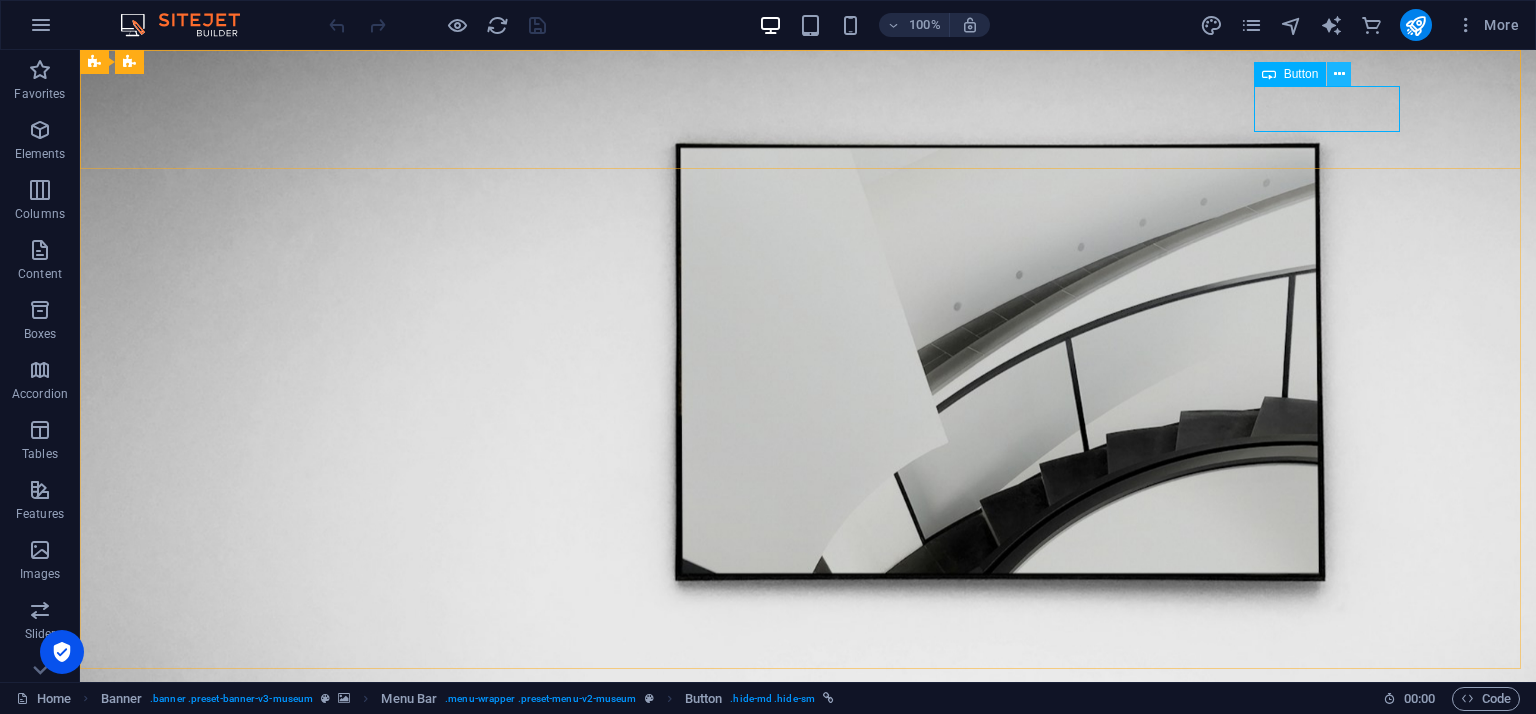 click at bounding box center (1339, 74) 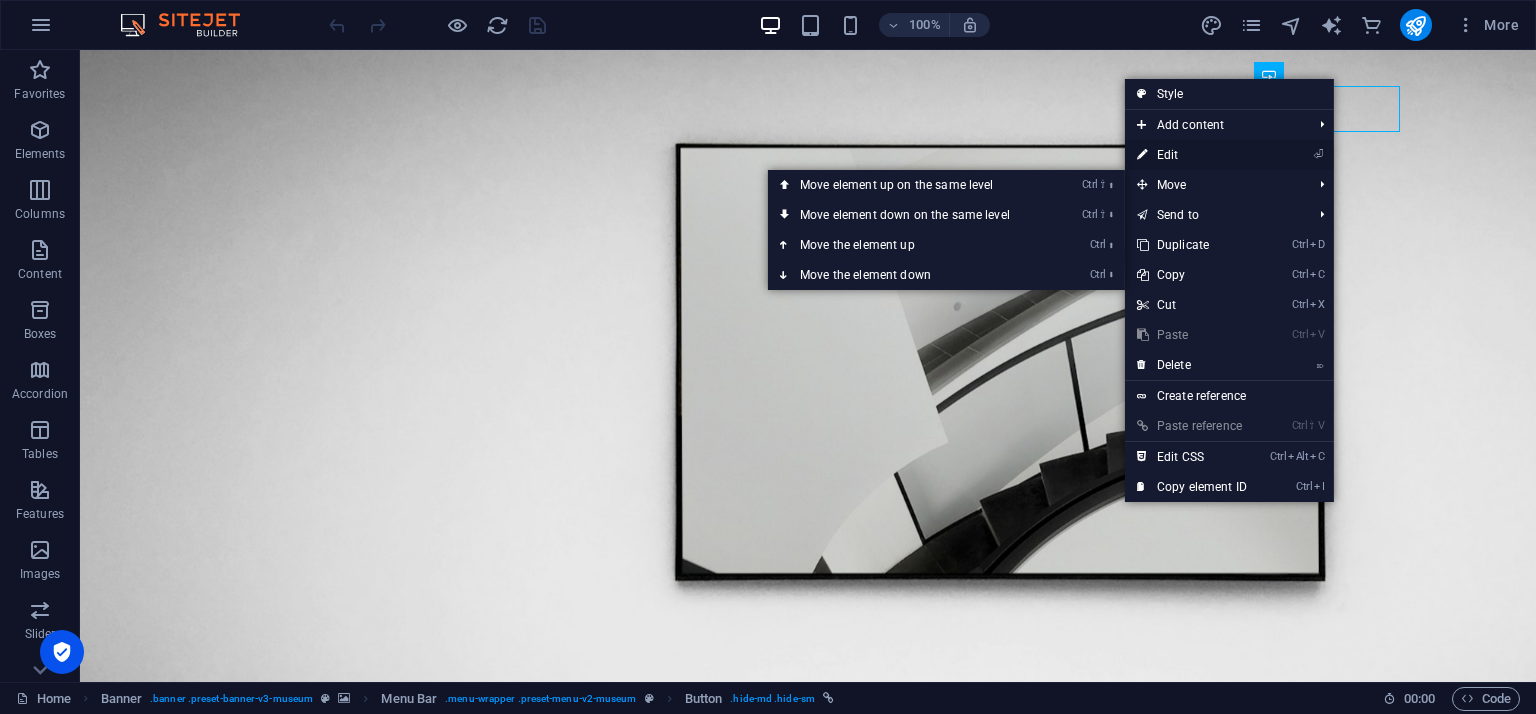 click on "⏎  Edit" at bounding box center [1229, 155] 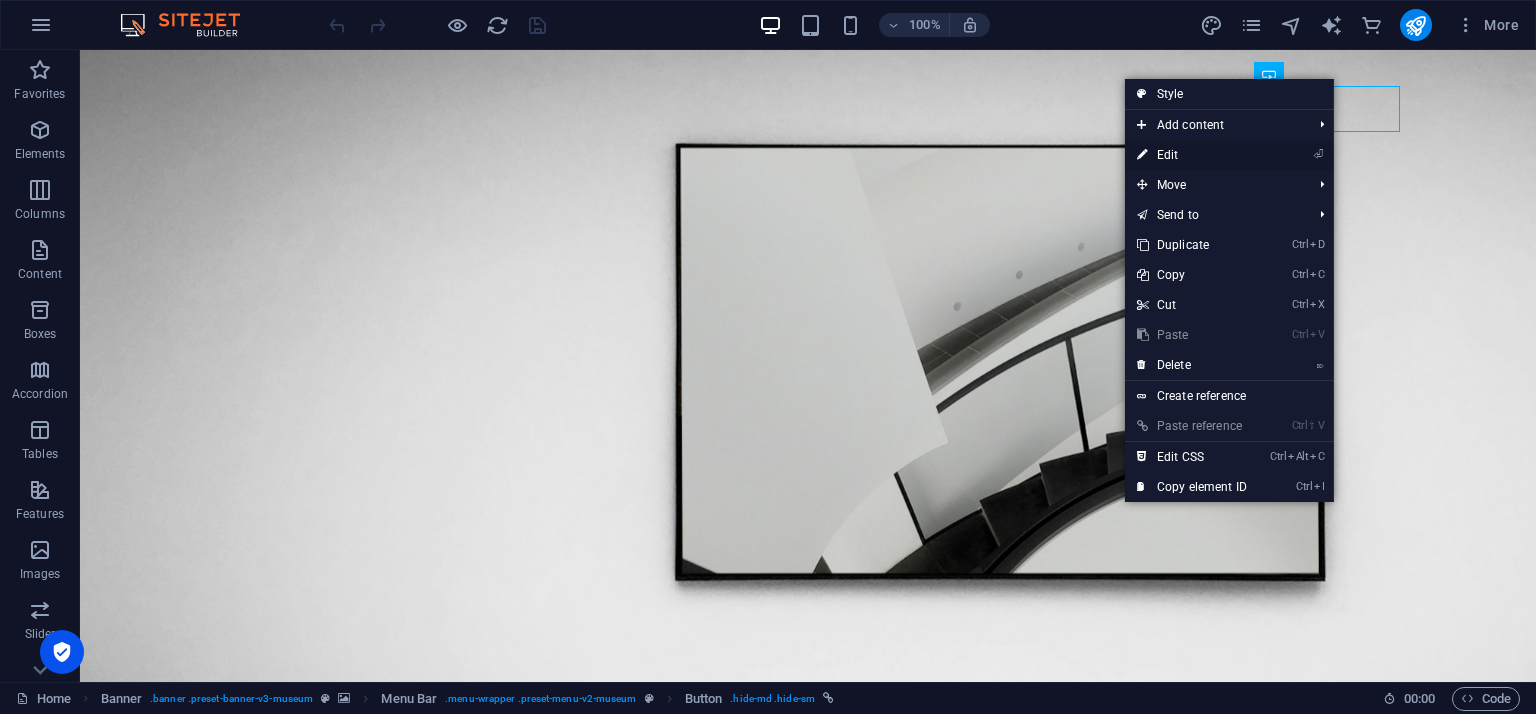 click on "⏎  Edit" at bounding box center [1192, 155] 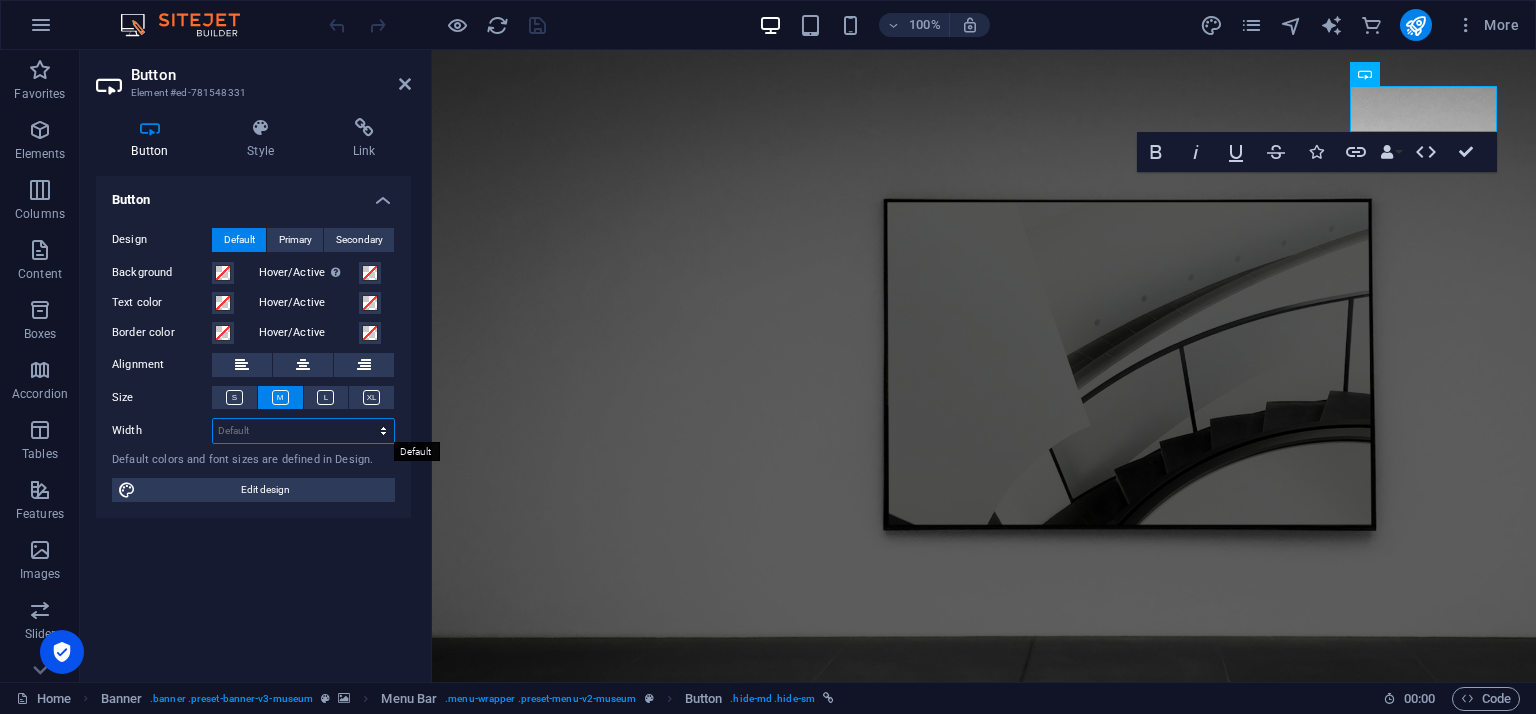 click on "Default px rem % em vh vw" at bounding box center [303, 431] 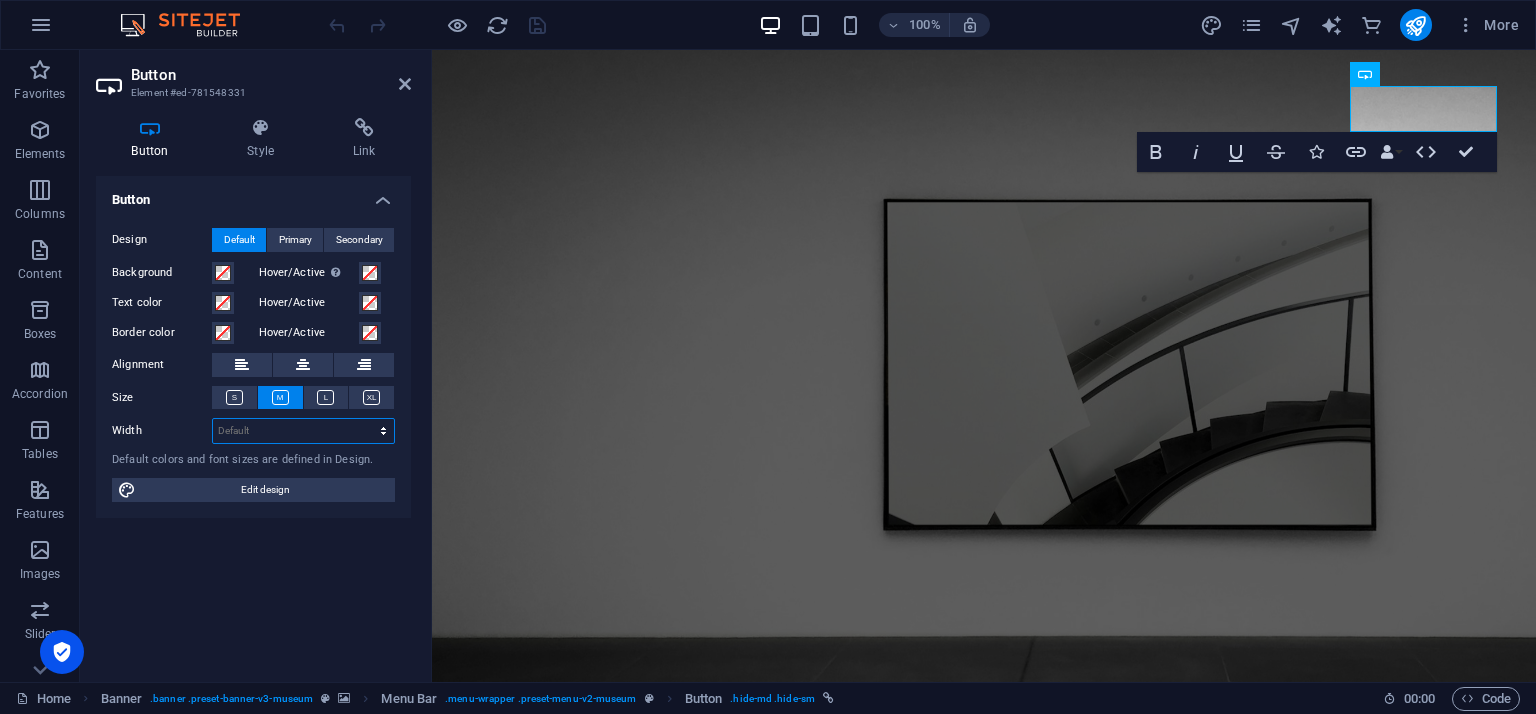 click on "Default px rem % em vh vw" at bounding box center (303, 431) 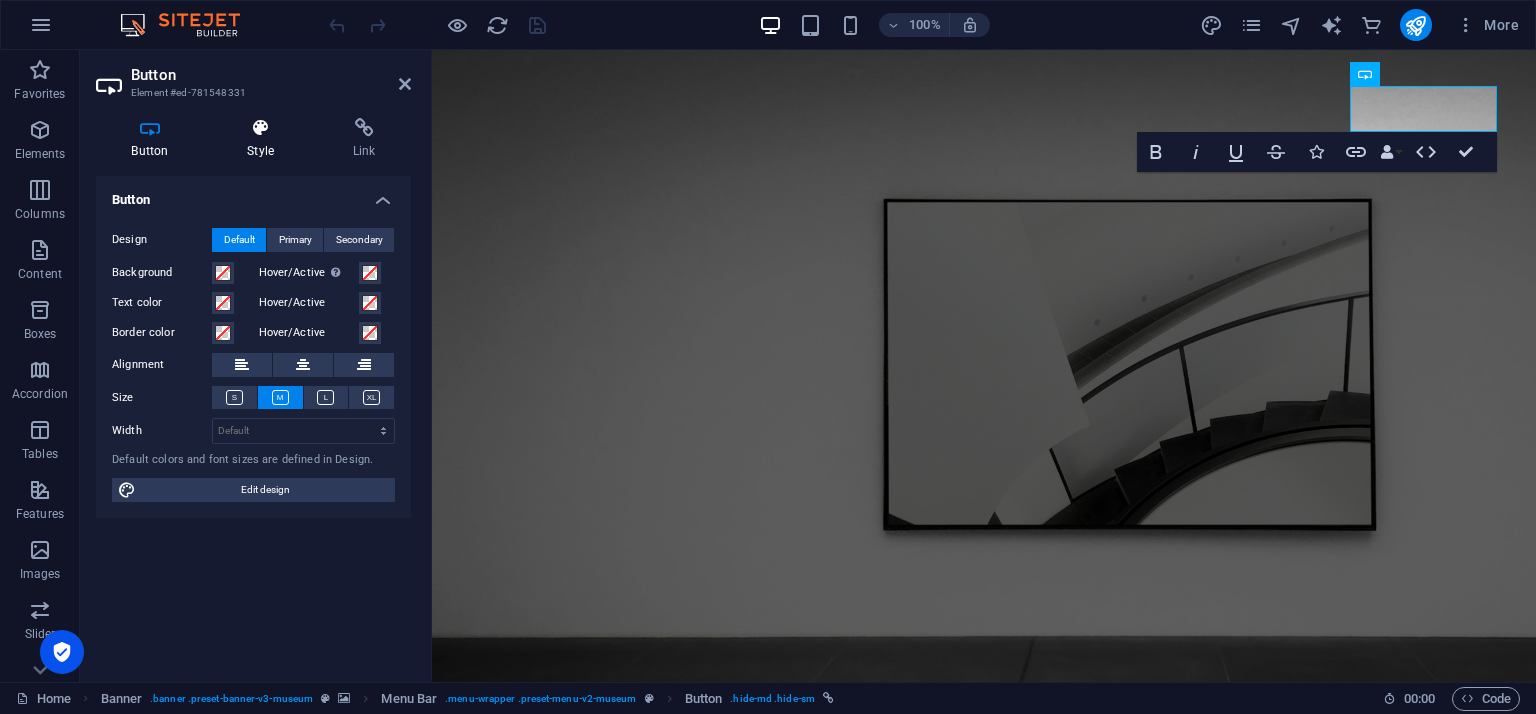 click at bounding box center [261, 128] 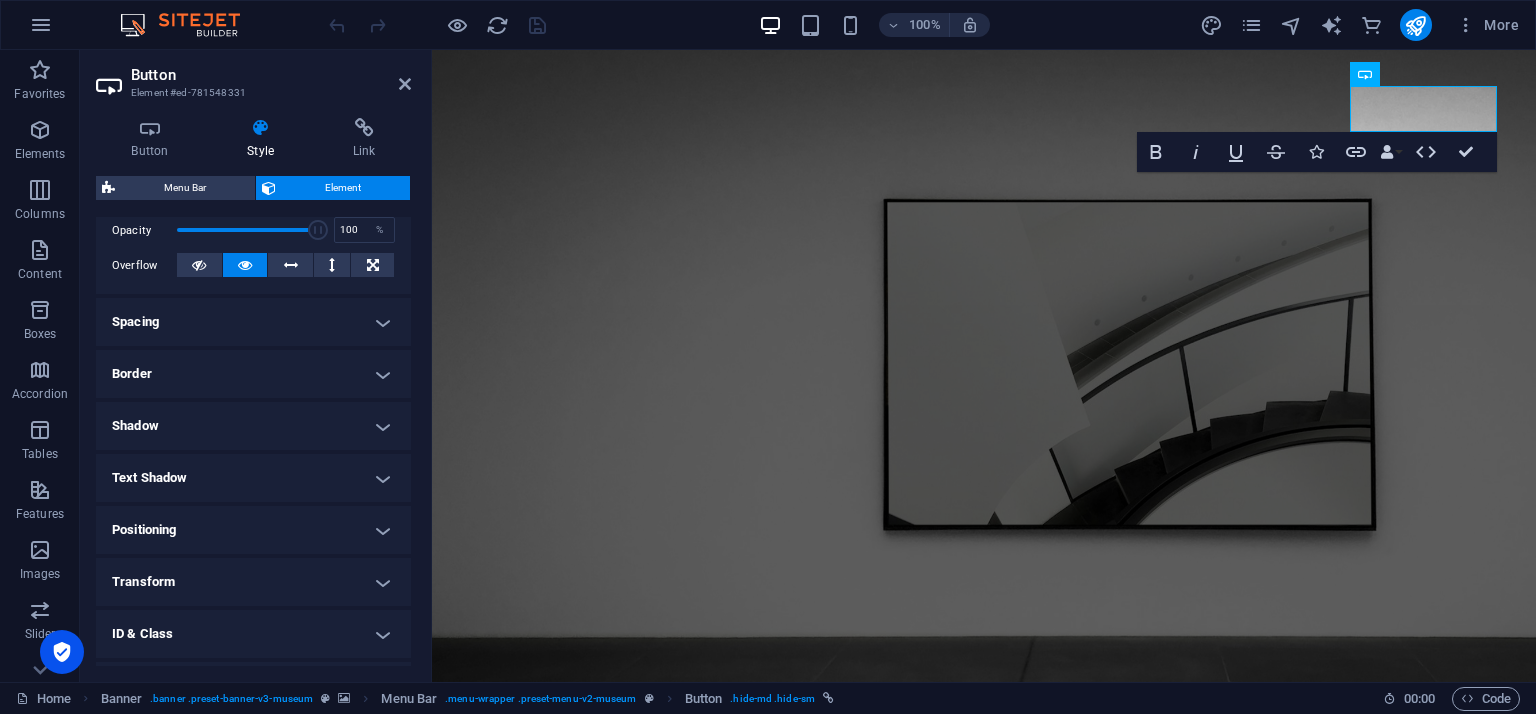 scroll, scrollTop: 200, scrollLeft: 0, axis: vertical 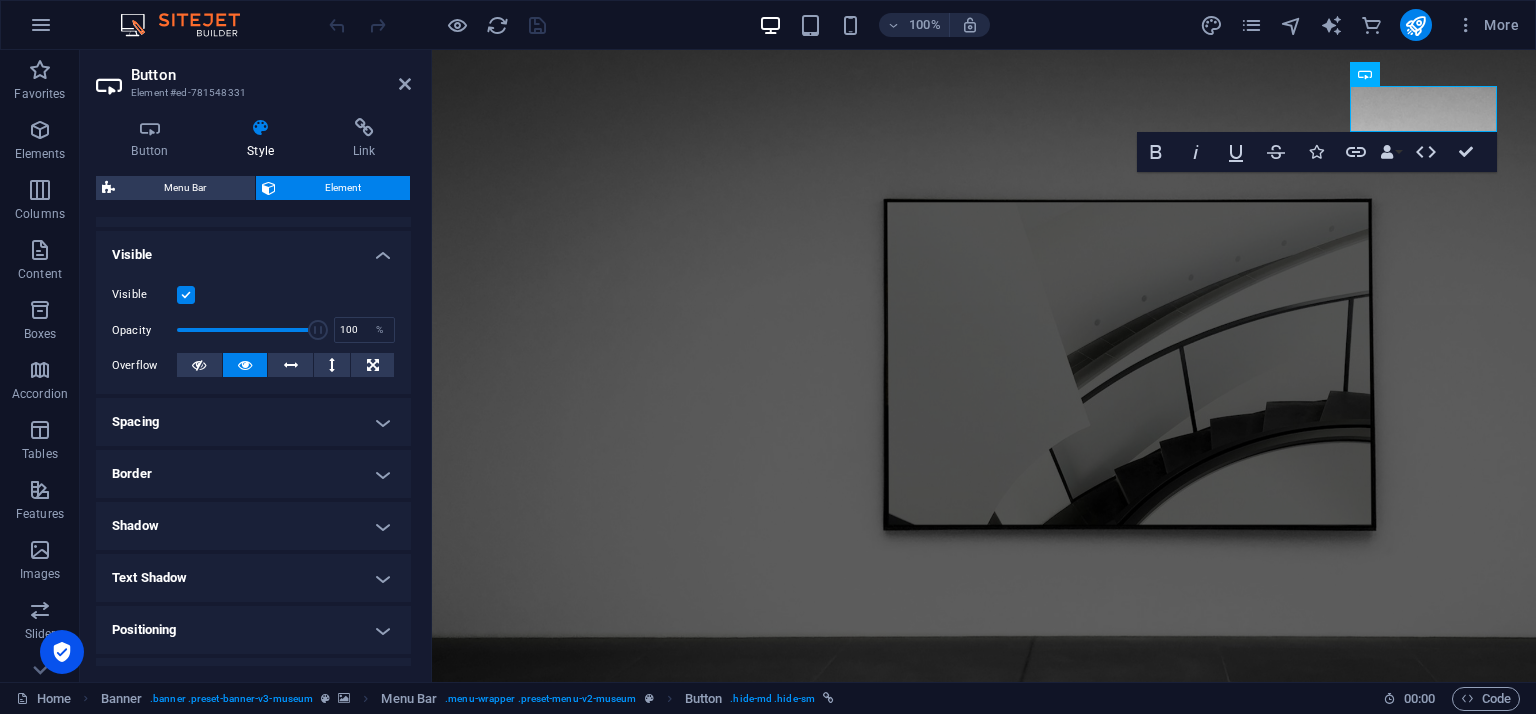 click on "Border" at bounding box center (253, 474) 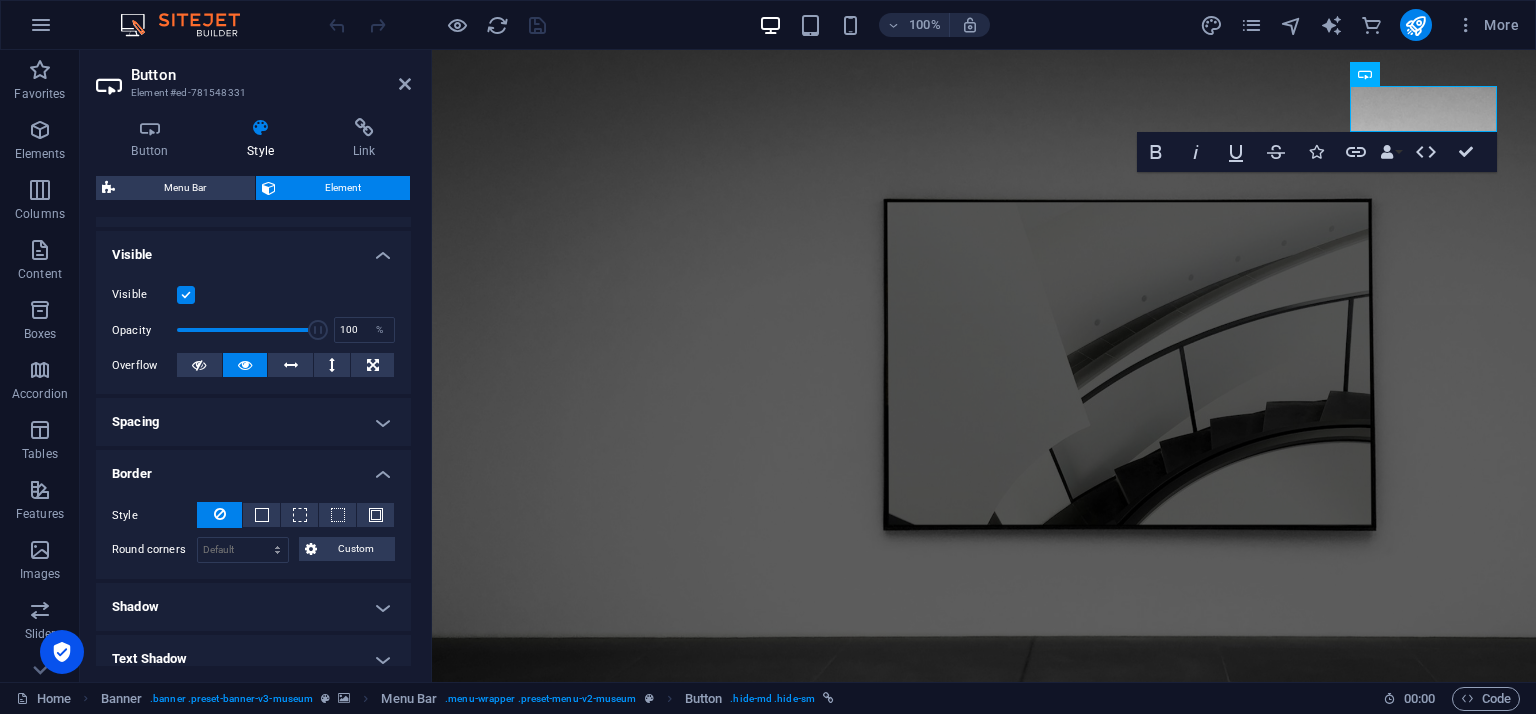 click on "Border" at bounding box center (253, 468) 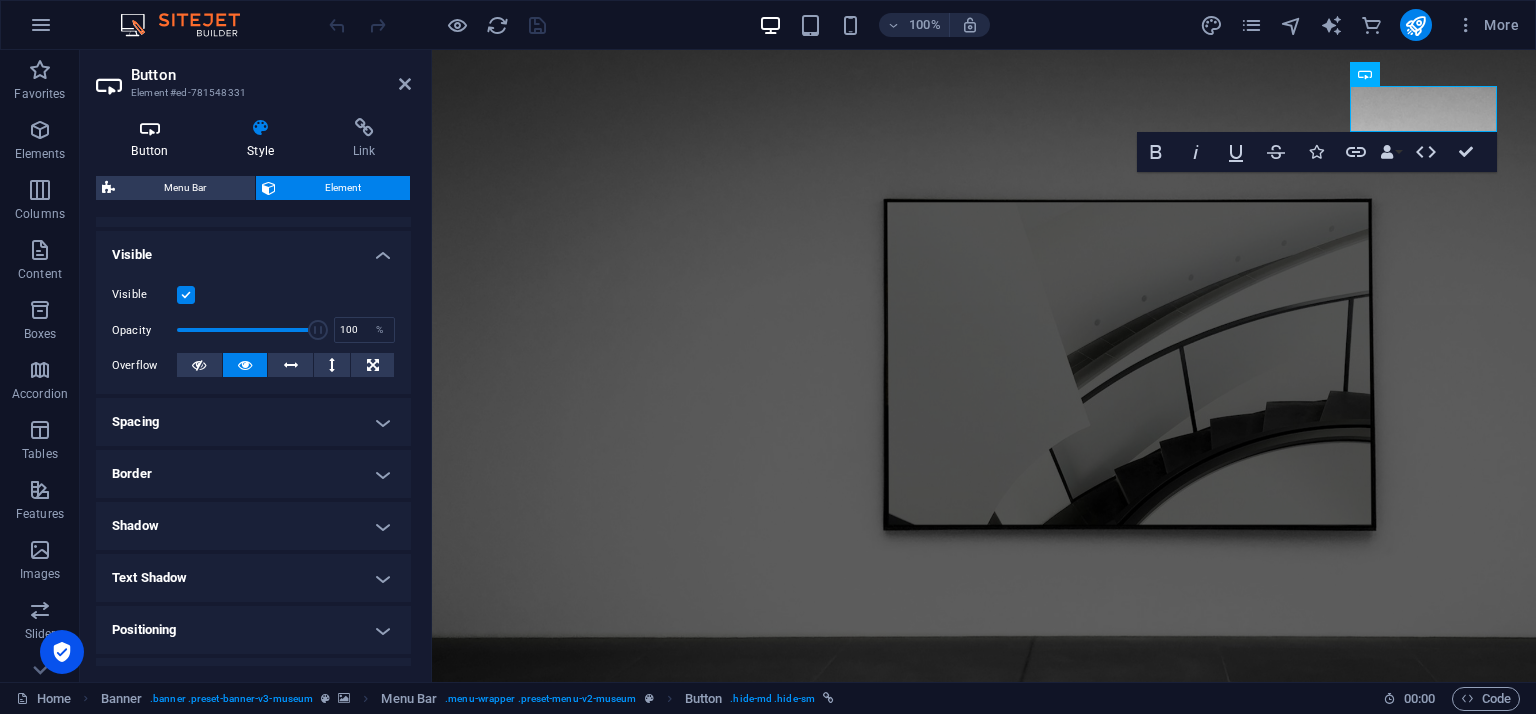 click at bounding box center [150, 128] 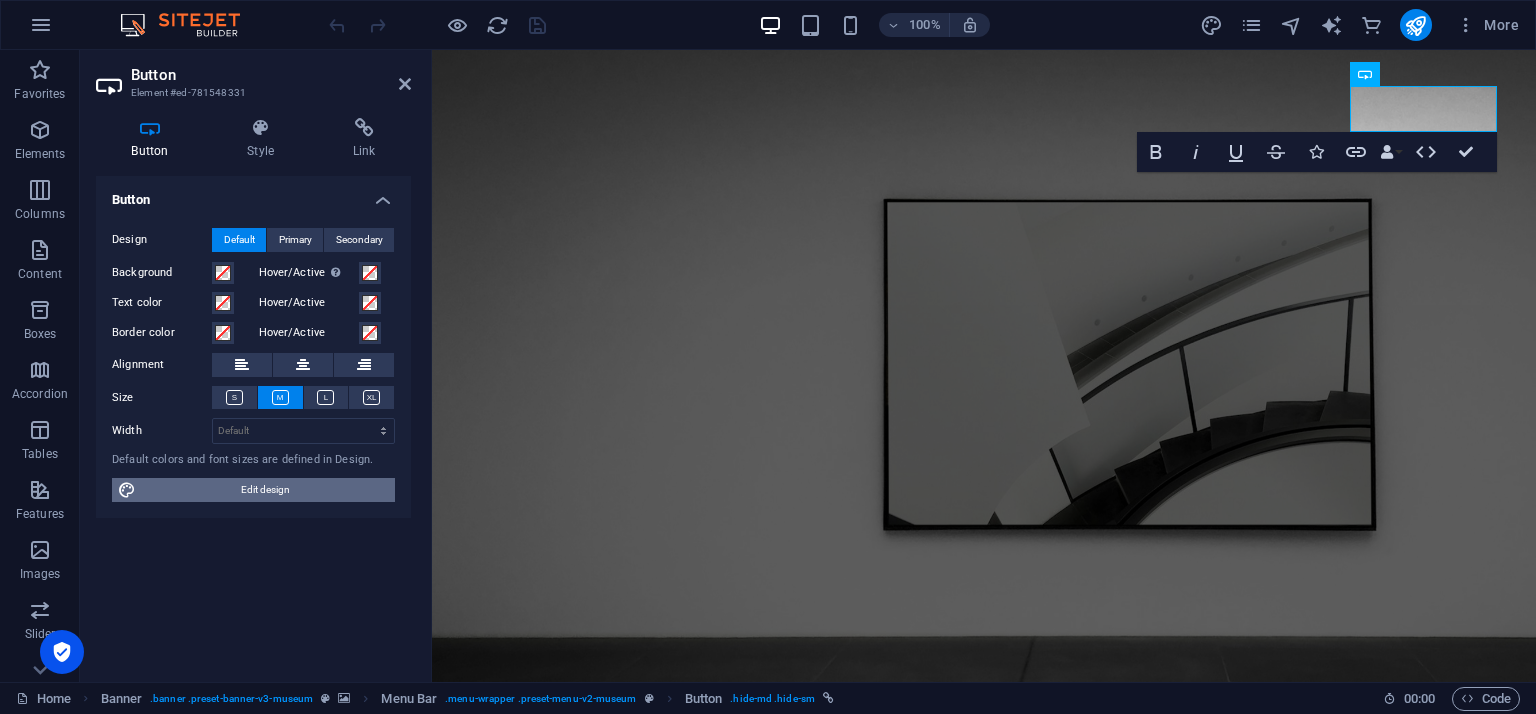 click on "Edit design" at bounding box center (265, 490) 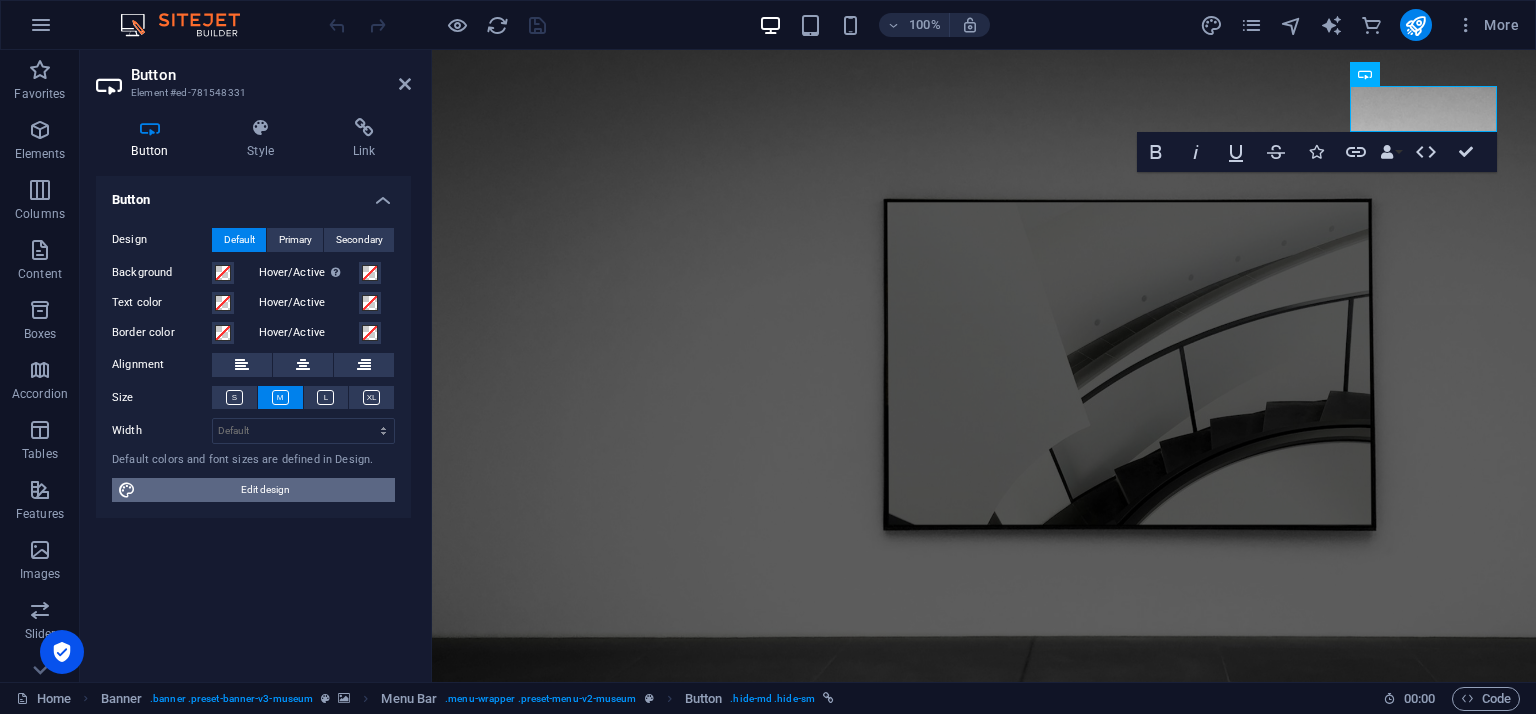 select on "px" 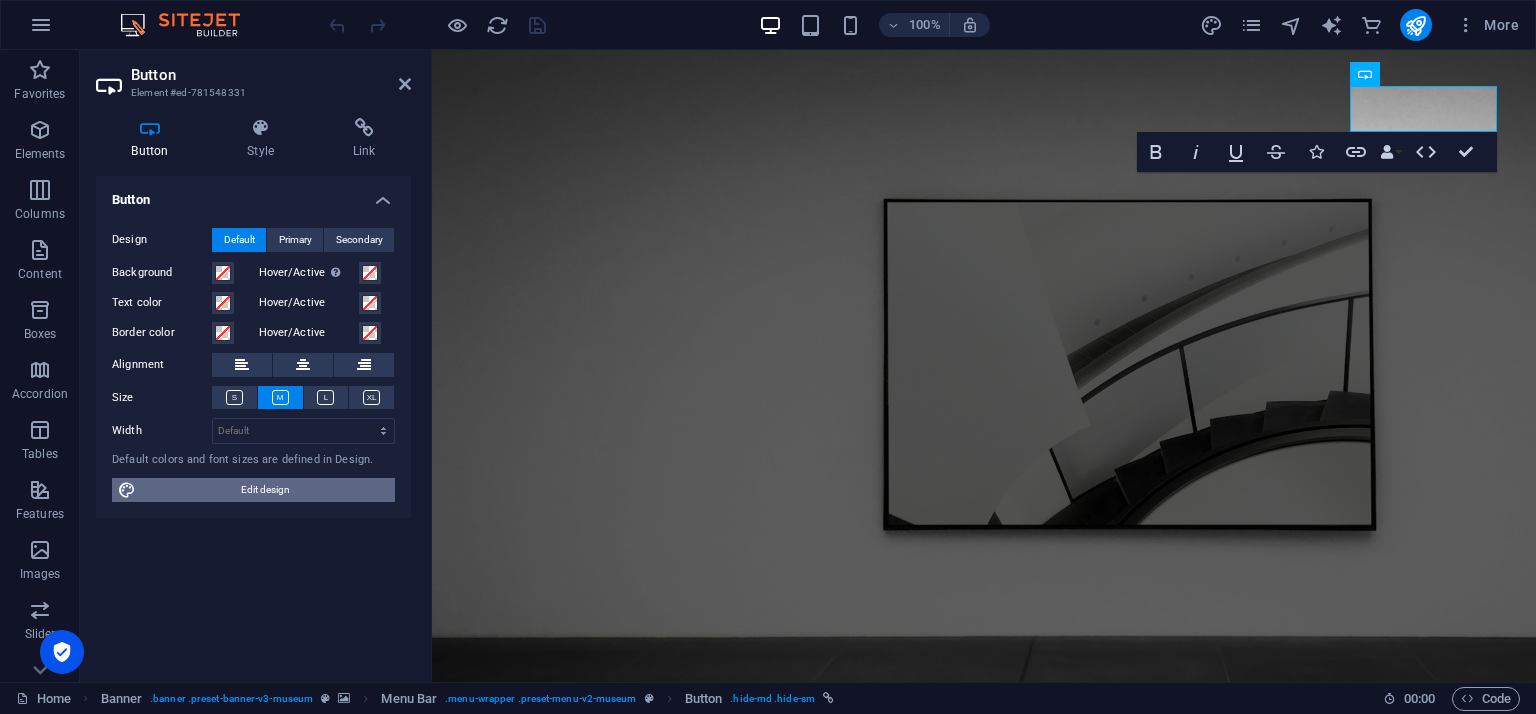 select on "300" 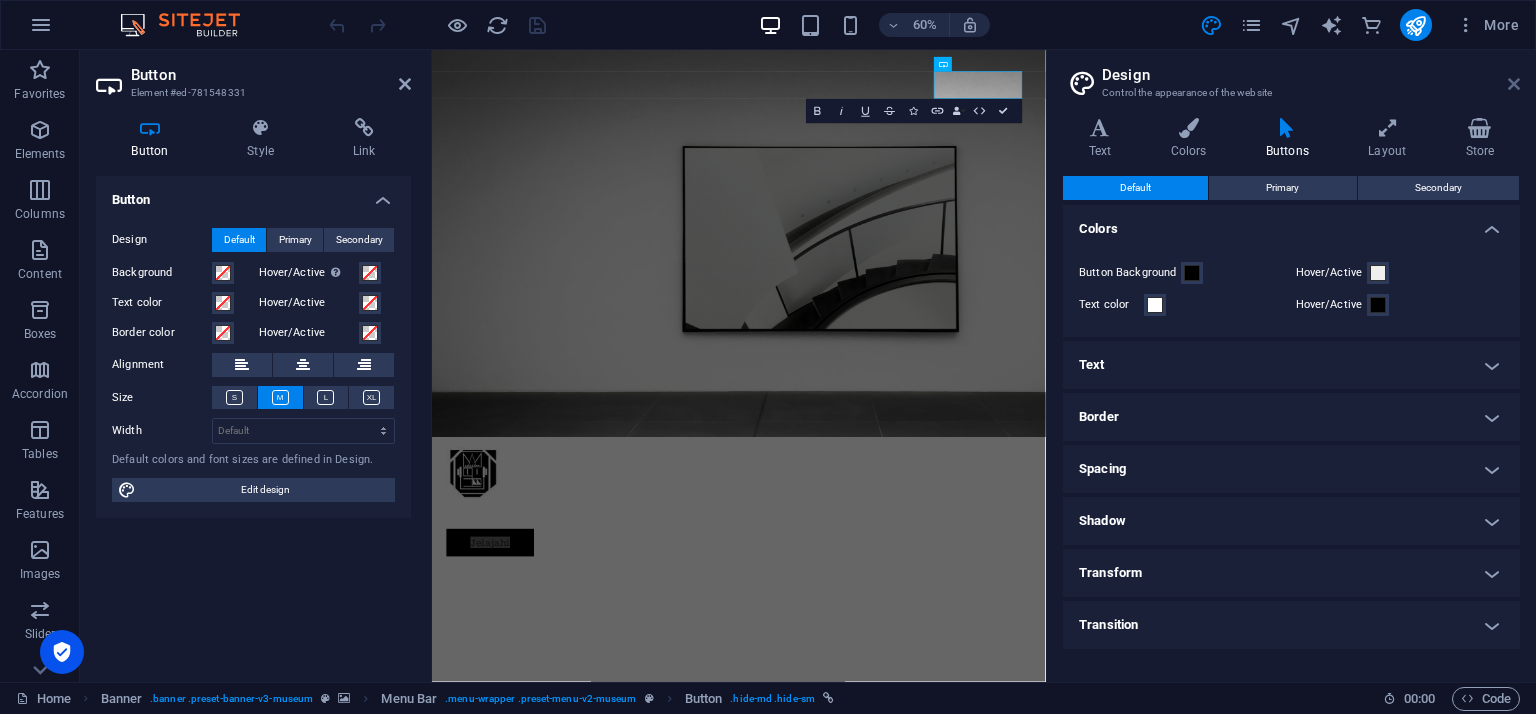 click at bounding box center (1514, 84) 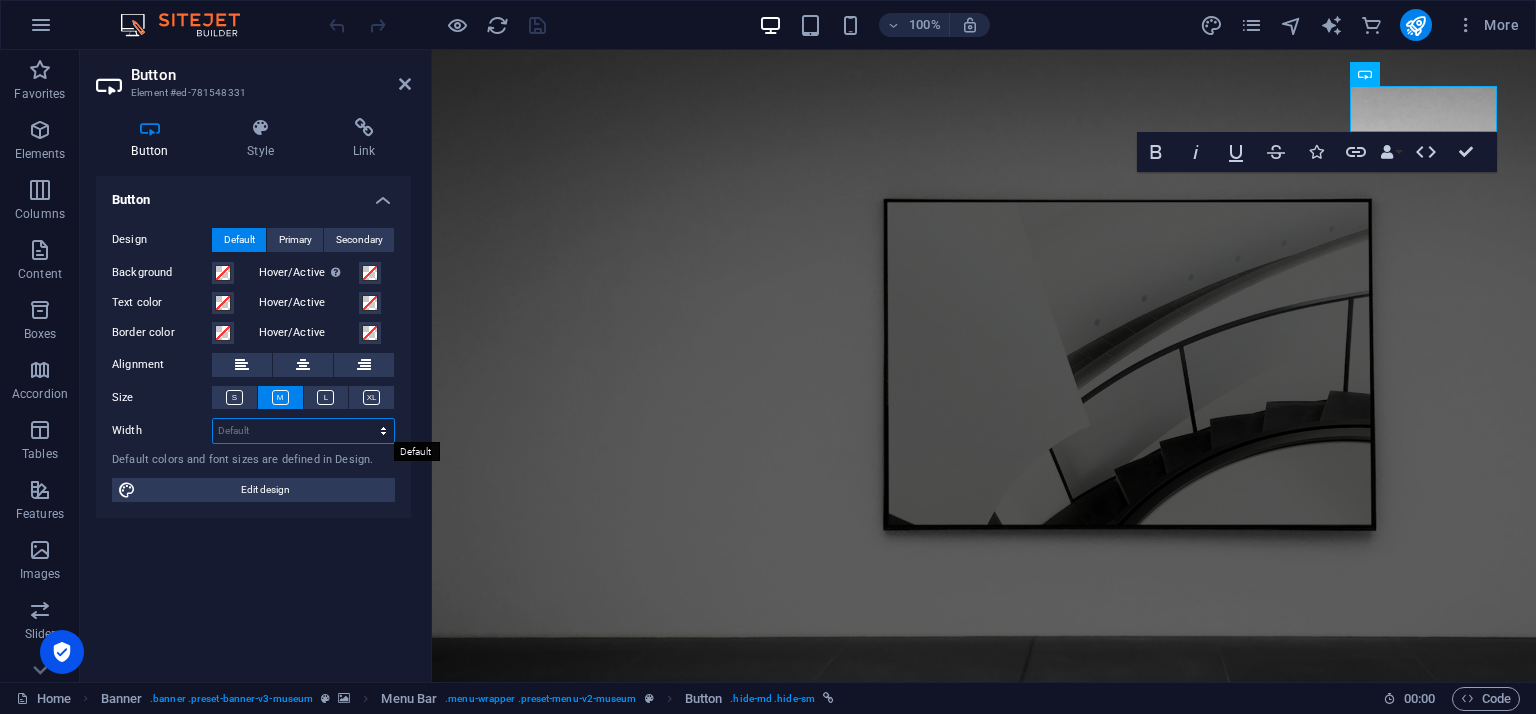 click on "Default px rem % em vh vw" at bounding box center (303, 431) 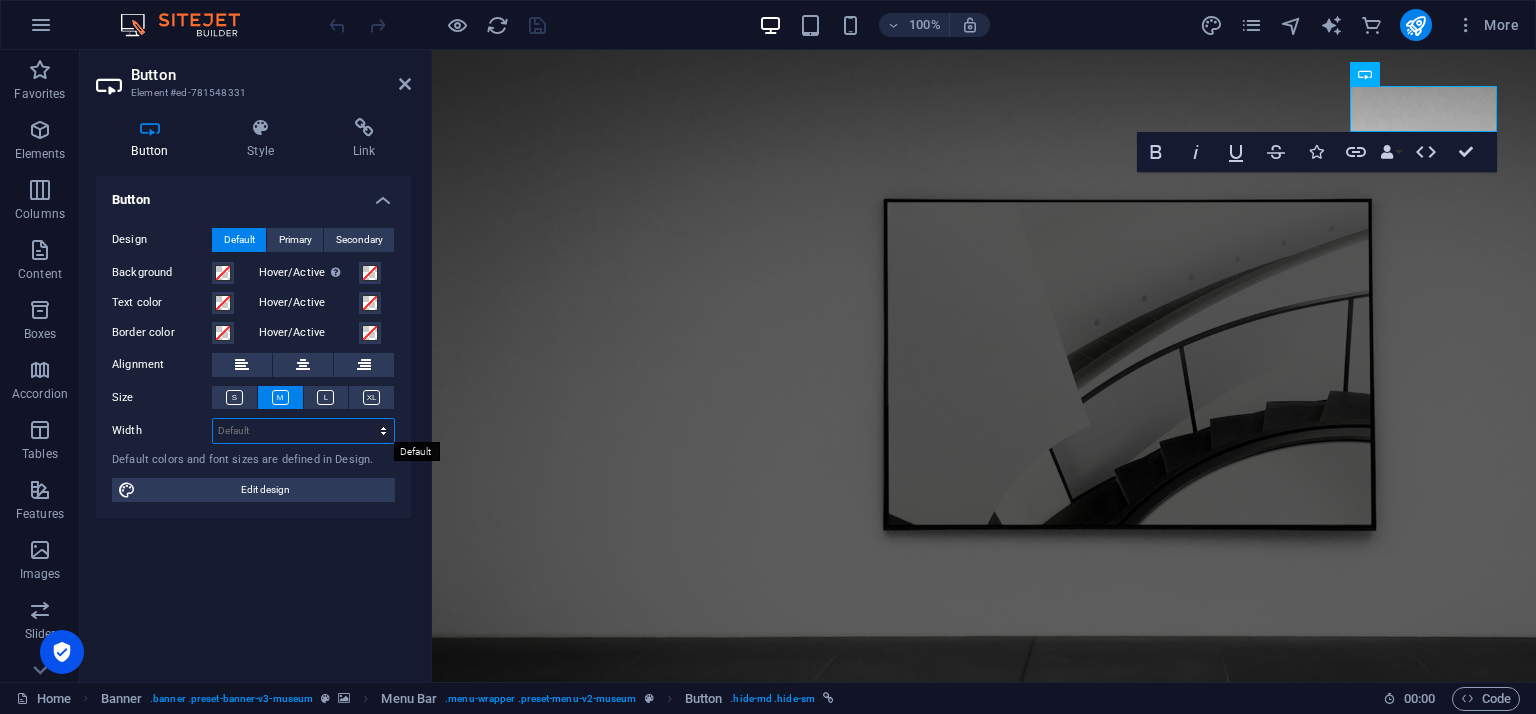click on "Default px rem % em vh vw" at bounding box center (303, 431) 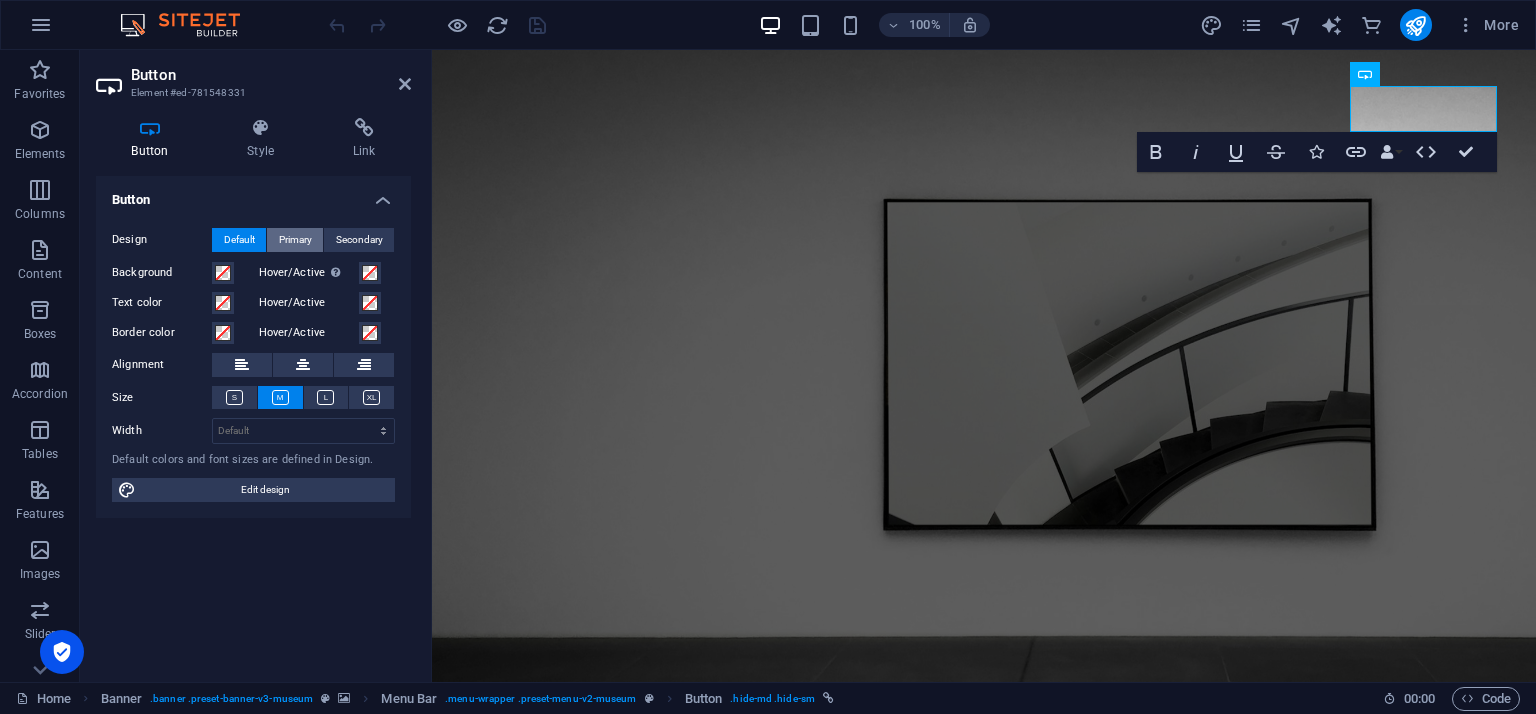 click on "Primary" at bounding box center [295, 240] 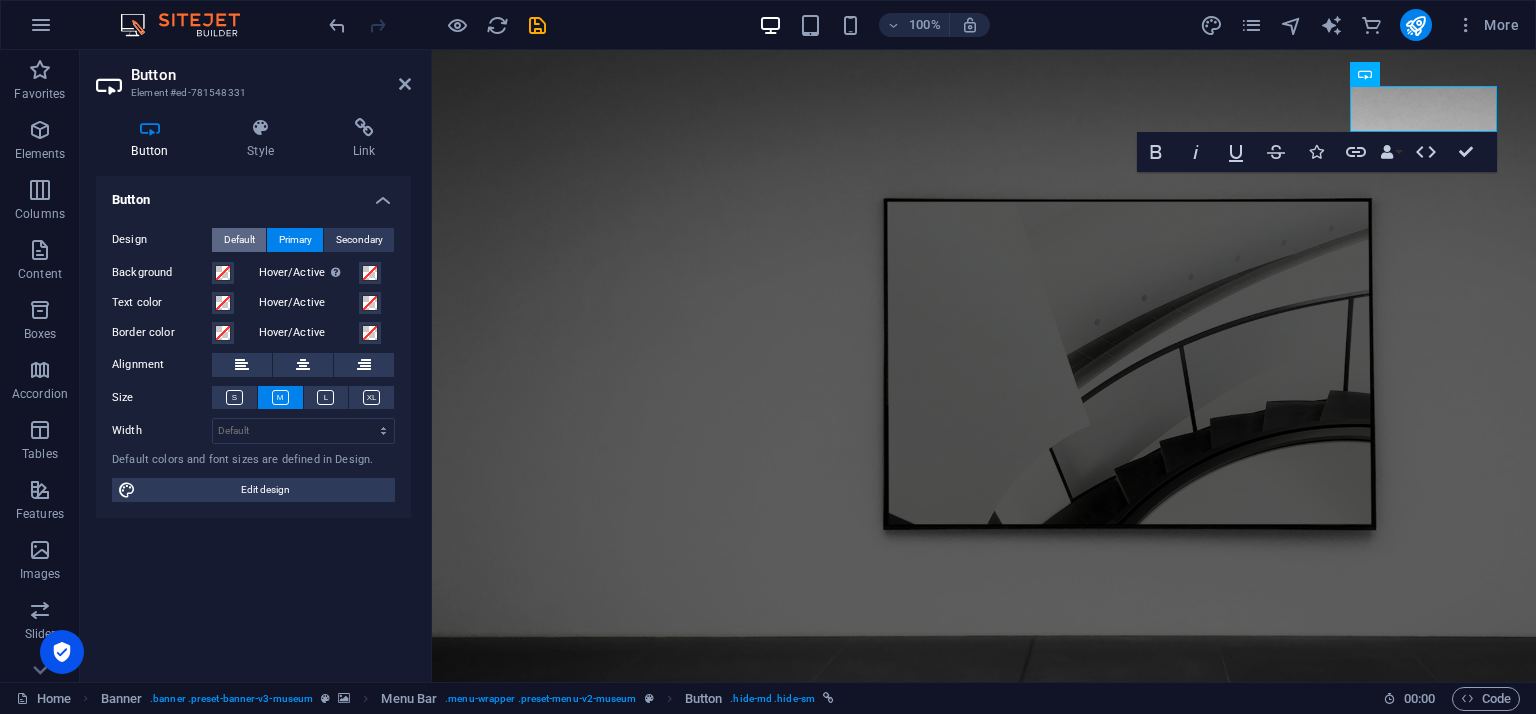 click on "Default" at bounding box center (239, 240) 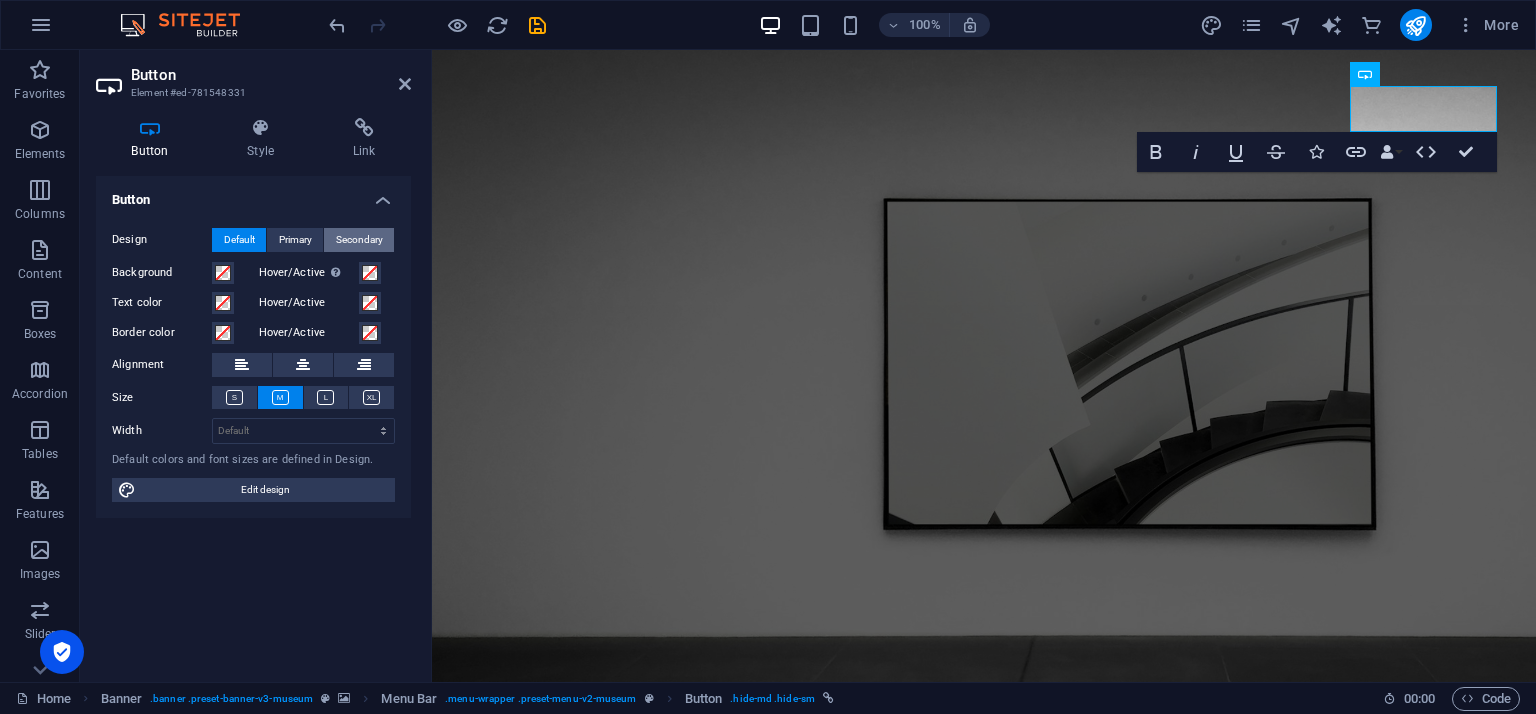 click on "Secondary" at bounding box center [359, 240] 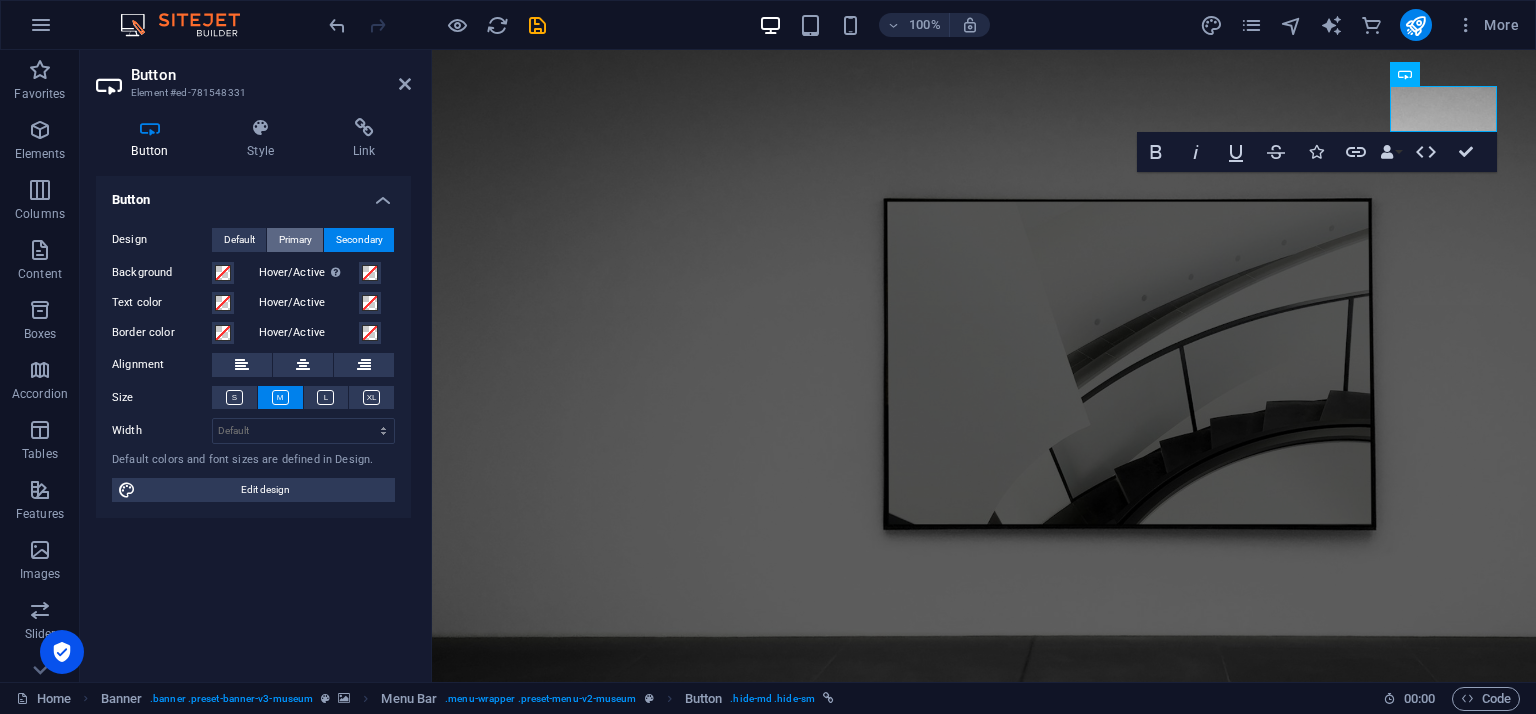 click on "Primary" at bounding box center (295, 240) 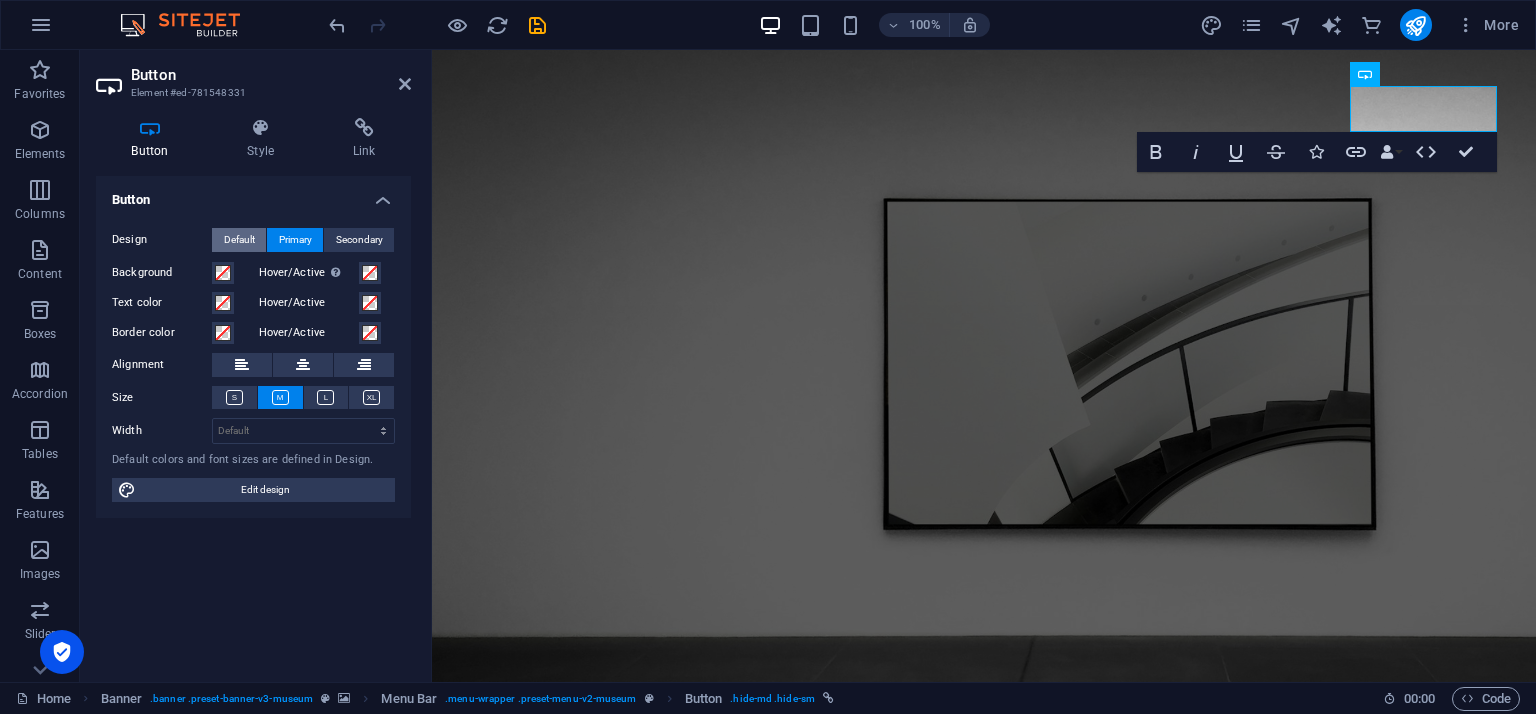 click on "Default" at bounding box center (239, 240) 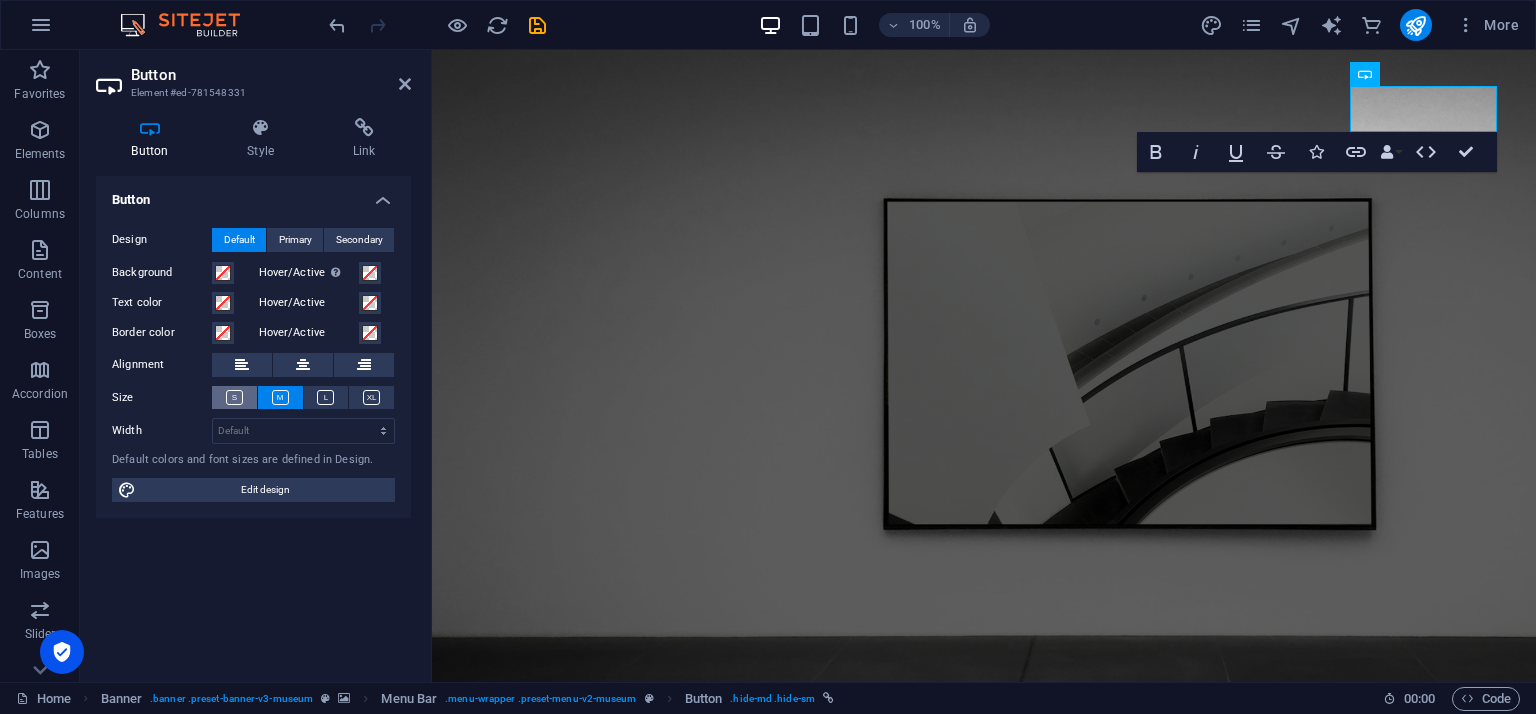 click at bounding box center (234, 397) 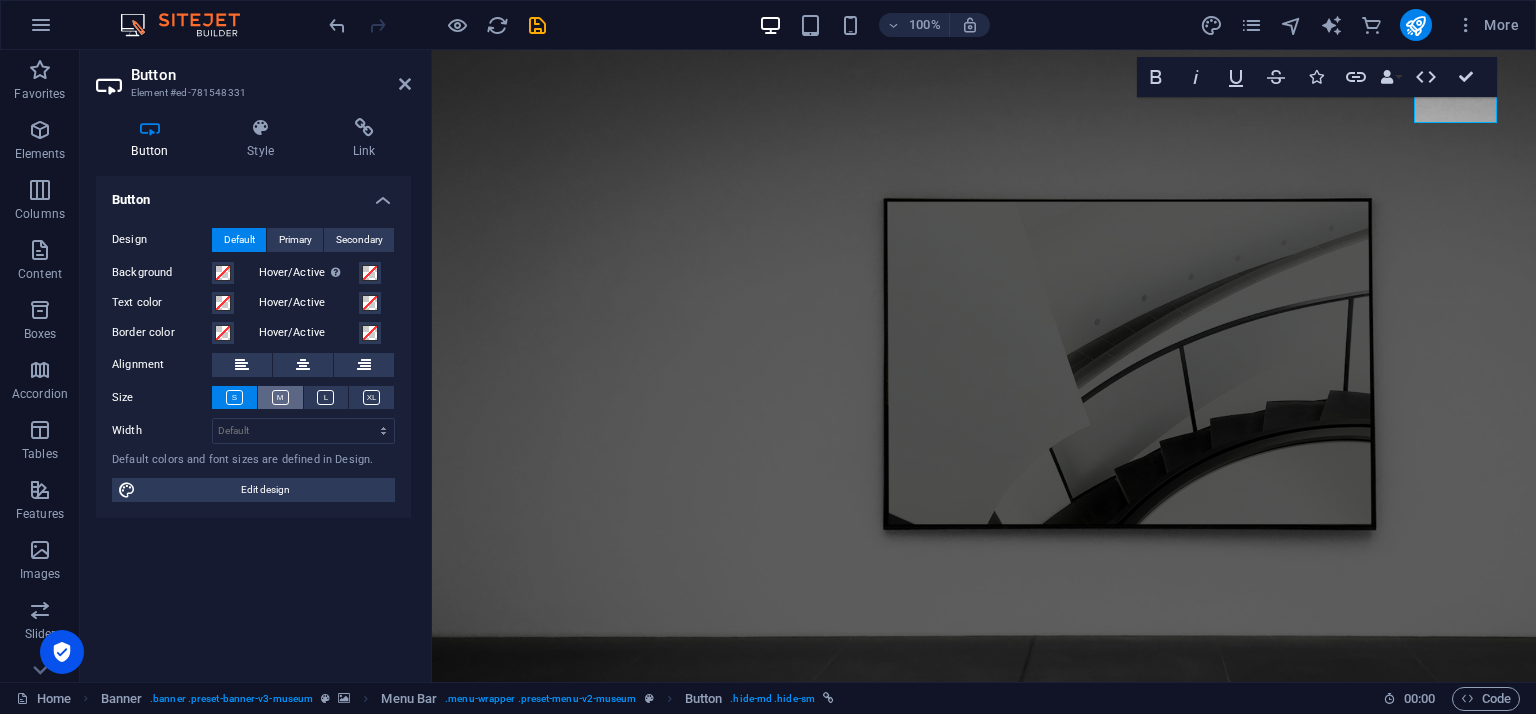 click at bounding box center (280, 397) 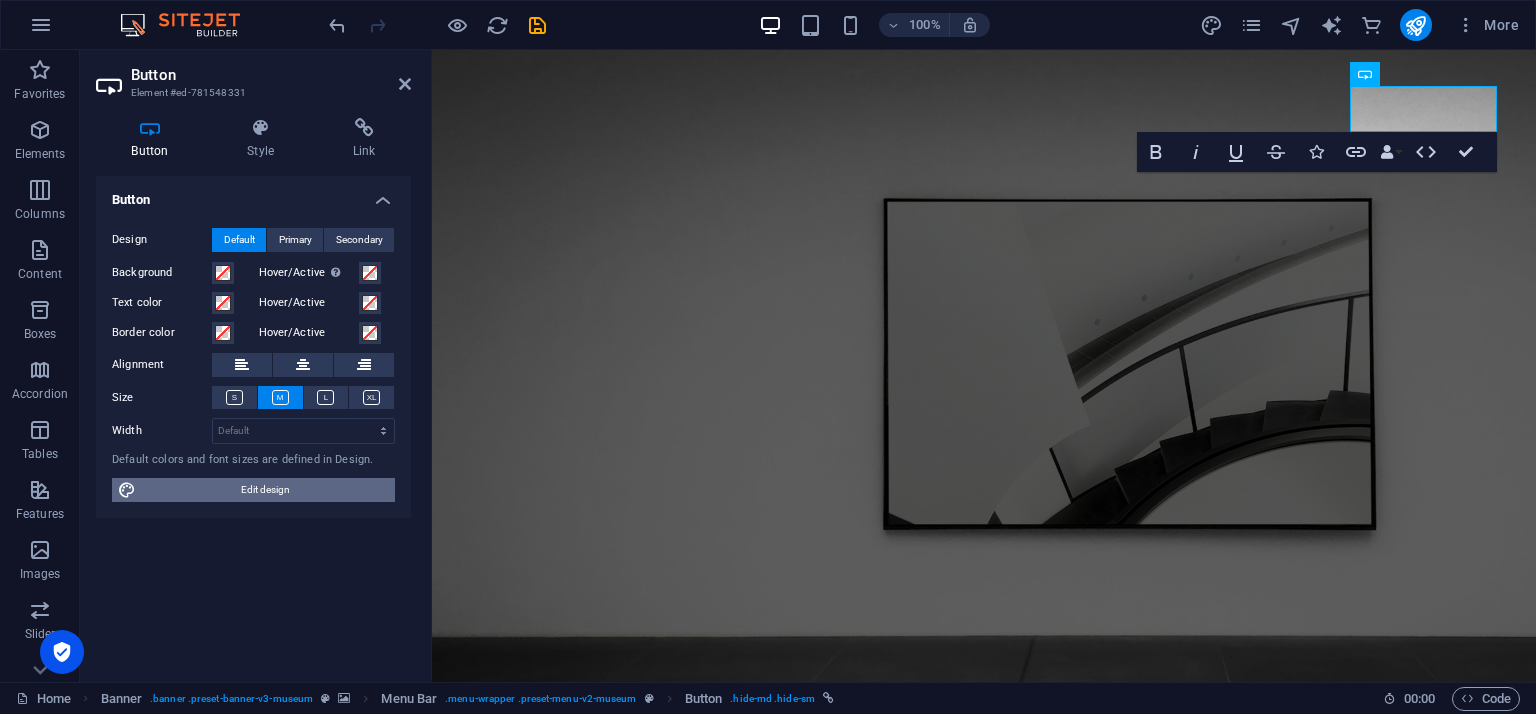 click on "Edit design" at bounding box center (265, 490) 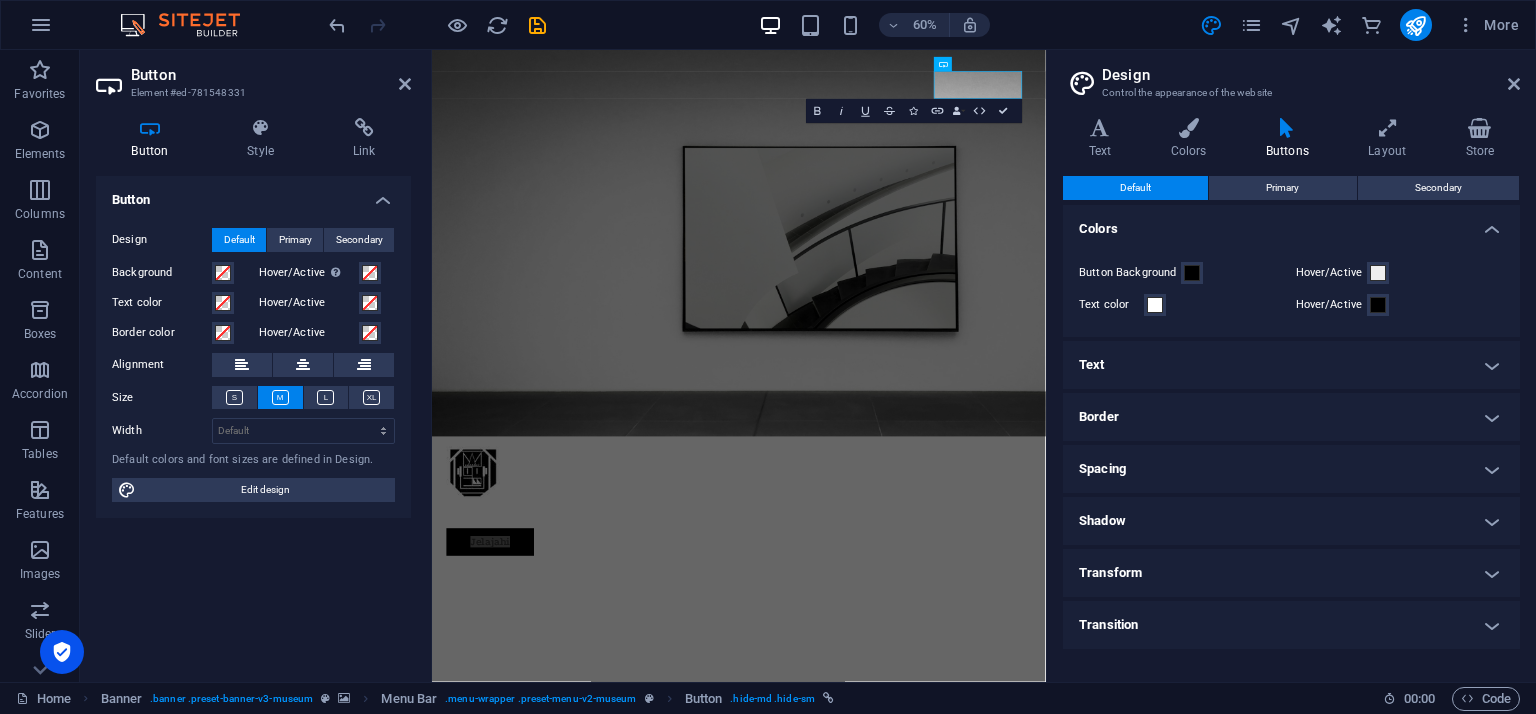 click on "Border" at bounding box center [1291, 417] 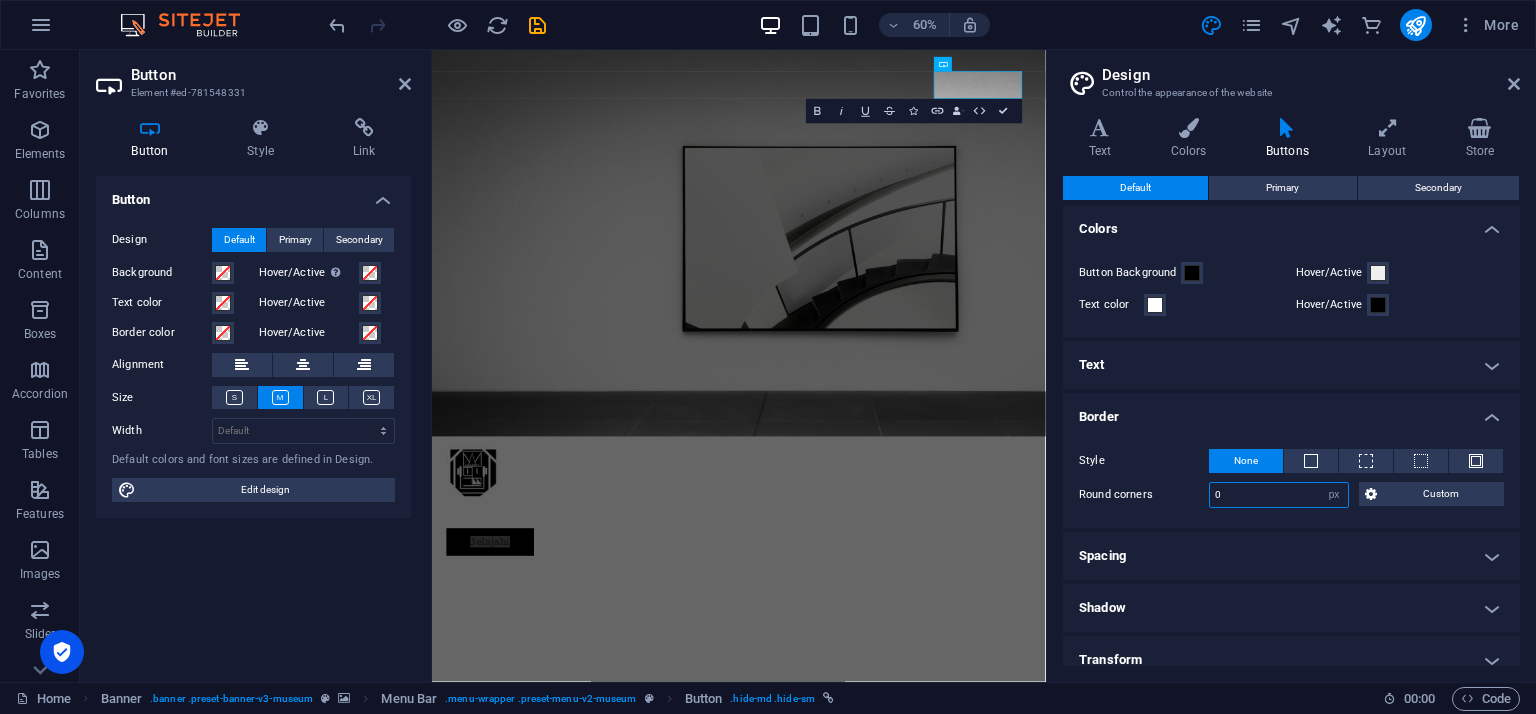 click on "0" at bounding box center [1279, 495] 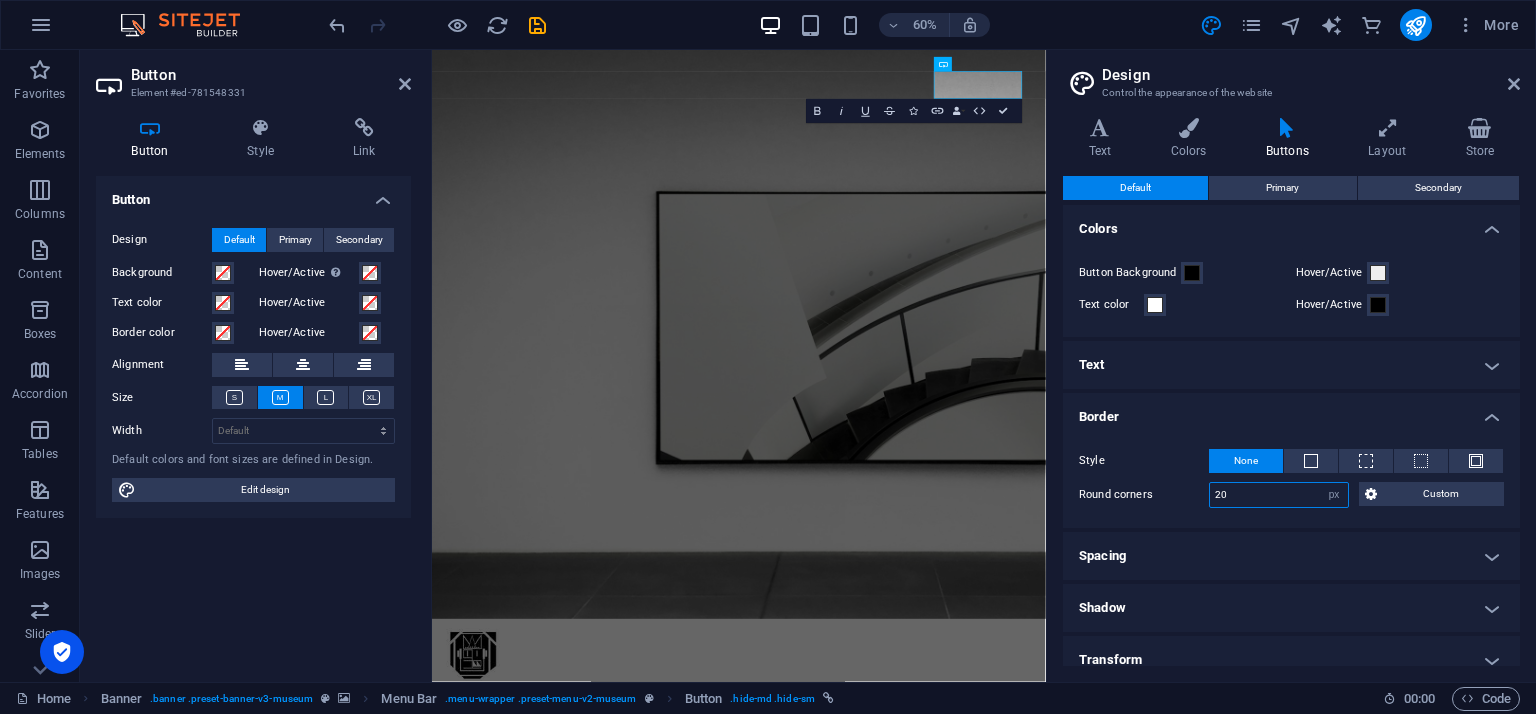 type on "2" 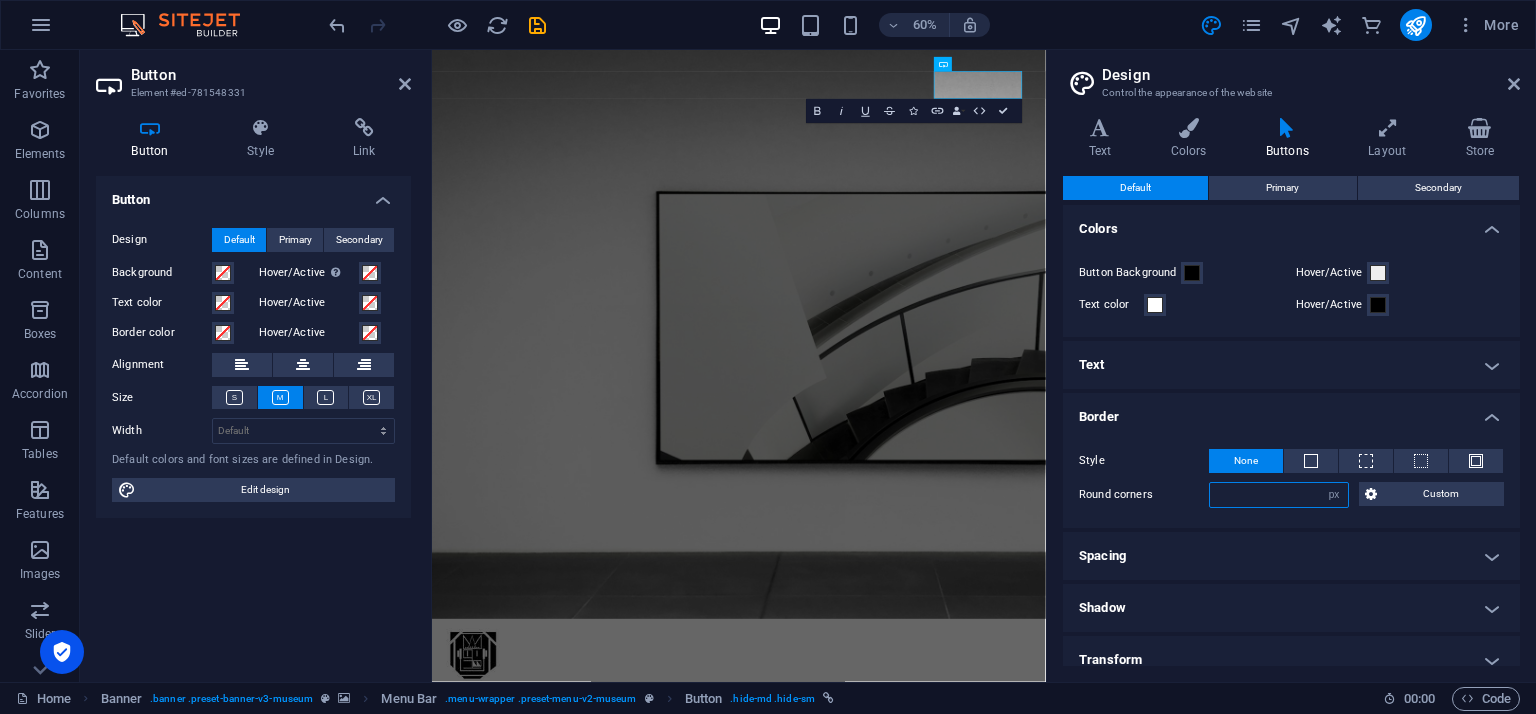 type on "0" 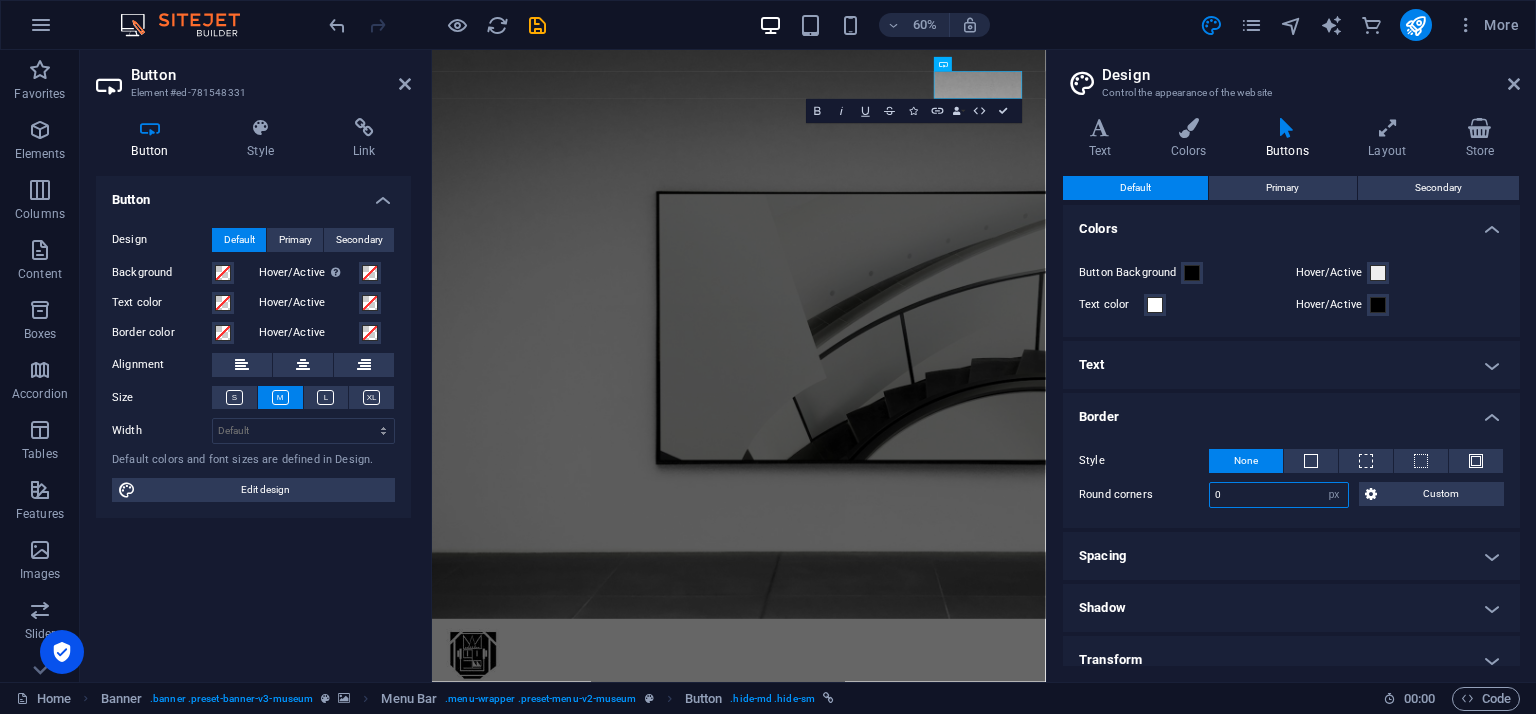 type on "0" 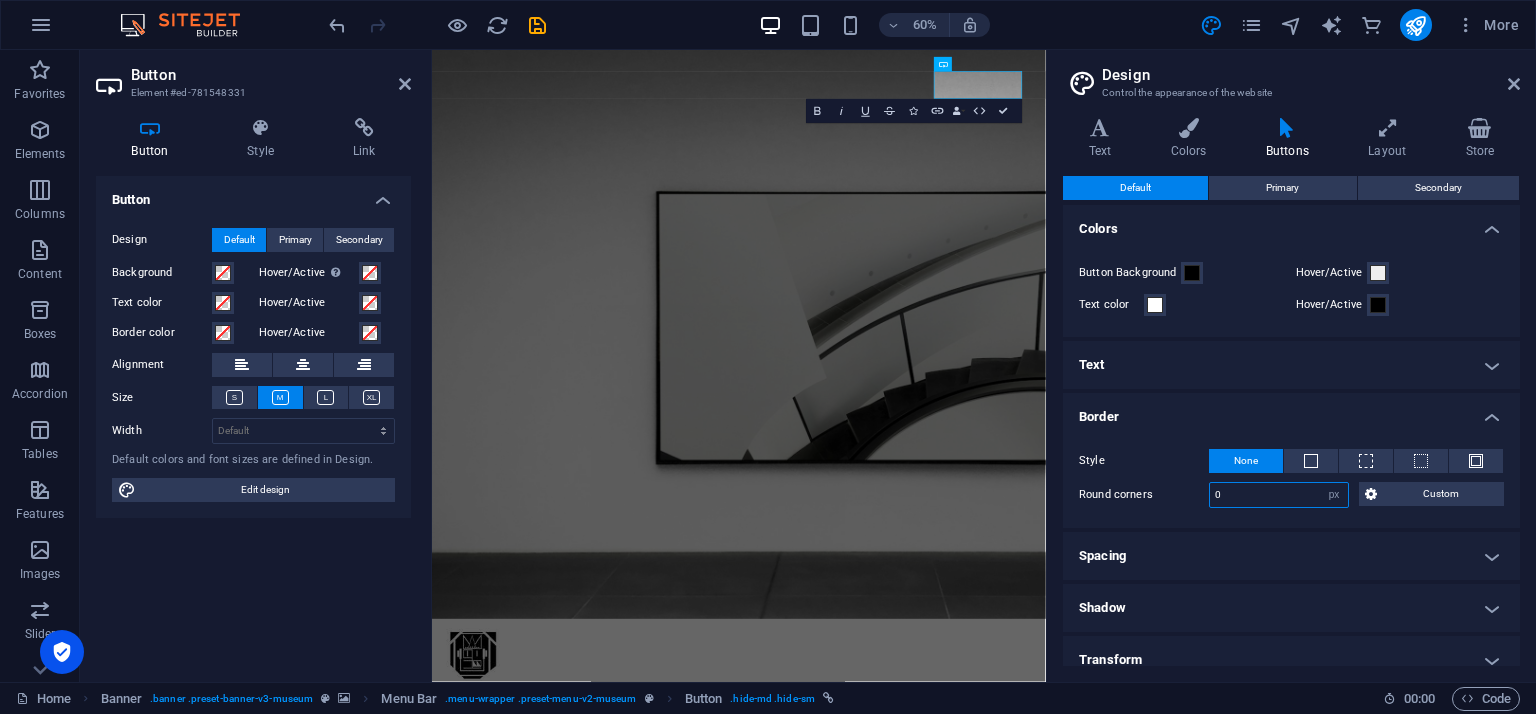type on "0" 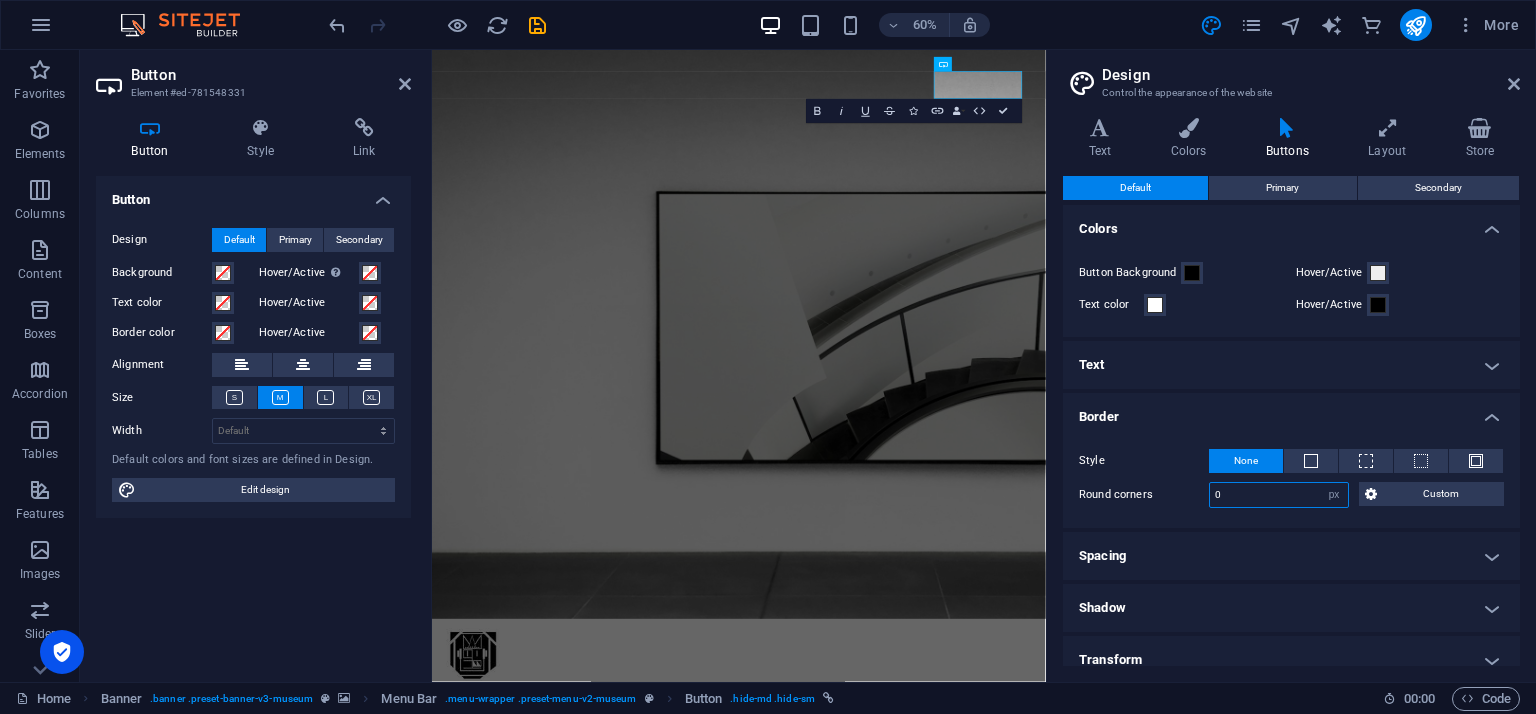 type on "0" 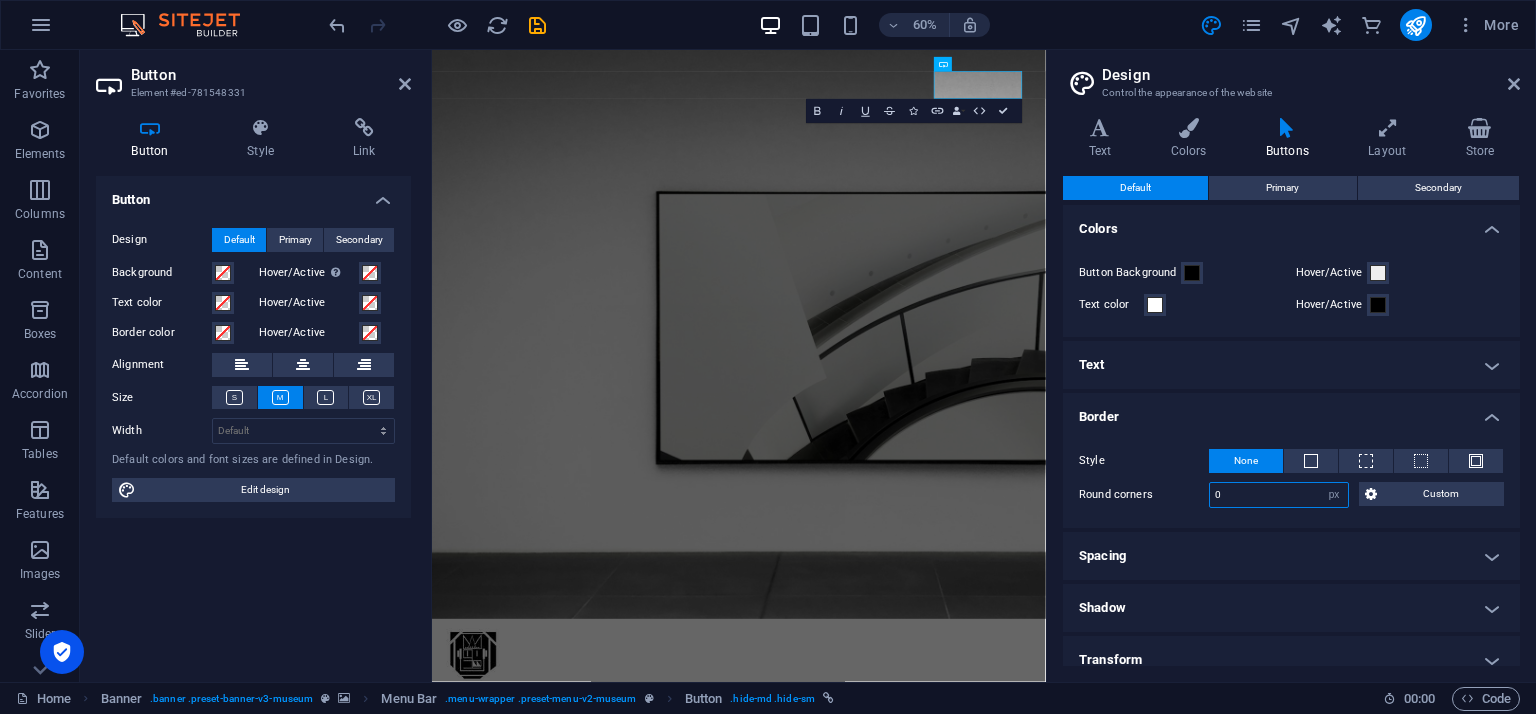 type on "0" 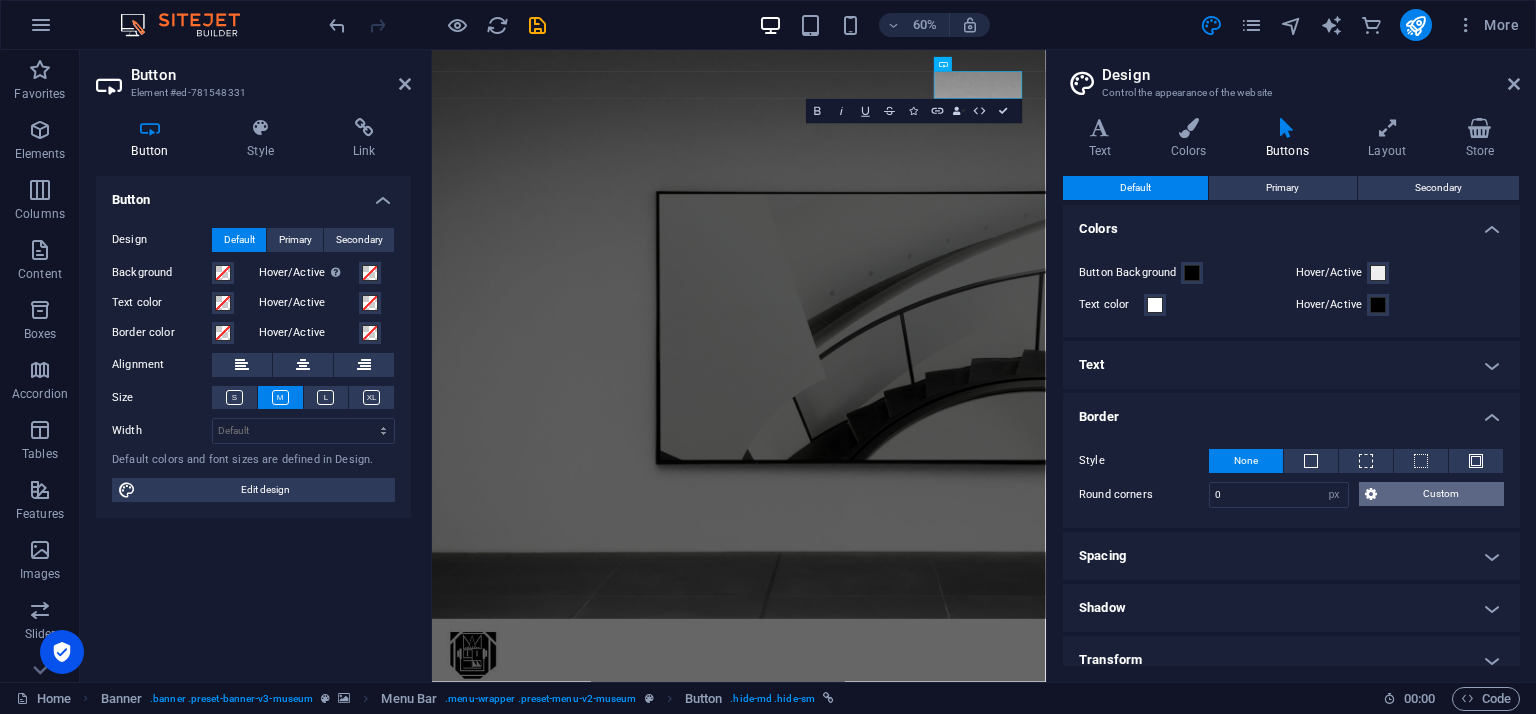 click on "Custom" at bounding box center [1440, 494] 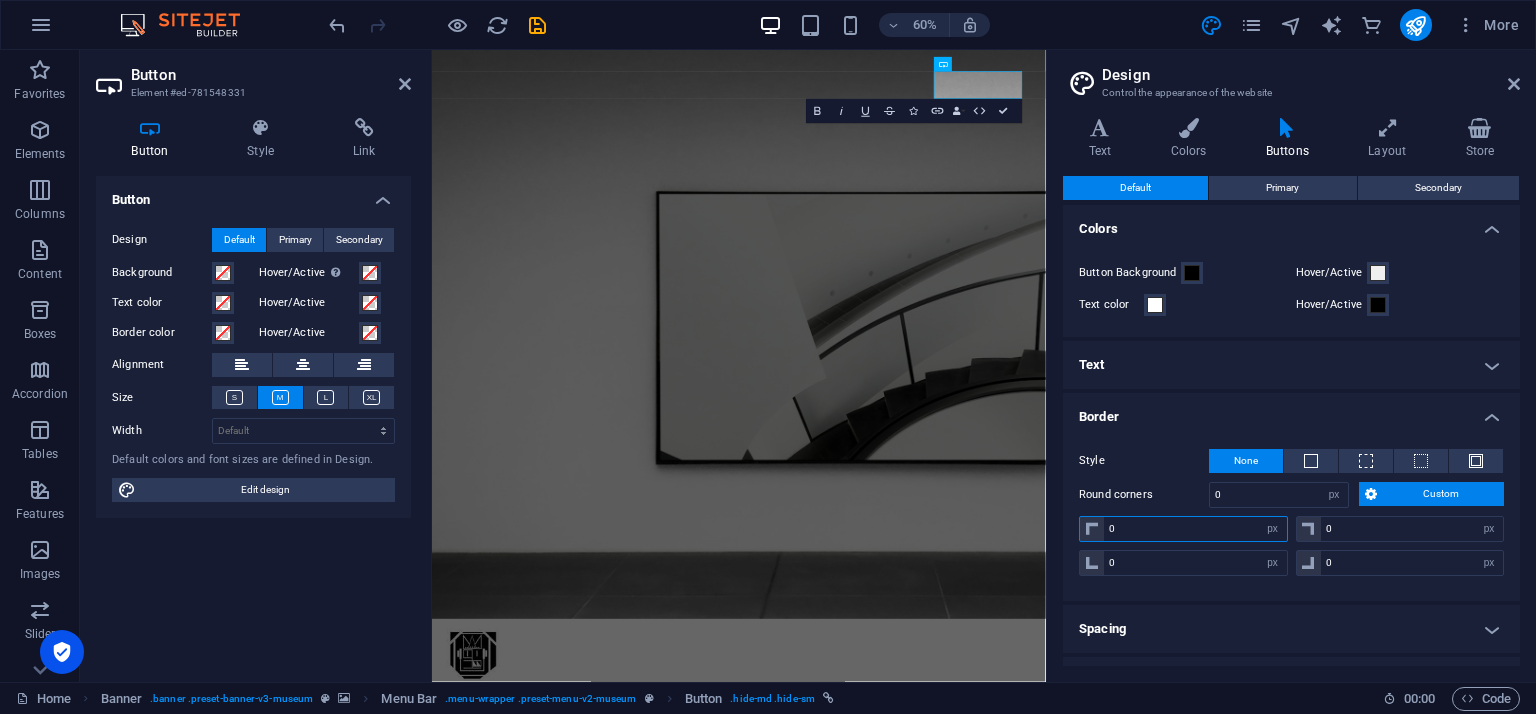 click on "0" at bounding box center (1195, 529) 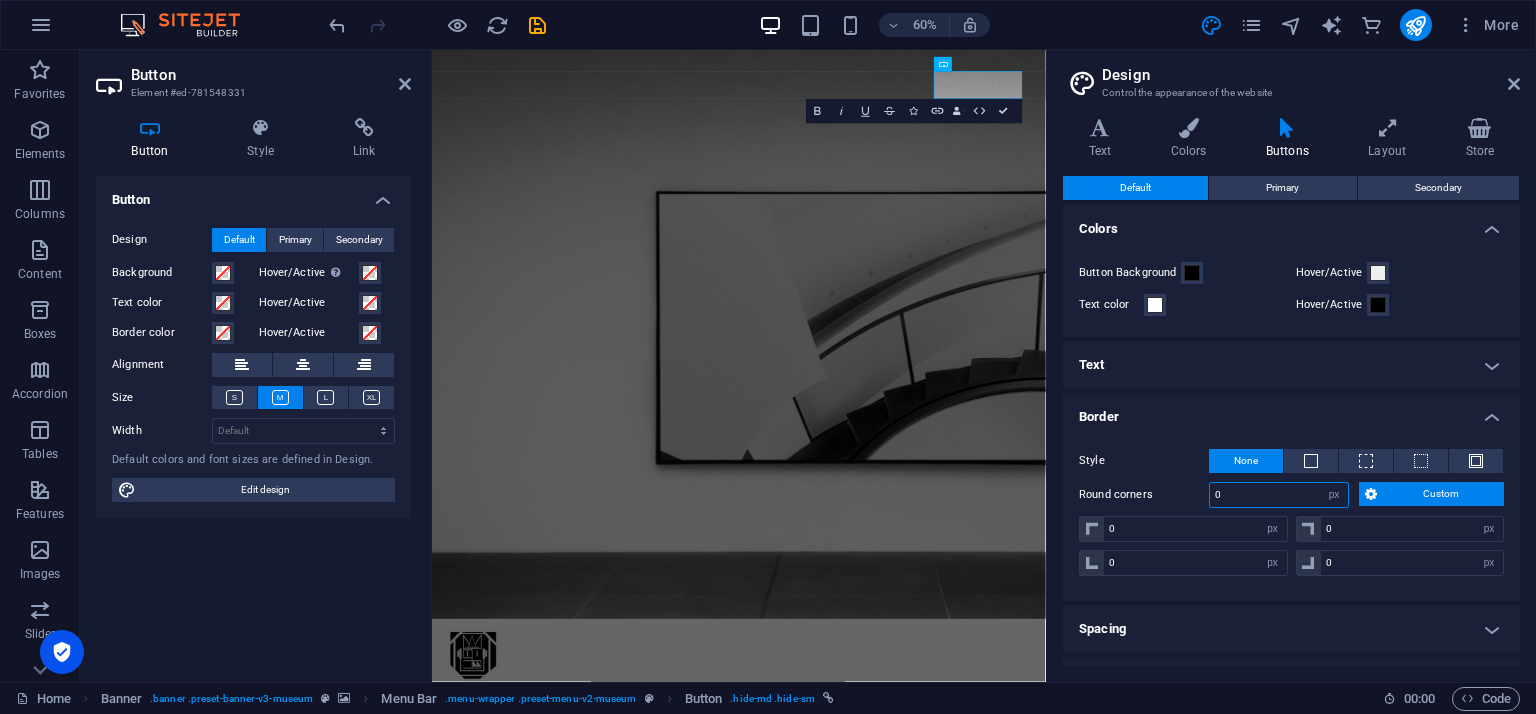 click on "0" at bounding box center (1279, 495) 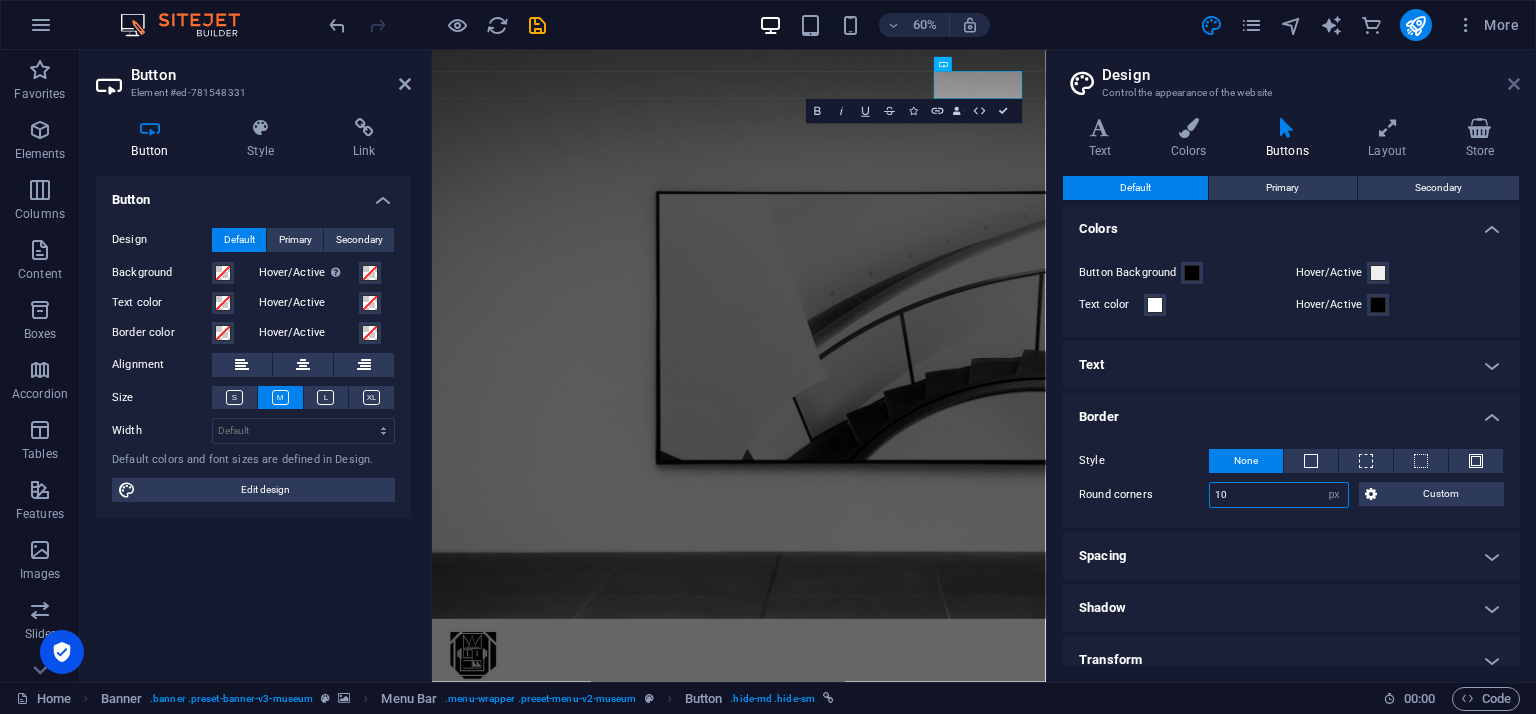 type on "10" 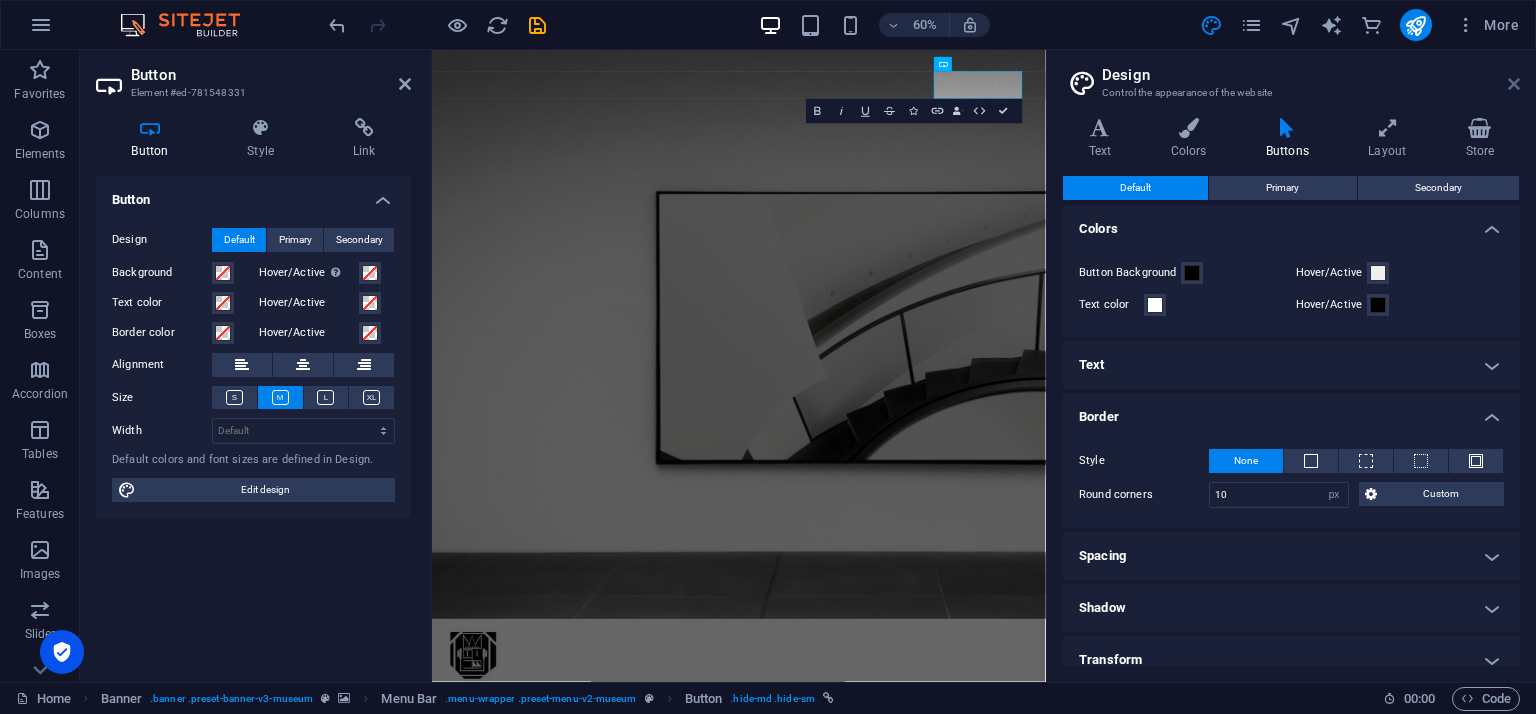 click at bounding box center [1514, 84] 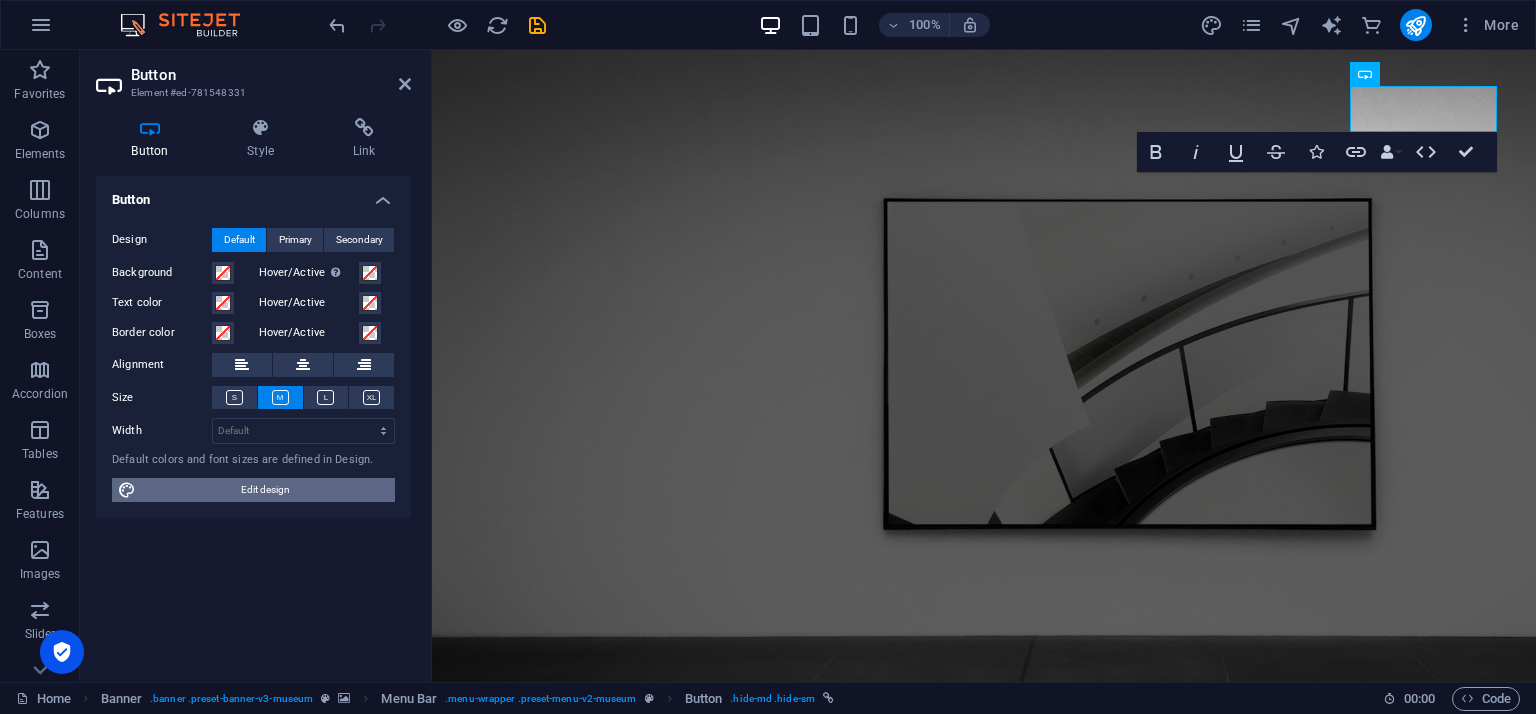 click on "Edit design" at bounding box center [265, 490] 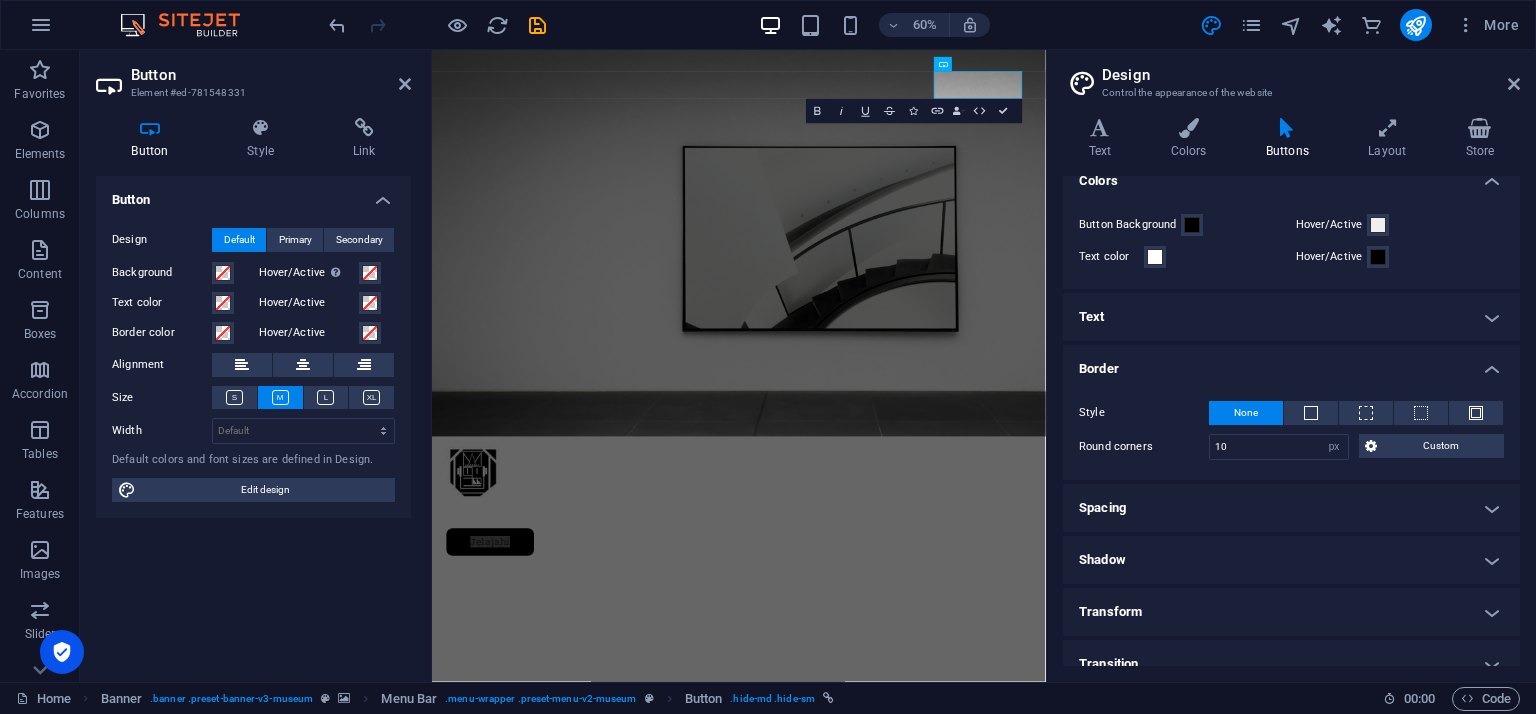 scroll, scrollTop: 69, scrollLeft: 0, axis: vertical 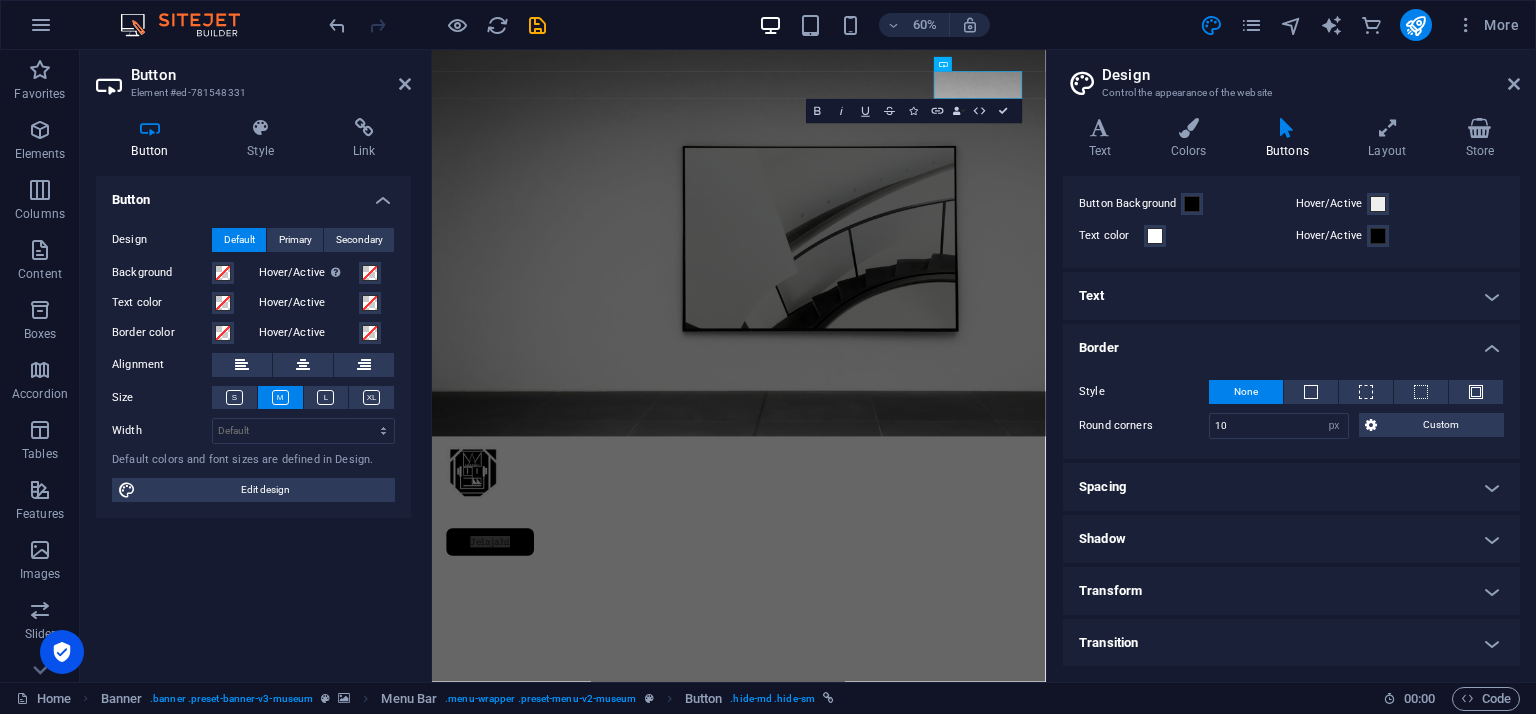 click on "Transform" at bounding box center [1291, 591] 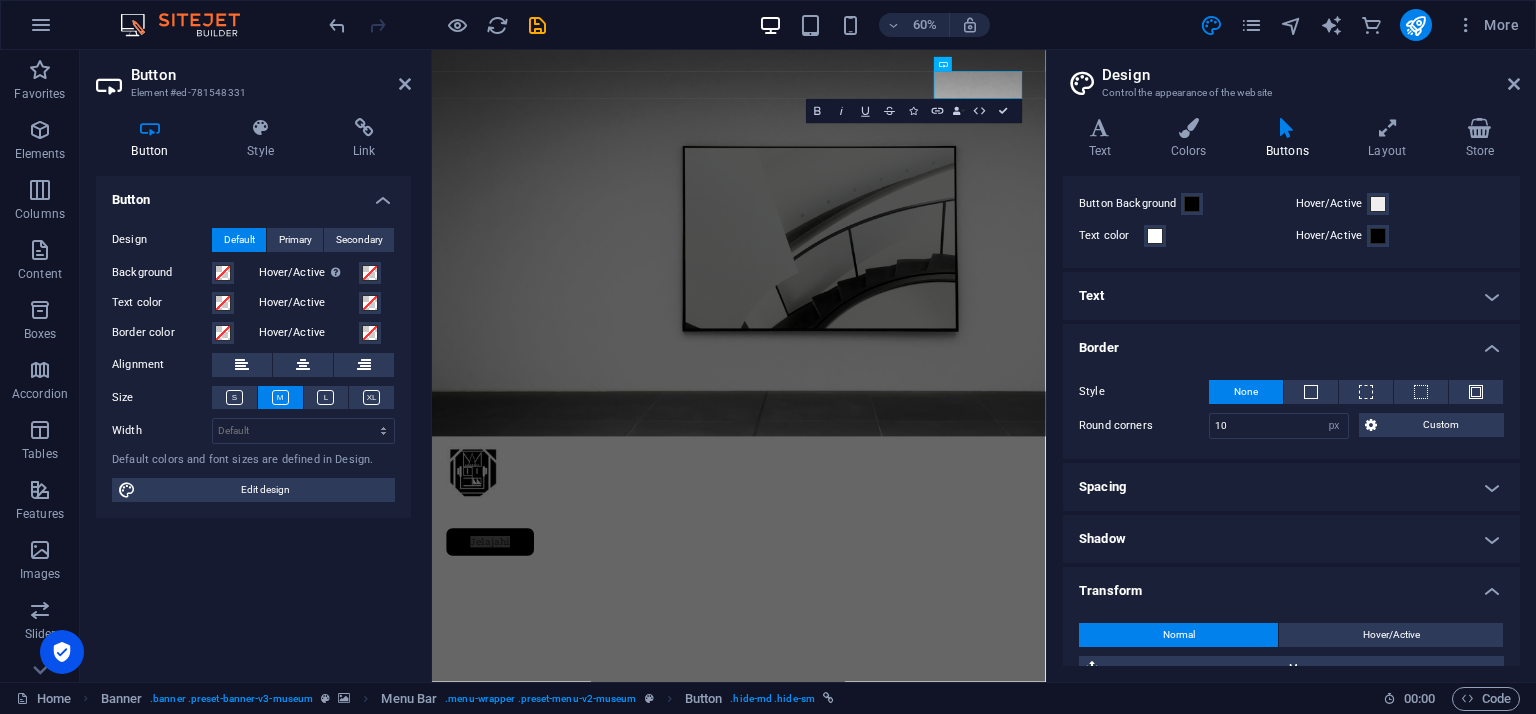 scroll, scrollTop: 250, scrollLeft: 0, axis: vertical 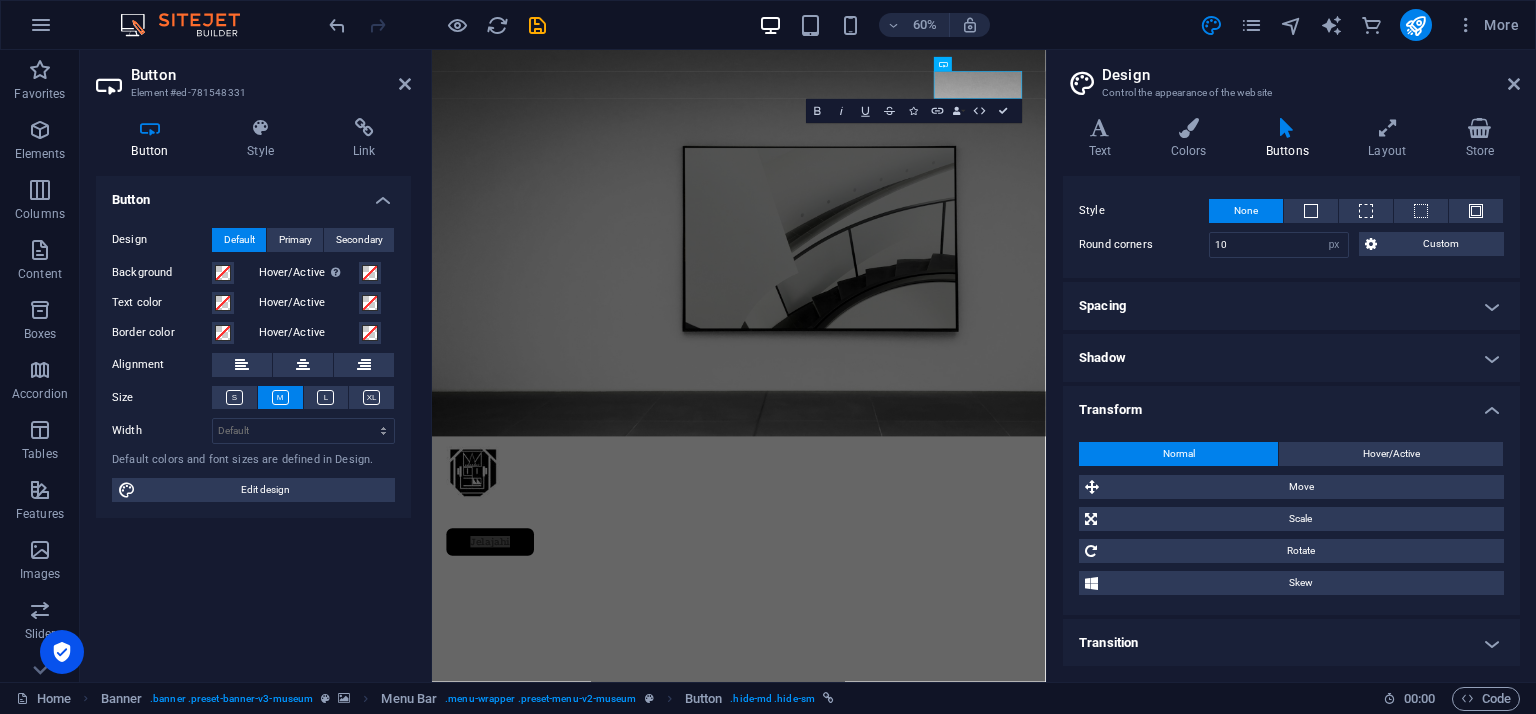 click on "Transform" at bounding box center (1291, 404) 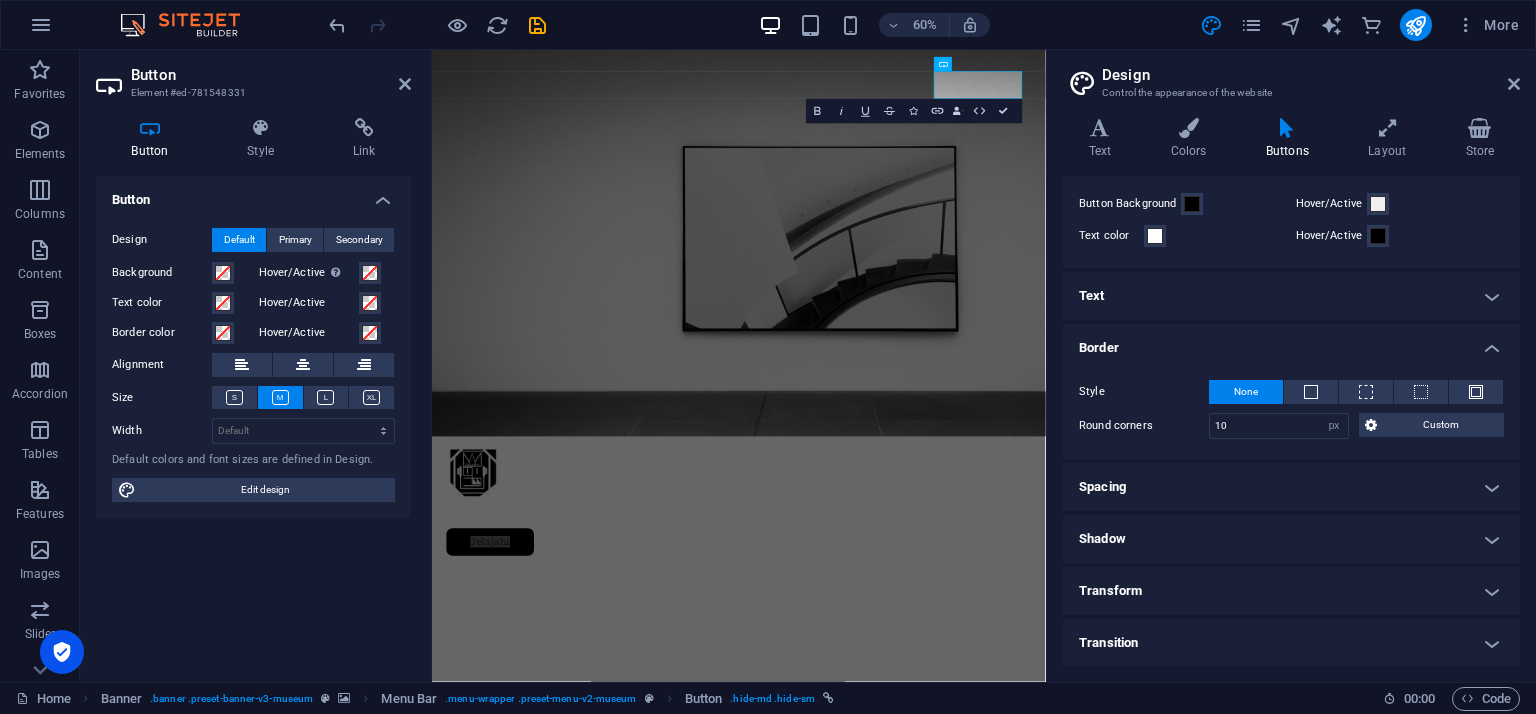 click on "Spacing" at bounding box center (1291, 487) 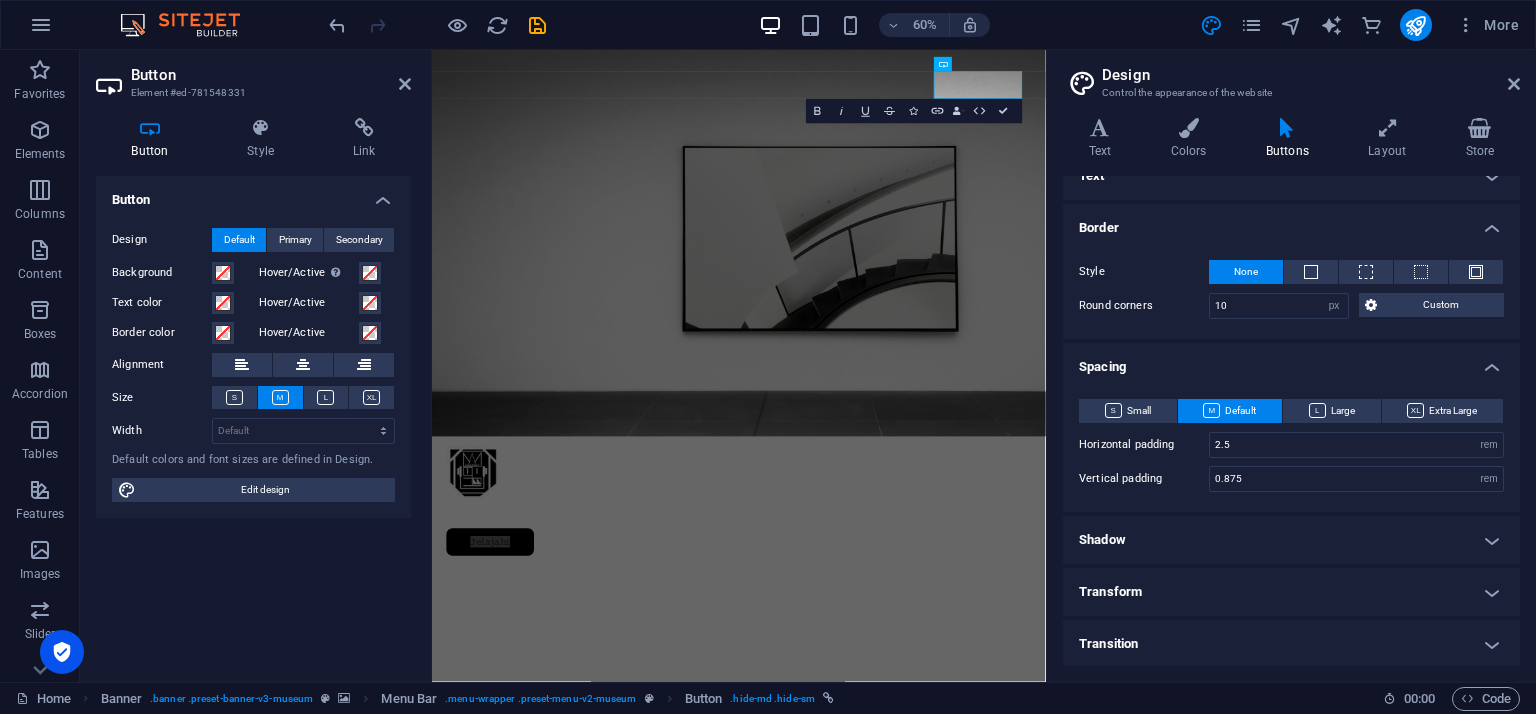 click on "Spacing" at bounding box center (1291, 361) 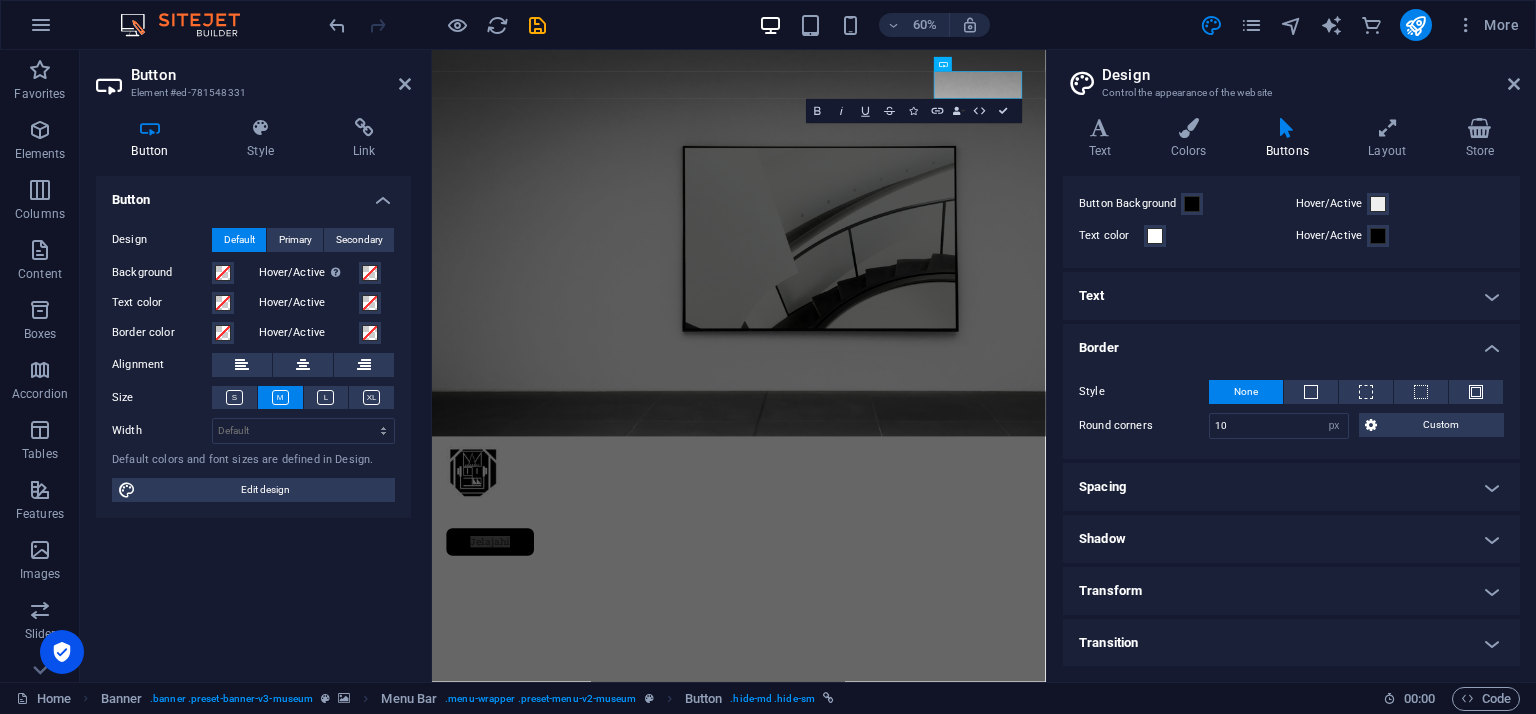 click on "Text" at bounding box center [1291, 296] 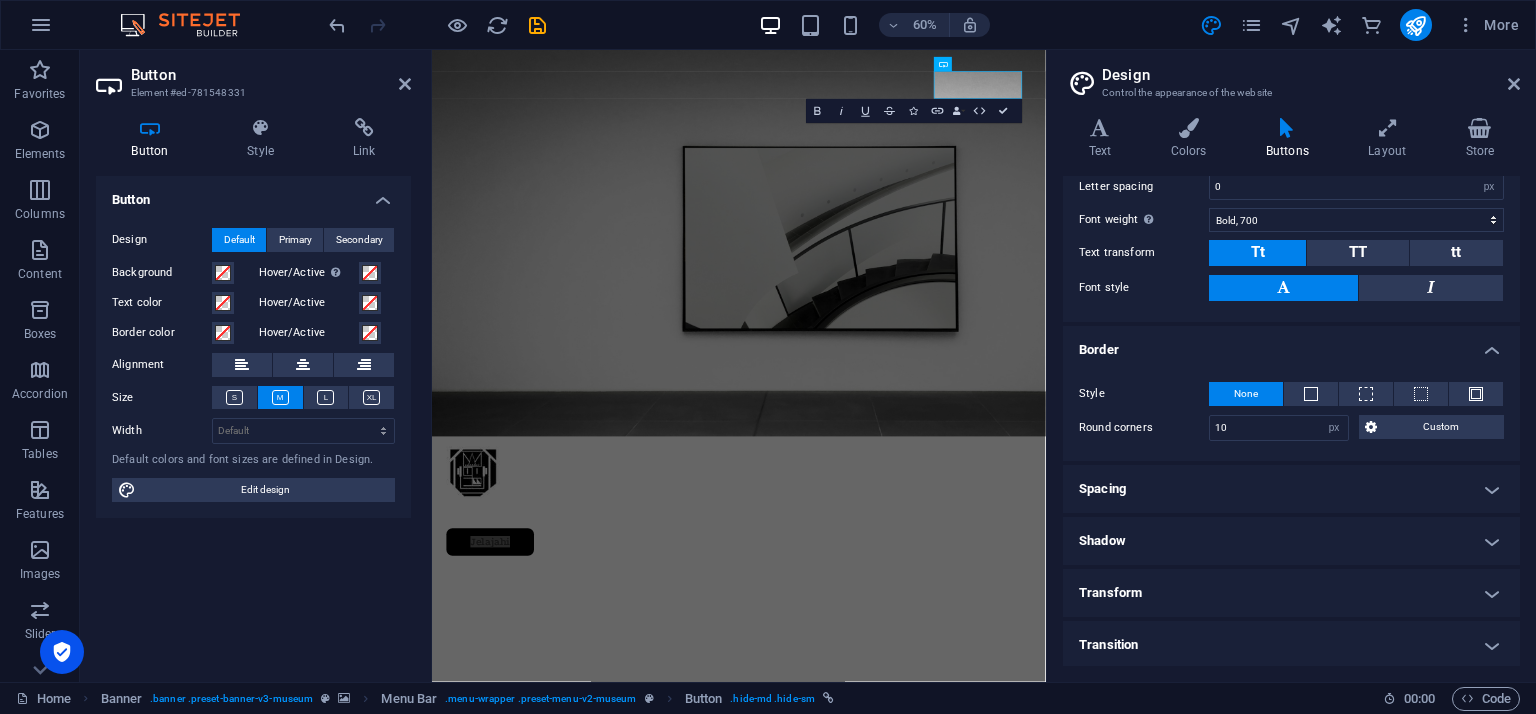 scroll, scrollTop: 156, scrollLeft: 0, axis: vertical 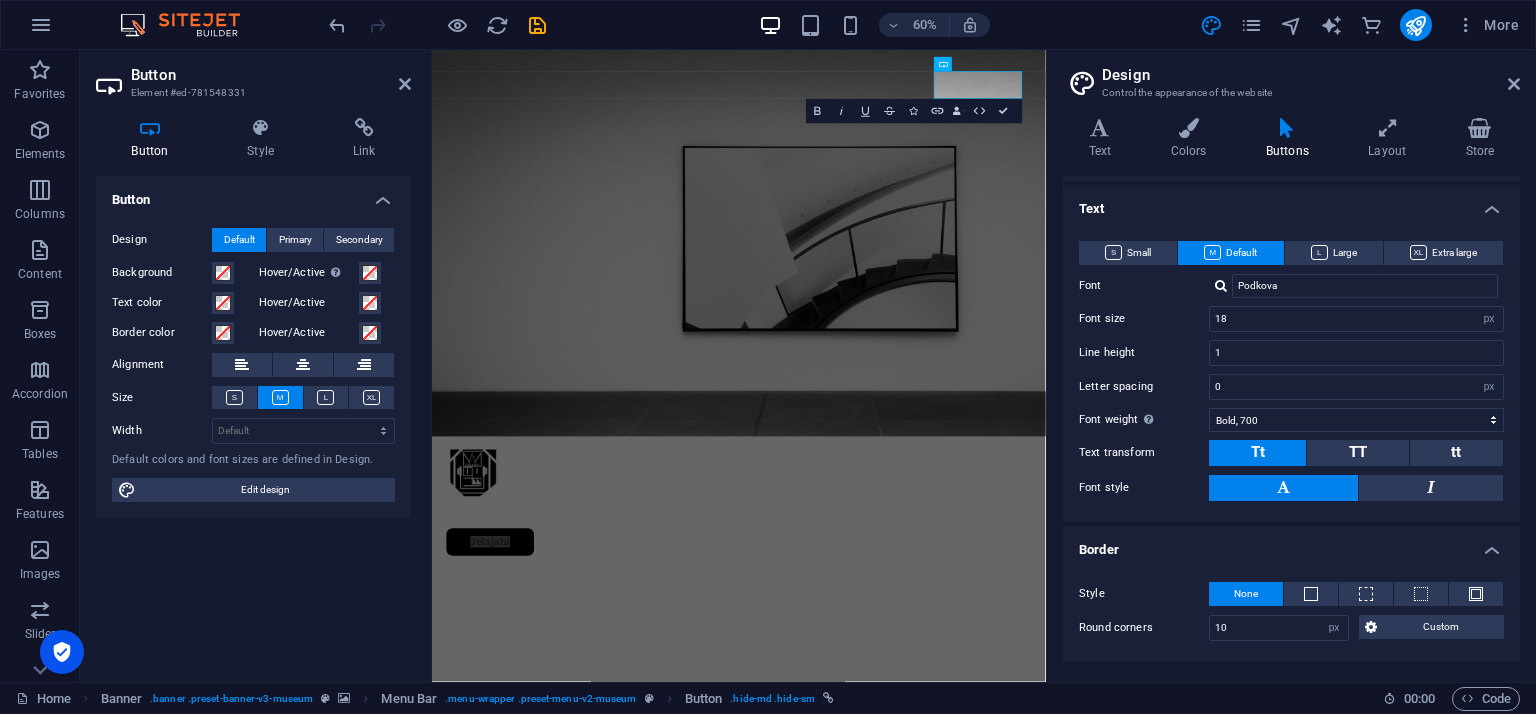 click on "Text" at bounding box center [1291, 203] 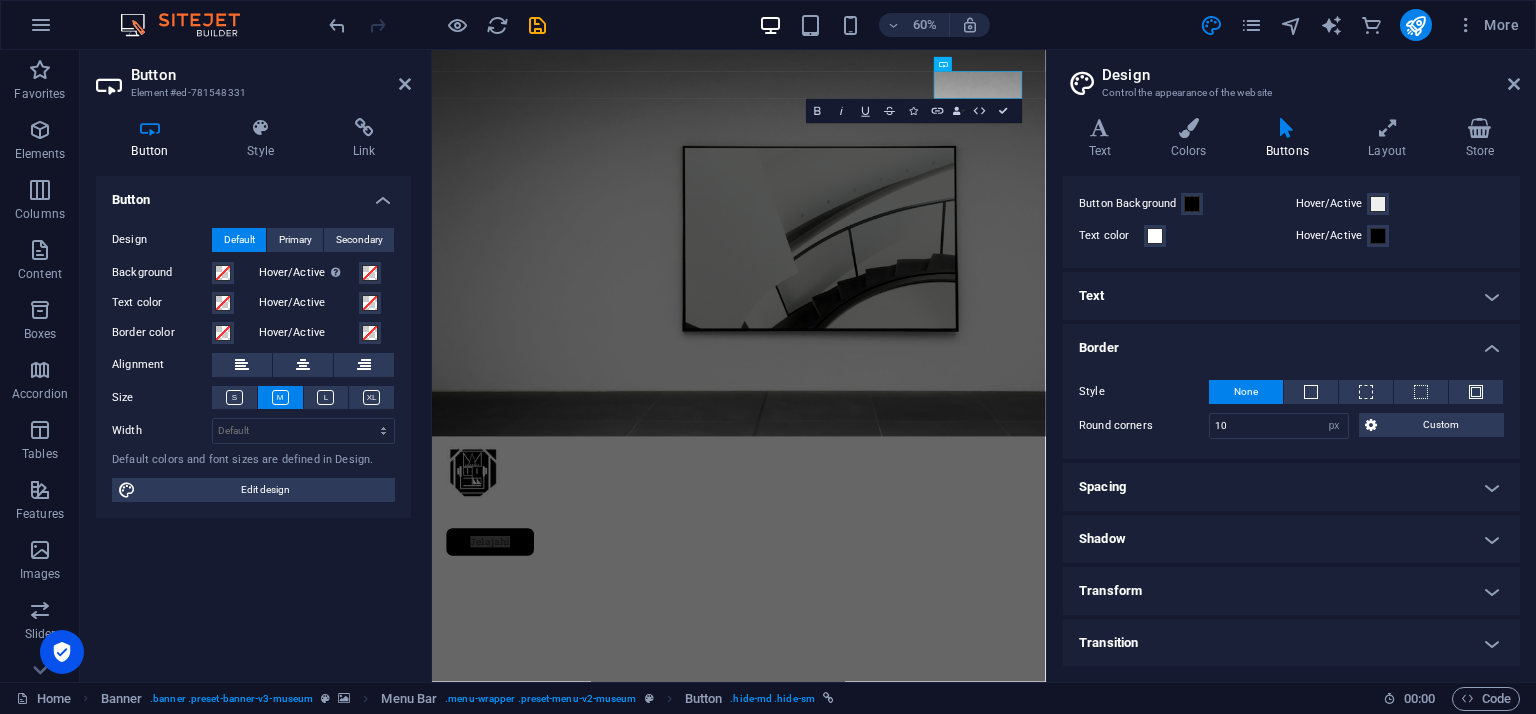 click on "Border" at bounding box center (1291, 342) 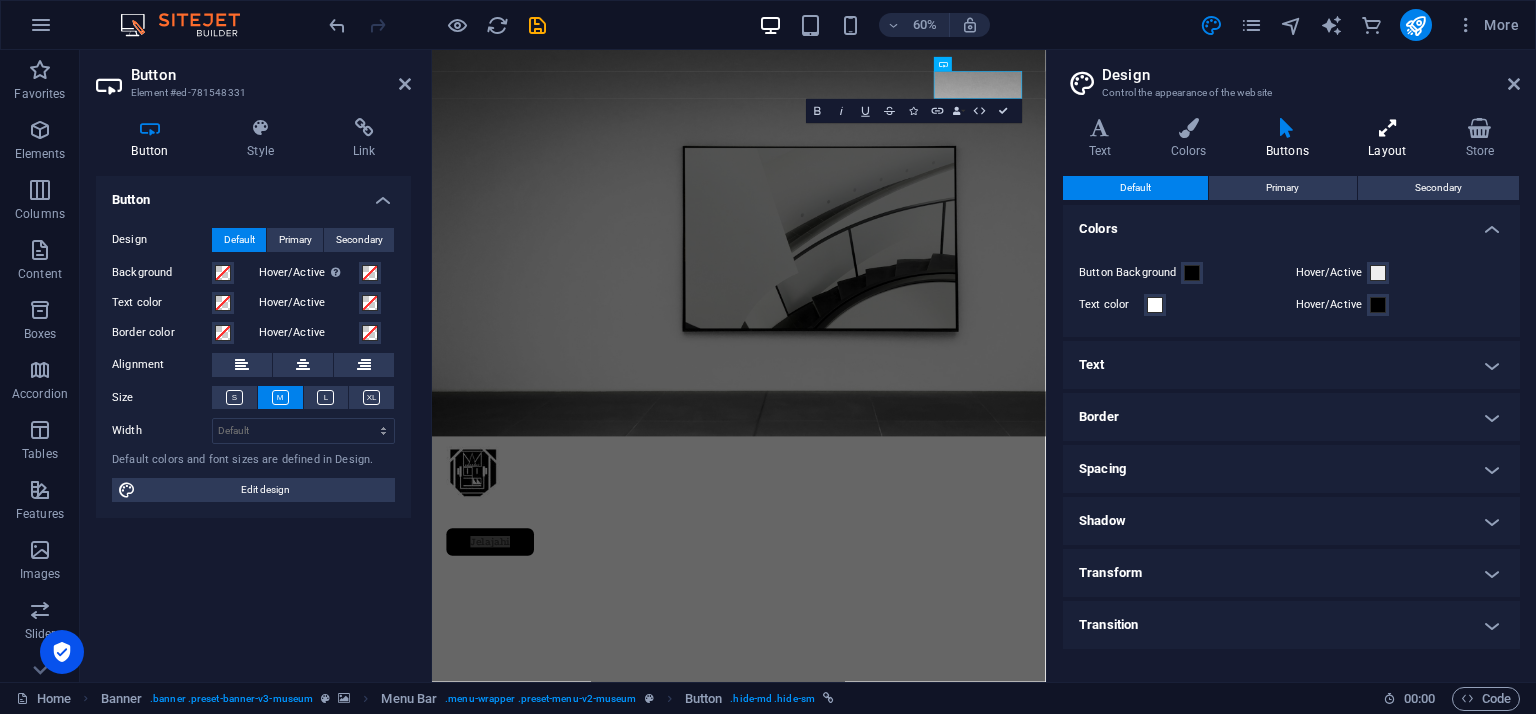 click on "Layout" at bounding box center [1391, 139] 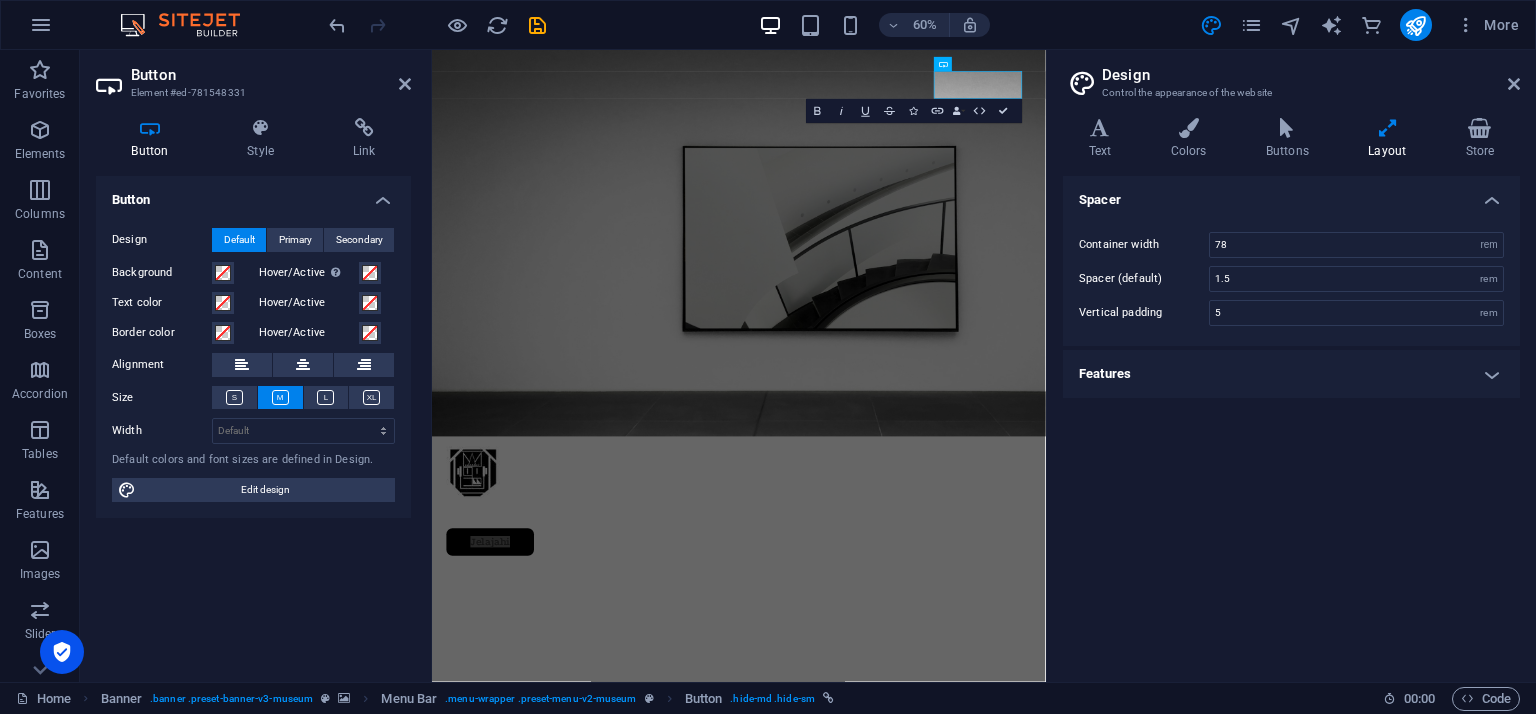 click on "Features" at bounding box center [1291, 374] 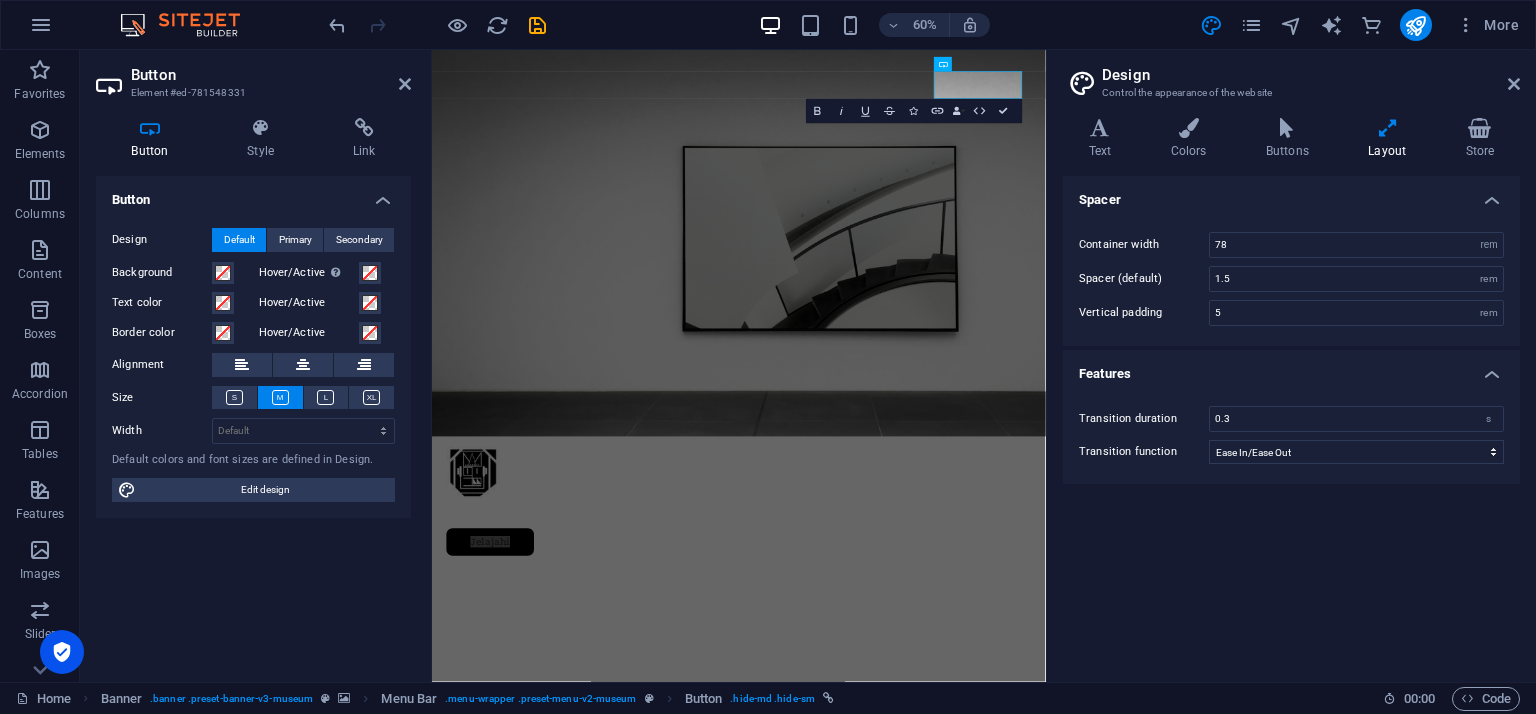 click on "Features" at bounding box center (1291, 368) 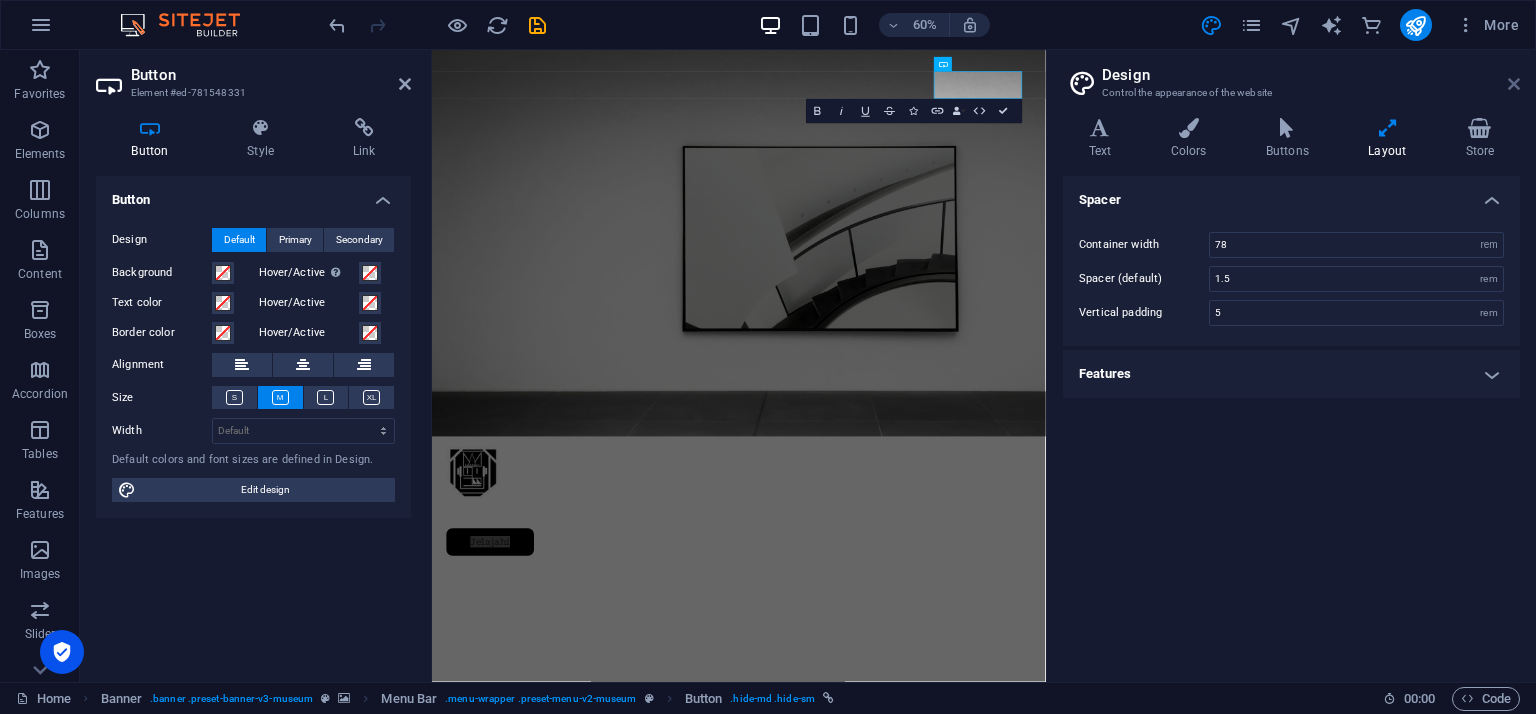click at bounding box center [1514, 84] 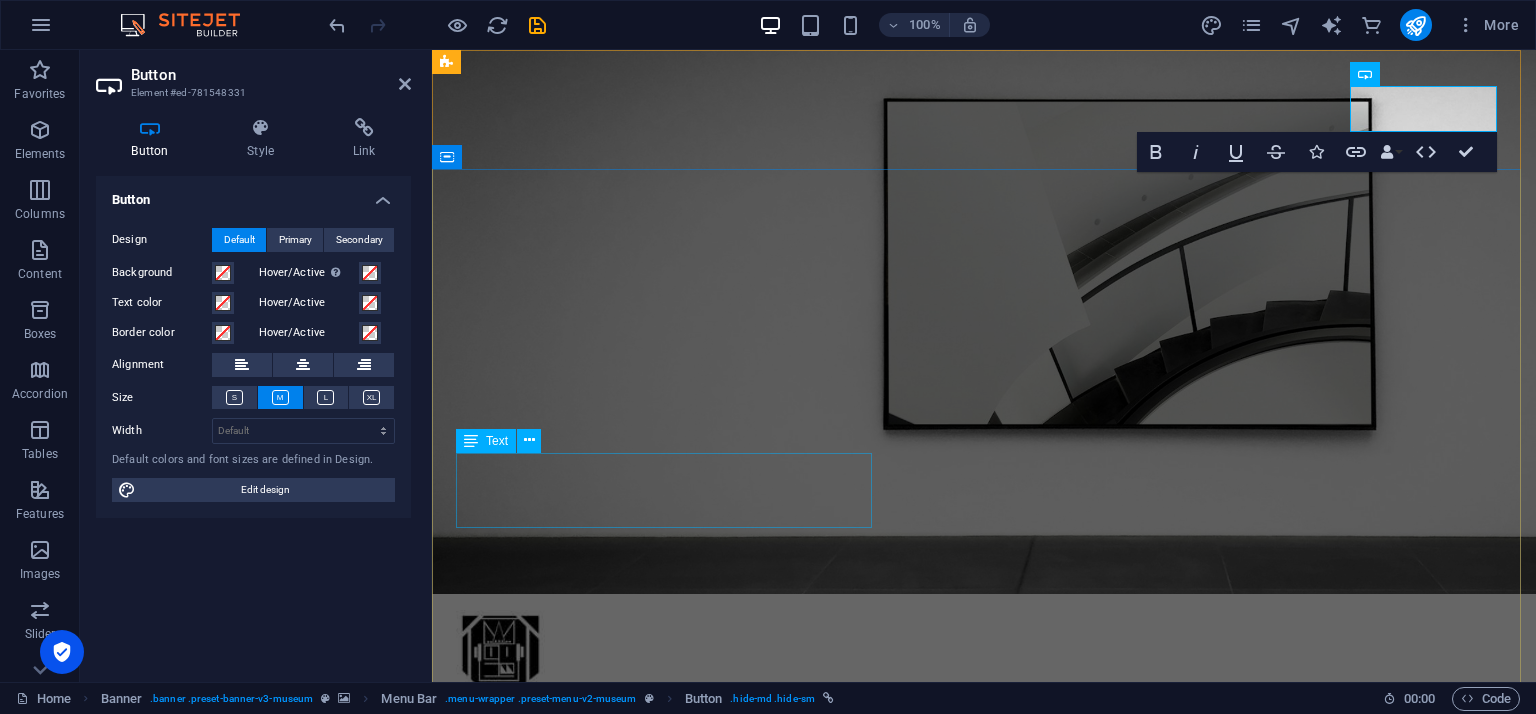 scroll, scrollTop: 0, scrollLeft: 0, axis: both 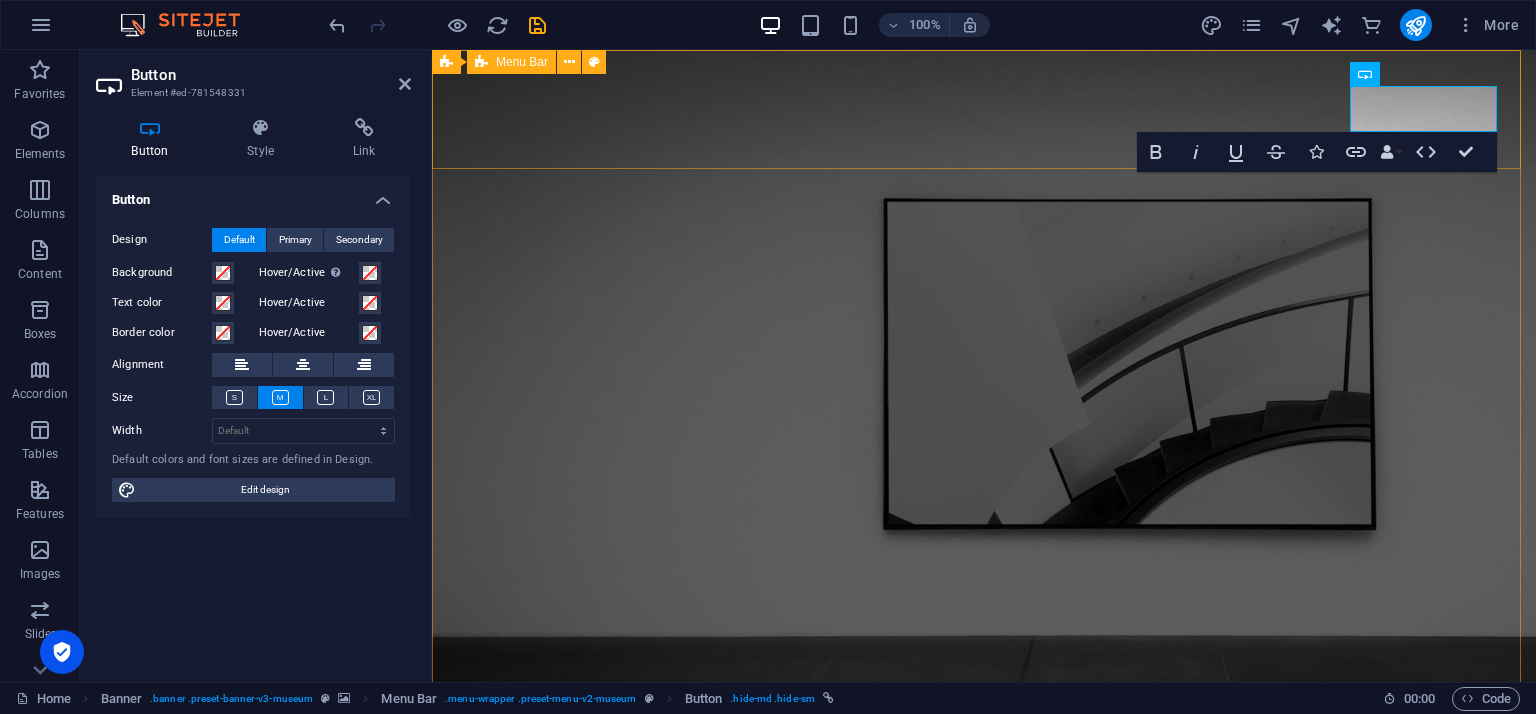 click on "About Us Blog Exhibitions Events Contact [PERSON_NAME]" at bounding box center (984, 801) 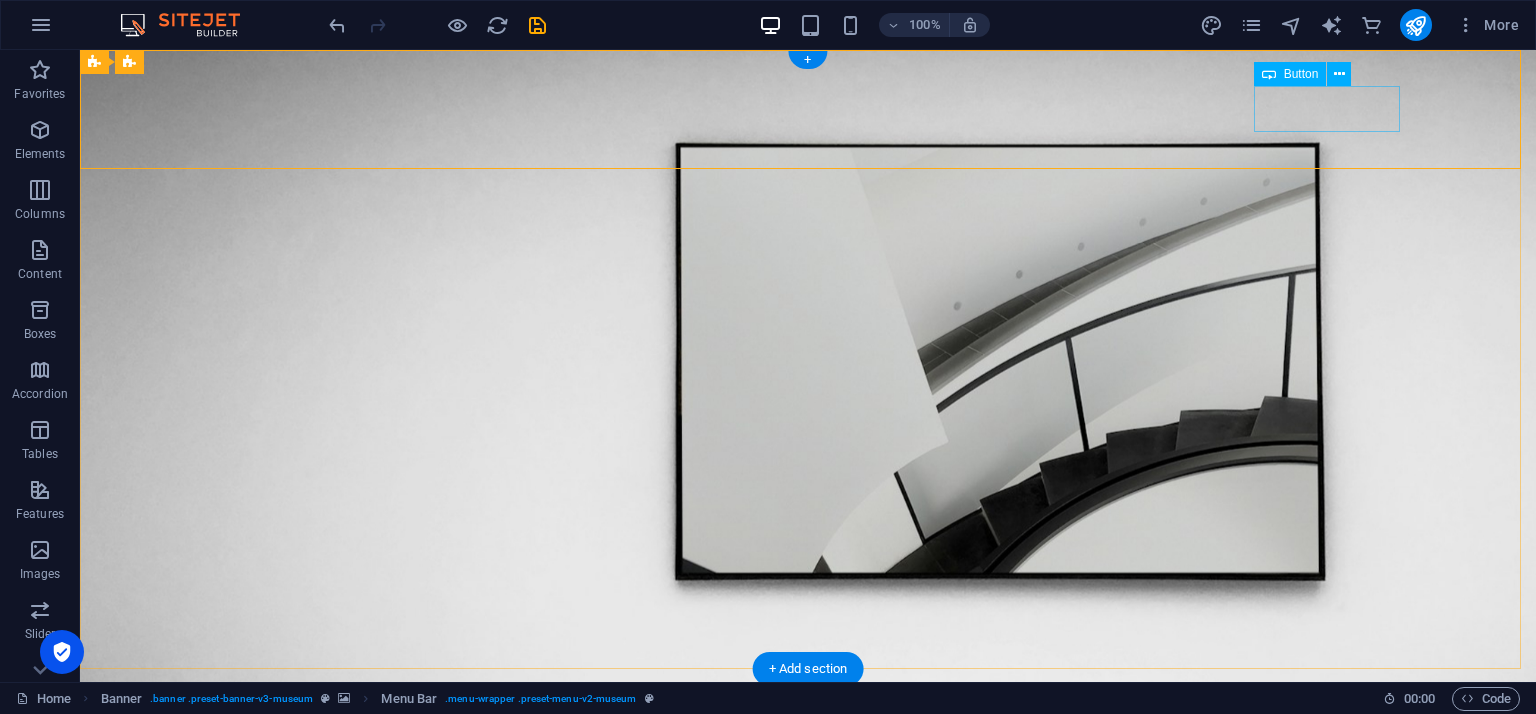 click on "Jelajahi" at bounding box center (808, 870) 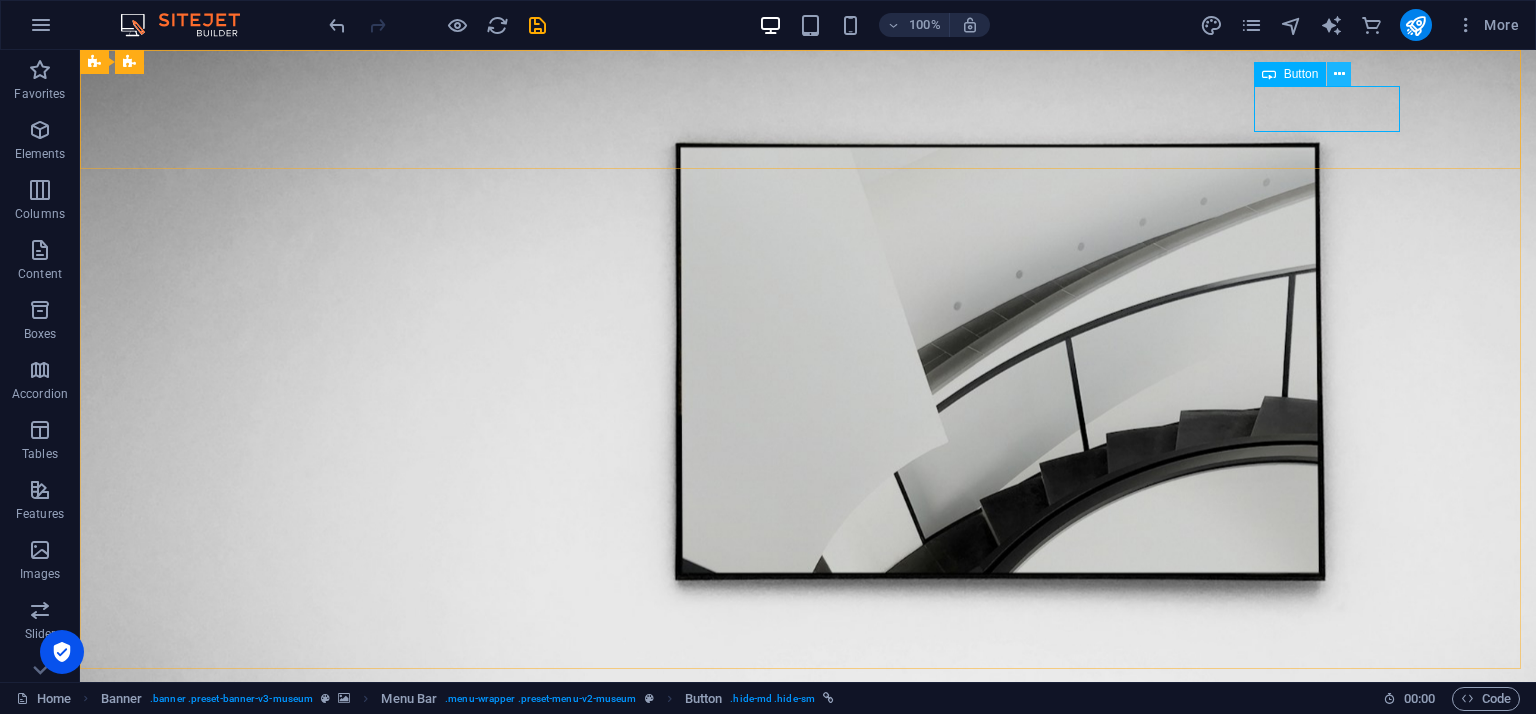 click at bounding box center [1339, 74] 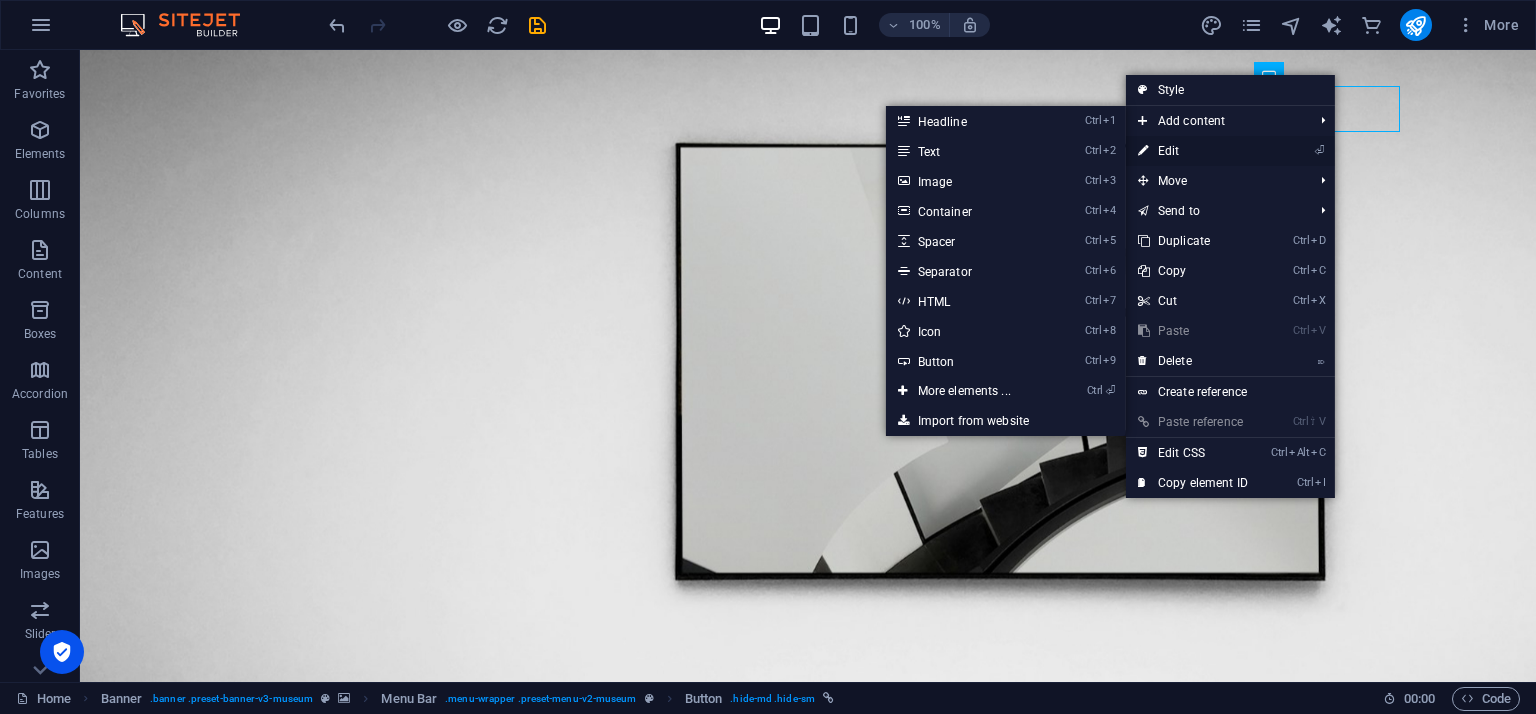 click on "⏎  Edit" at bounding box center [1230, 151] 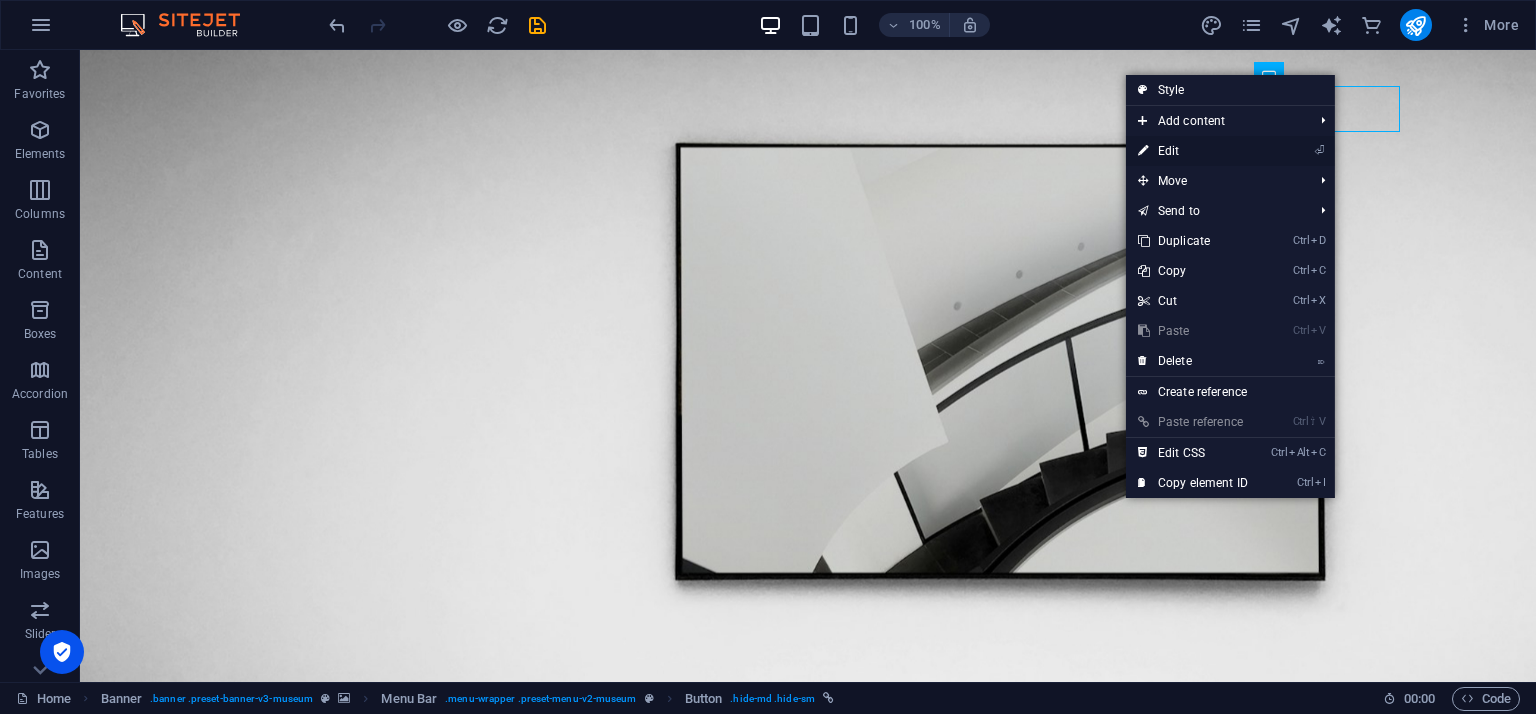 click on "⏎  Edit" at bounding box center (1193, 151) 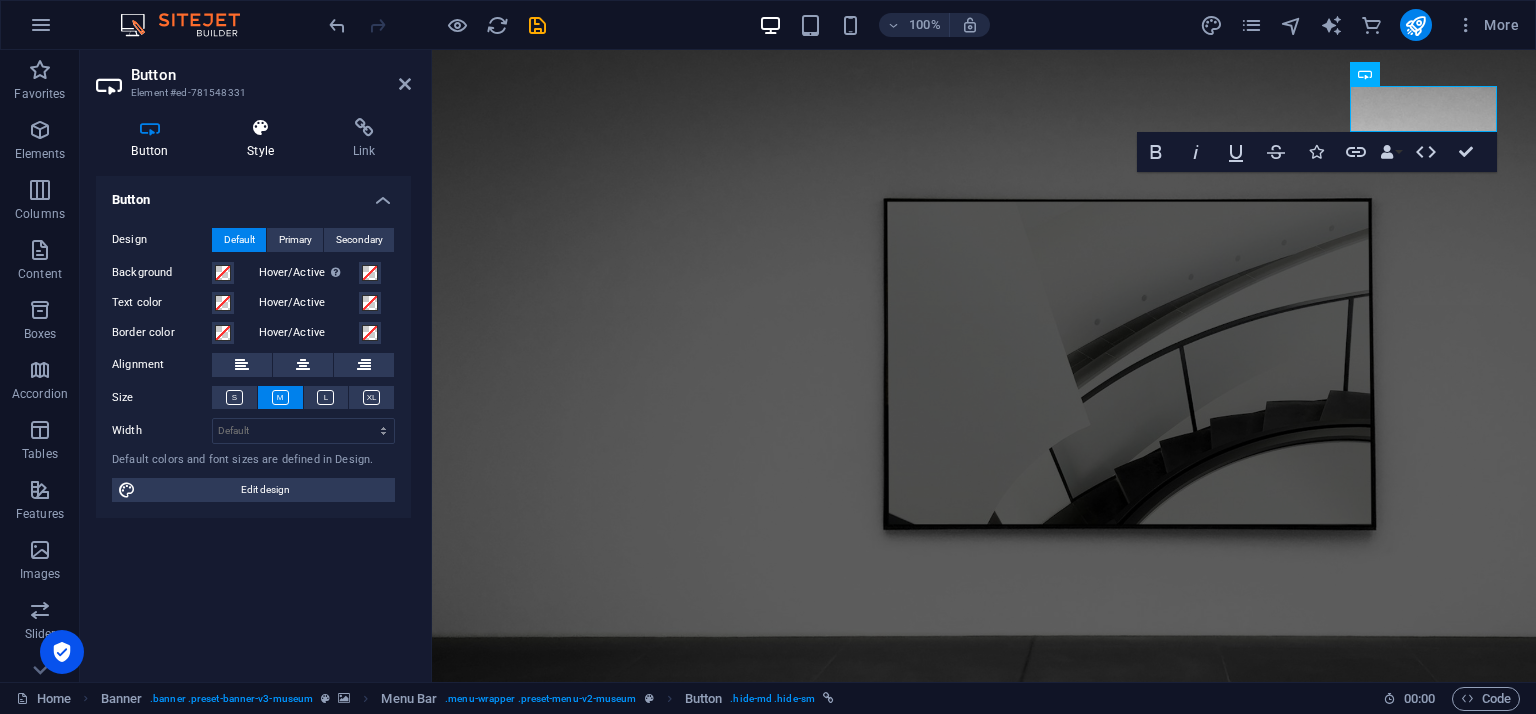 click at bounding box center [261, 128] 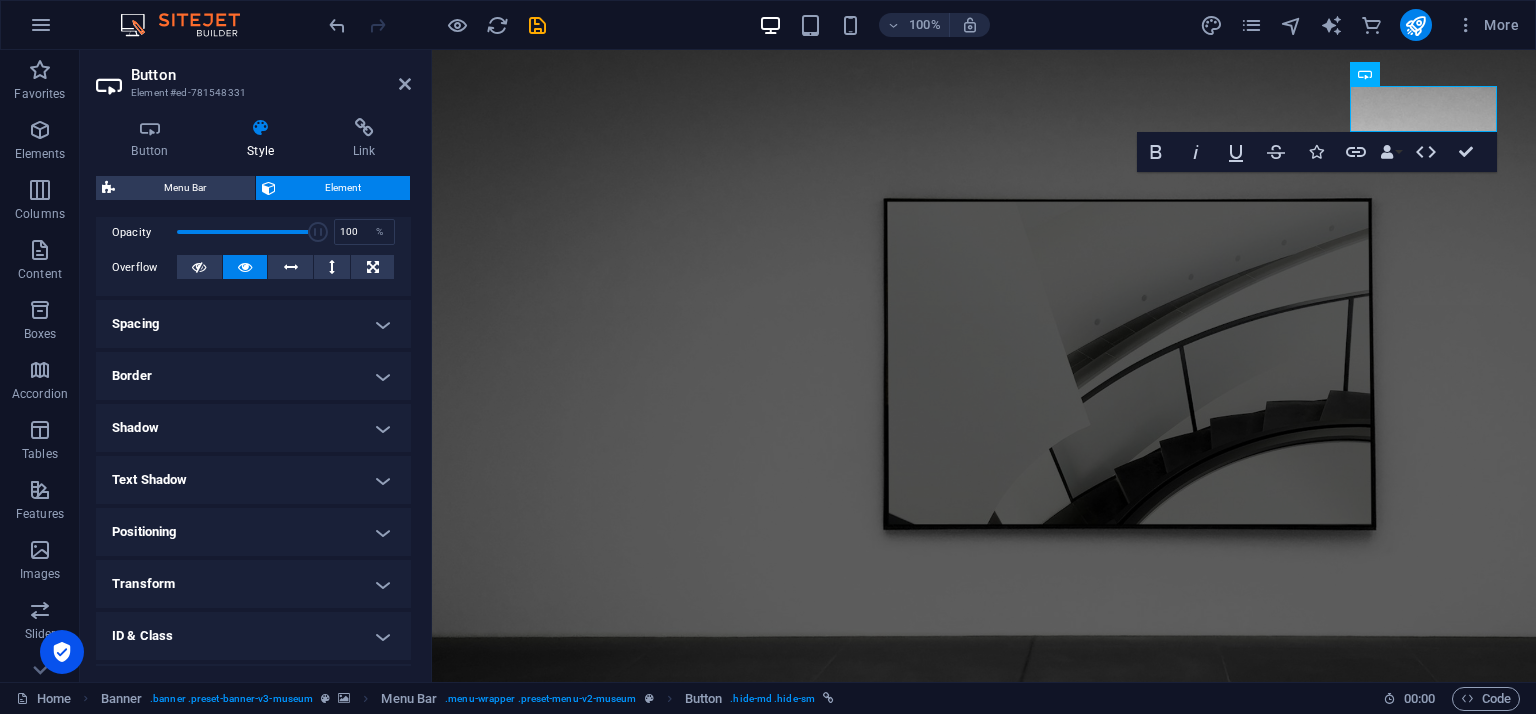 scroll, scrollTop: 300, scrollLeft: 0, axis: vertical 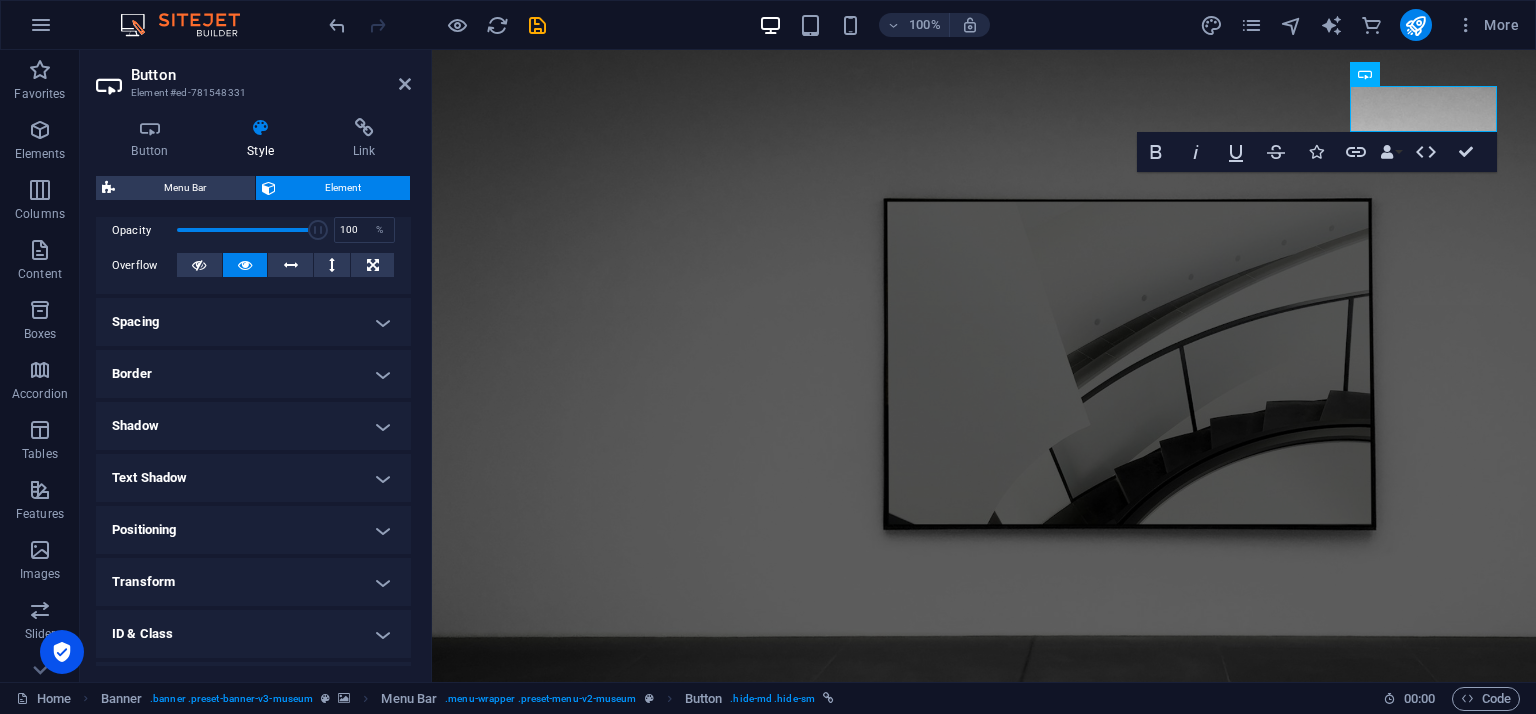 click on "Border" at bounding box center (253, 374) 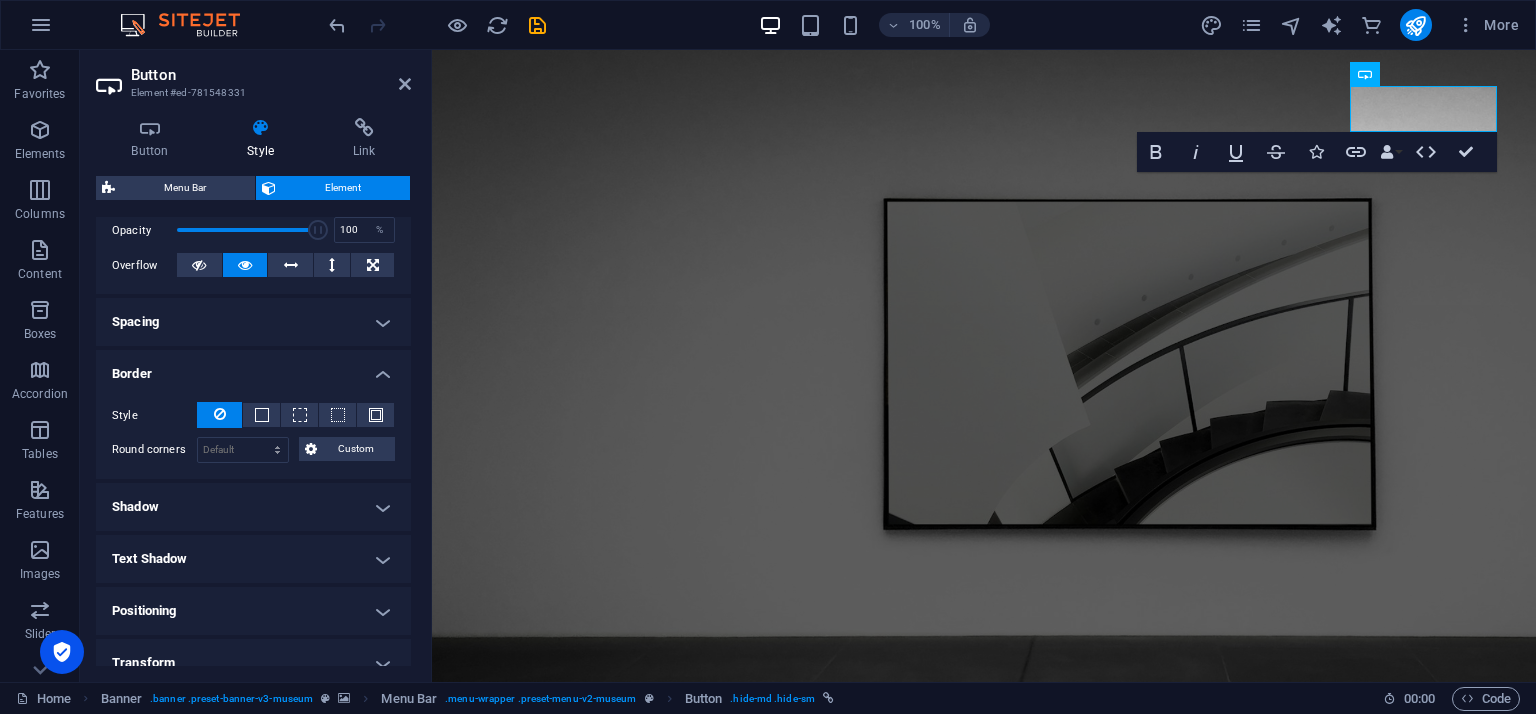 click on "Border" at bounding box center (253, 368) 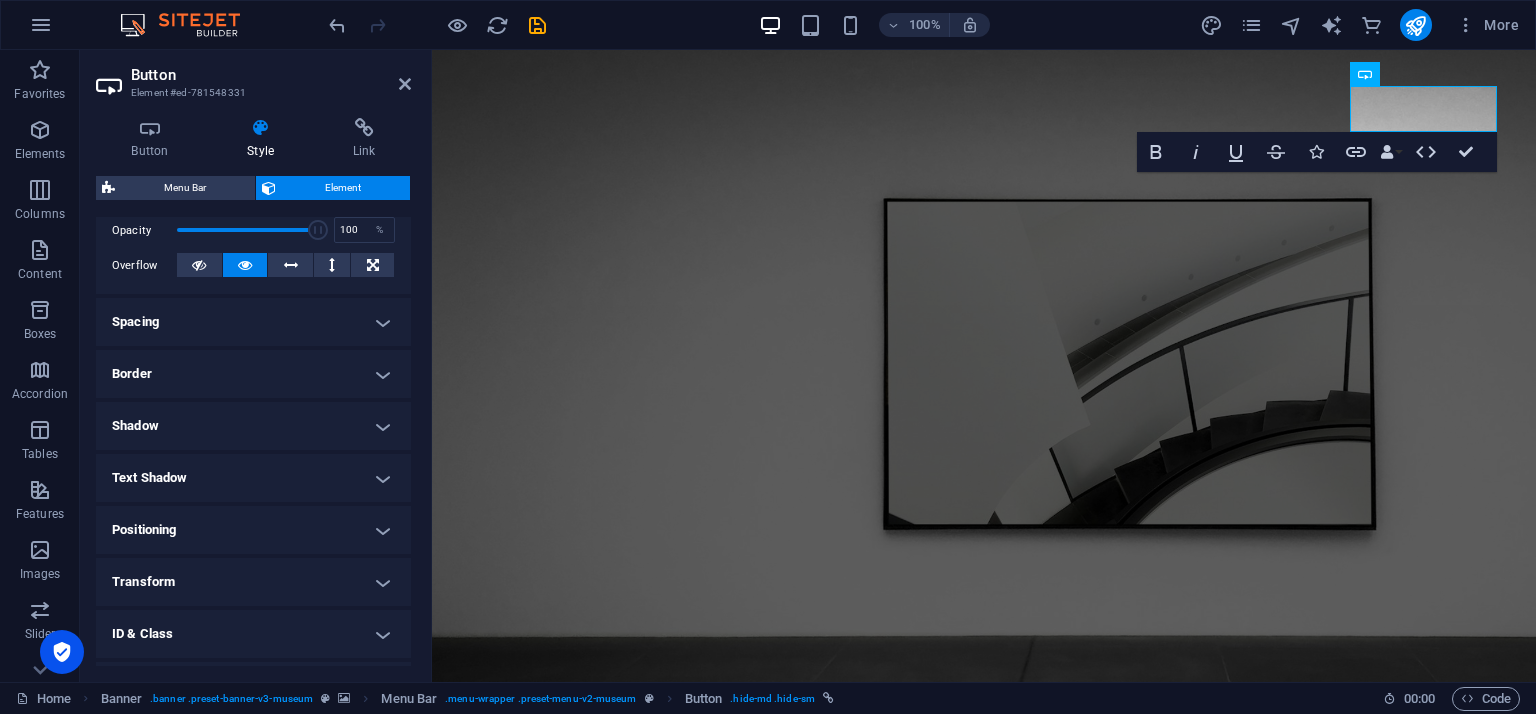 click on "Border" at bounding box center [253, 374] 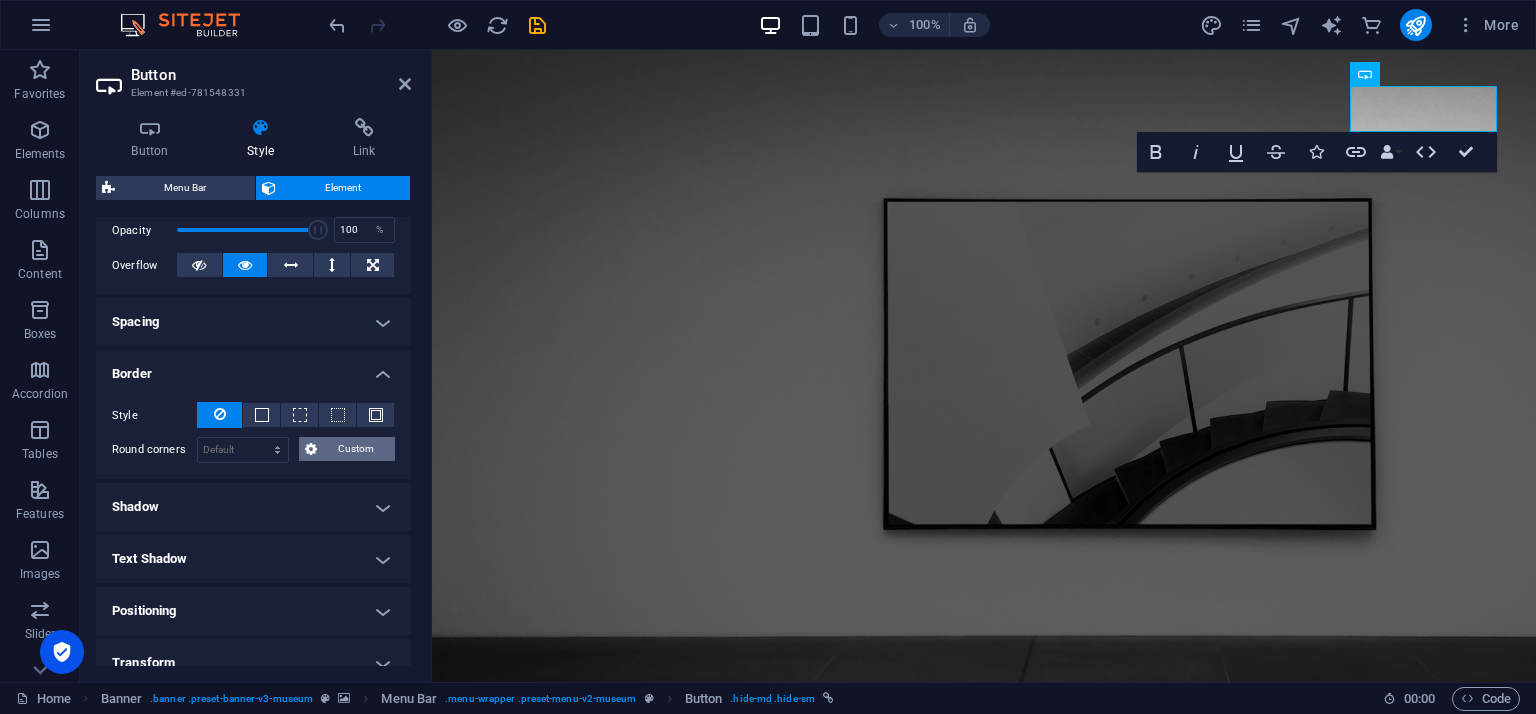 click on "Custom" at bounding box center [356, 449] 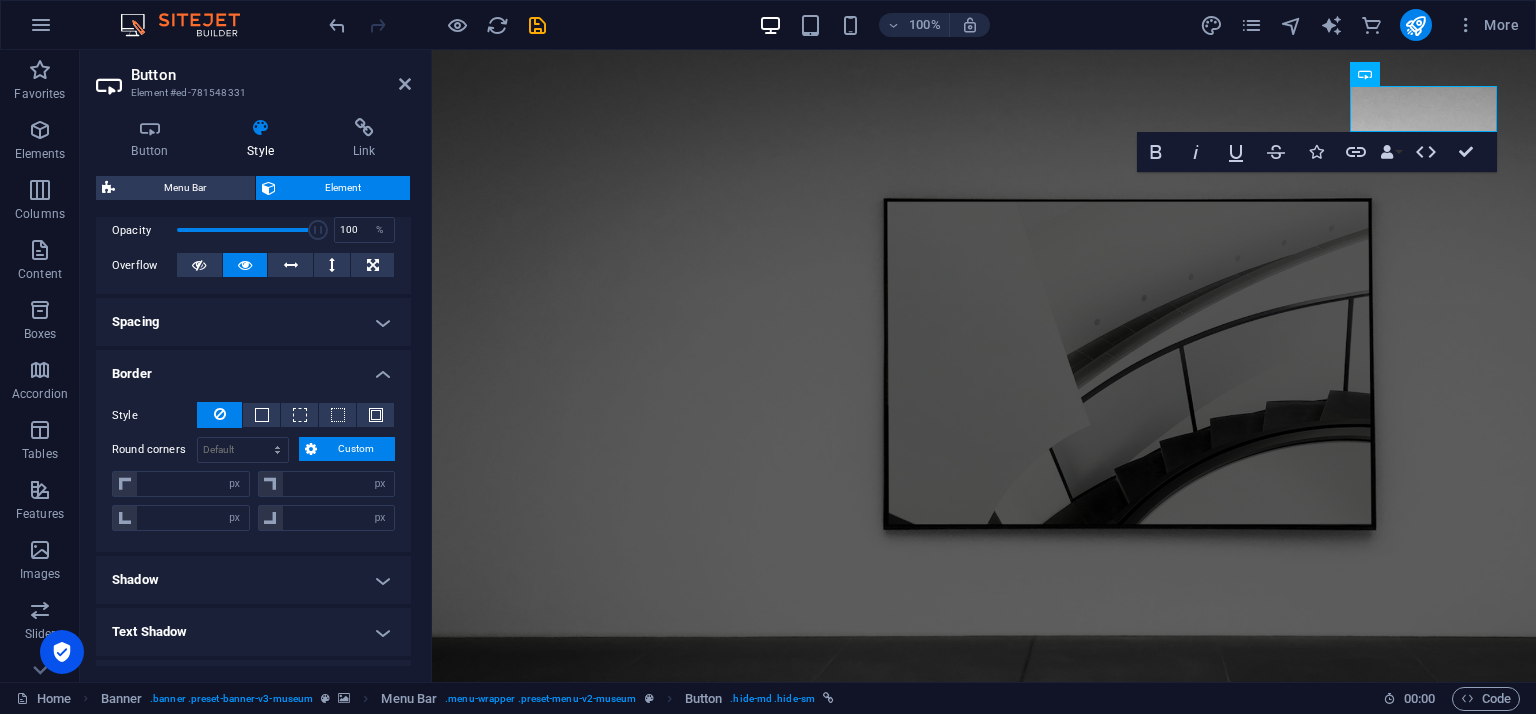 click on "Custom" at bounding box center [356, 449] 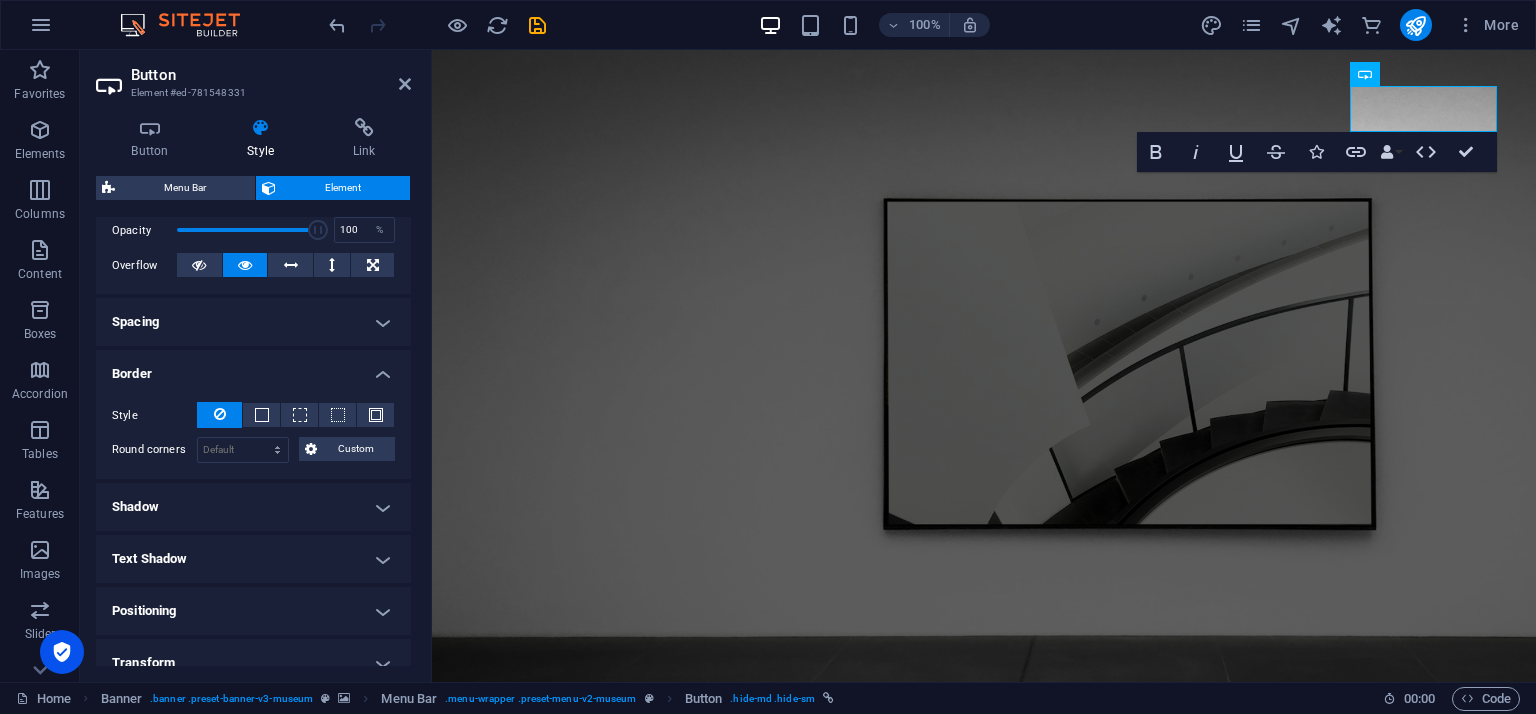 click on "Border" at bounding box center (253, 368) 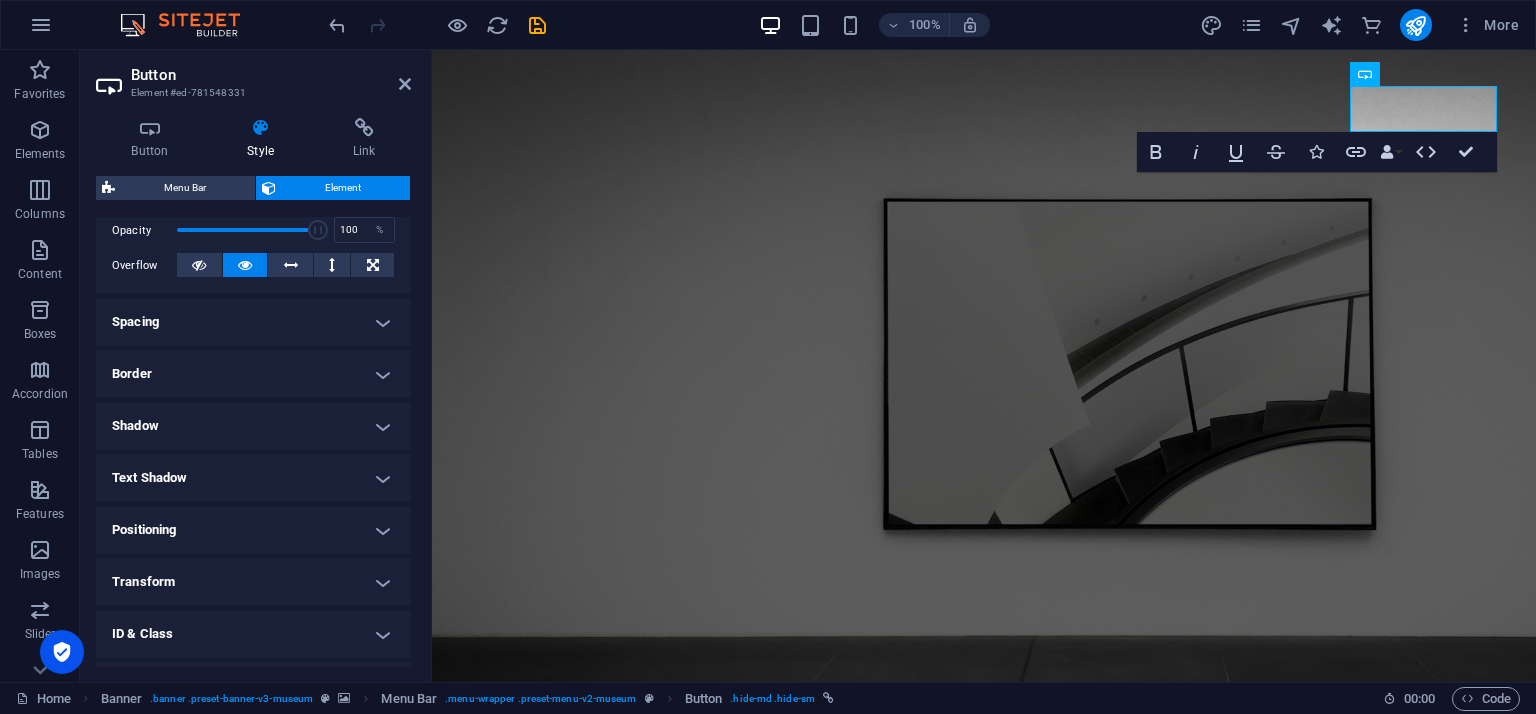 click on "Shadow" at bounding box center [253, 426] 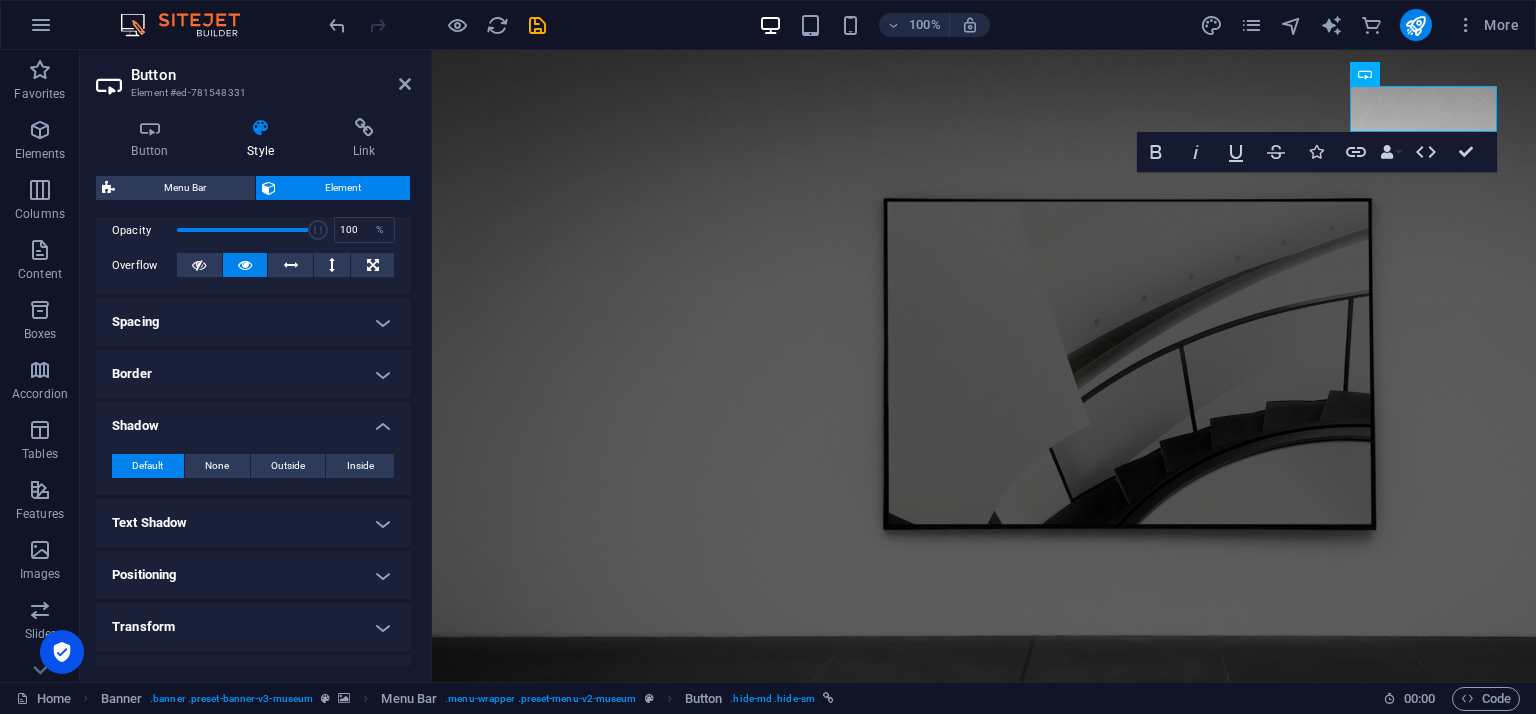 click on "Shadow" at bounding box center [253, 420] 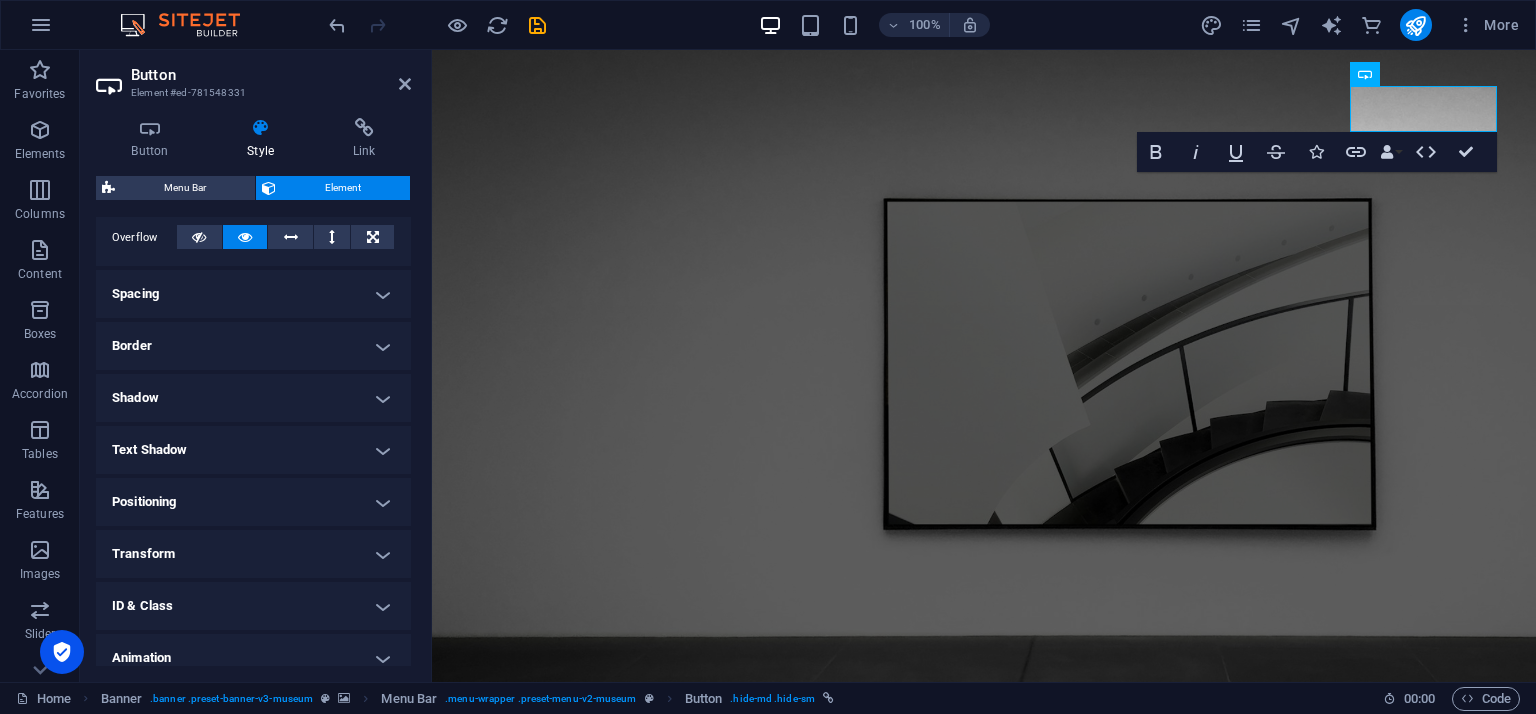 scroll, scrollTop: 396, scrollLeft: 0, axis: vertical 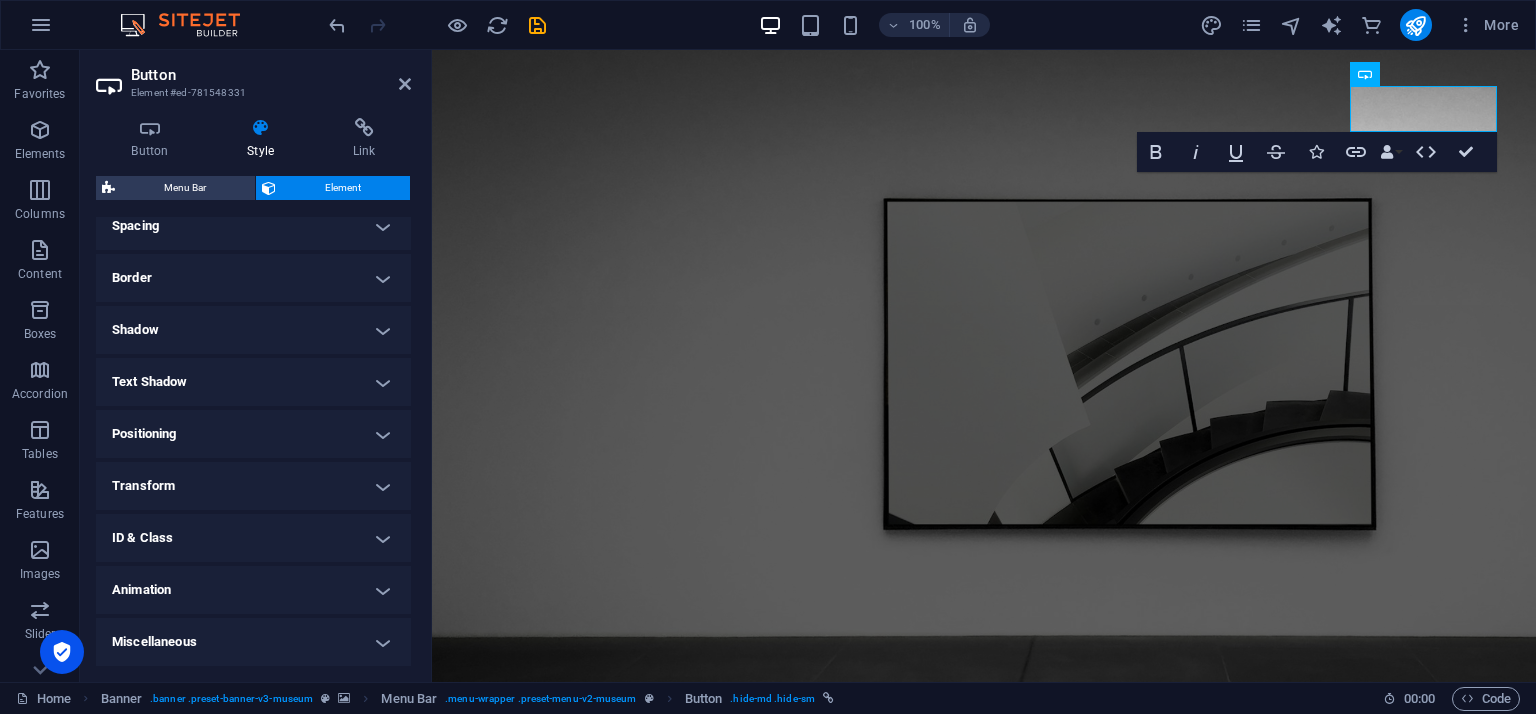 click on "Miscellaneous" at bounding box center [253, 642] 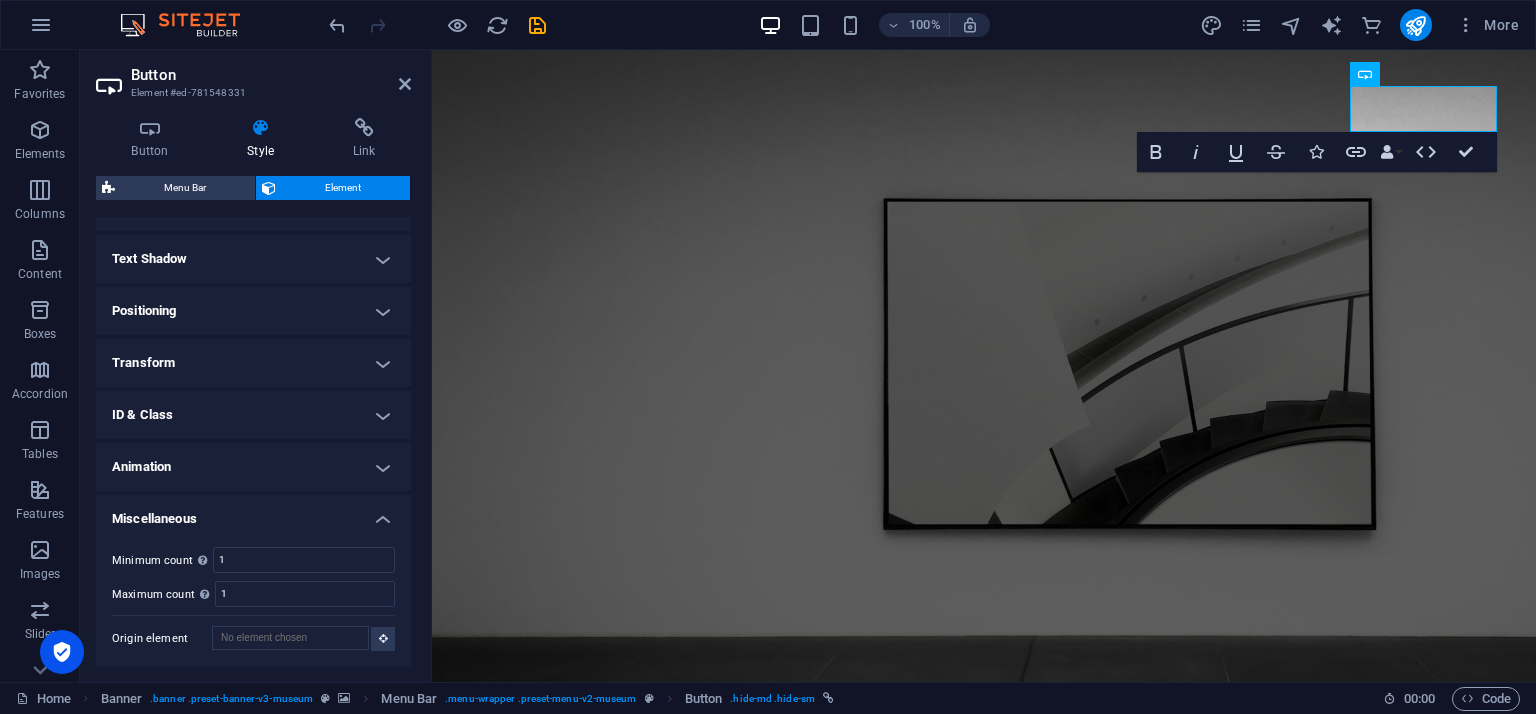 click on "Miscellaneous" at bounding box center (253, 513) 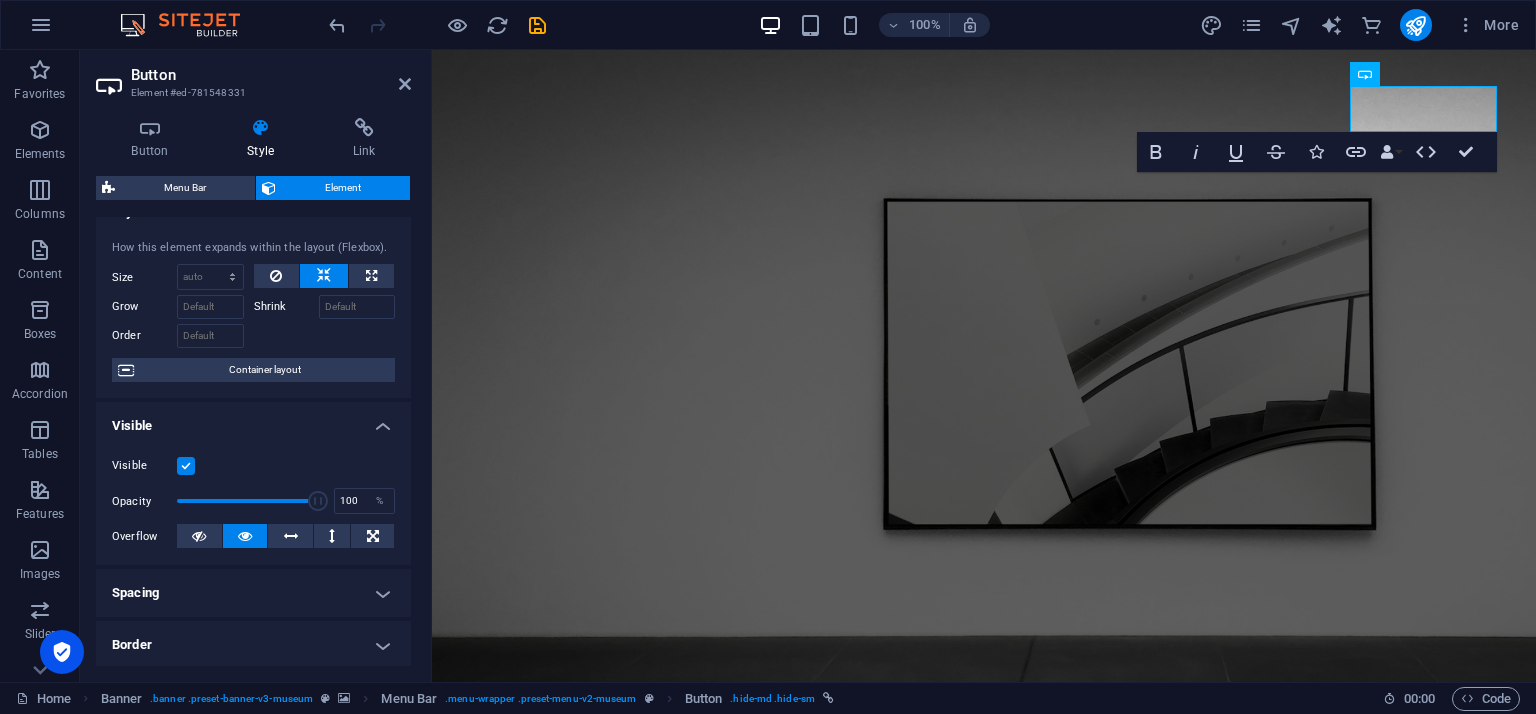 scroll, scrollTop: 0, scrollLeft: 0, axis: both 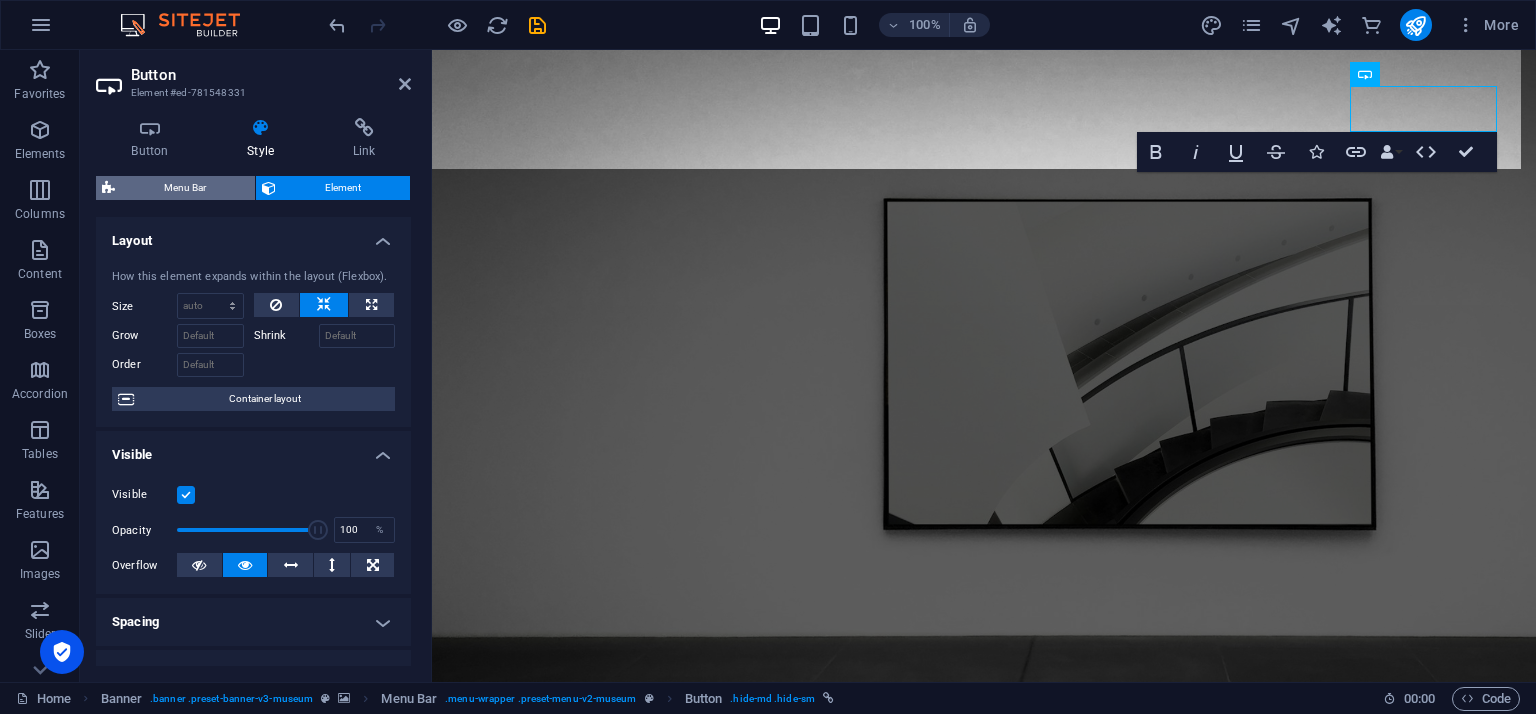 click on "Menu Bar" at bounding box center [185, 188] 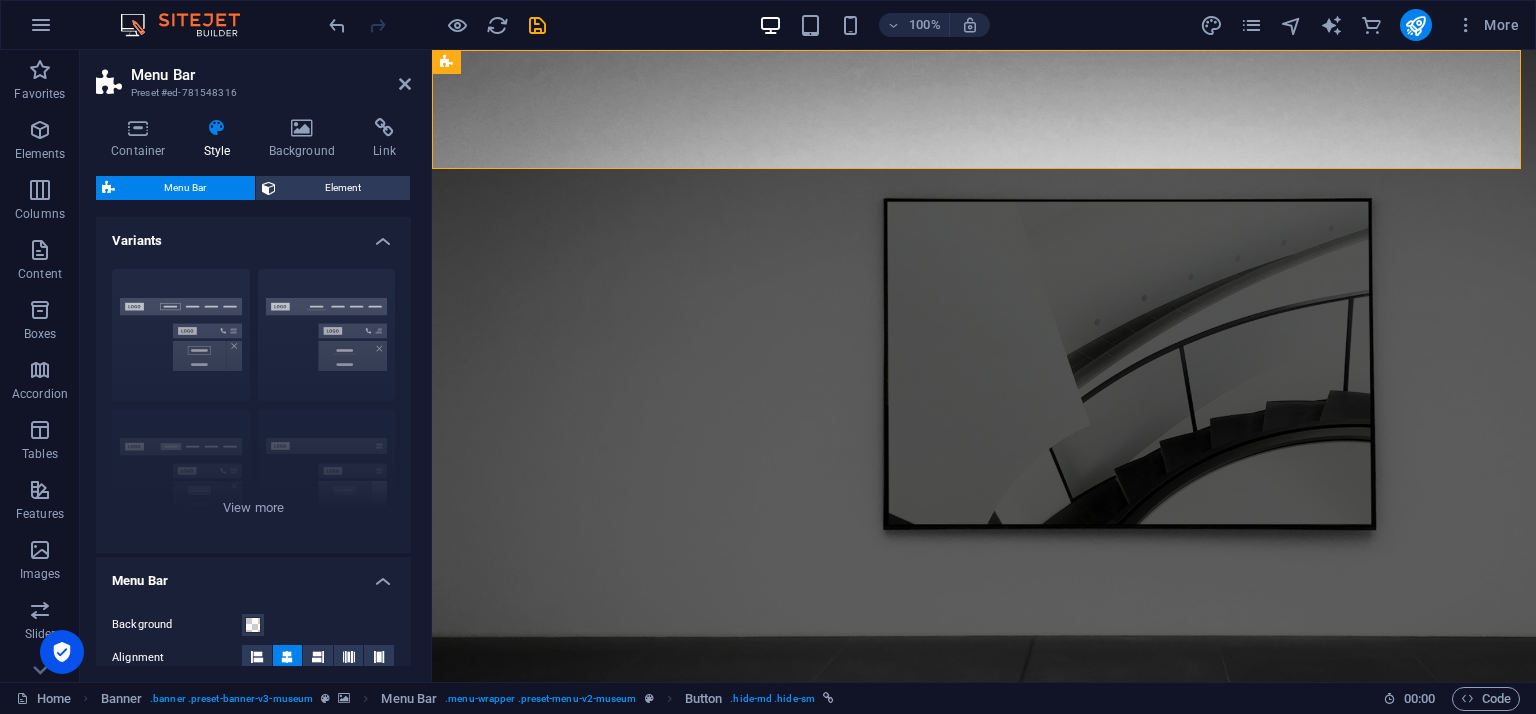 click on "Element" at bounding box center [343, 188] 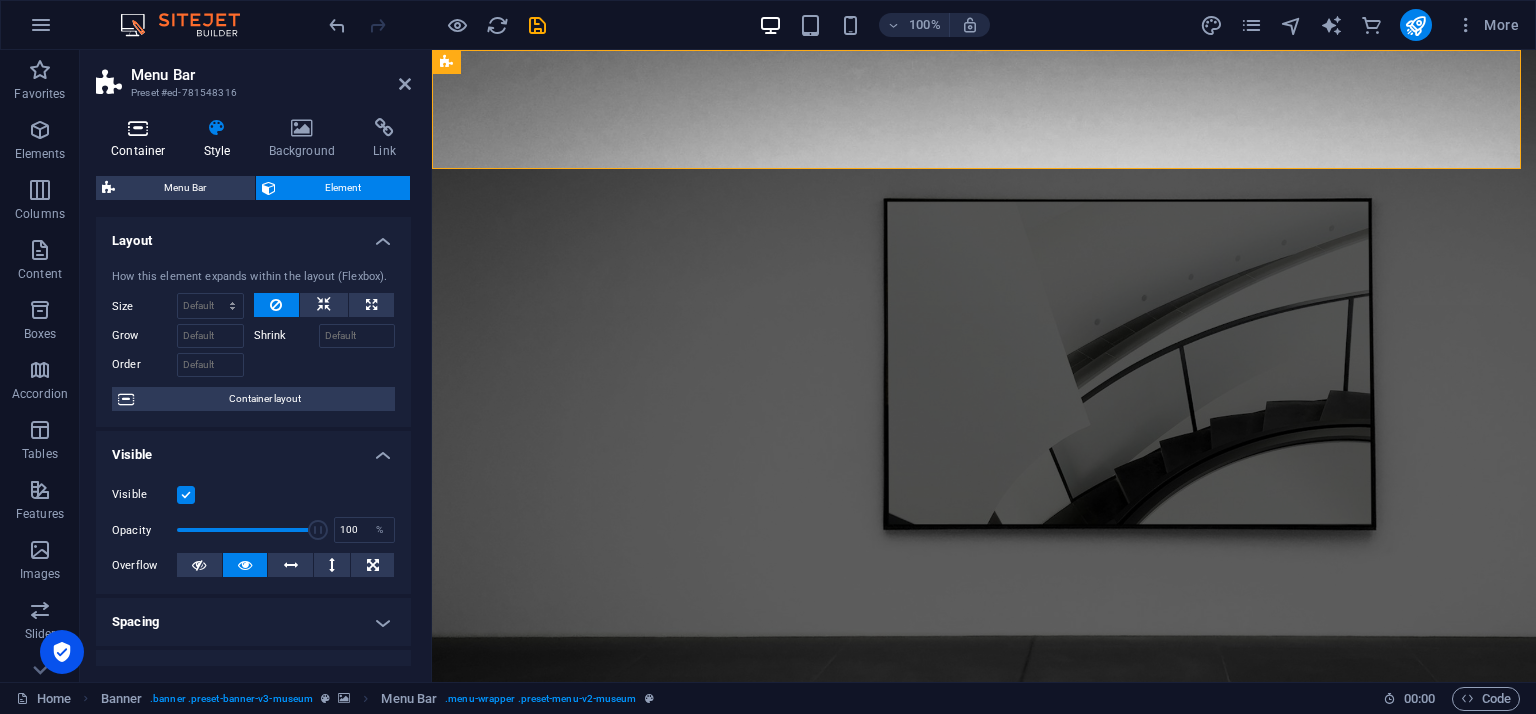click at bounding box center (138, 128) 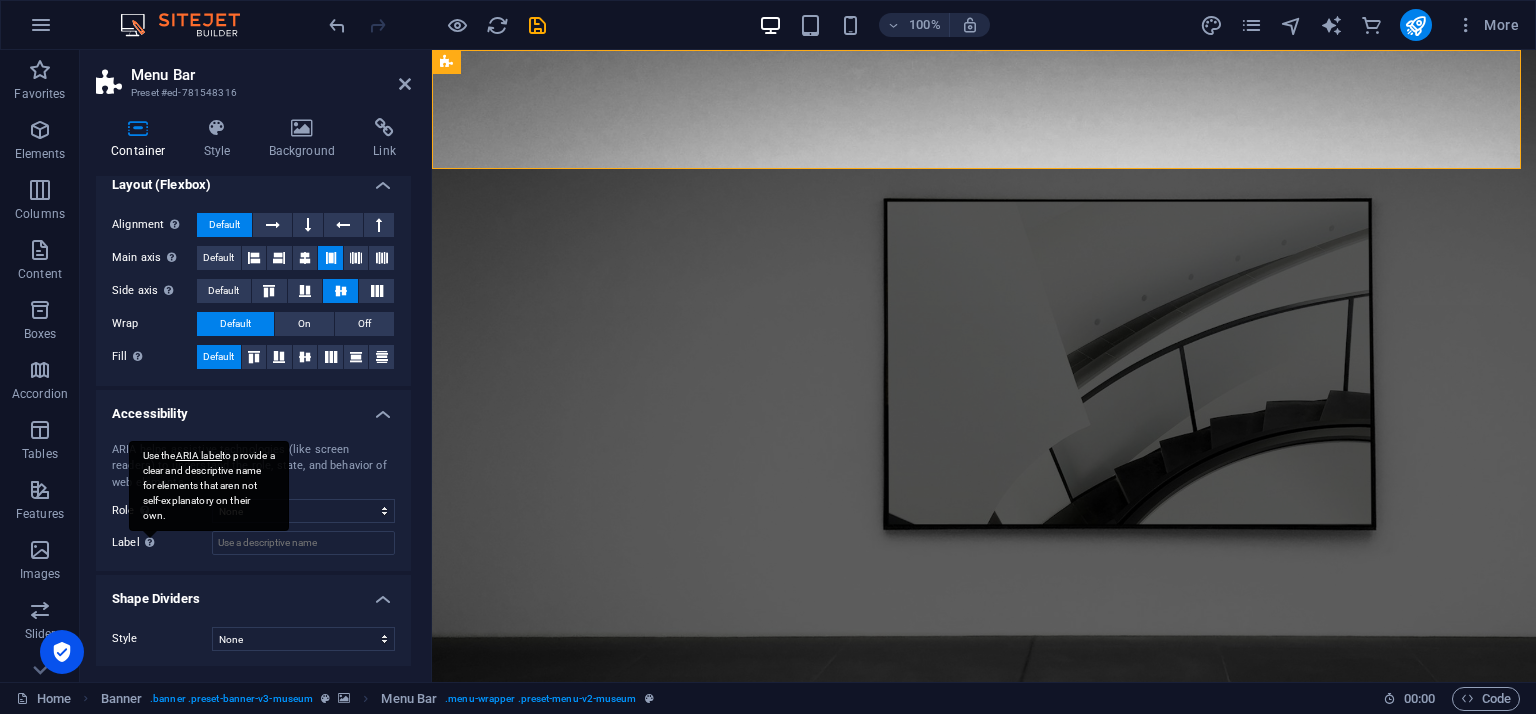 scroll, scrollTop: 0, scrollLeft: 0, axis: both 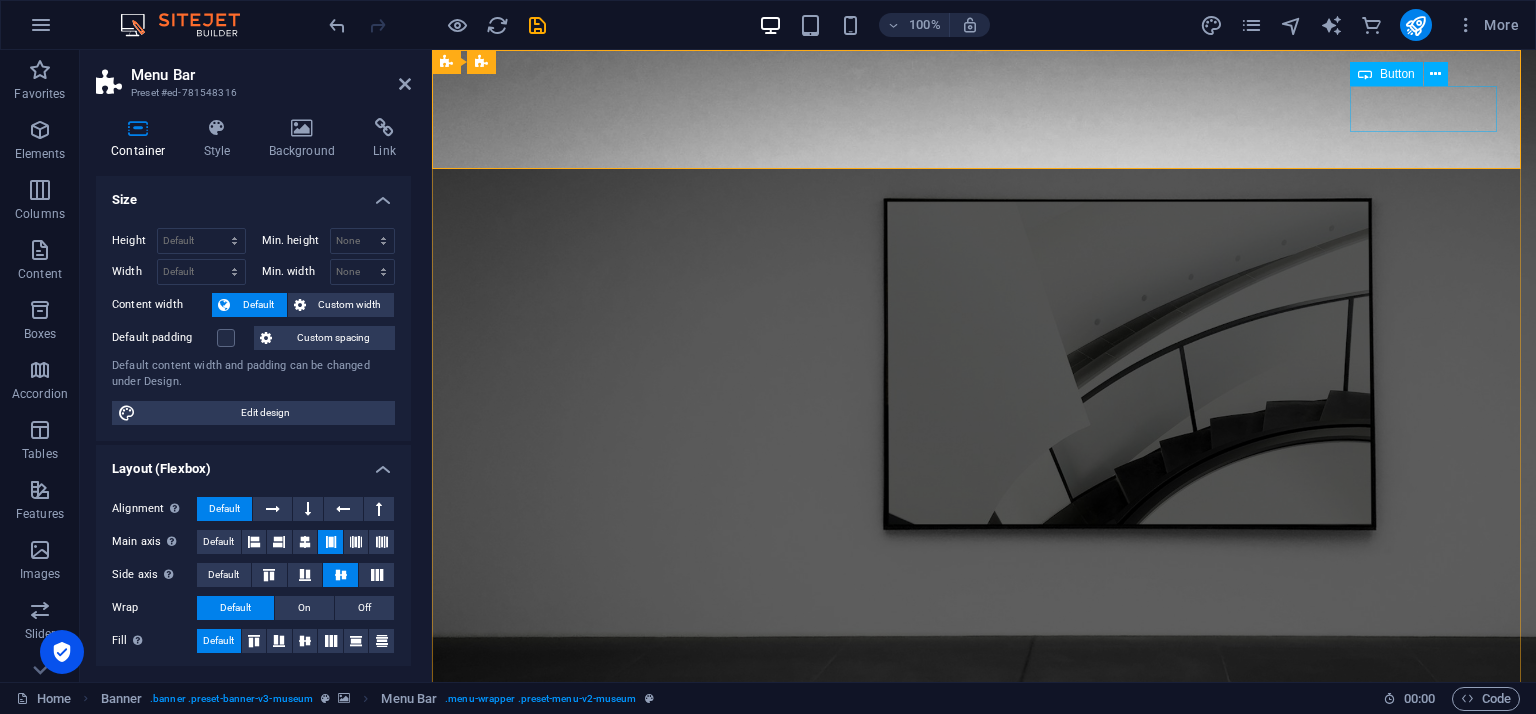 click on "Jelajahi" at bounding box center [984, 870] 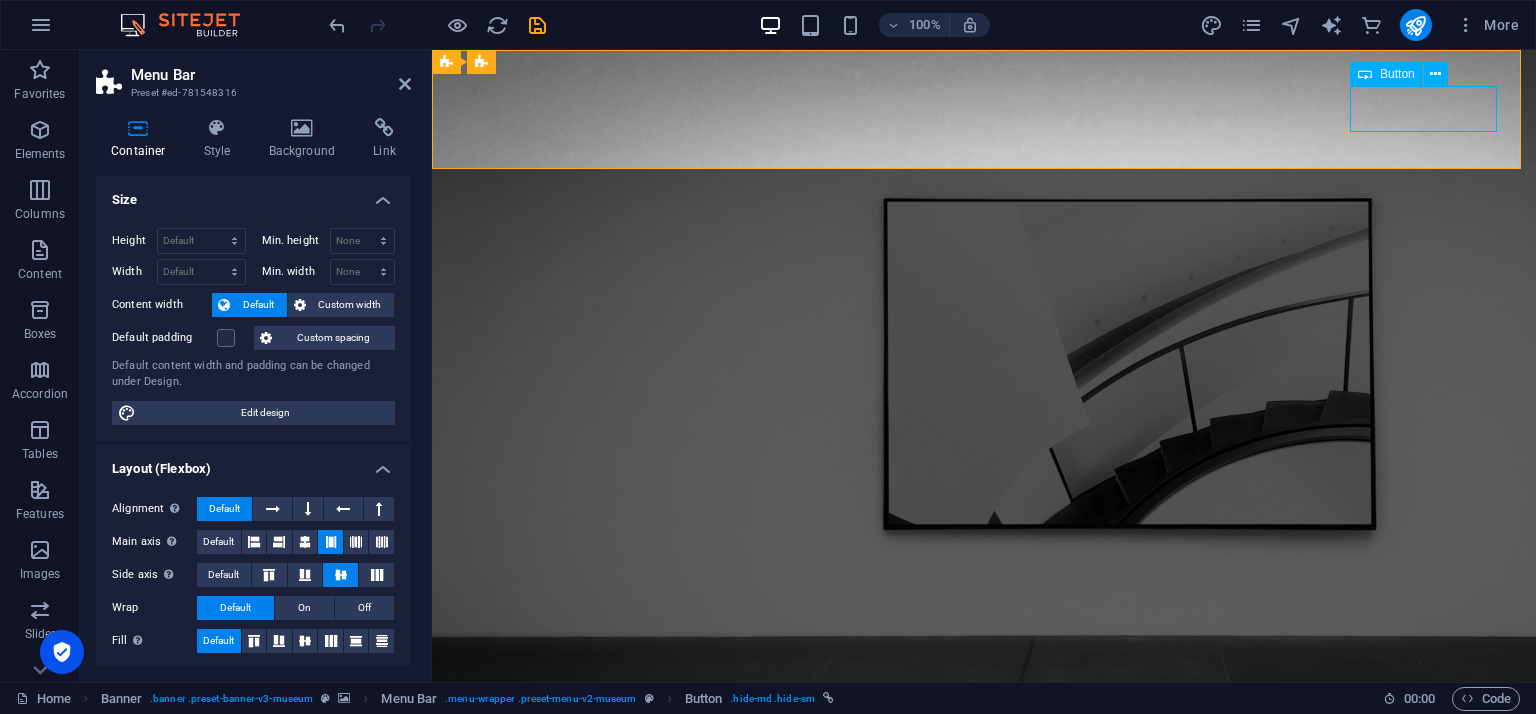 click on "Jelajahi" at bounding box center (984, 870) 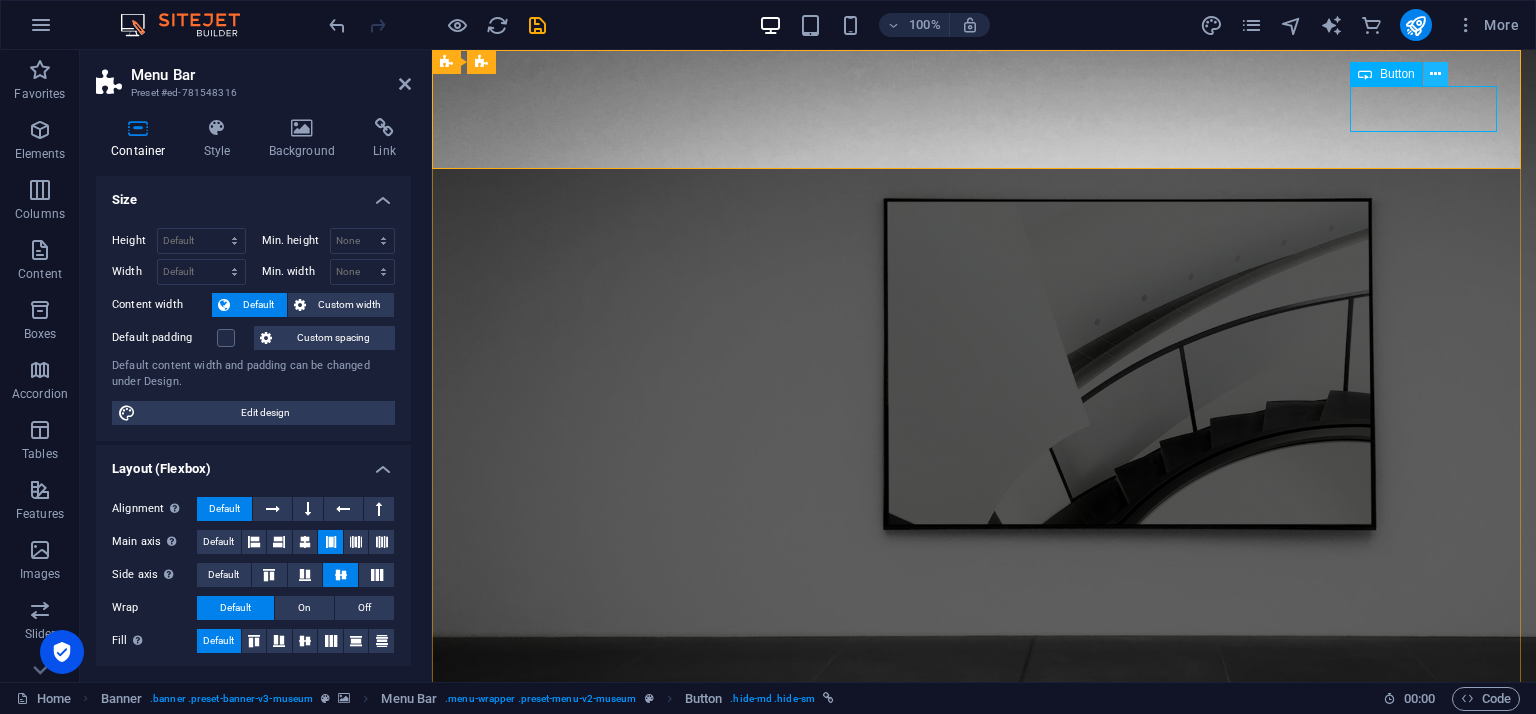 click at bounding box center [1435, 74] 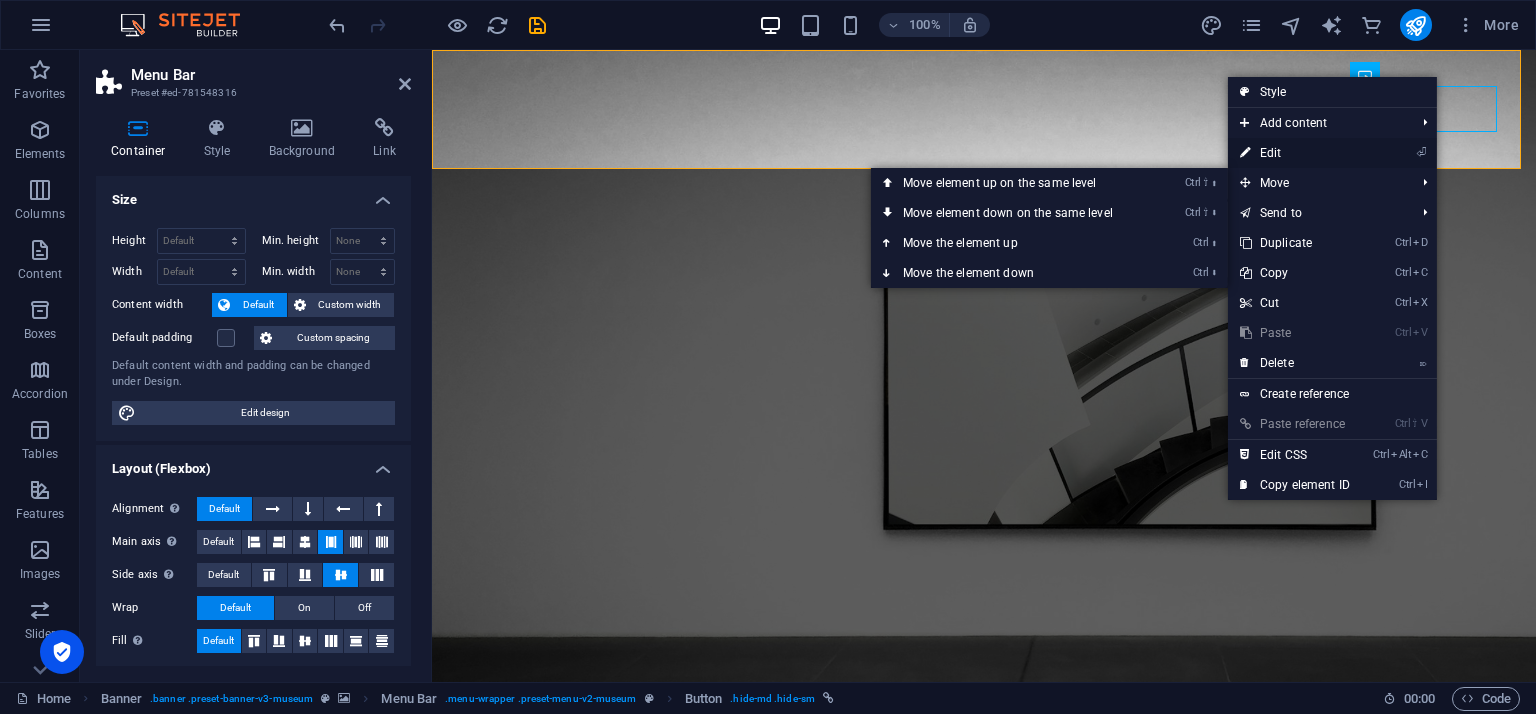 click on "⏎  Edit" at bounding box center (1295, 153) 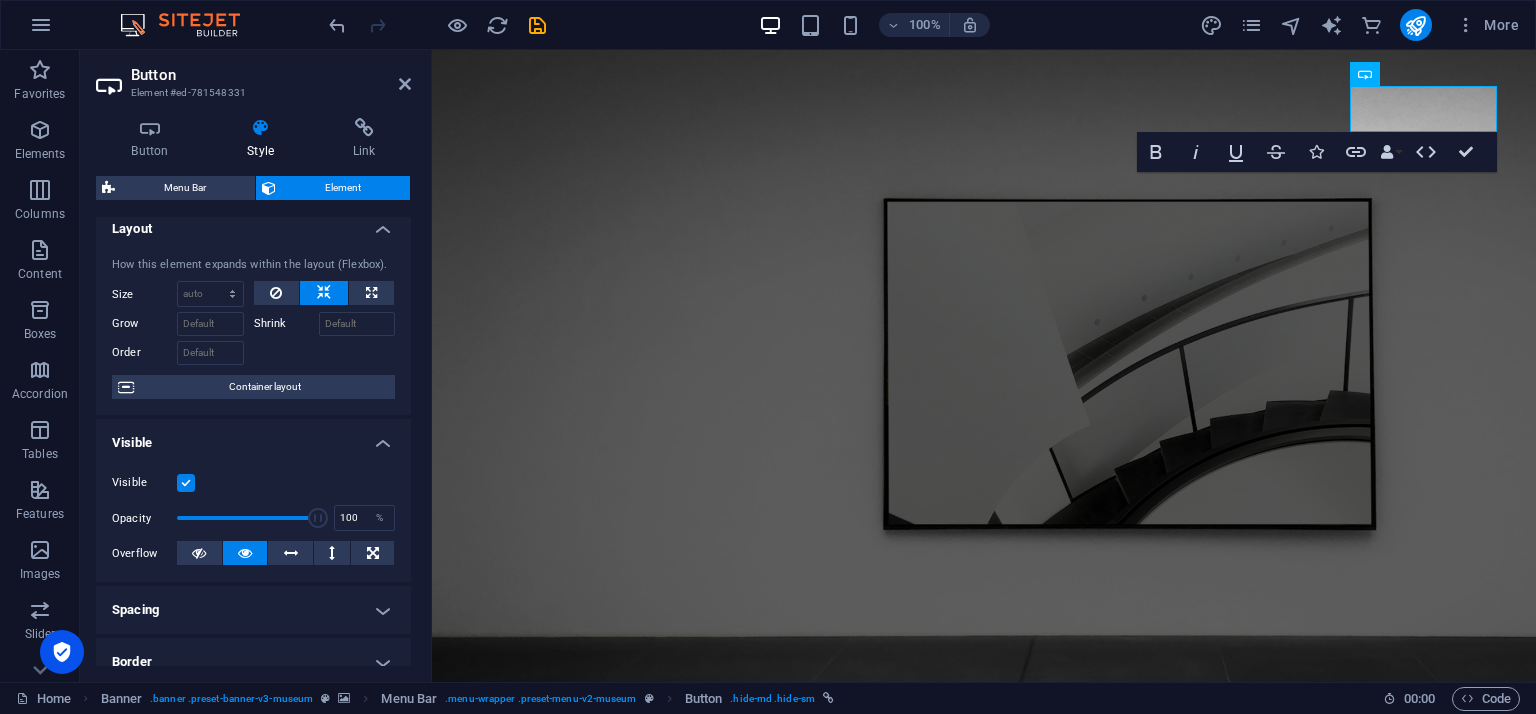 scroll, scrollTop: 0, scrollLeft: 0, axis: both 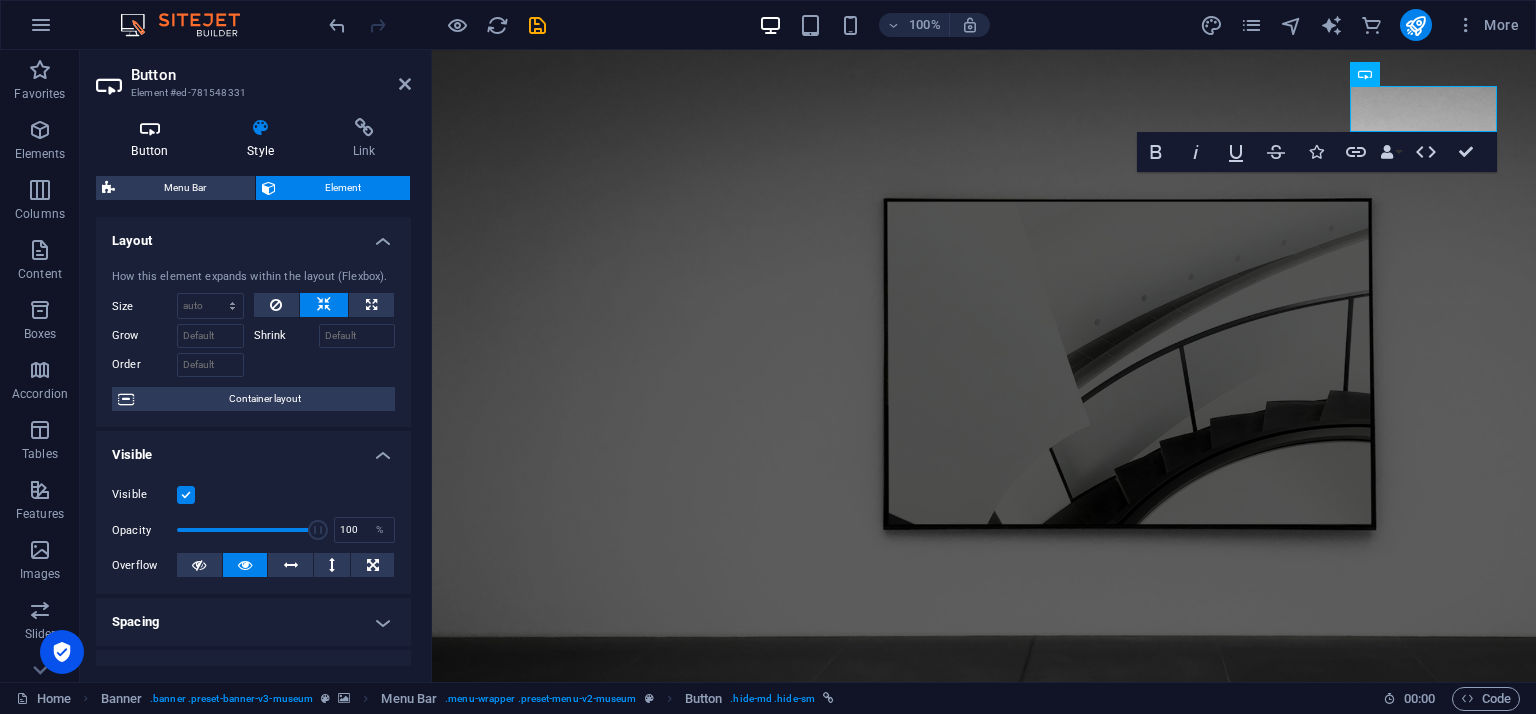 click at bounding box center [150, 128] 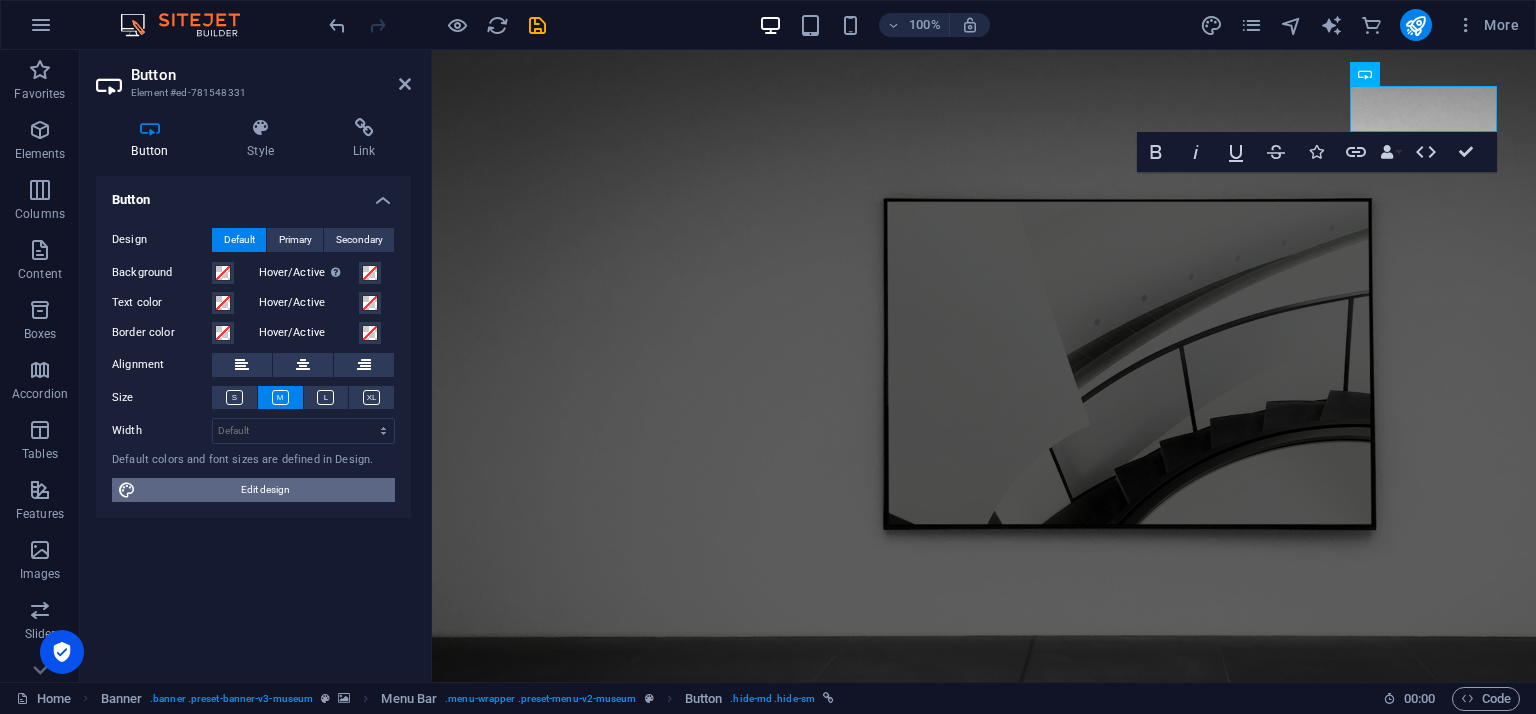 click on "Edit design" at bounding box center [265, 490] 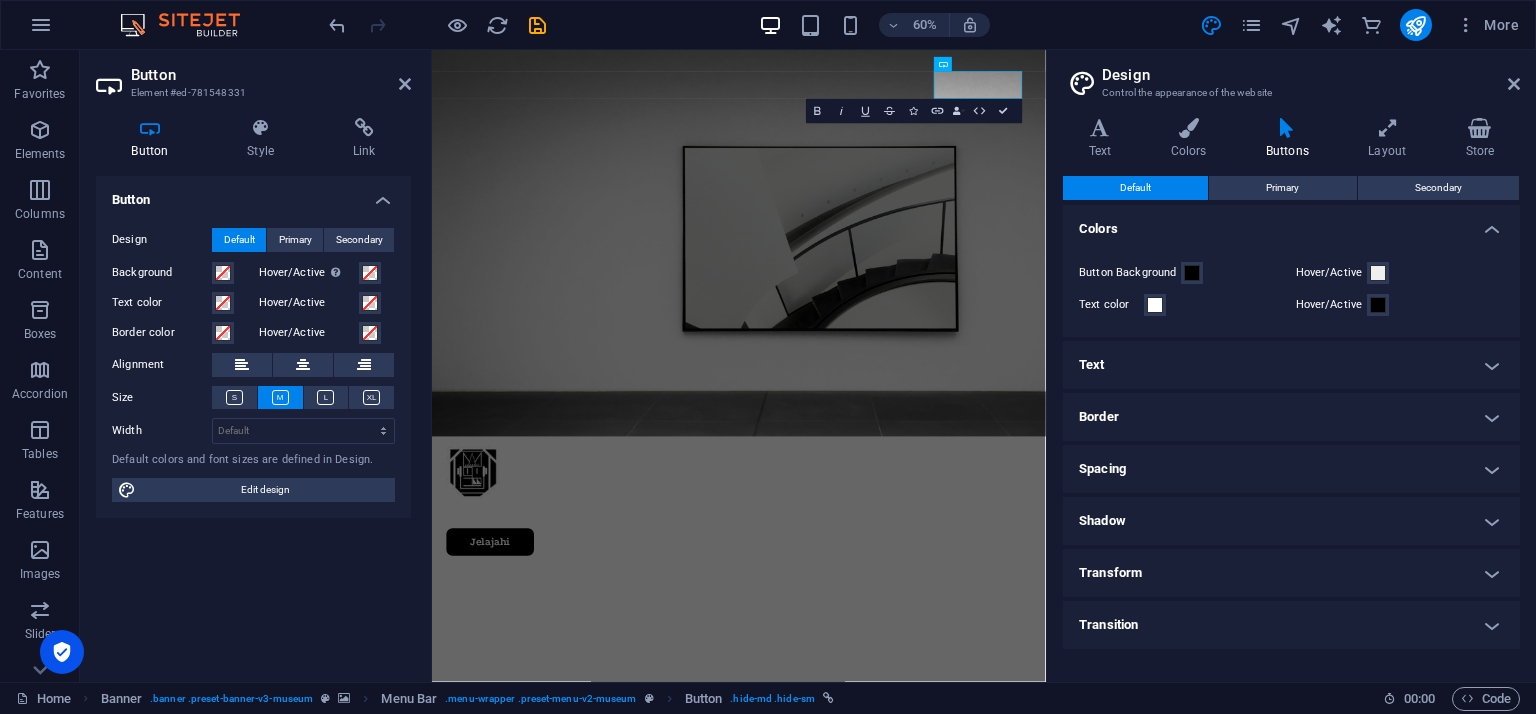 click on "Border" at bounding box center (1291, 417) 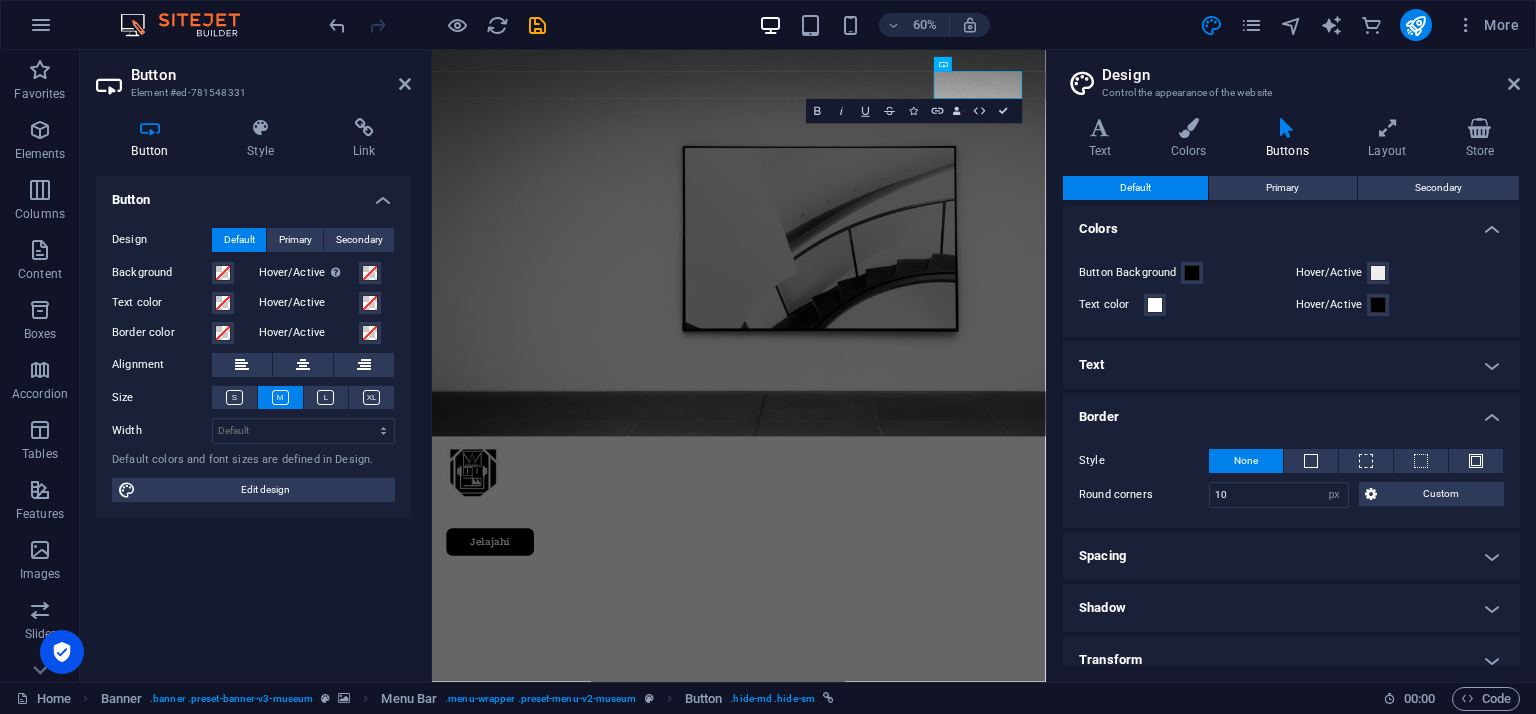 click on "Border" at bounding box center [1291, 411] 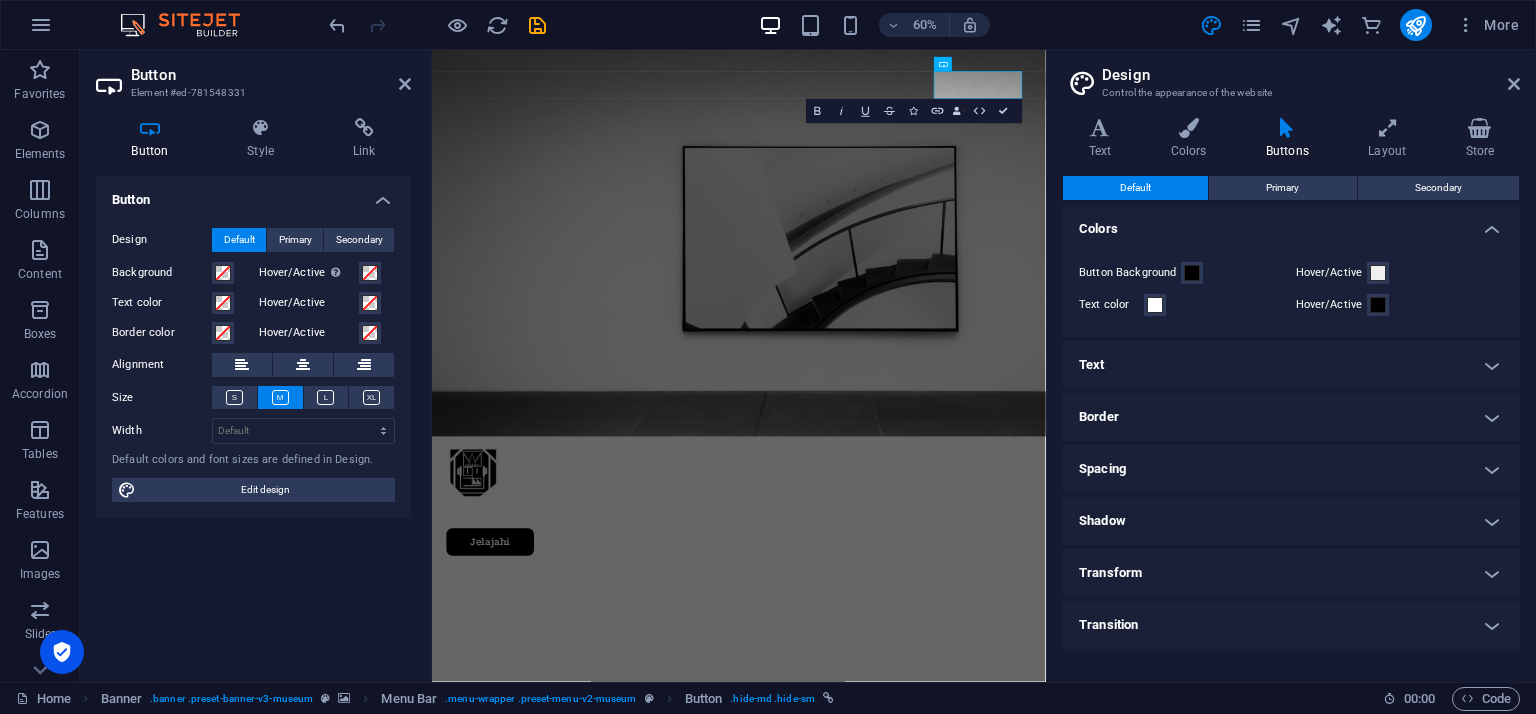 click on "Border" at bounding box center (1291, 417) 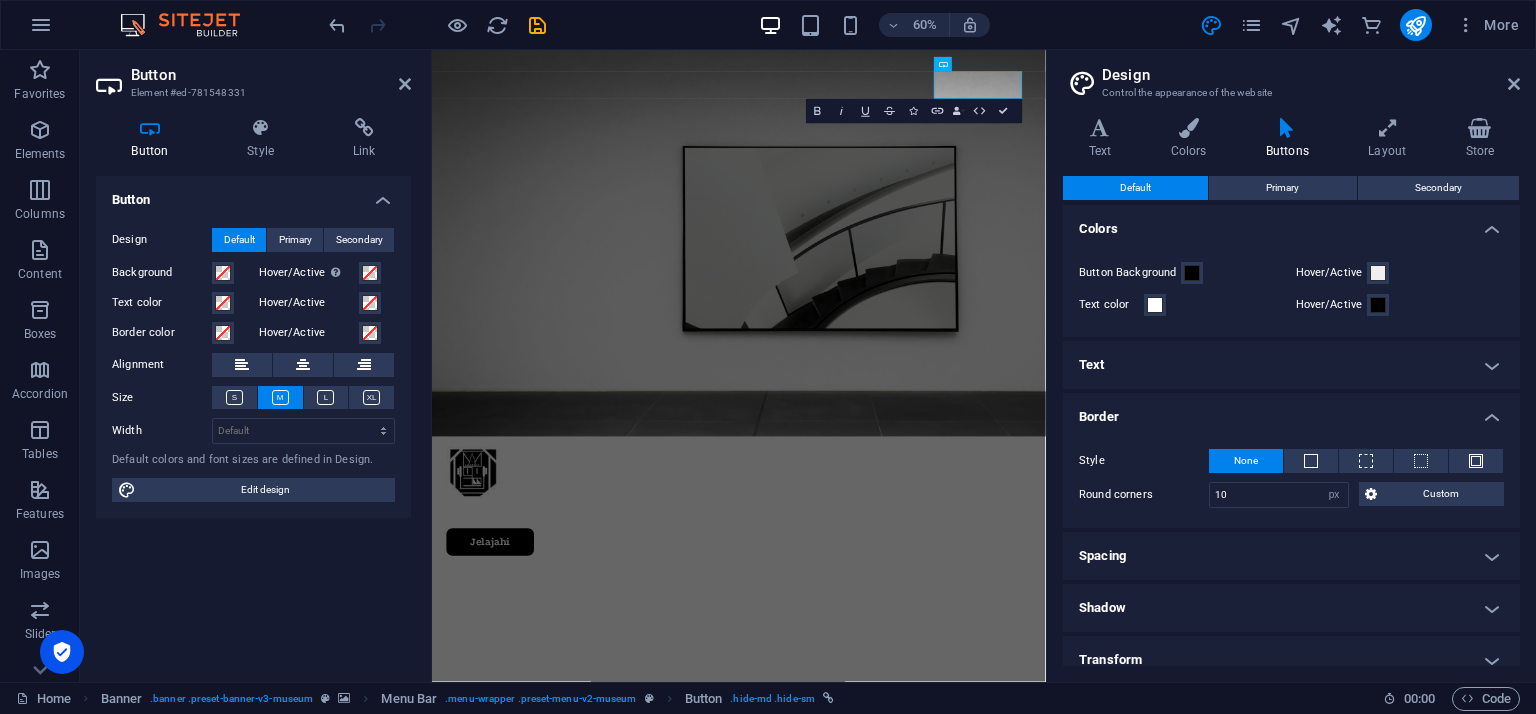 click on "Border" at bounding box center [1291, 411] 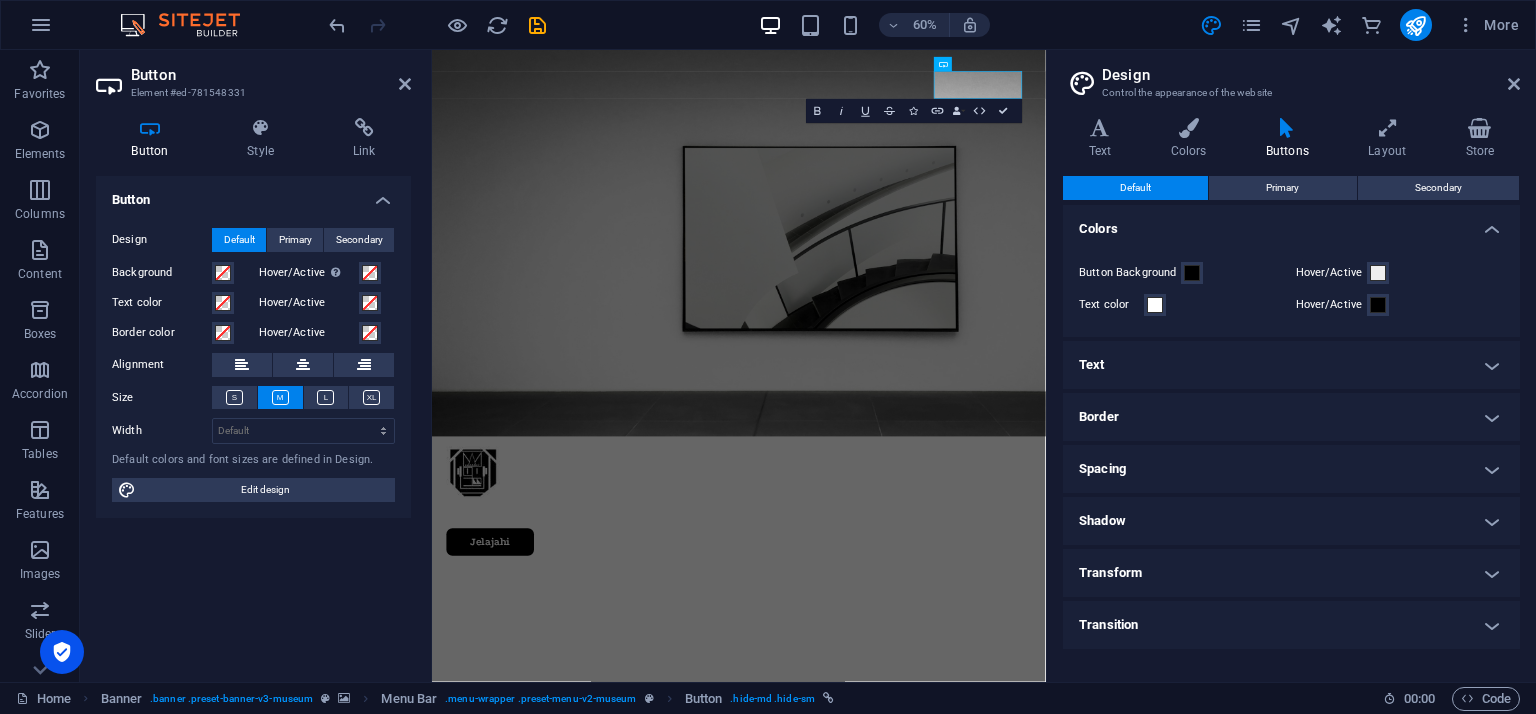 click on "Text" at bounding box center [1291, 365] 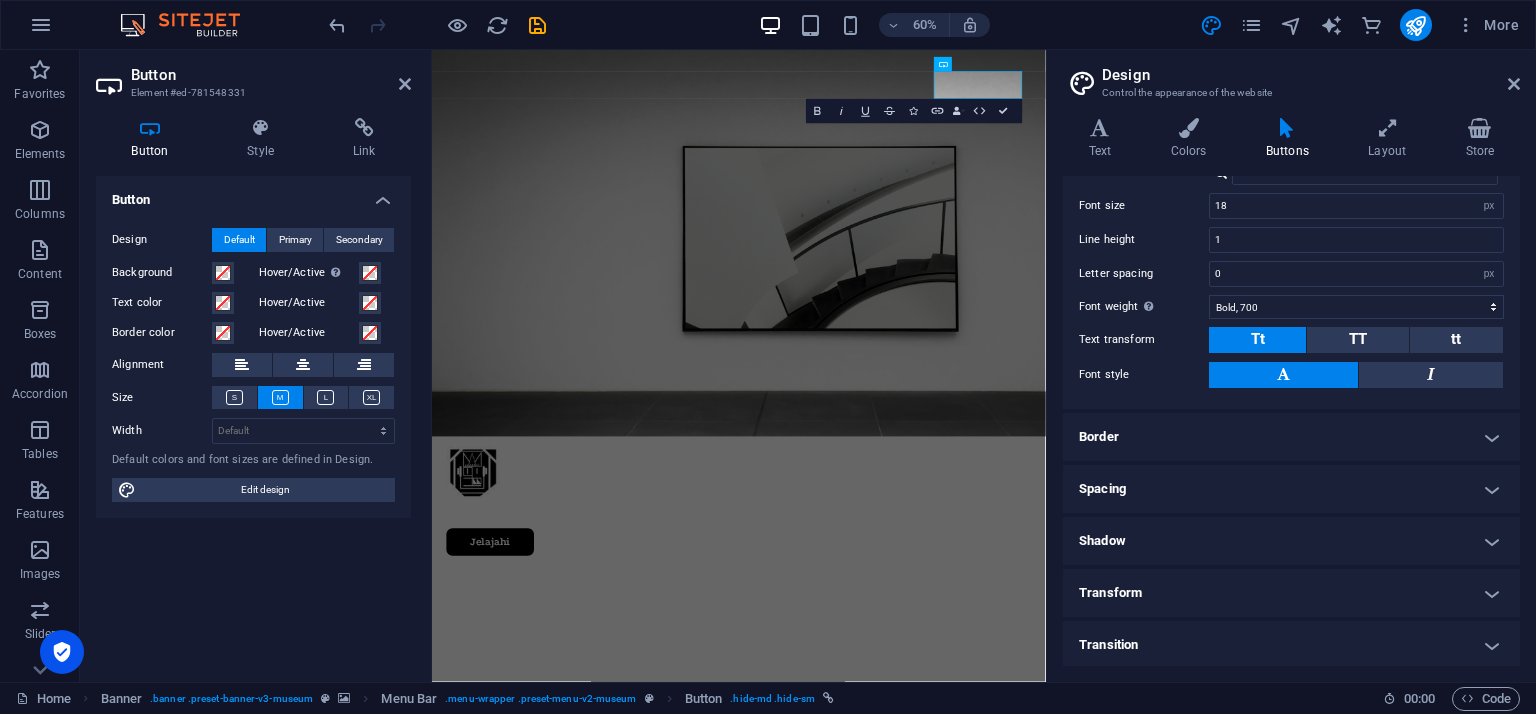 scroll, scrollTop: 0, scrollLeft: 0, axis: both 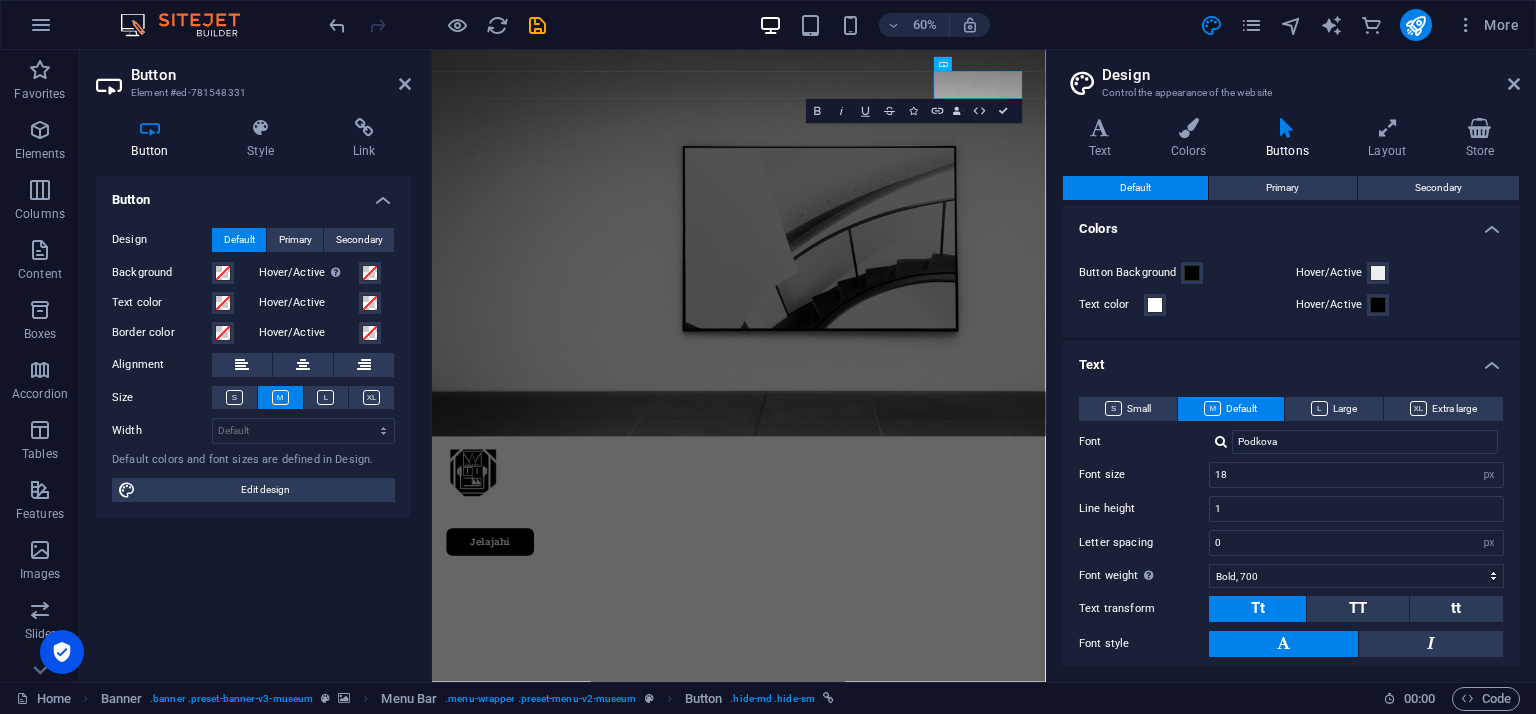 click on "Text" at bounding box center (1291, 359) 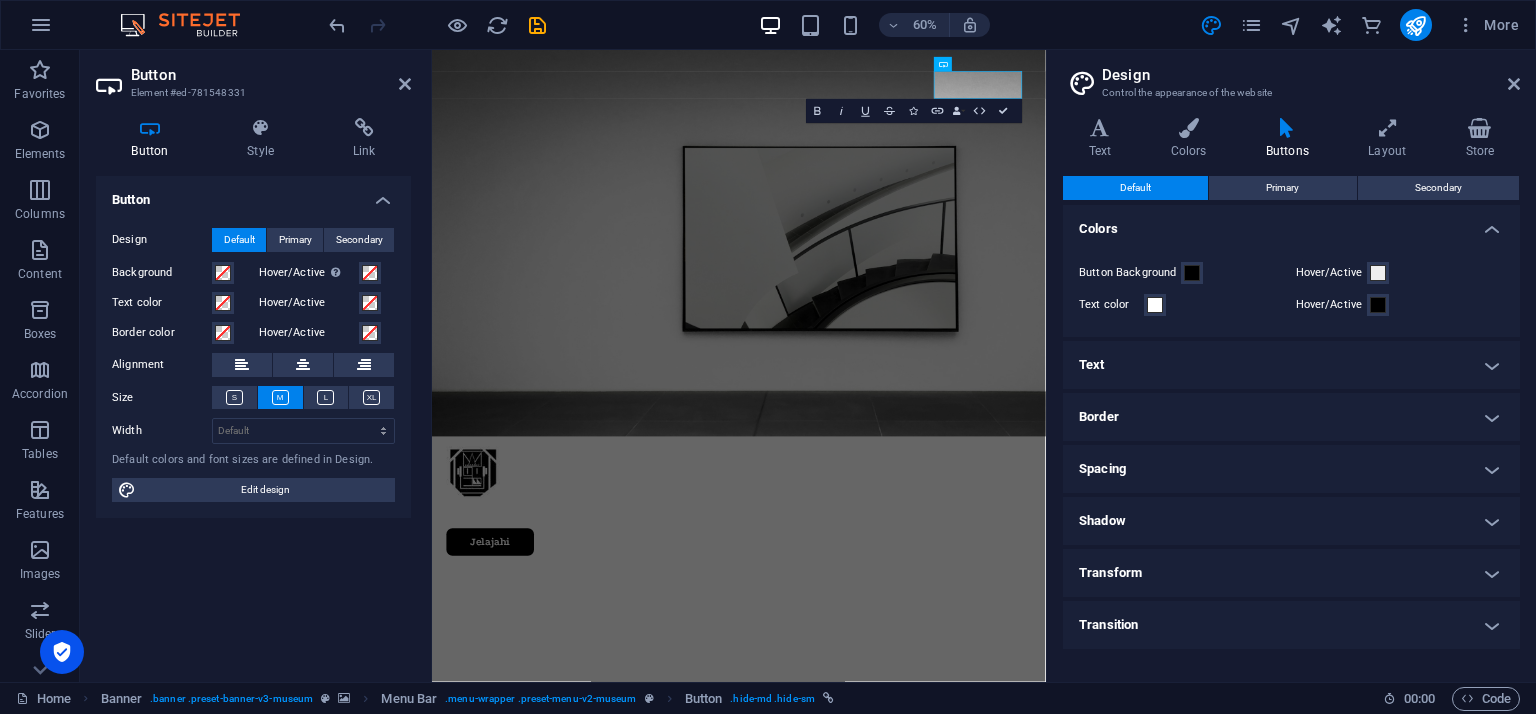 click on "Design" at bounding box center [1311, 75] 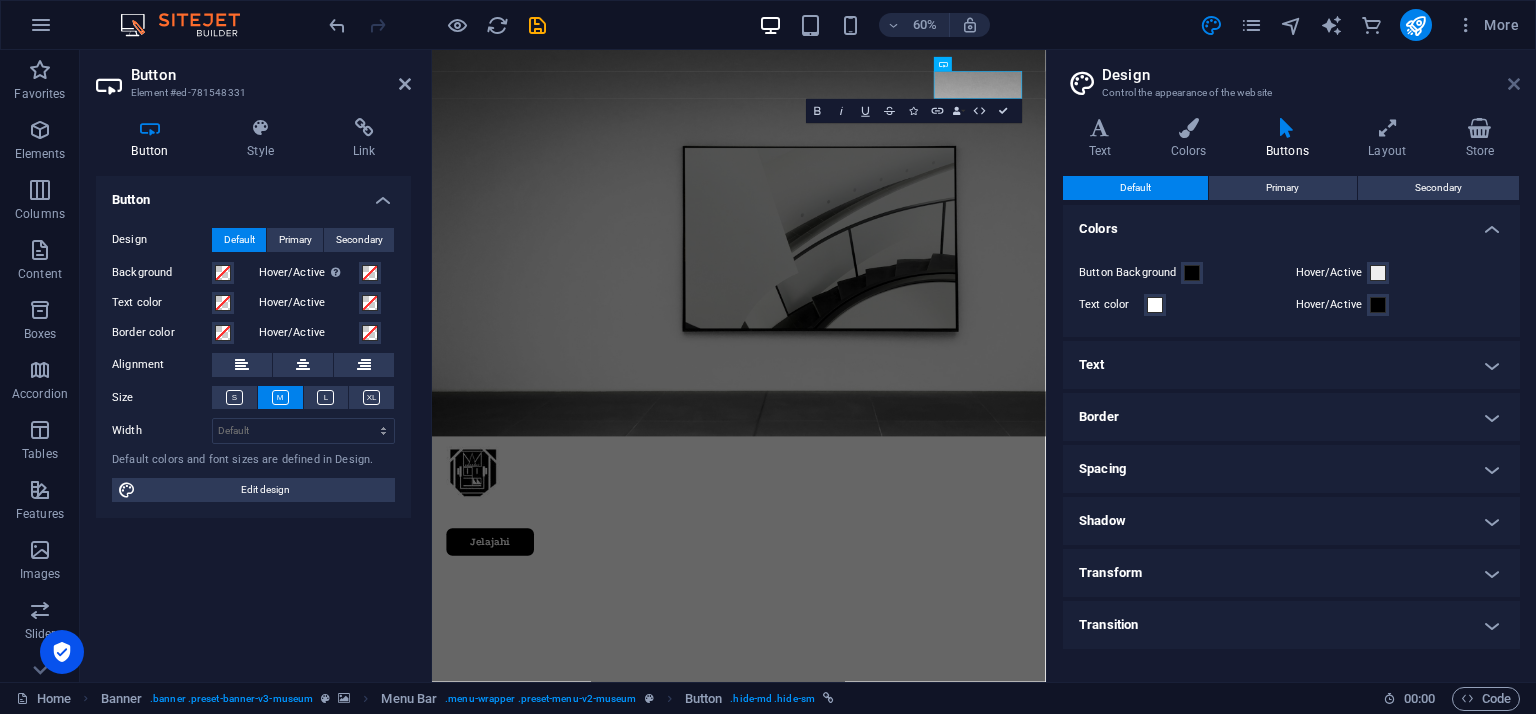 click at bounding box center (1514, 84) 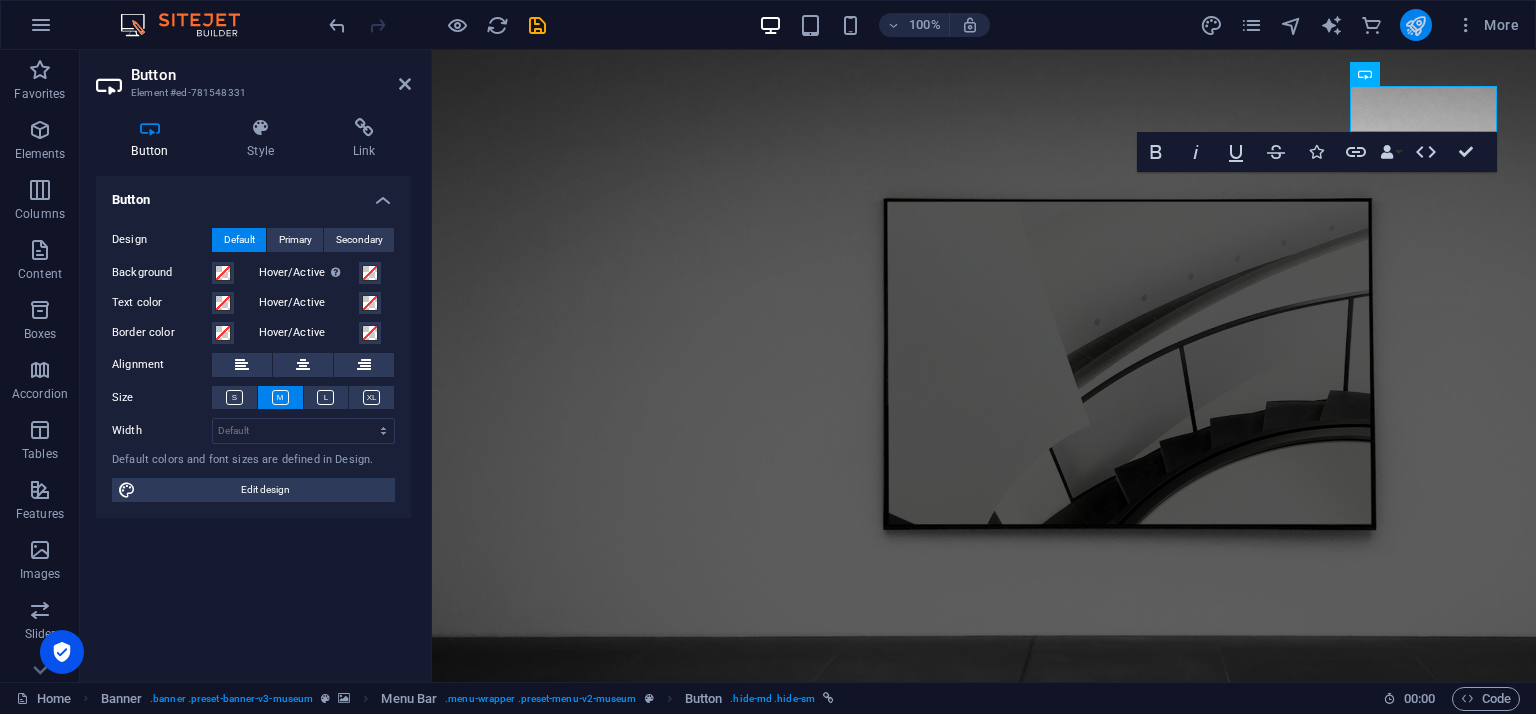 click at bounding box center [1415, 25] 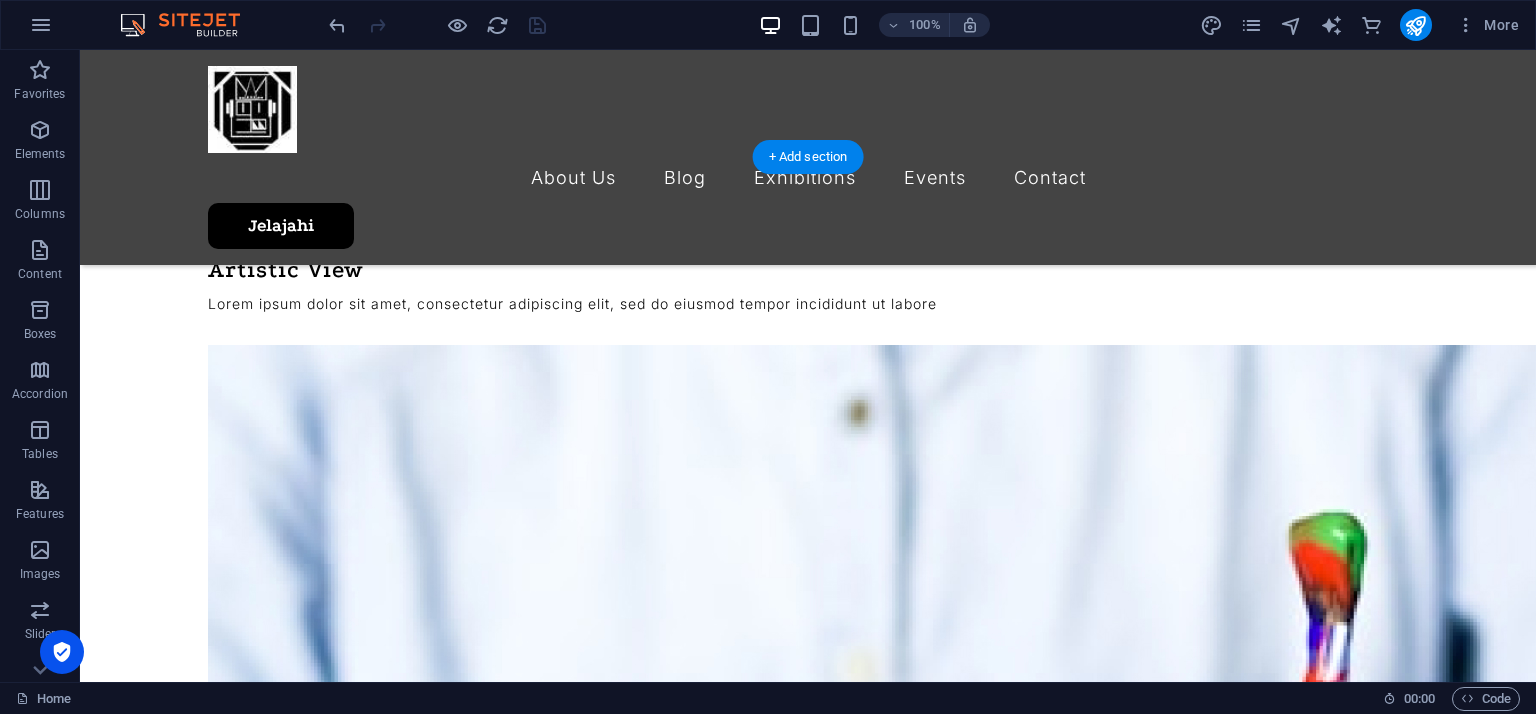 scroll, scrollTop: 2600, scrollLeft: 0, axis: vertical 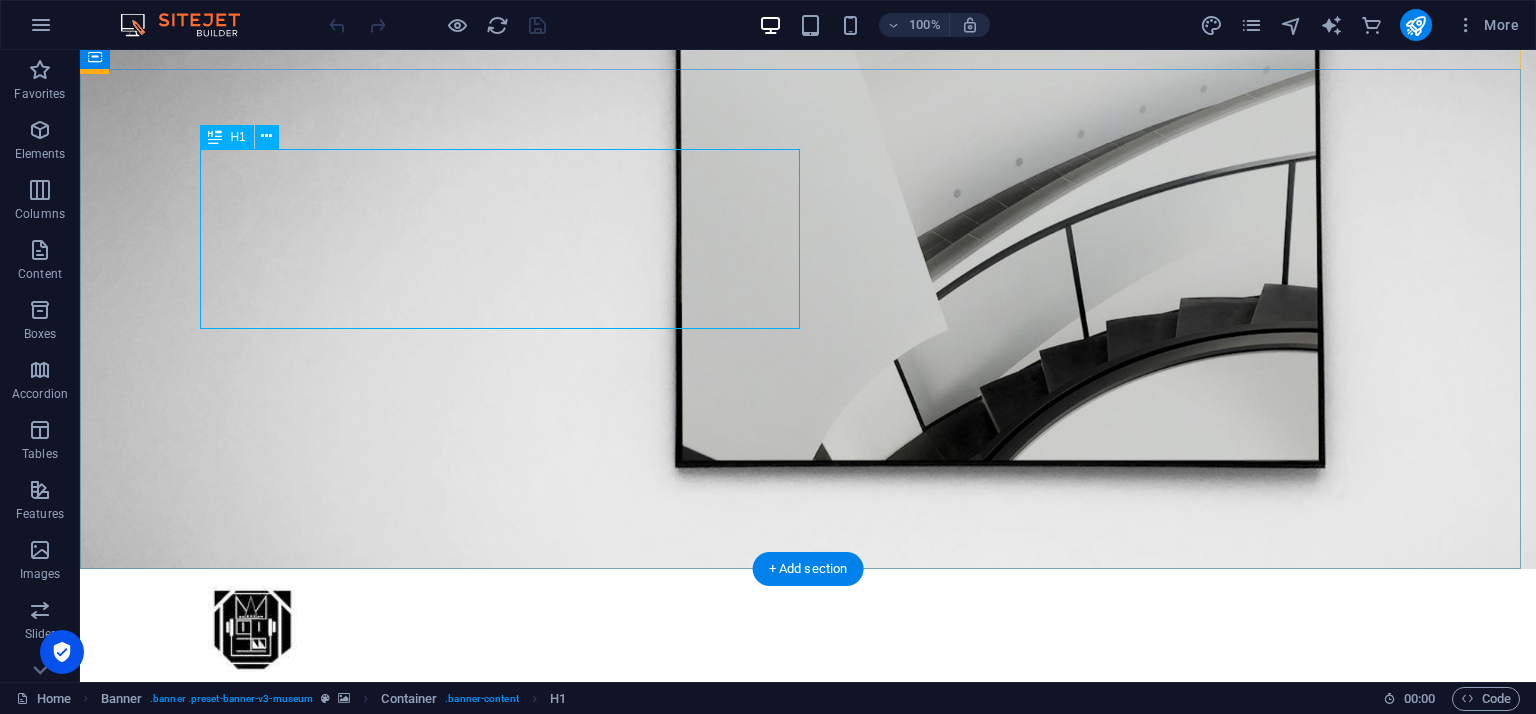 click on "The best art exhibitions" at bounding box center [808, 909] 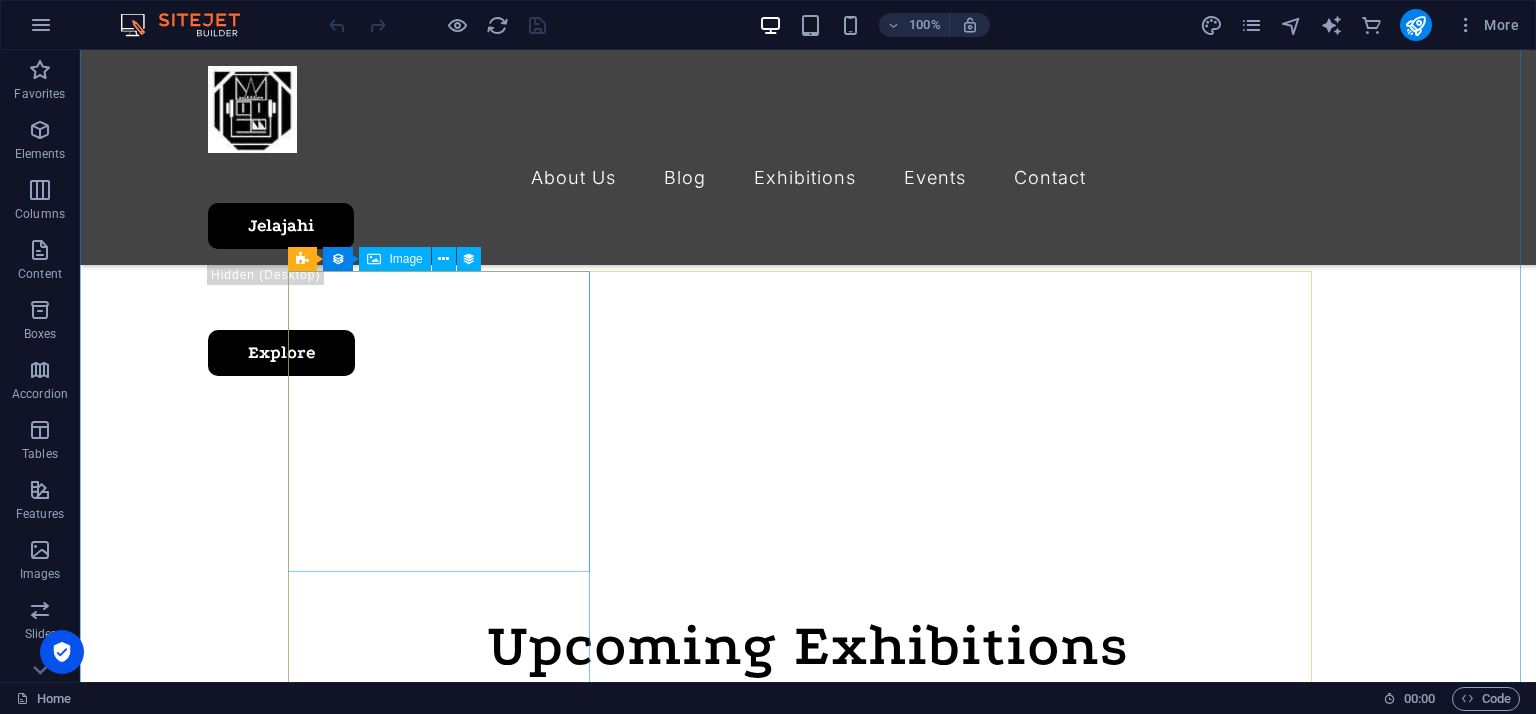 scroll, scrollTop: 900, scrollLeft: 0, axis: vertical 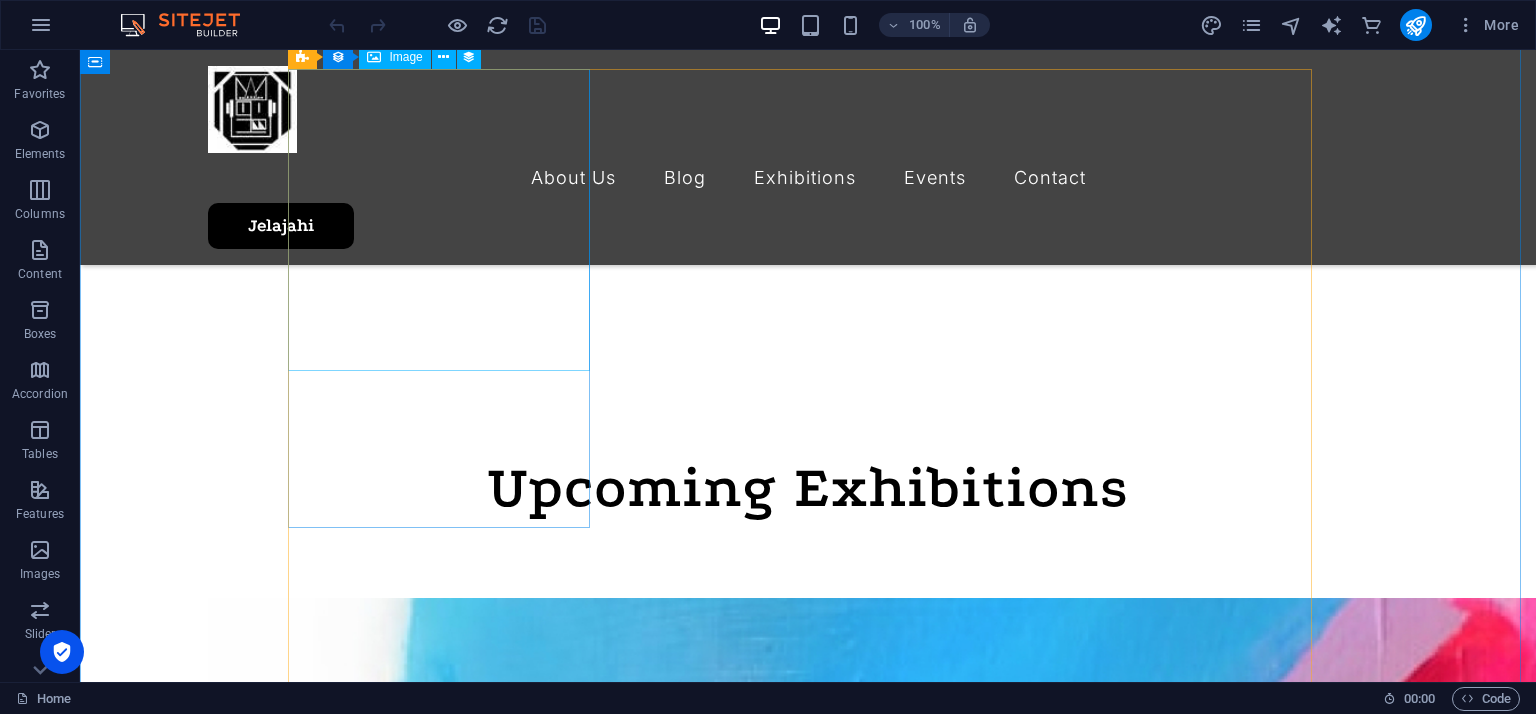 click at bounding box center (720, 1326) 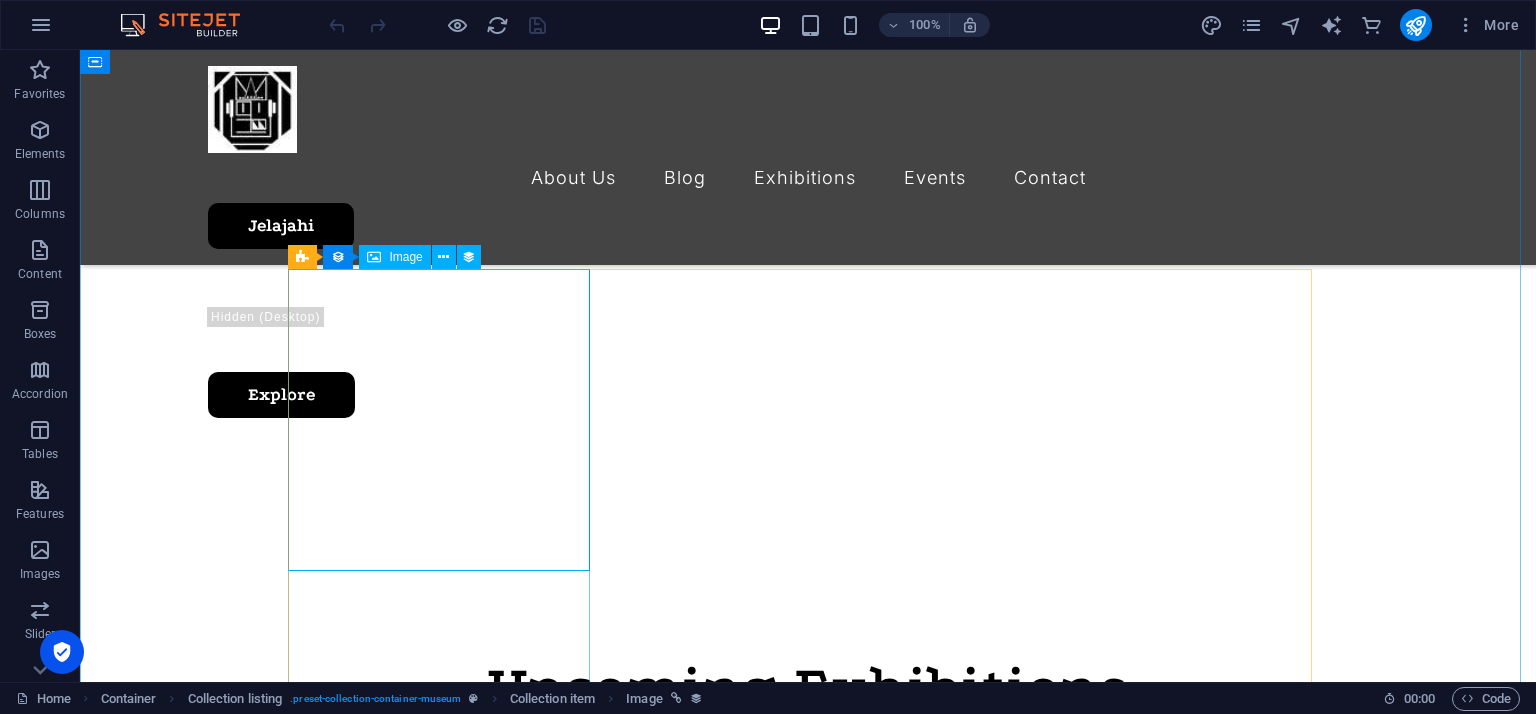 click at bounding box center (720, 1526) 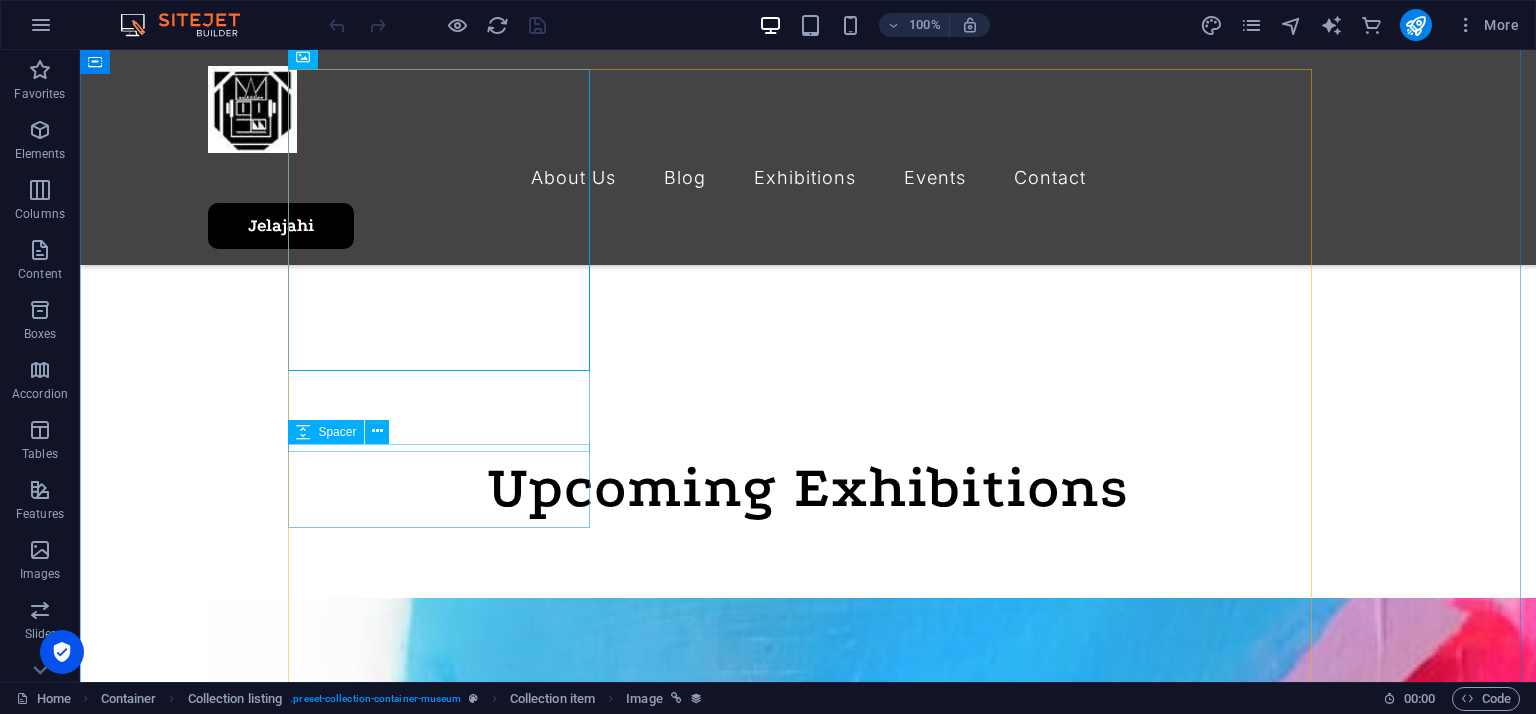 scroll, scrollTop: 700, scrollLeft: 0, axis: vertical 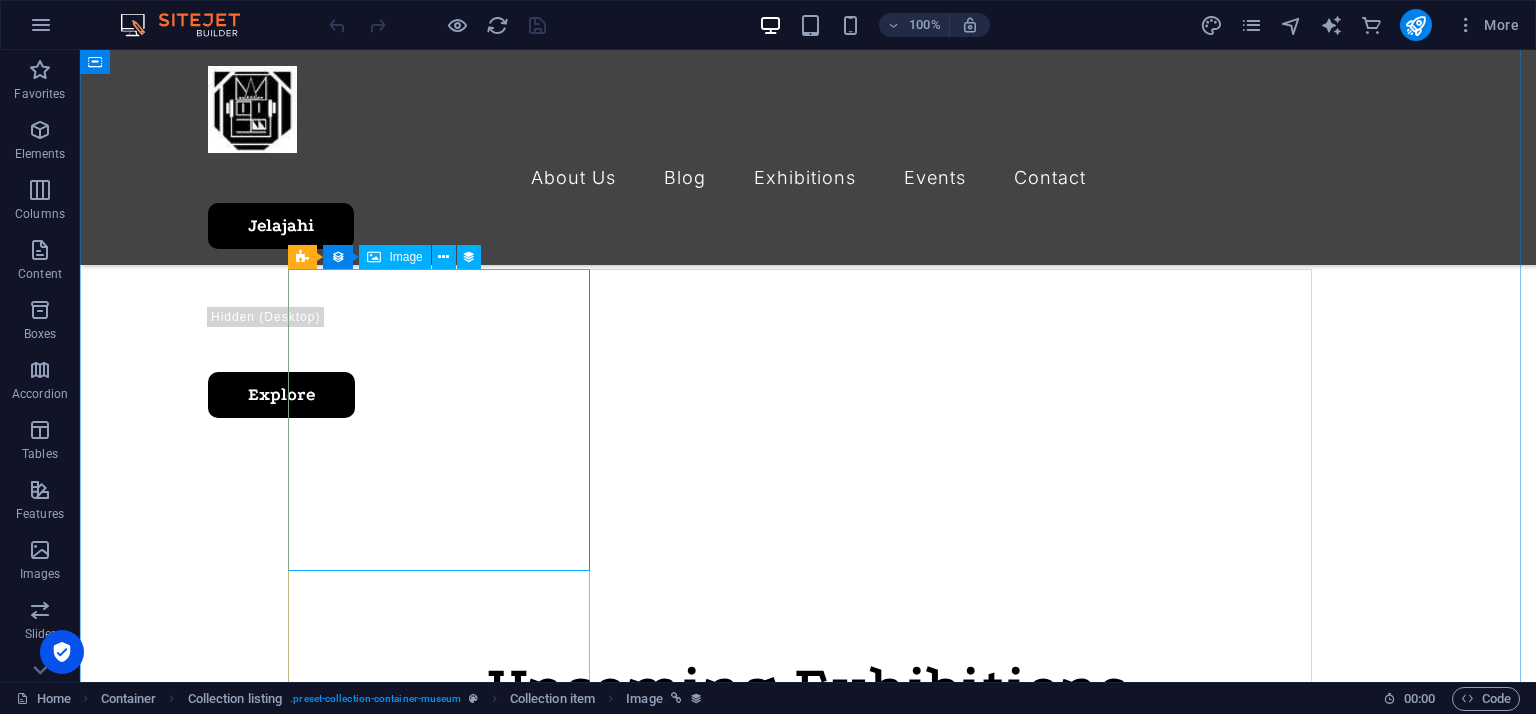 click at bounding box center [720, 1526] 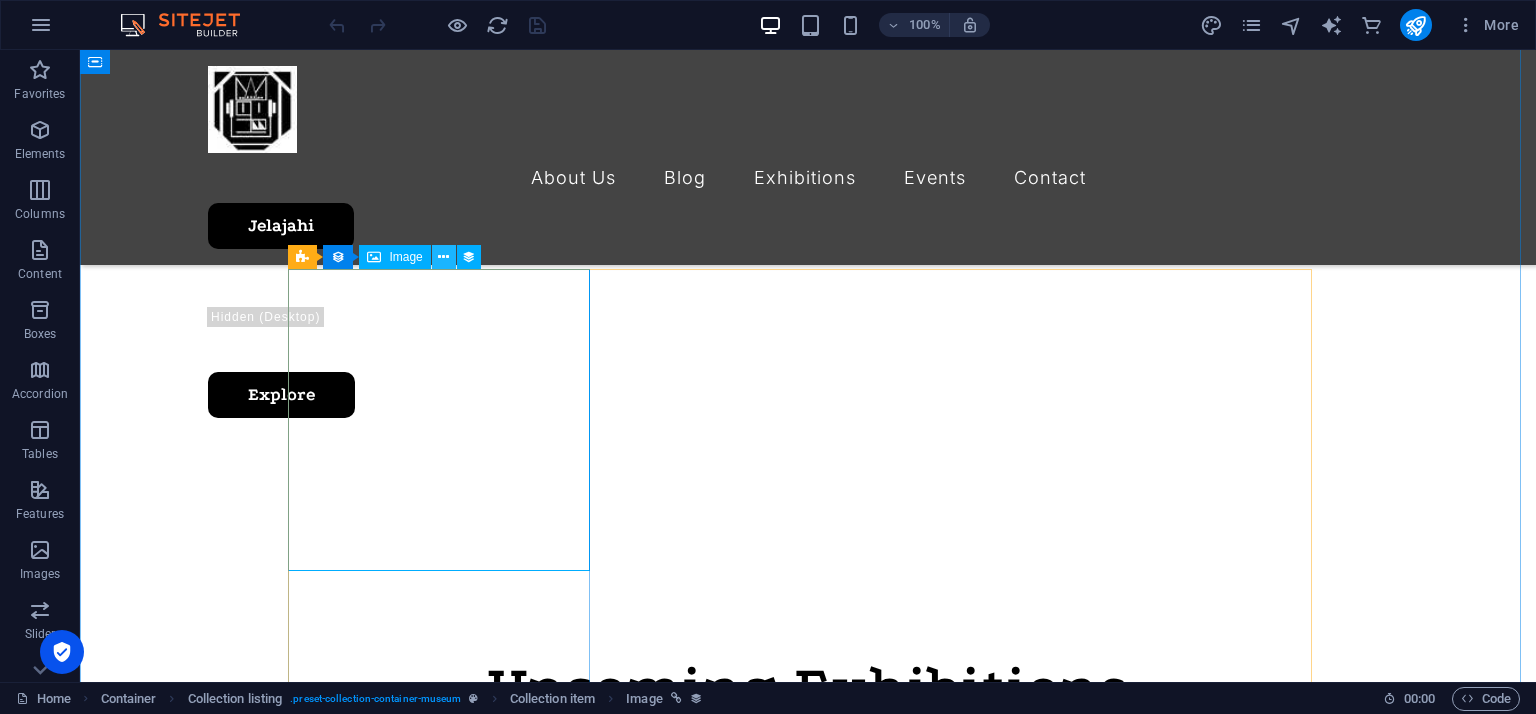 click at bounding box center (444, 257) 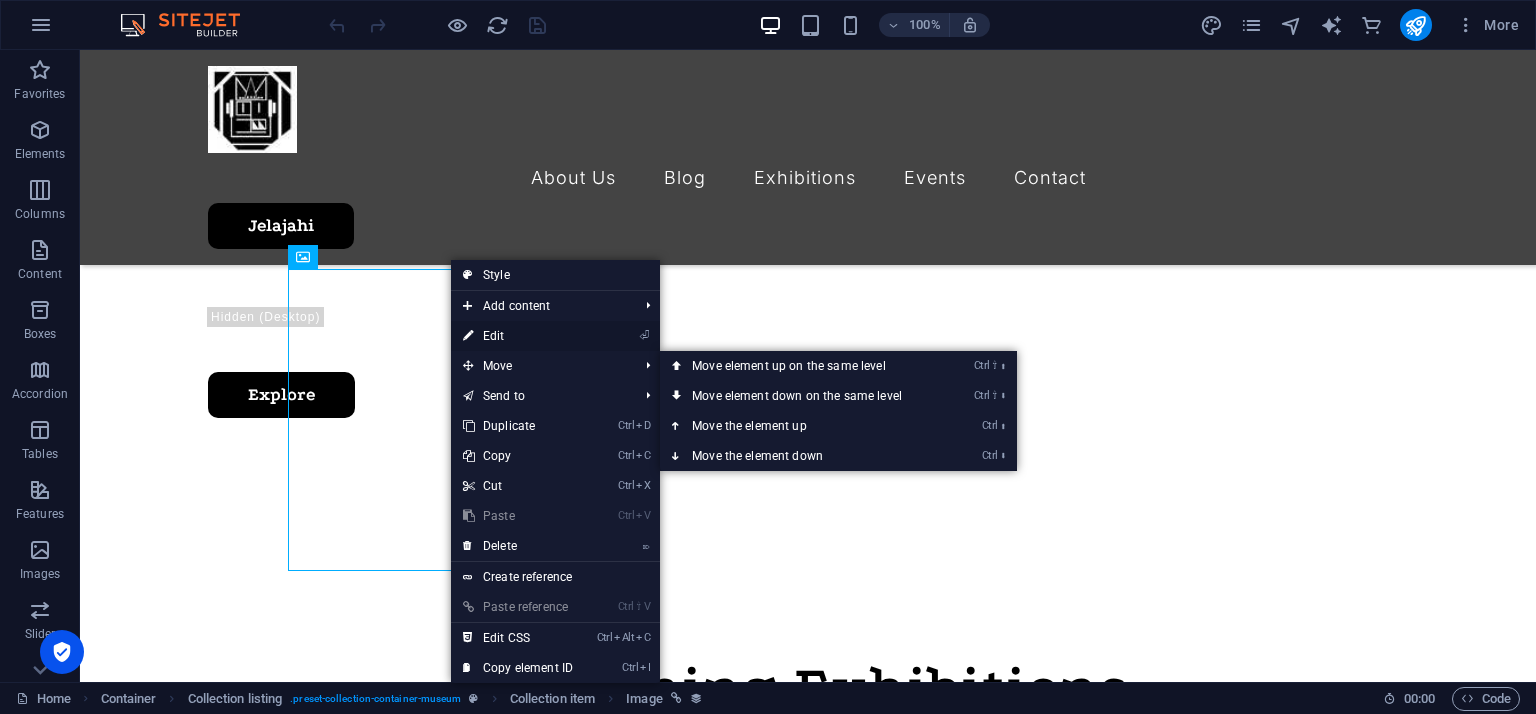 click on "⏎  Edit" at bounding box center [518, 336] 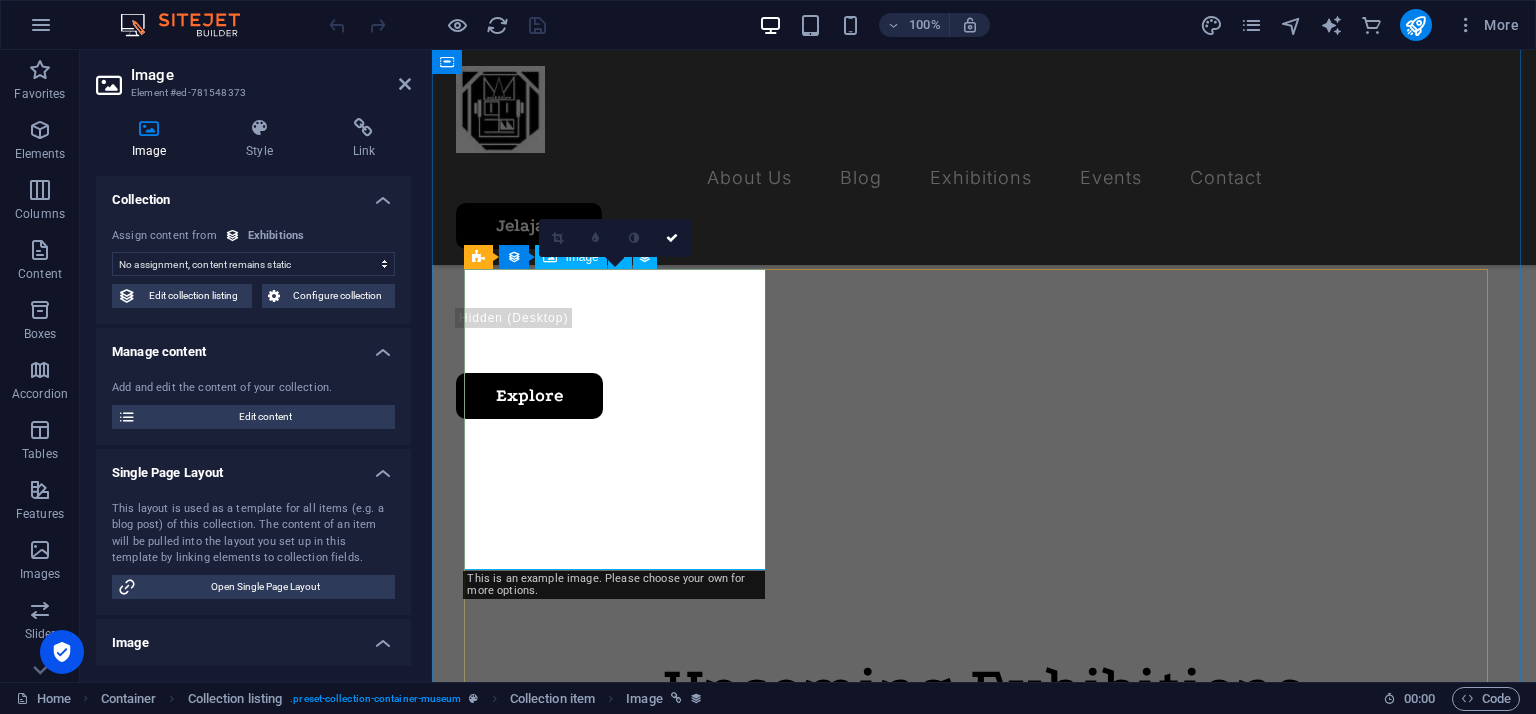 select on "exhibition-image" 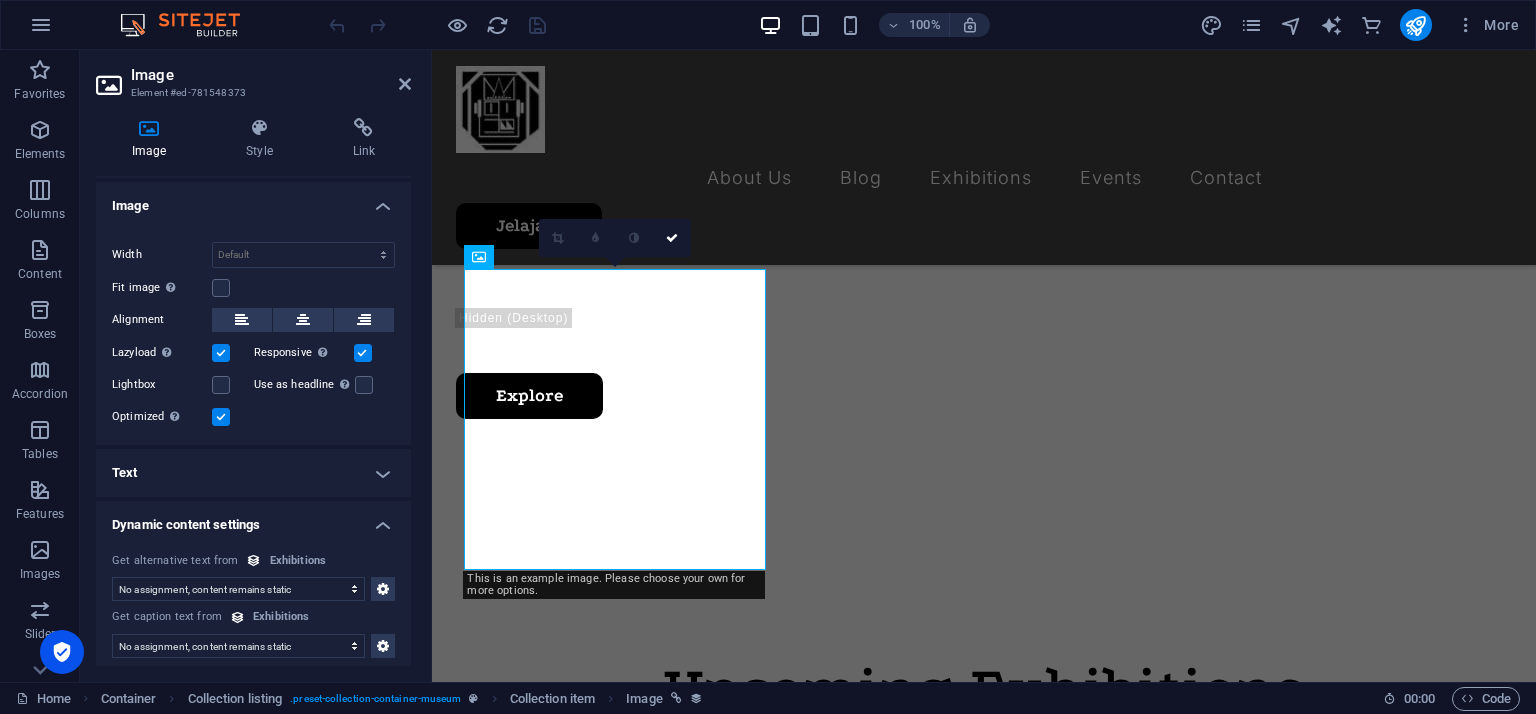 scroll, scrollTop: 444, scrollLeft: 0, axis: vertical 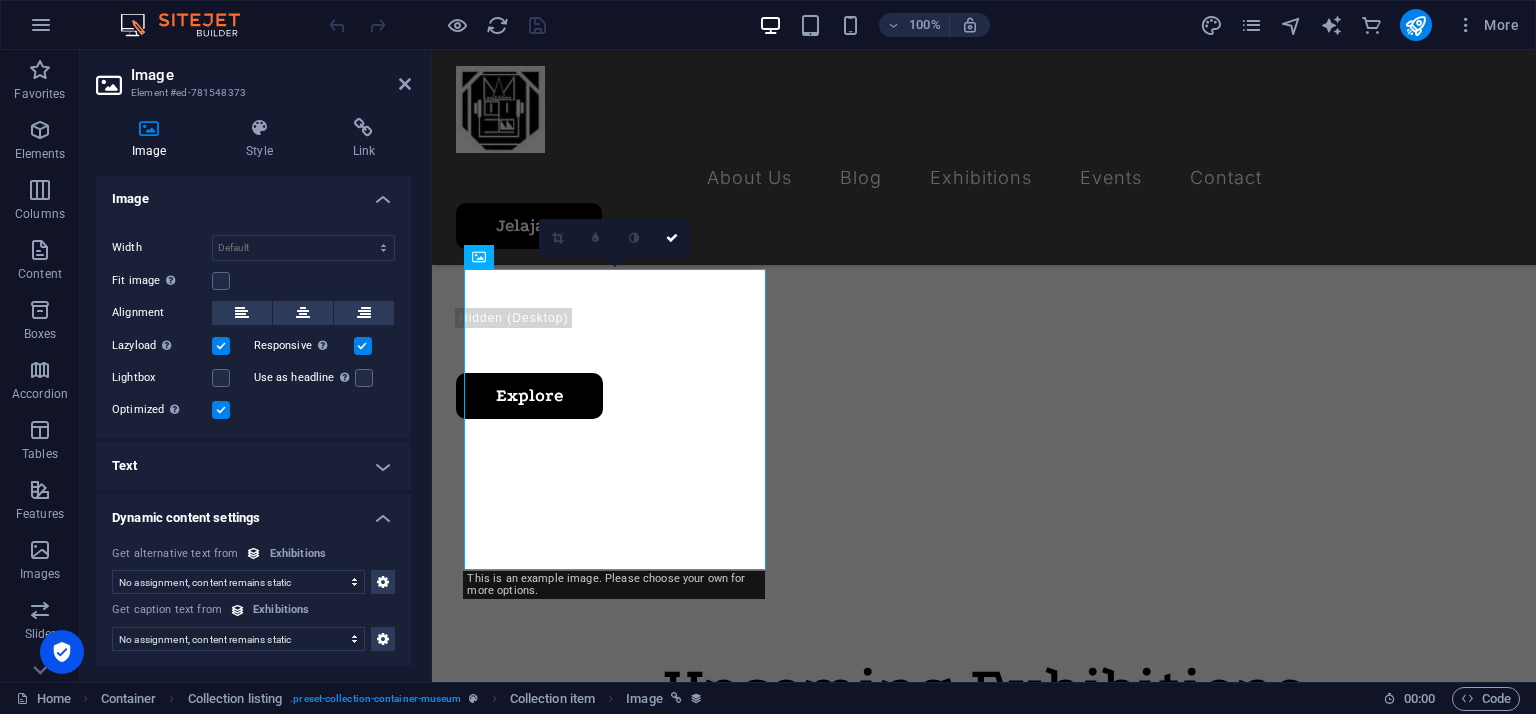 click on "Text" at bounding box center (253, 466) 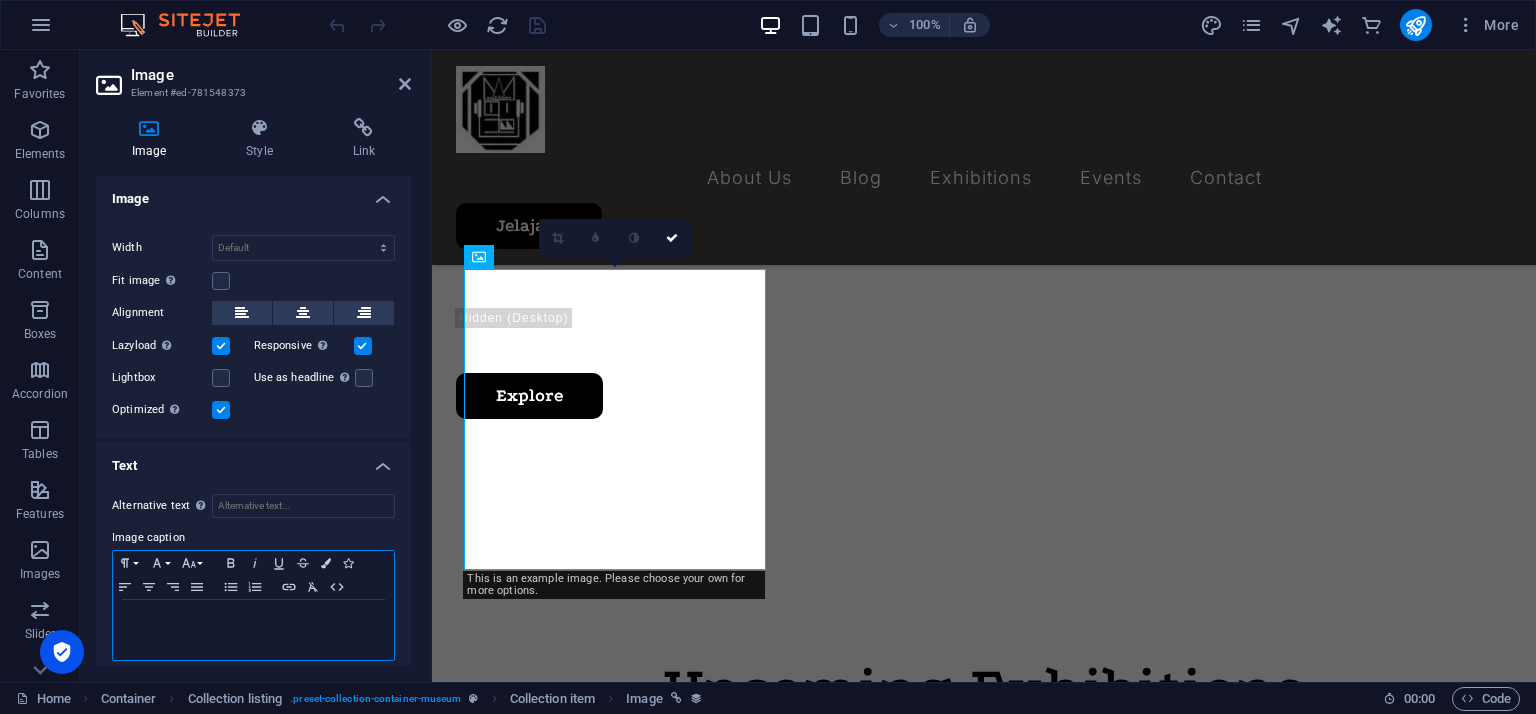 click at bounding box center [253, 630] 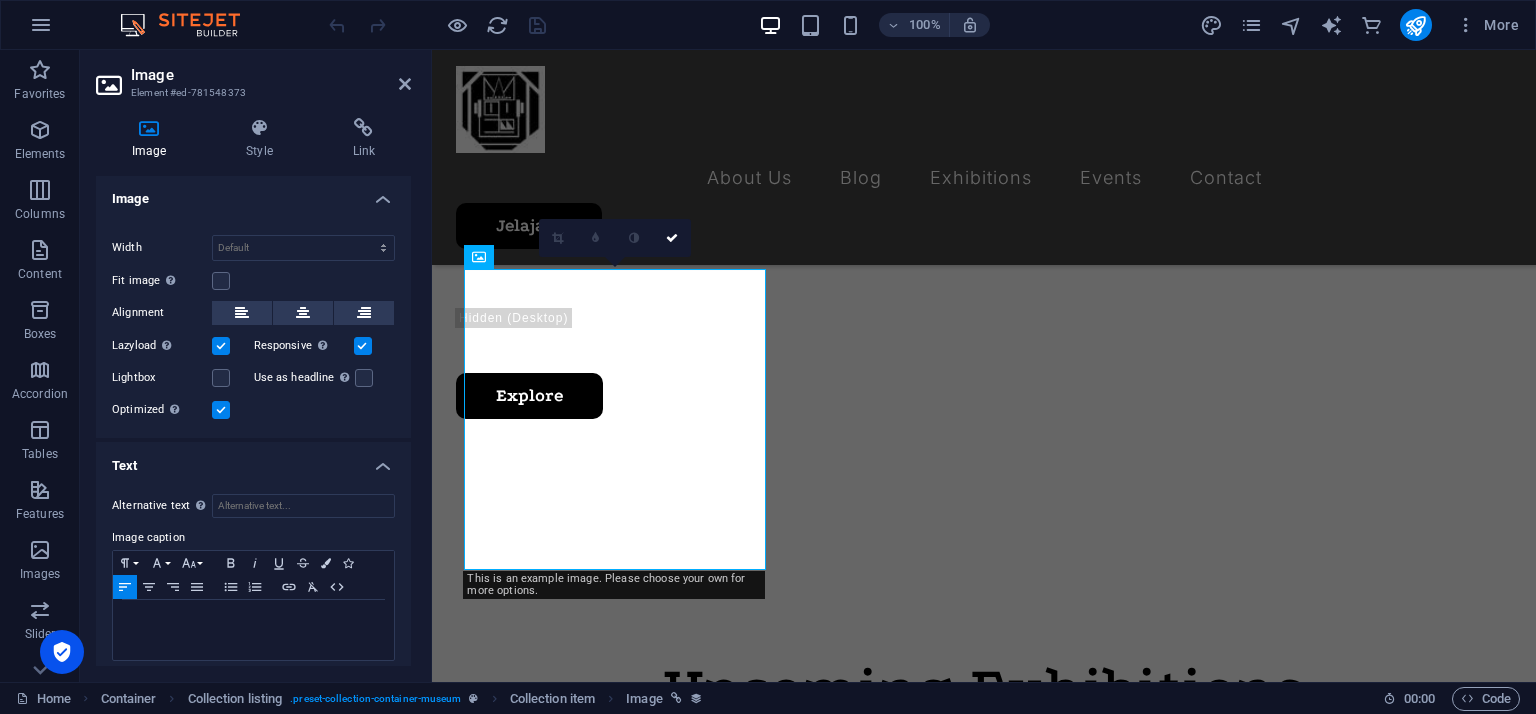click on "Text" at bounding box center [253, 460] 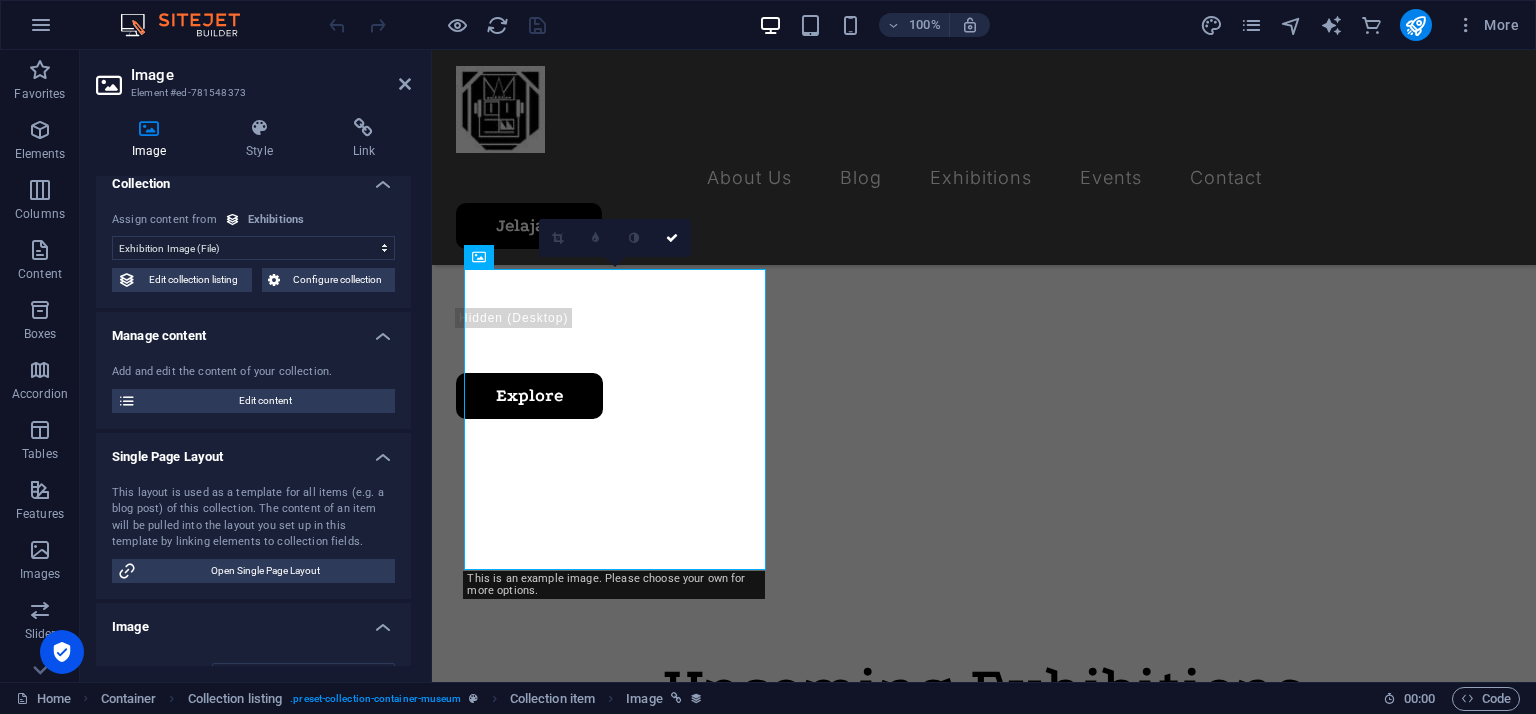 scroll, scrollTop: 0, scrollLeft: 0, axis: both 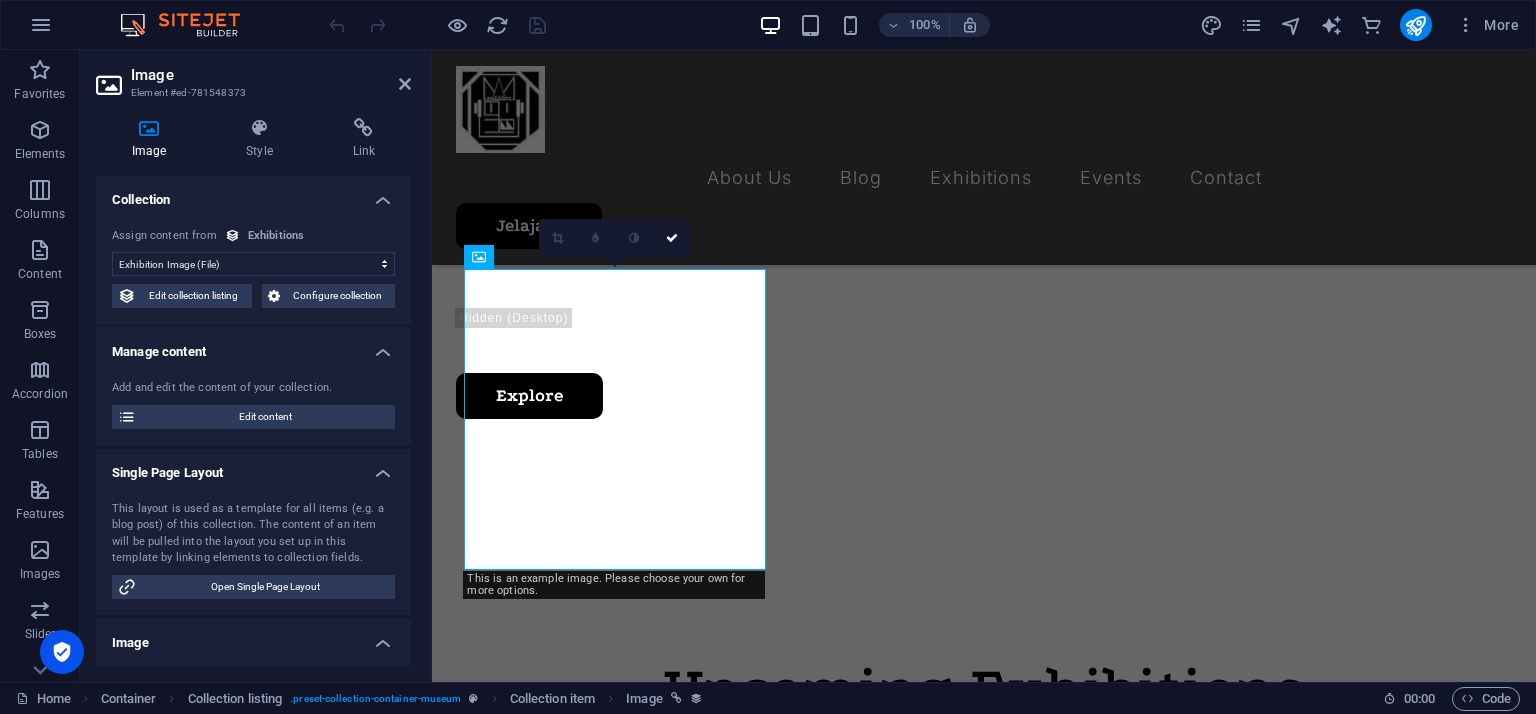 click on "Image Element #ed-781548373 Image Style Link Collection No assignment, content remains static Created at (Date) Updated at (Date) Exhibition Image (File) Exhibition Date (Date) Name (Plain Text) Slug (Plain Text) Exhibition Intro (Rich Text) Exhibition Hero (File) Exhibition Duration (Plain Text) Exhibition Details (CMS) Featured Exhibition (Checkbox) Featured Intro (Rich Text) Assign content from Exhibitions 7/10/2025 (l) 07/10/2025 (L) Jul 10, 2025 (ll) July 10, 2025 (LL) Jul 10, 2025 11:50 PM (lll) July 10, 2025 11:50 PM (LLL) Thu, Jul 10, 2025 11:50 PM (llll) Thursday, July 10, 2025 11:50 PM (LLLL) 10.7.2025 (D.M.YYYY) 10. Jul 2025 (D. MMM YYYY) 10. July 2025 (D. MMMM YYYY) Th, 10.7.2025 (dd, D.M.YYYY) Th, 10. Jul 2025 (dd, D. MMM YYYY) Thursday, 10. July 2025 (dddd, D. MMMM YYYY) 11:50 PM (LT) 10 (D) 10 (DD) 10th (Do) 7 (M) 07 (MM) Jul (MMM) July (MMMM) 25 (YY) 2025 (YYYY) a few seconds ago Edit collection listing Configure collection Manage content Add and edit the content of your collection. Image auto" at bounding box center (256, 366) 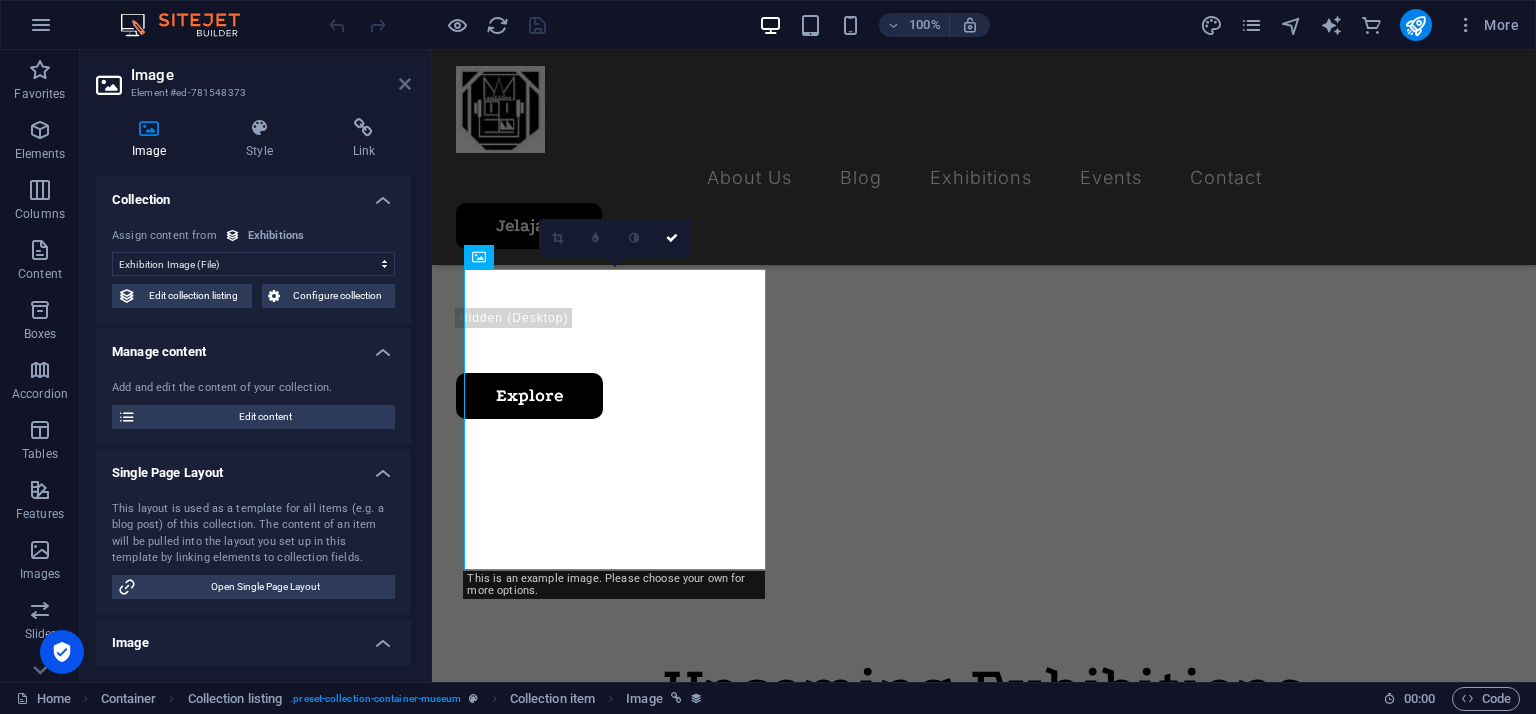 click at bounding box center [405, 84] 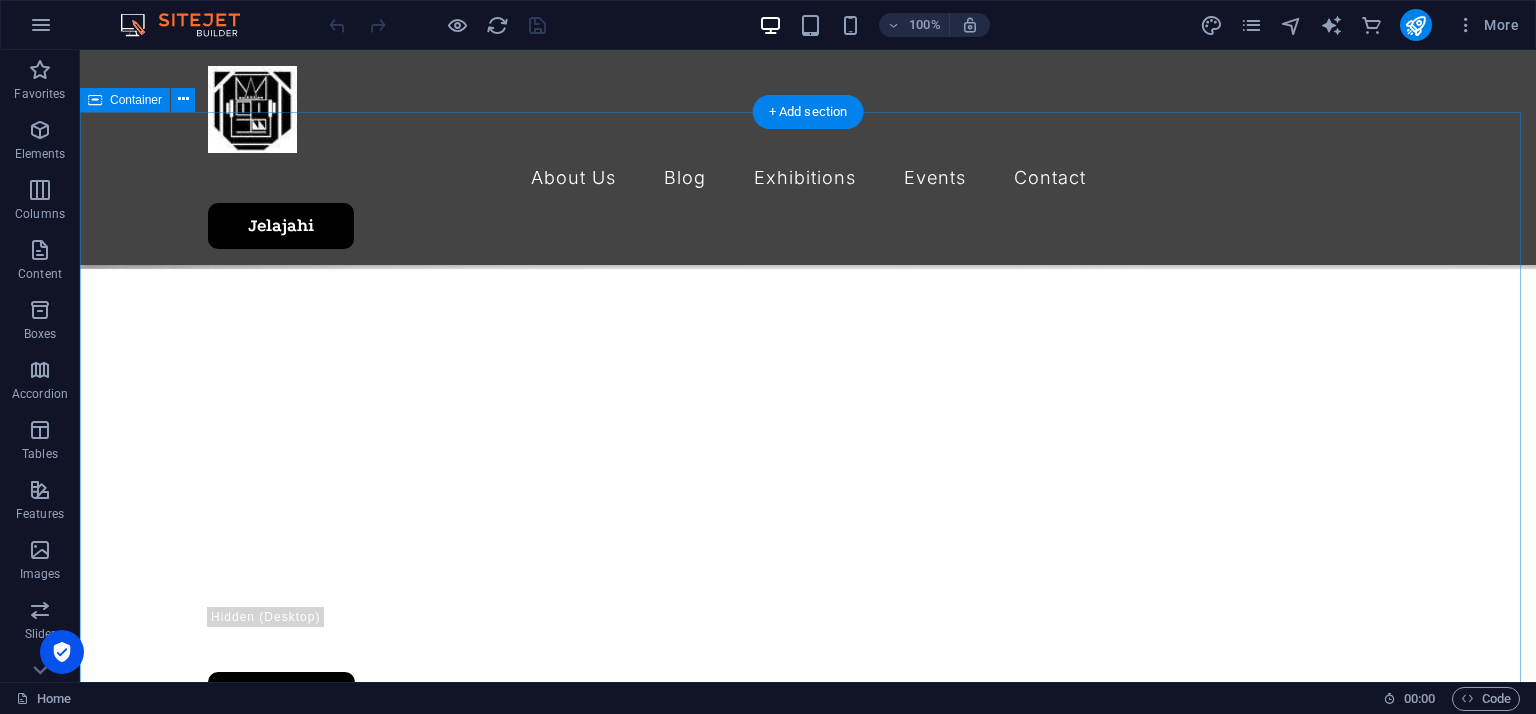 scroll, scrollTop: 0, scrollLeft: 0, axis: both 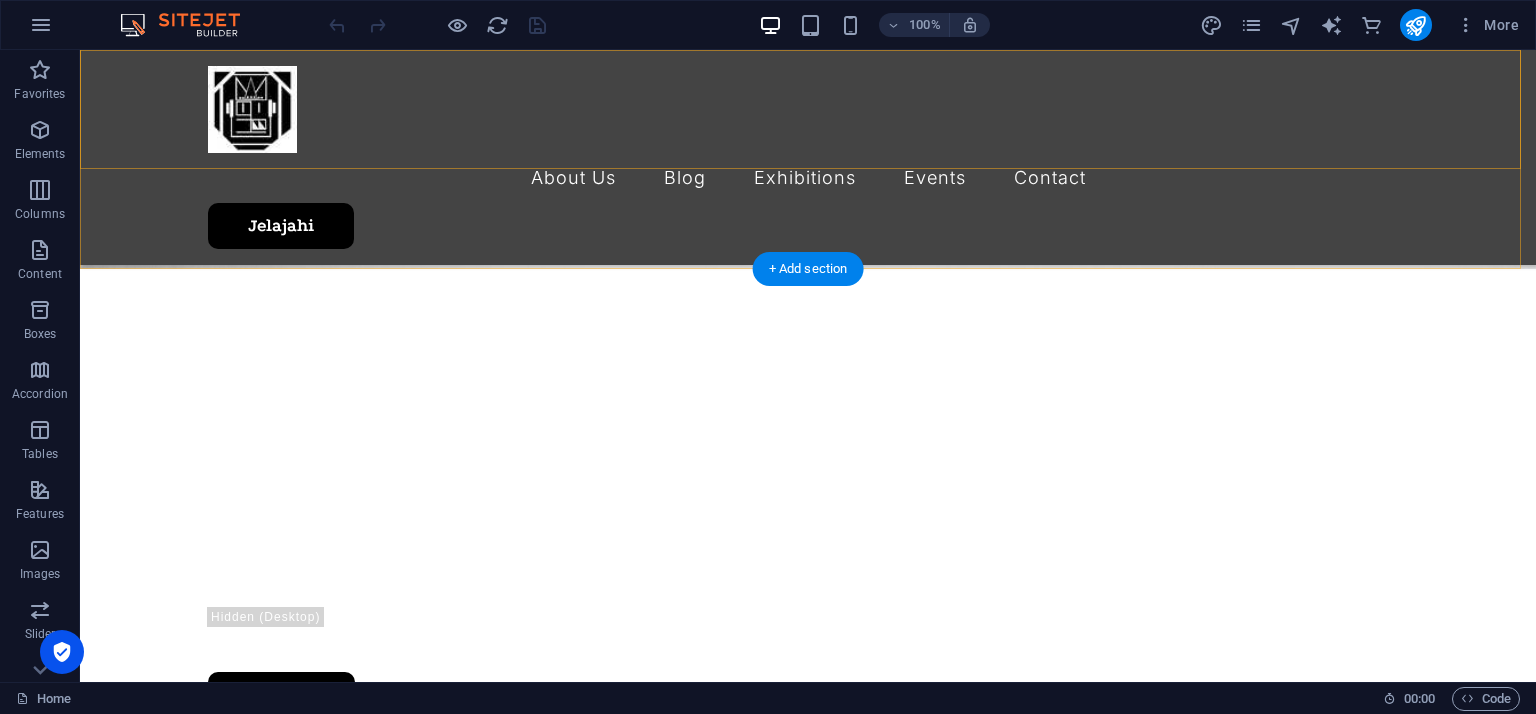 click on "About Us Blog Exhibitions Events Contact [PERSON_NAME]" at bounding box center [808, 157] 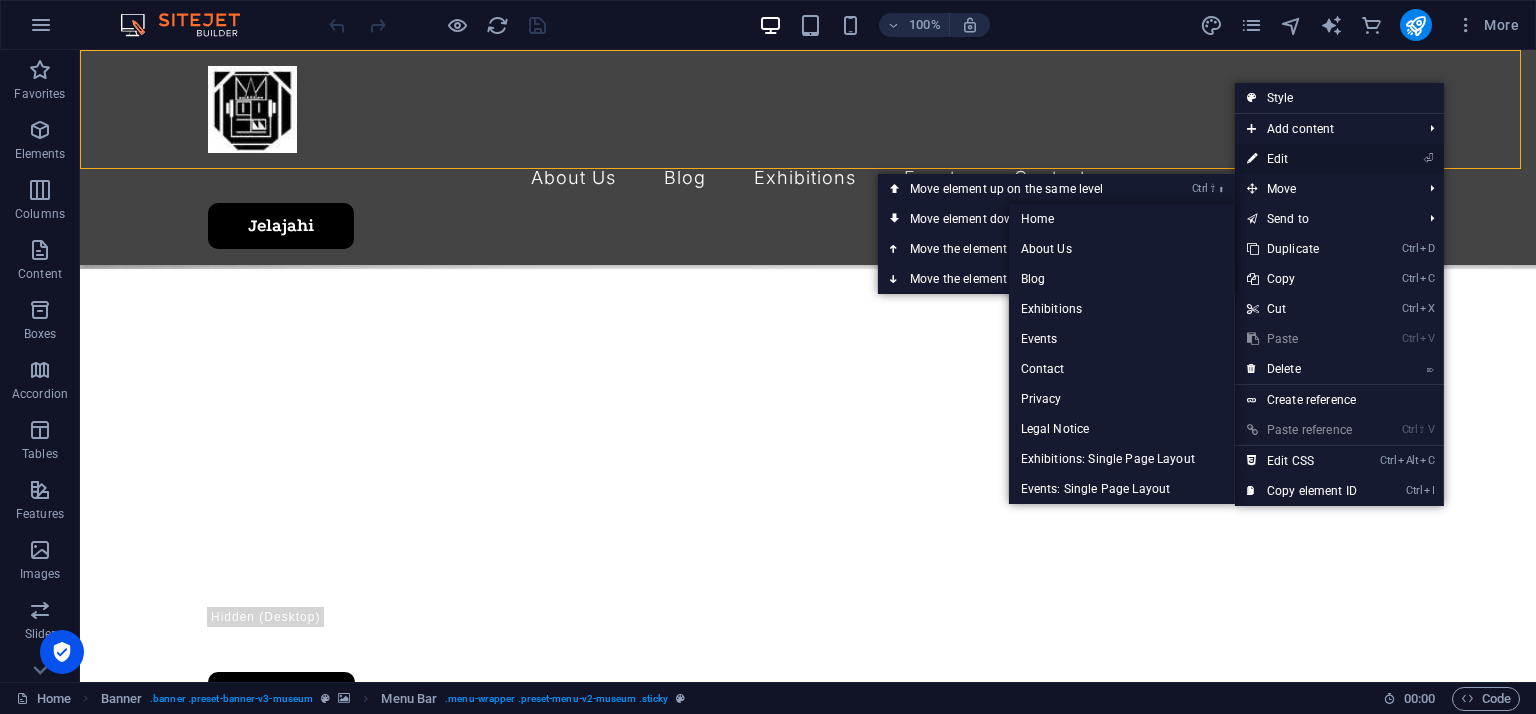 click on "⏎  Edit" at bounding box center [1302, 159] 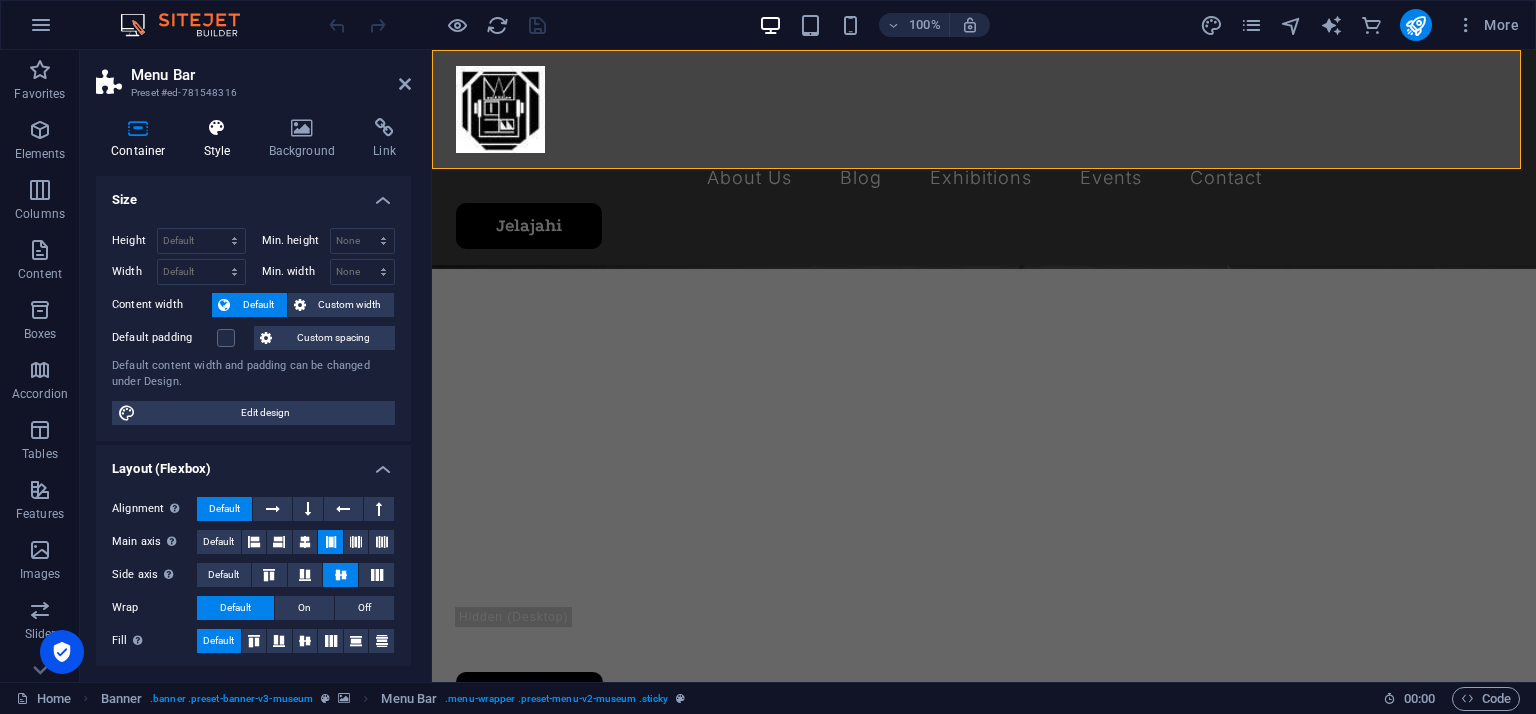 click at bounding box center (217, 128) 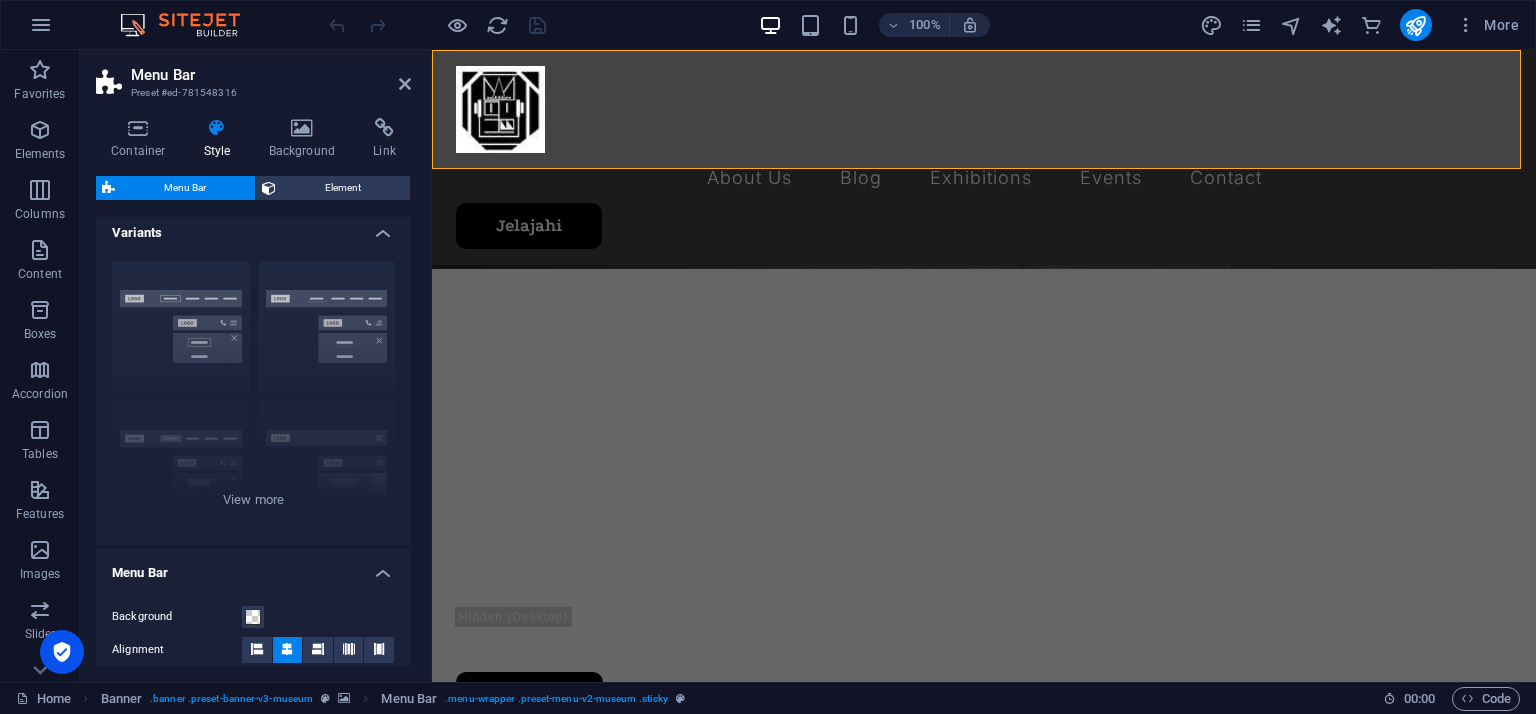 scroll, scrollTop: 0, scrollLeft: 0, axis: both 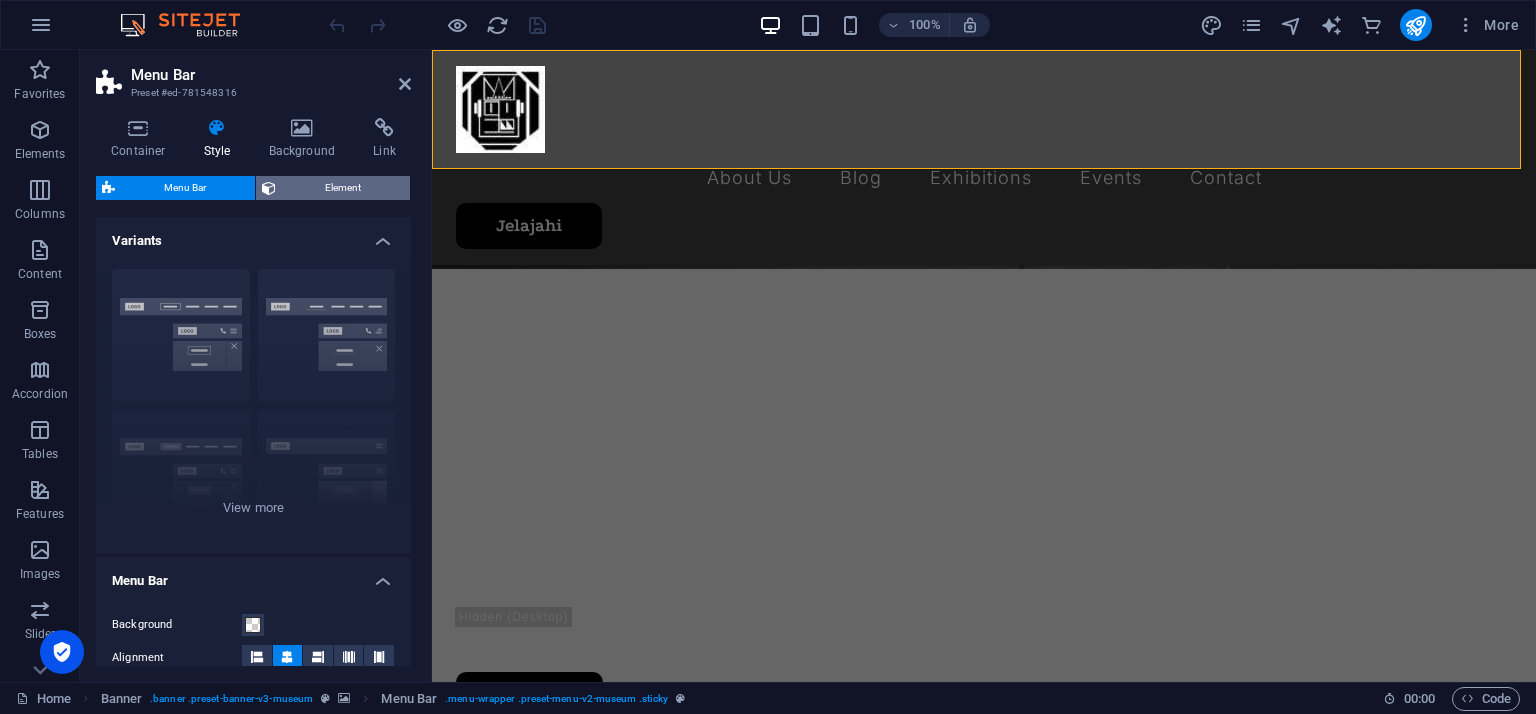 click on "Element" at bounding box center [343, 188] 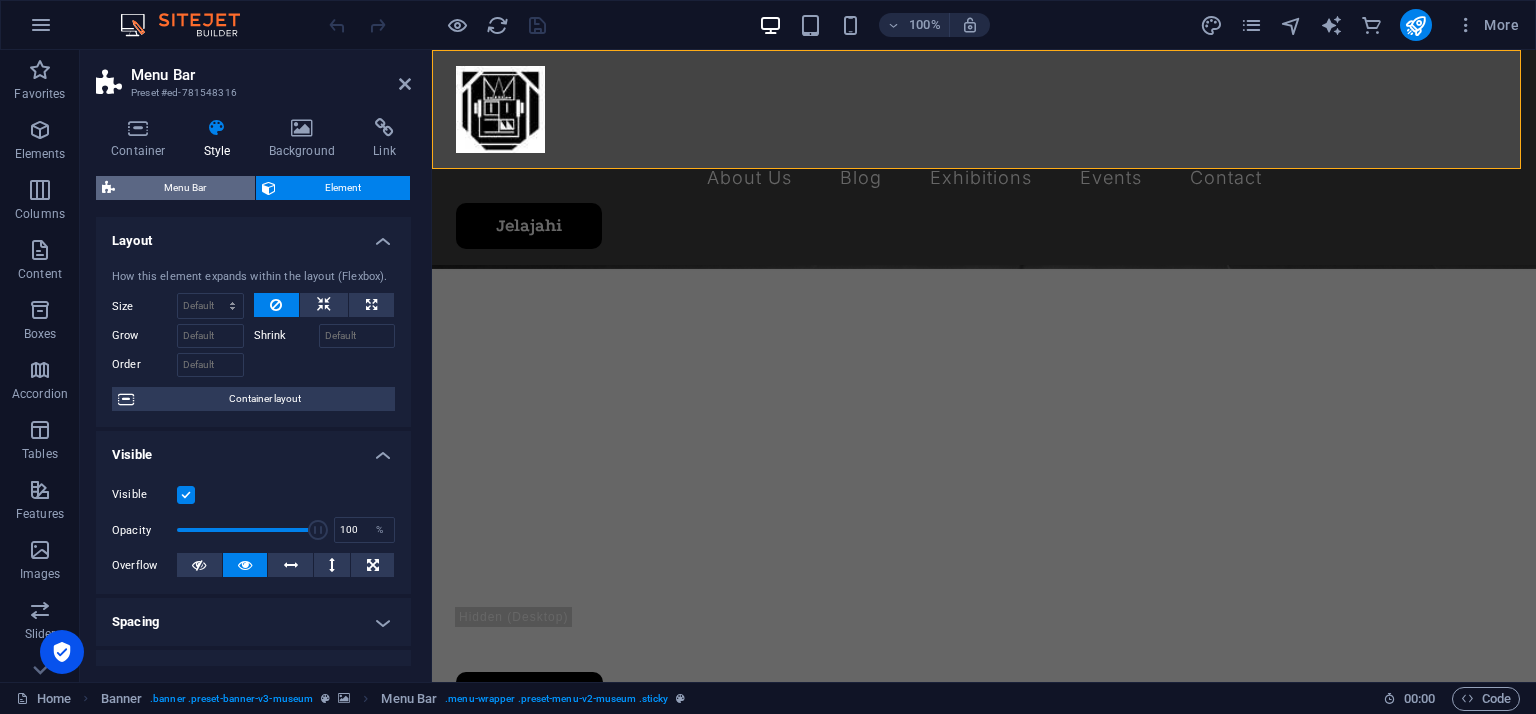 click on "Menu Bar" at bounding box center (185, 188) 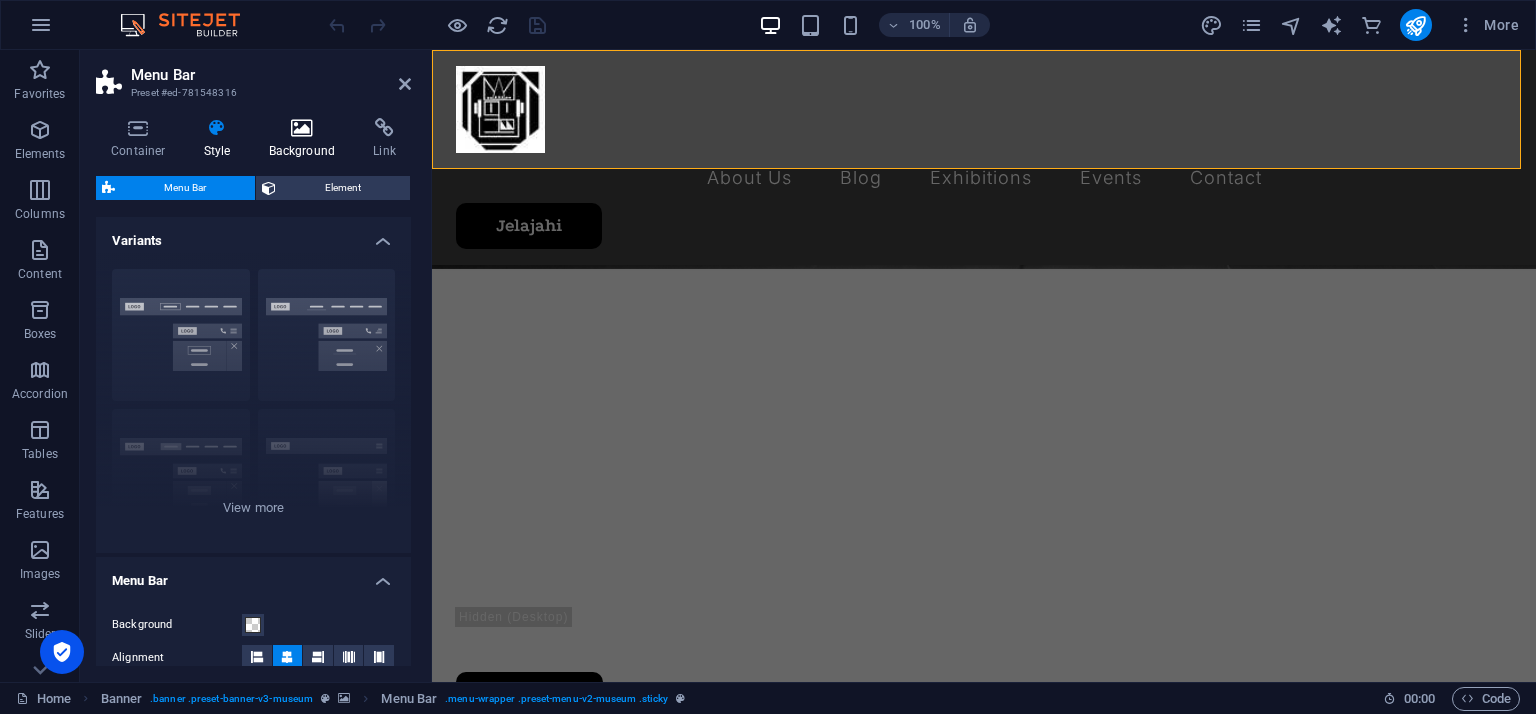 click on "Background" at bounding box center (306, 139) 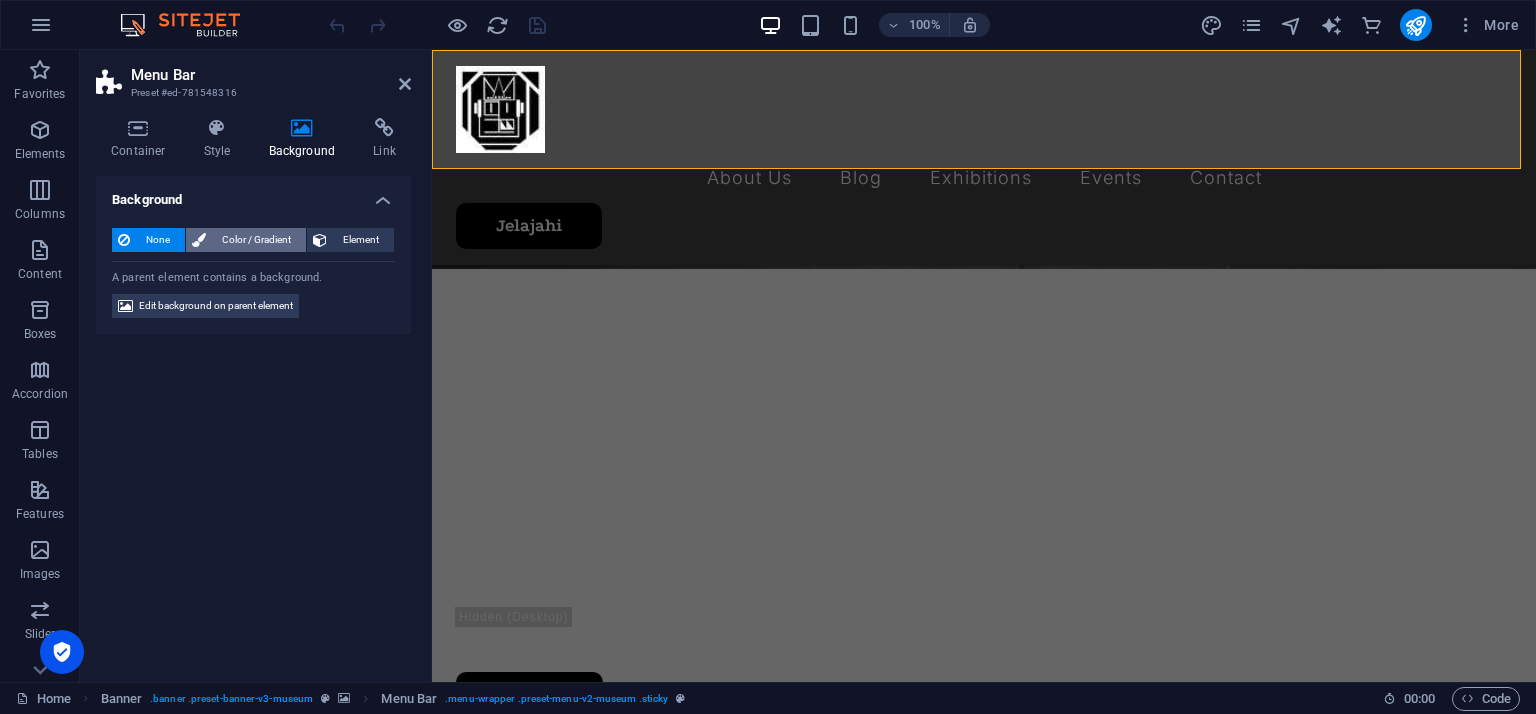 click on "Color / Gradient" at bounding box center [256, 240] 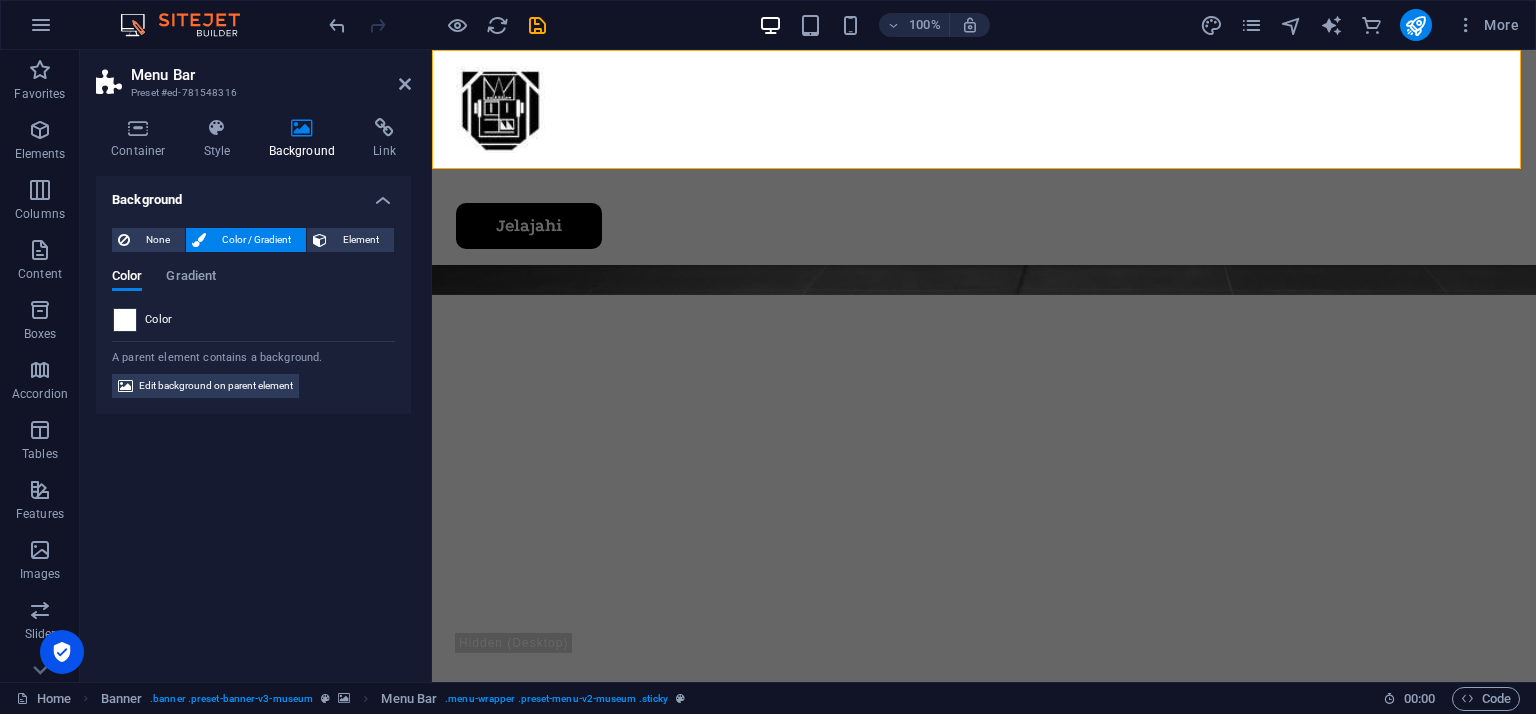 click at bounding box center [125, 320] 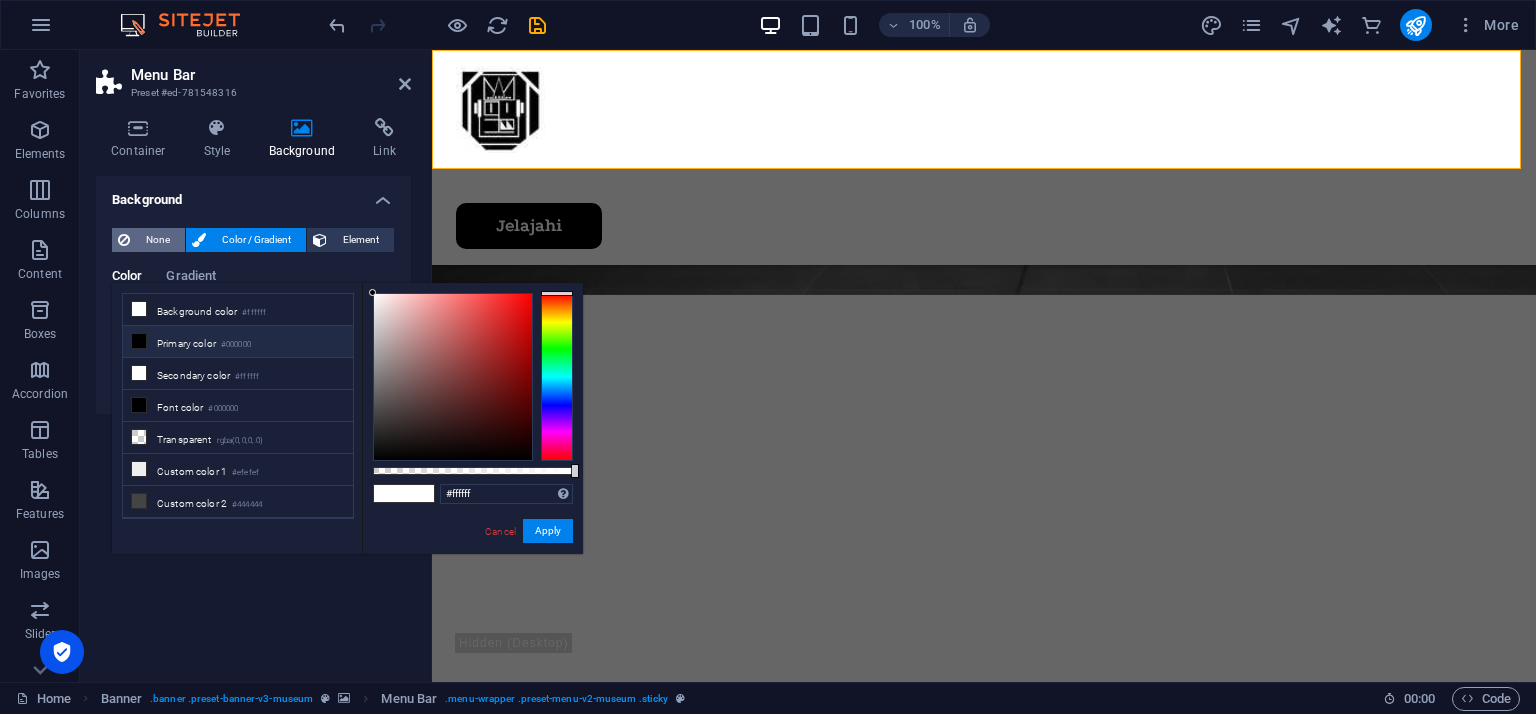 click on "None" at bounding box center (148, 240) 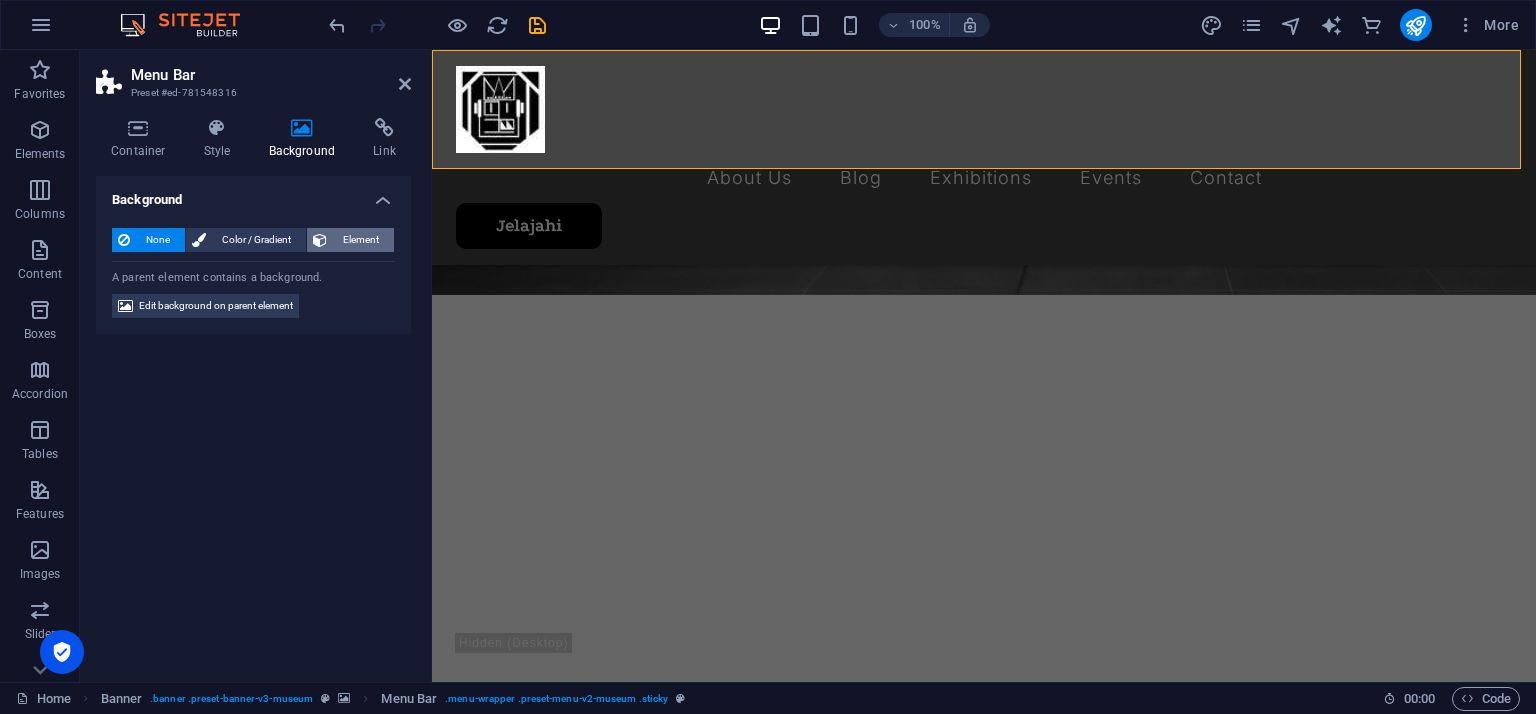 click on "Element" at bounding box center (360, 240) 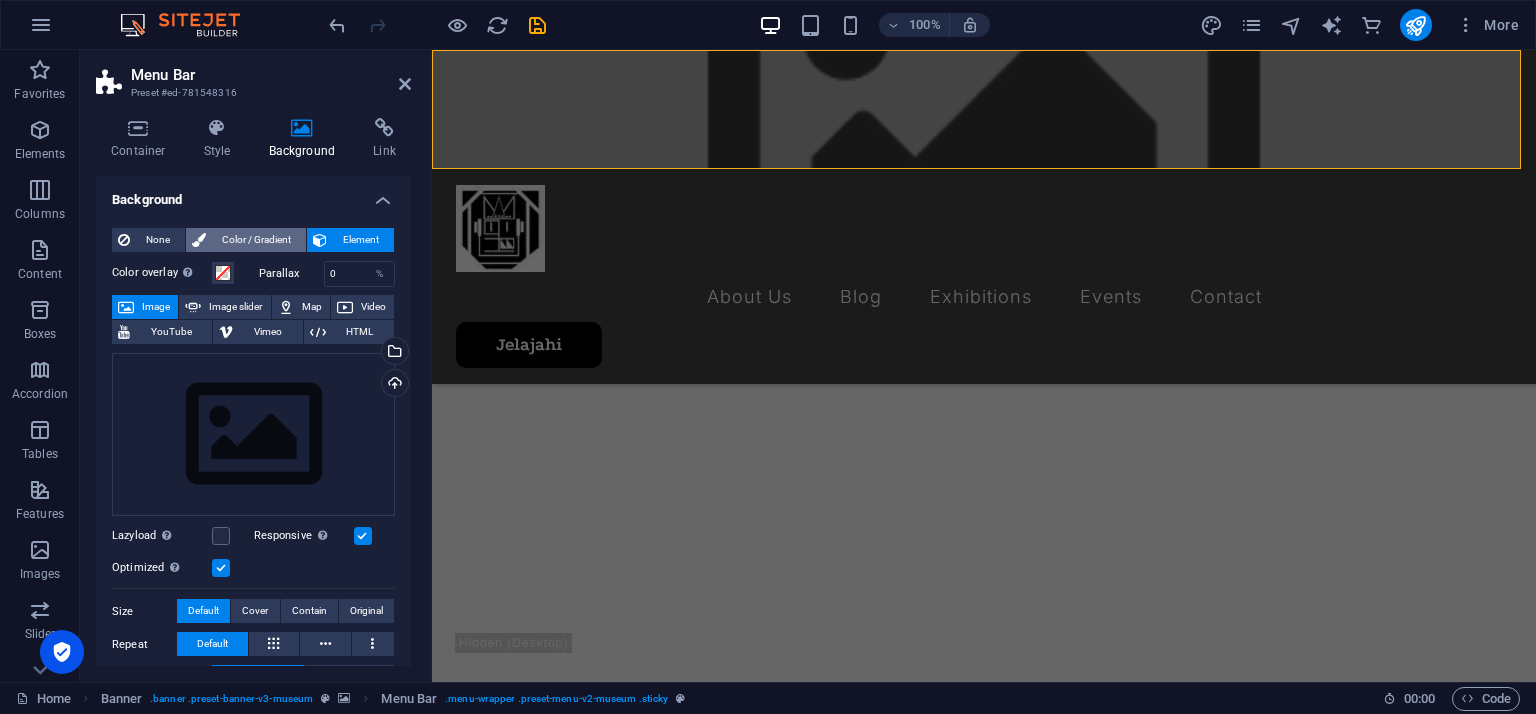 click on "Color / Gradient" at bounding box center (256, 240) 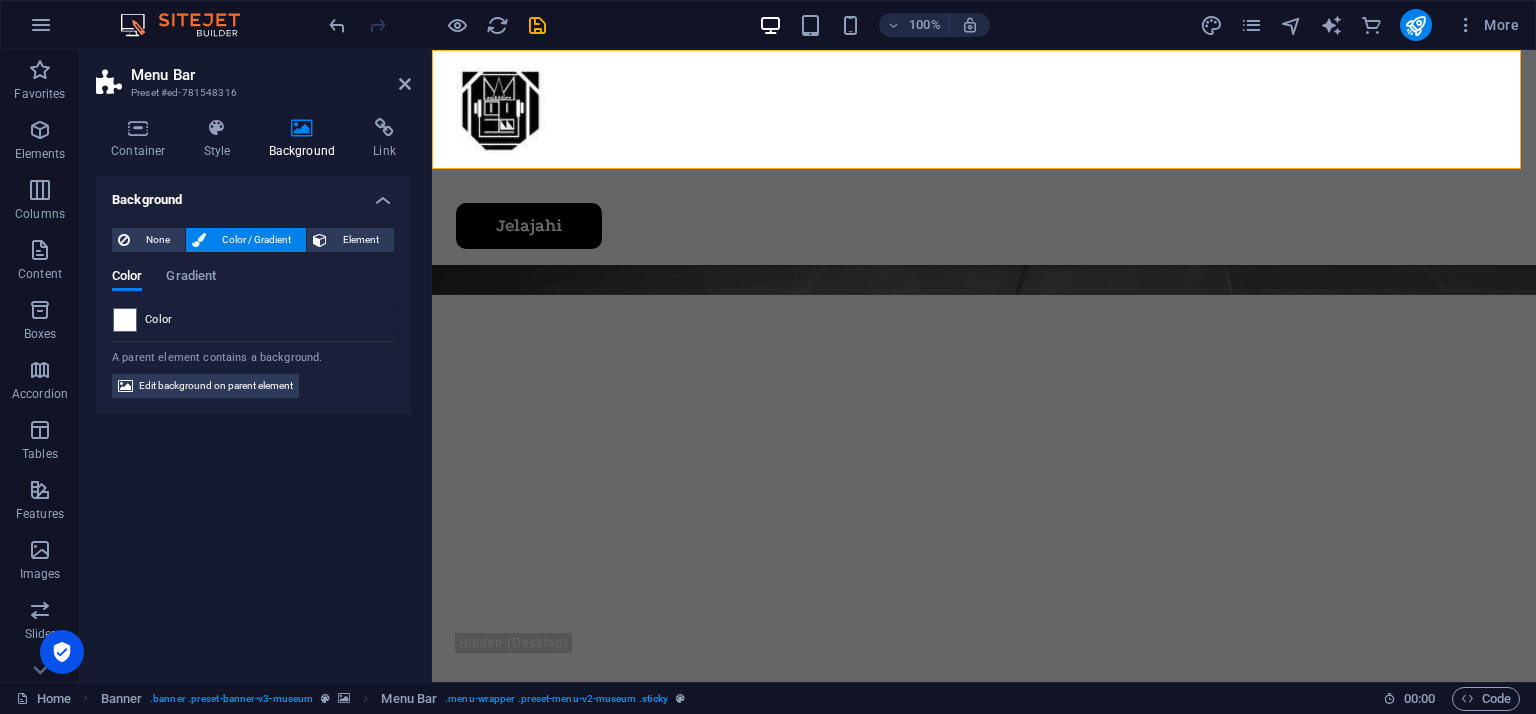 click on "Color Gradient" at bounding box center [253, 288] 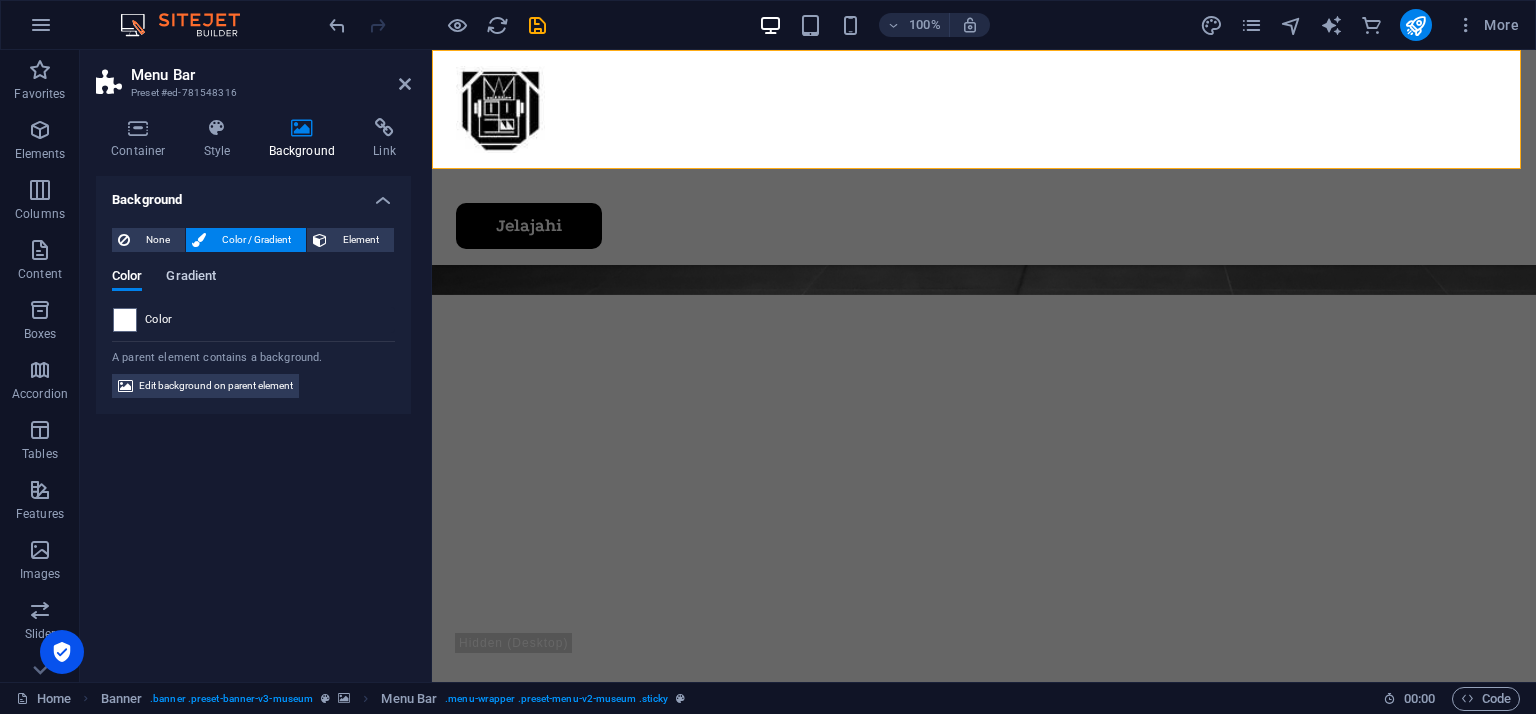click on "Gradient" at bounding box center (191, 278) 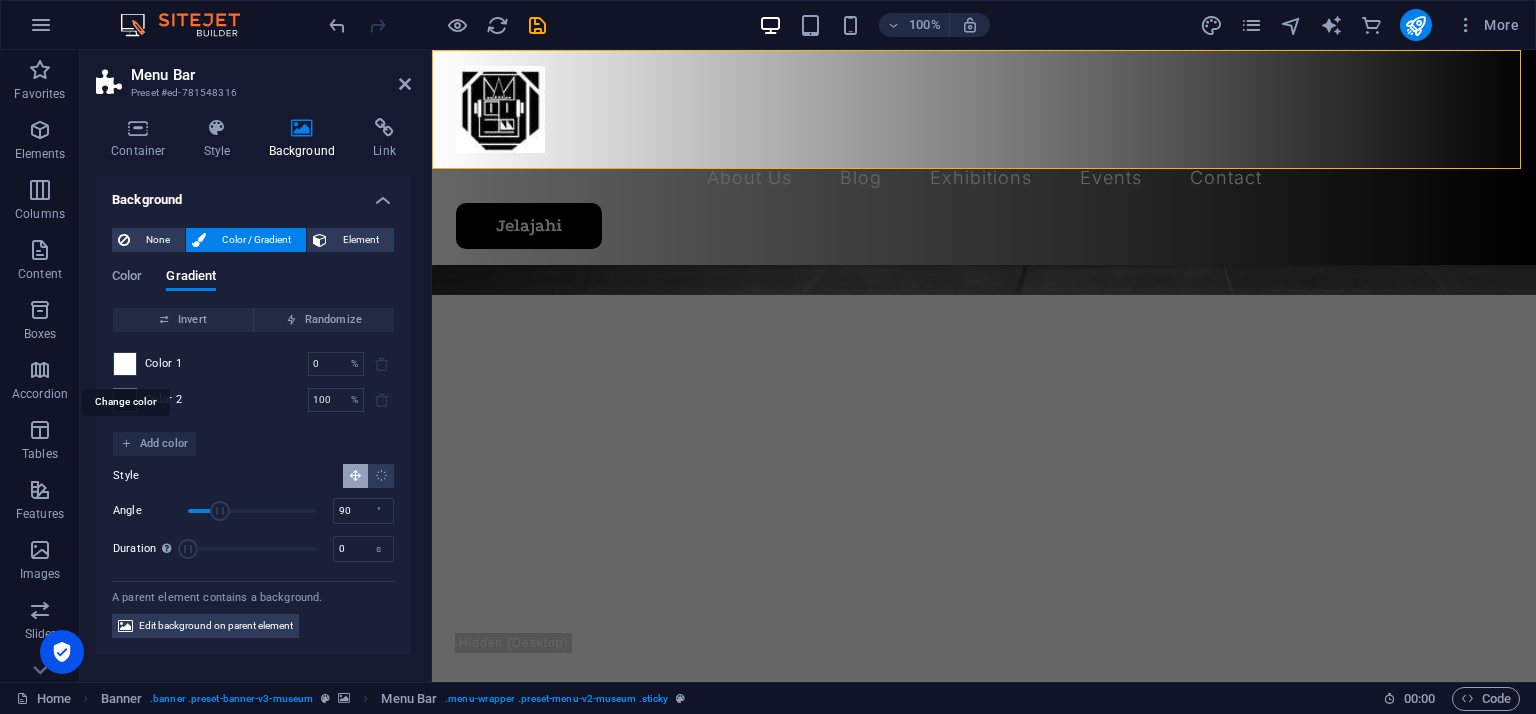click at bounding box center [125, 364] 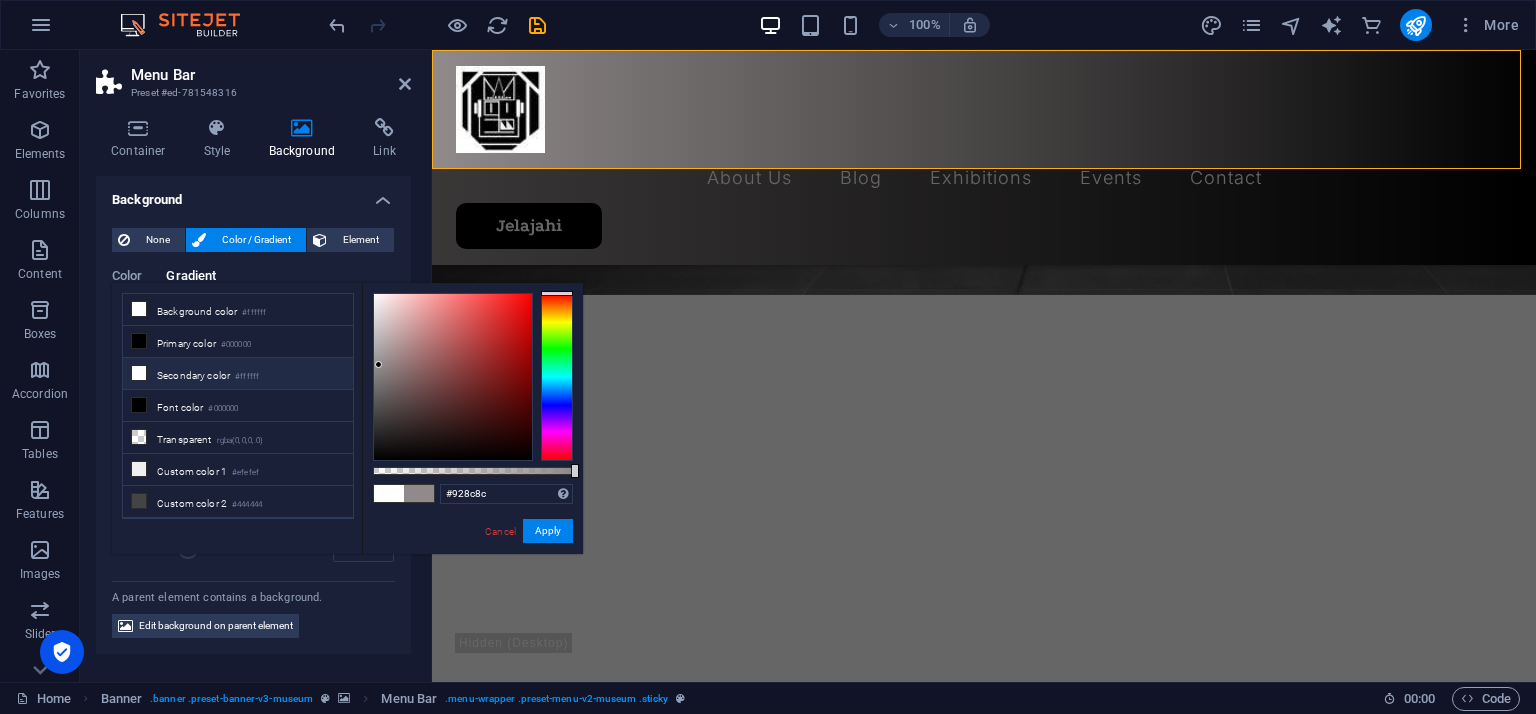drag, startPoint x: 400, startPoint y: 313, endPoint x: 348, endPoint y: 361, distance: 70.76723 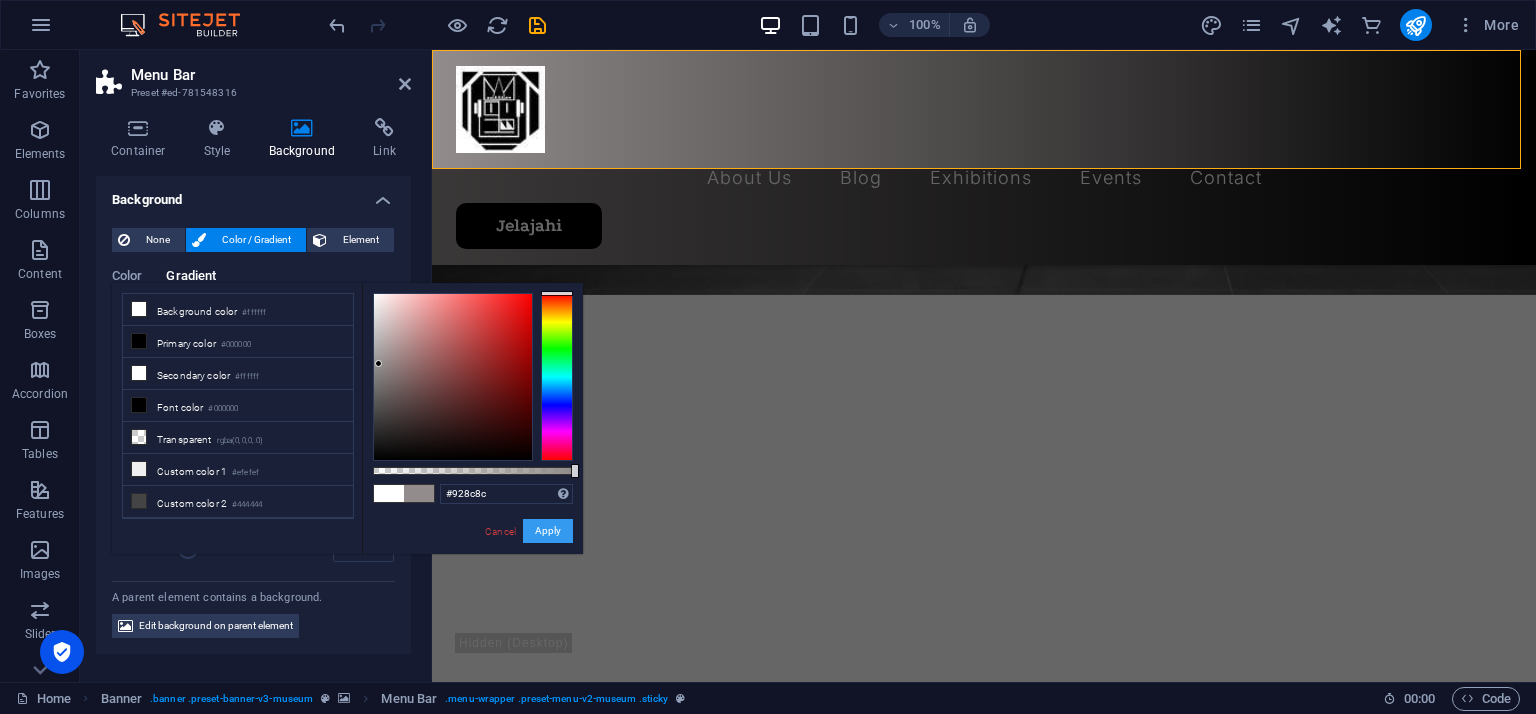 click on "Apply" at bounding box center [548, 531] 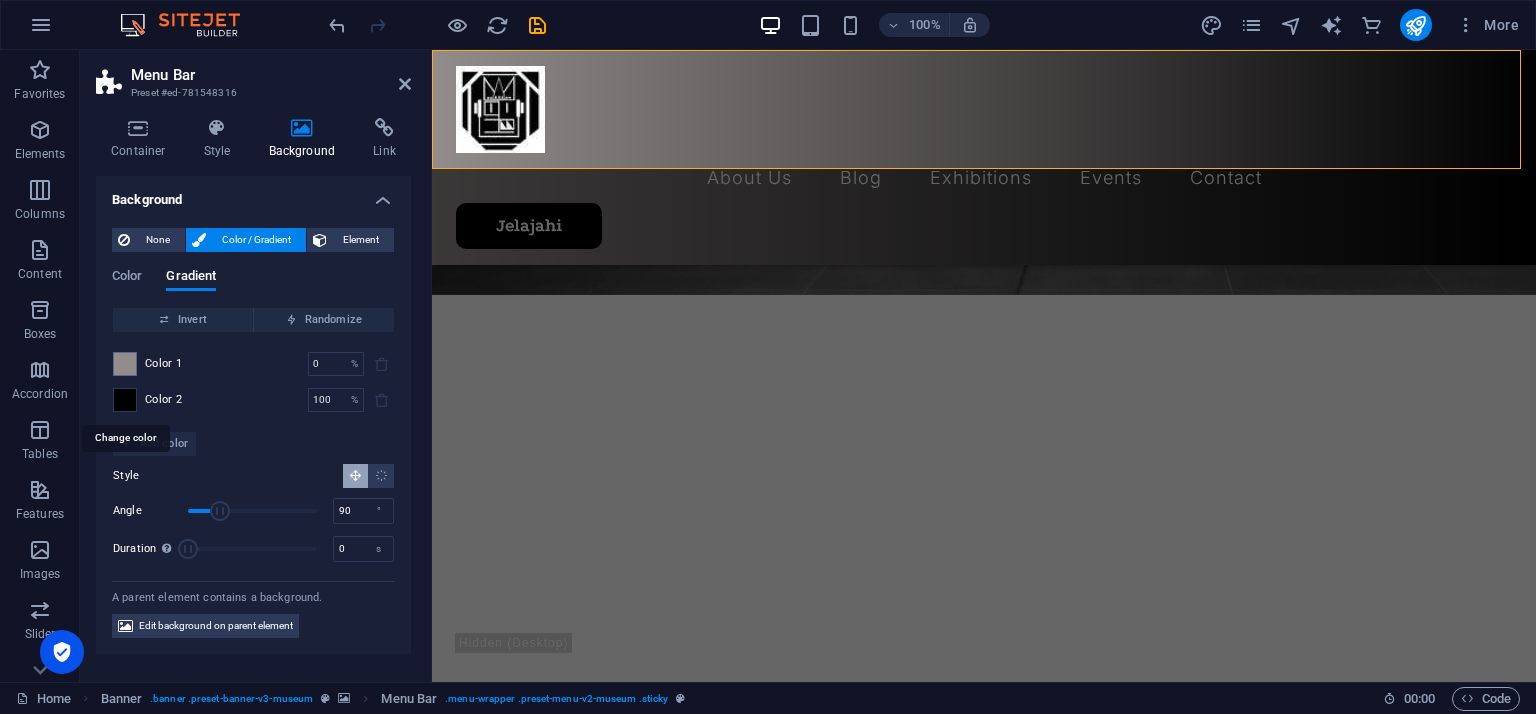 click at bounding box center [125, 400] 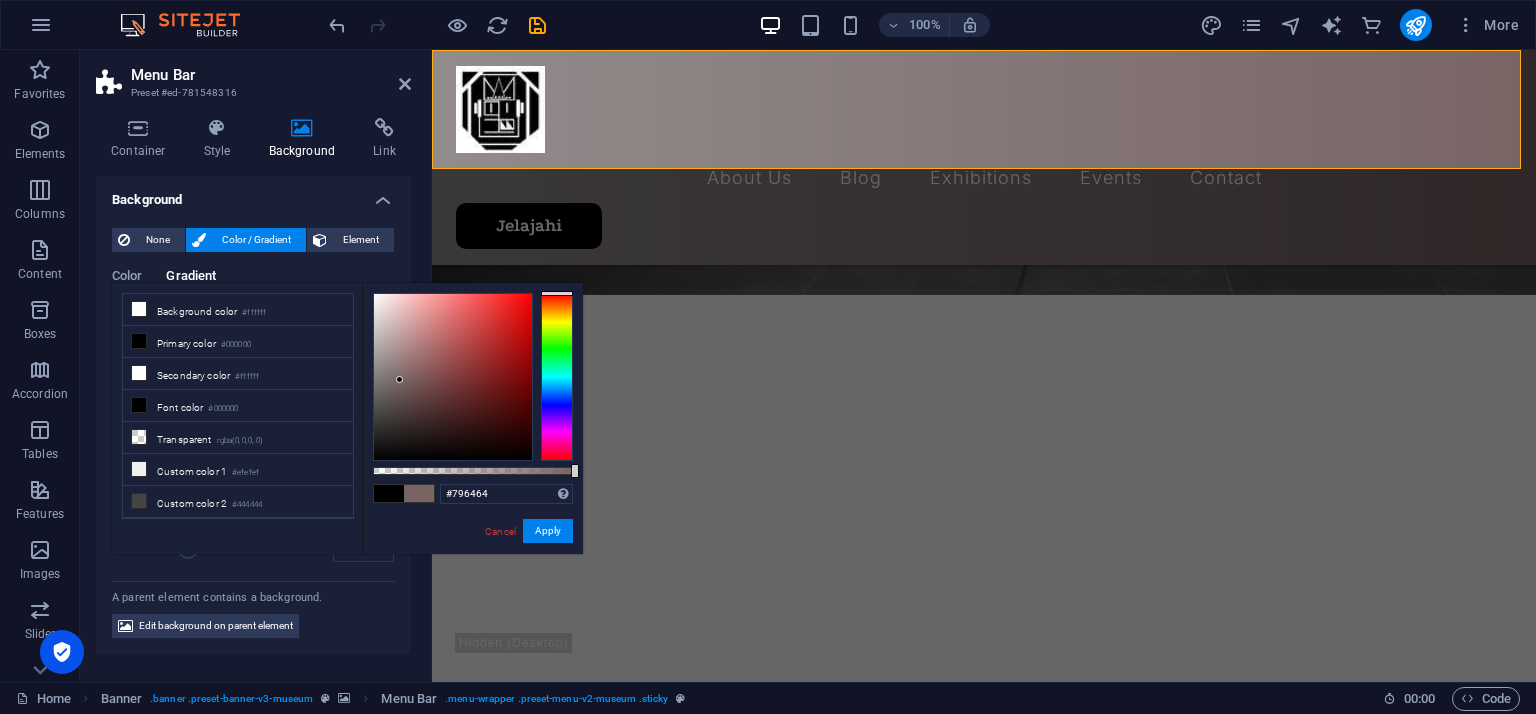 drag, startPoint x: 388, startPoint y: 380, endPoint x: 400, endPoint y: 380, distance: 12 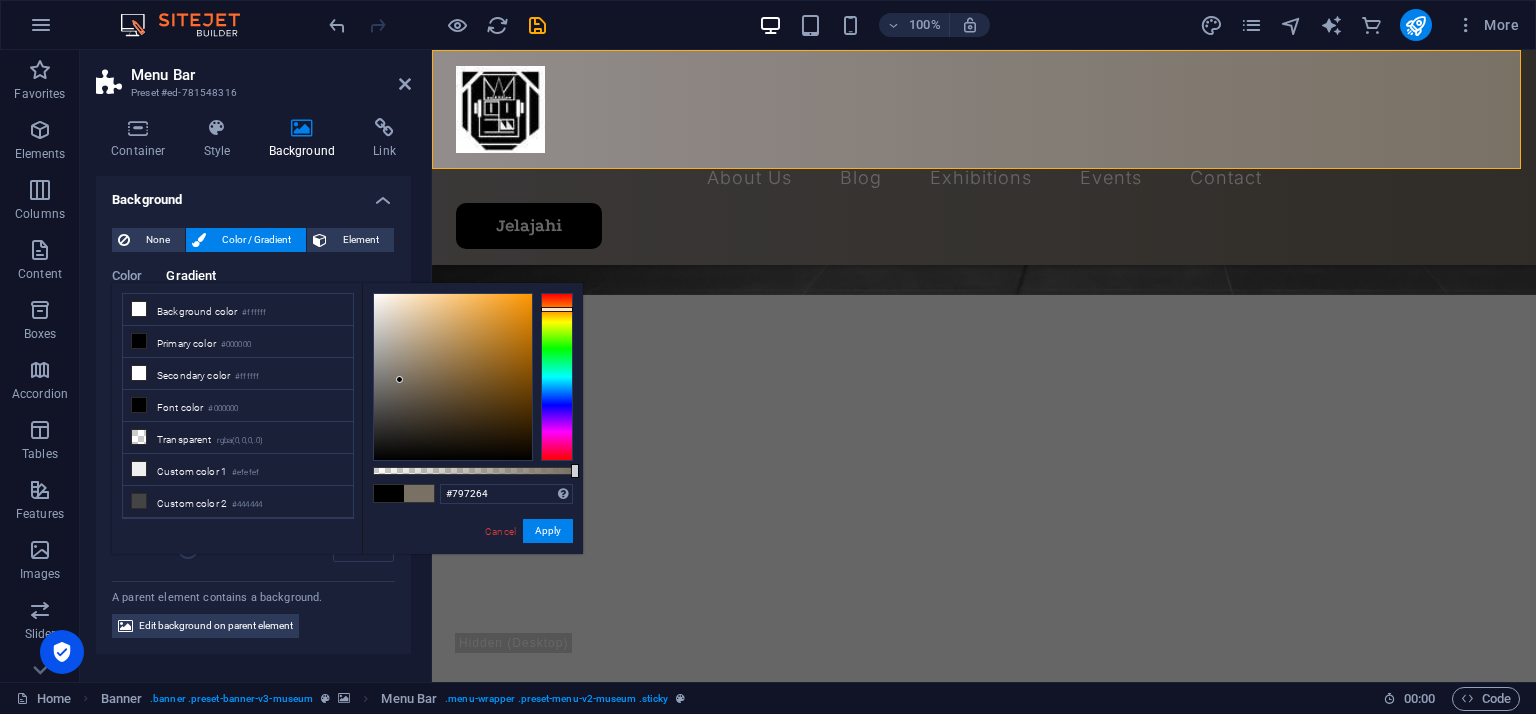 click at bounding box center [557, 377] 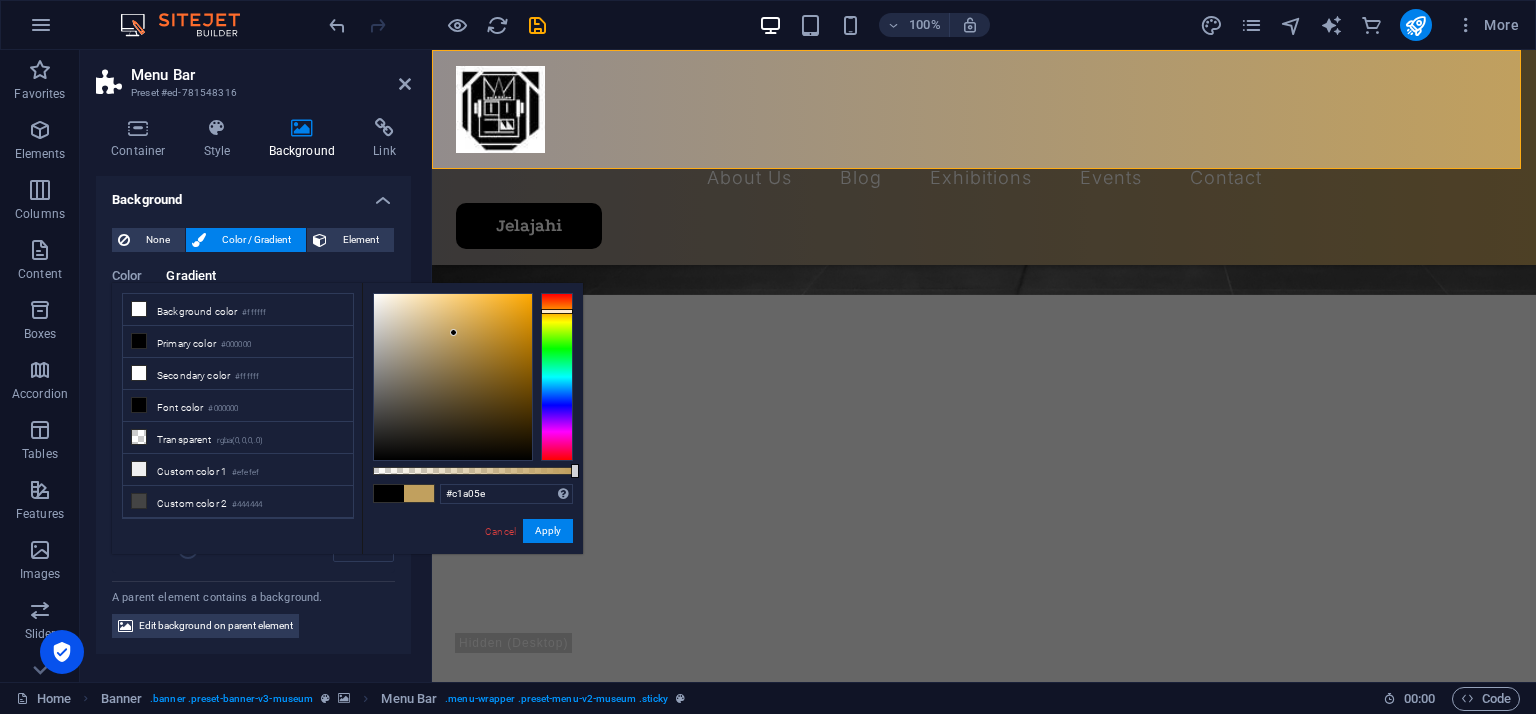 drag, startPoint x: 421, startPoint y: 367, endPoint x: 454, endPoint y: 333, distance: 47.38143 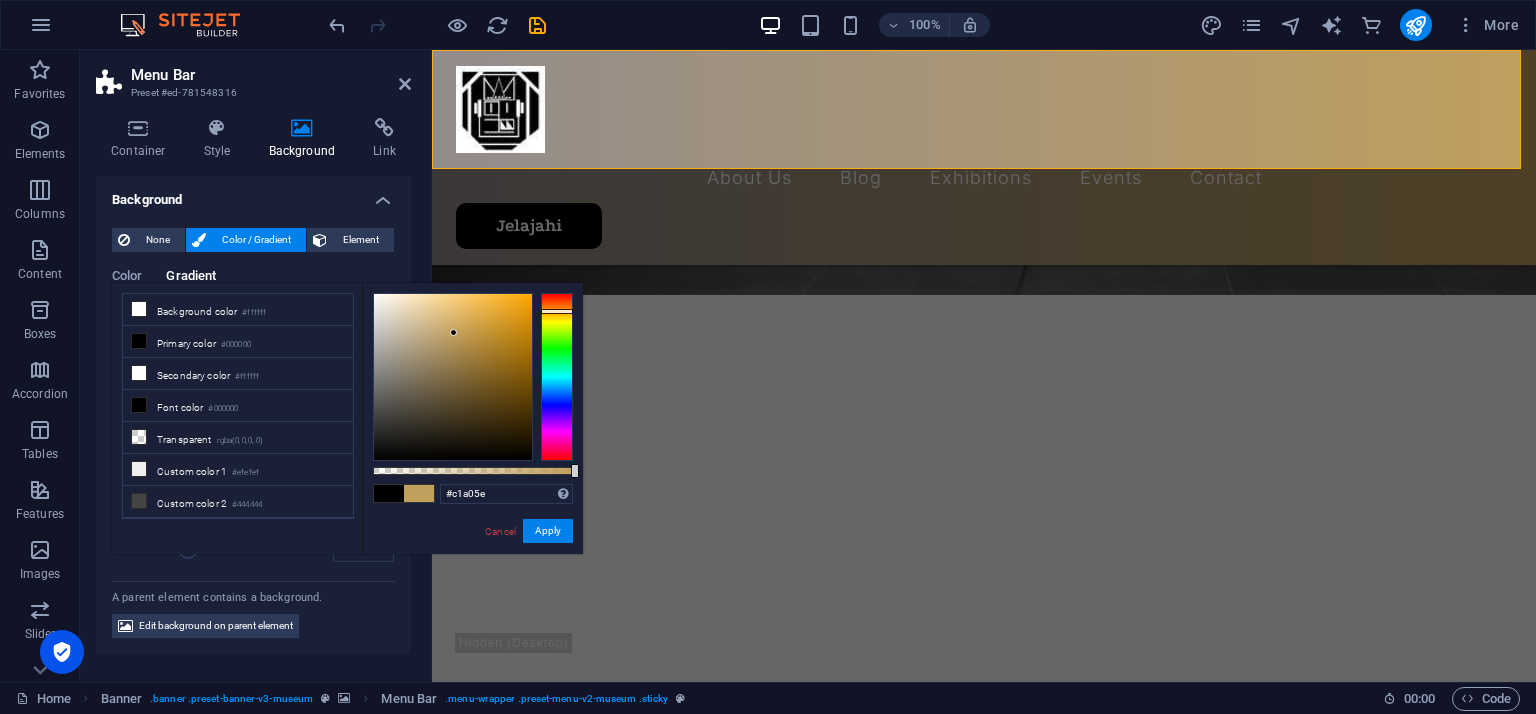 drag, startPoint x: 566, startPoint y: 472, endPoint x: 173, endPoint y: 413, distance: 397.40408 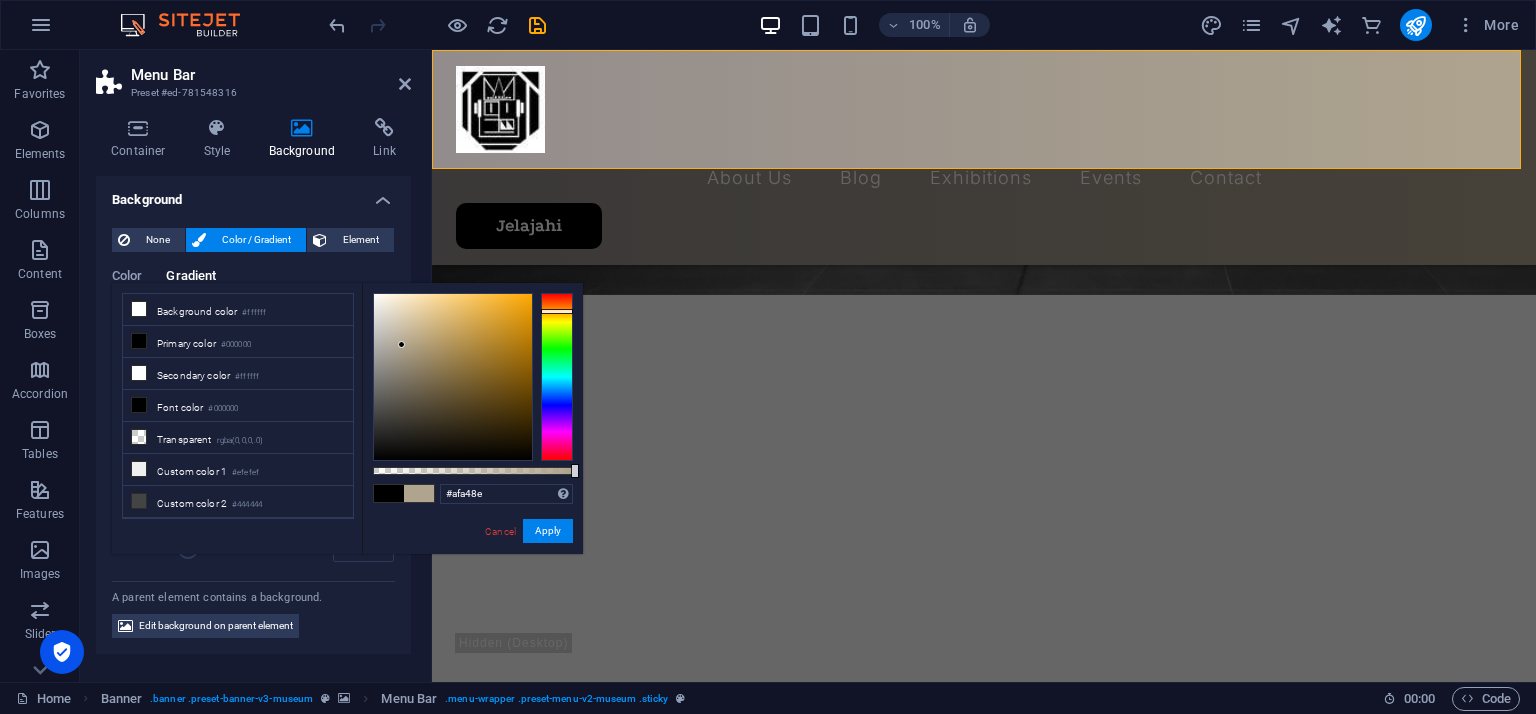 drag, startPoint x: 452, startPoint y: 329, endPoint x: 402, endPoint y: 345, distance: 52.49762 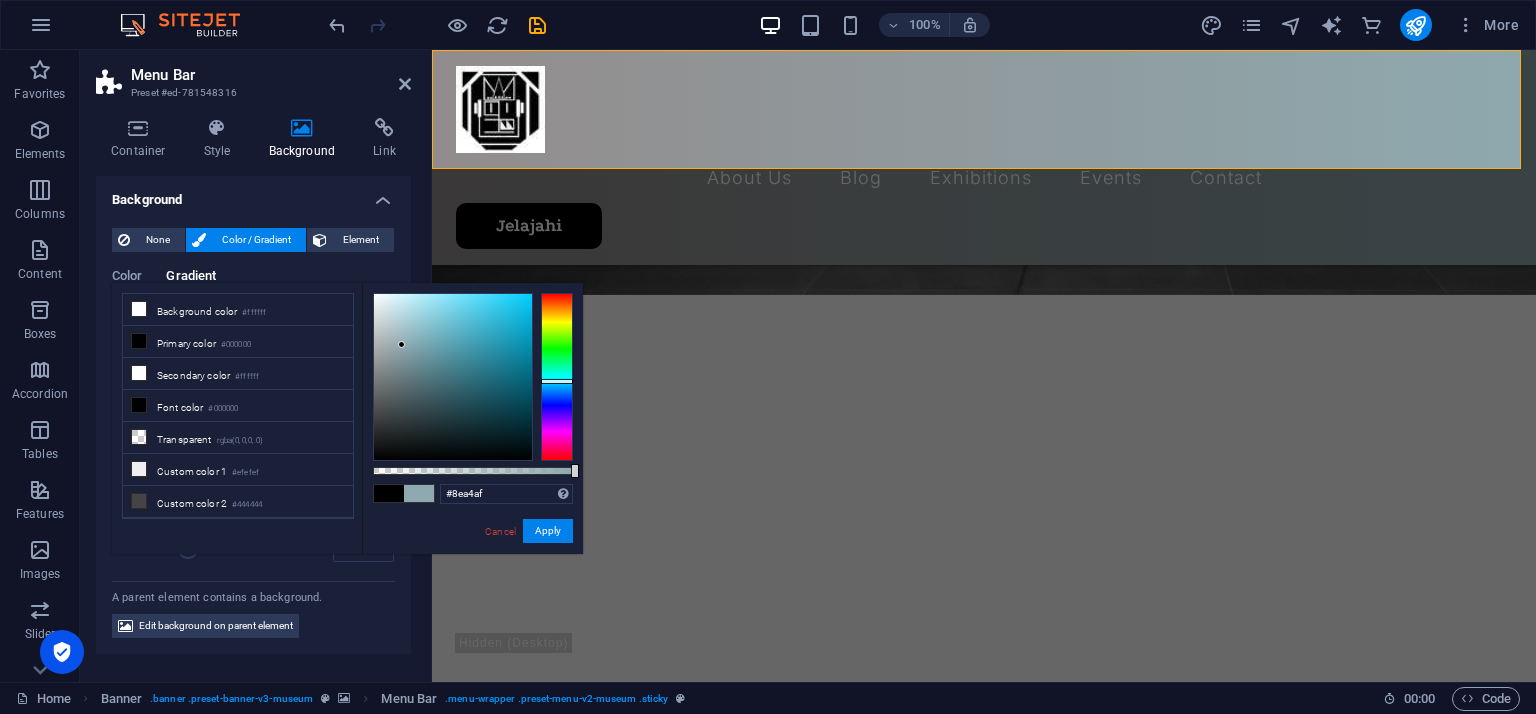 drag, startPoint x: 550, startPoint y: 352, endPoint x: 556, endPoint y: 385, distance: 33.54102 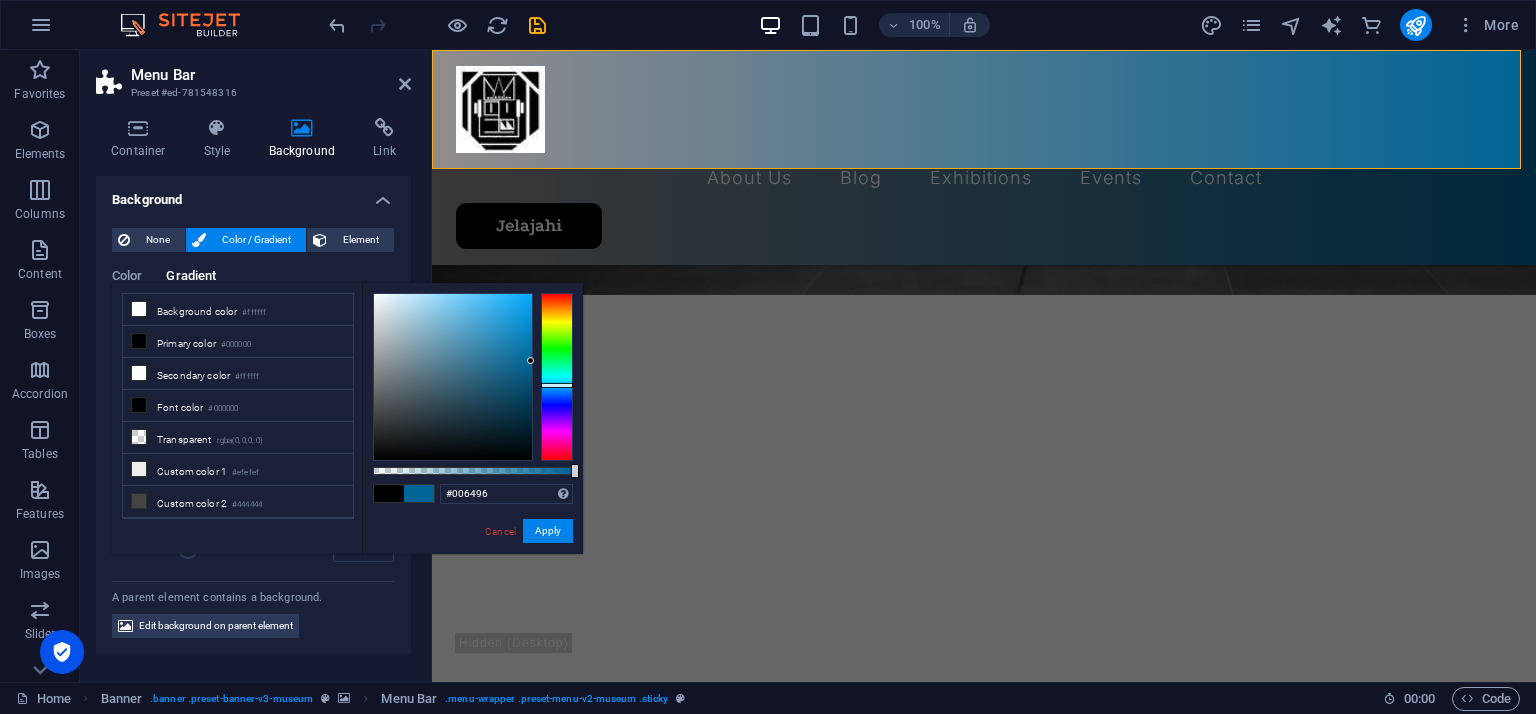 drag, startPoint x: 431, startPoint y: 347, endPoint x: 544, endPoint y: 361, distance: 113.86395 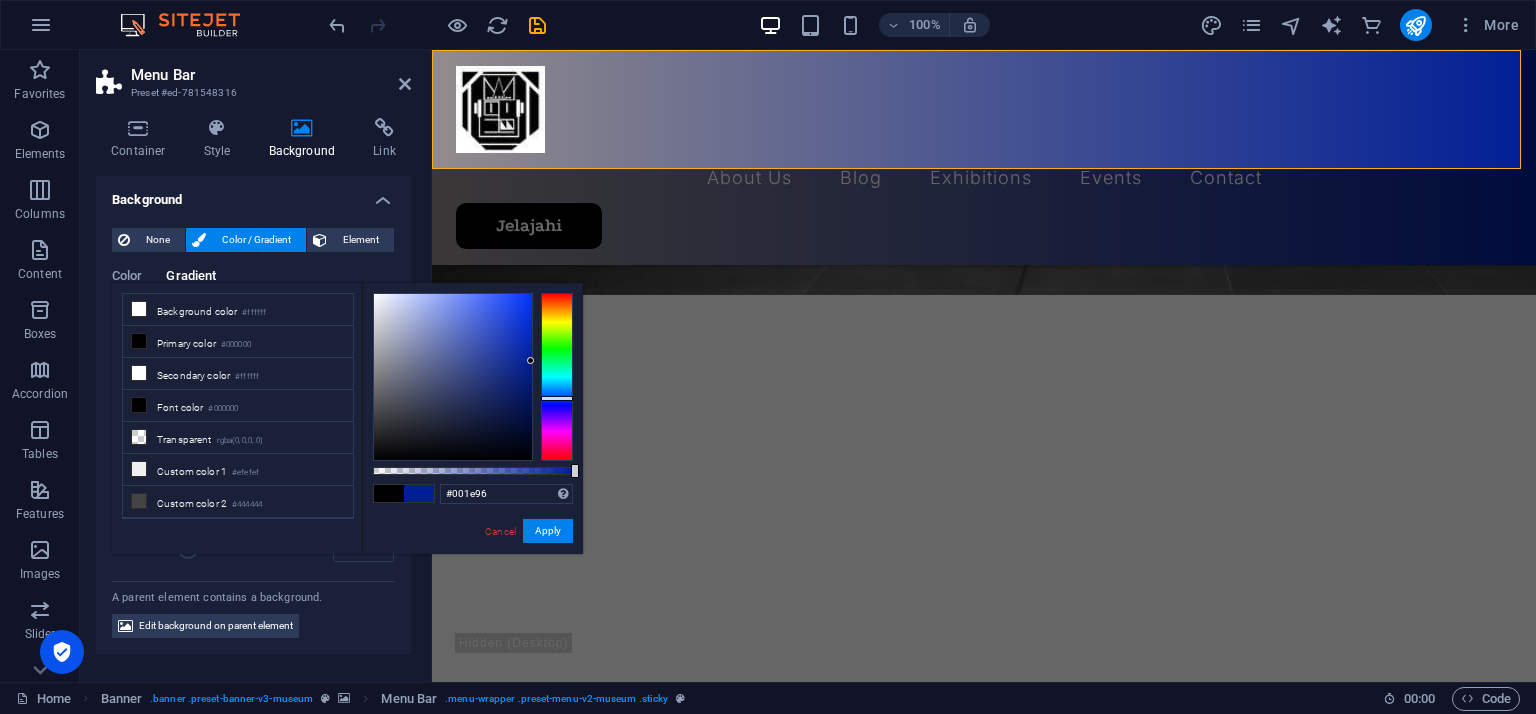 drag, startPoint x: 557, startPoint y: 382, endPoint x: 559, endPoint y: 398, distance: 16.124516 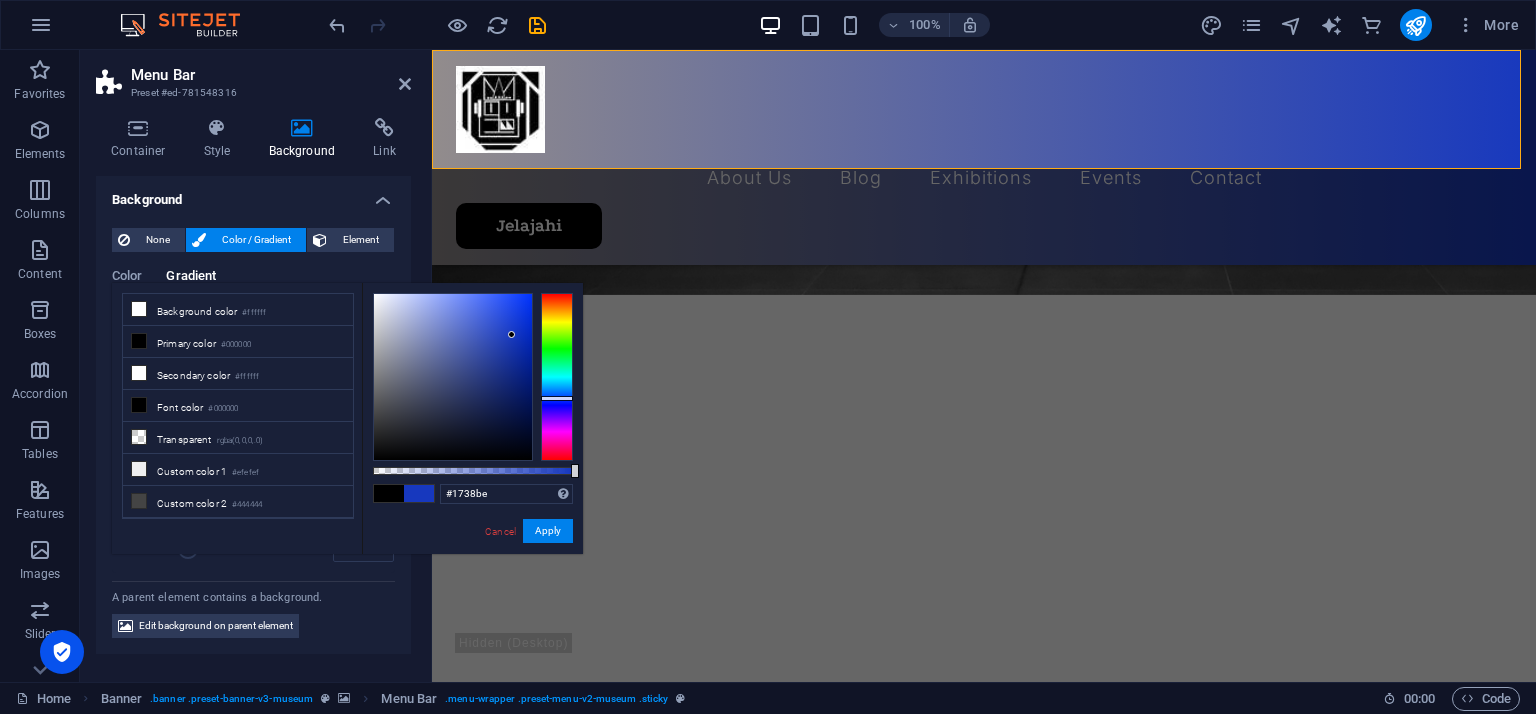 drag, startPoint x: 524, startPoint y: 345, endPoint x: 512, endPoint y: 335, distance: 15.6205 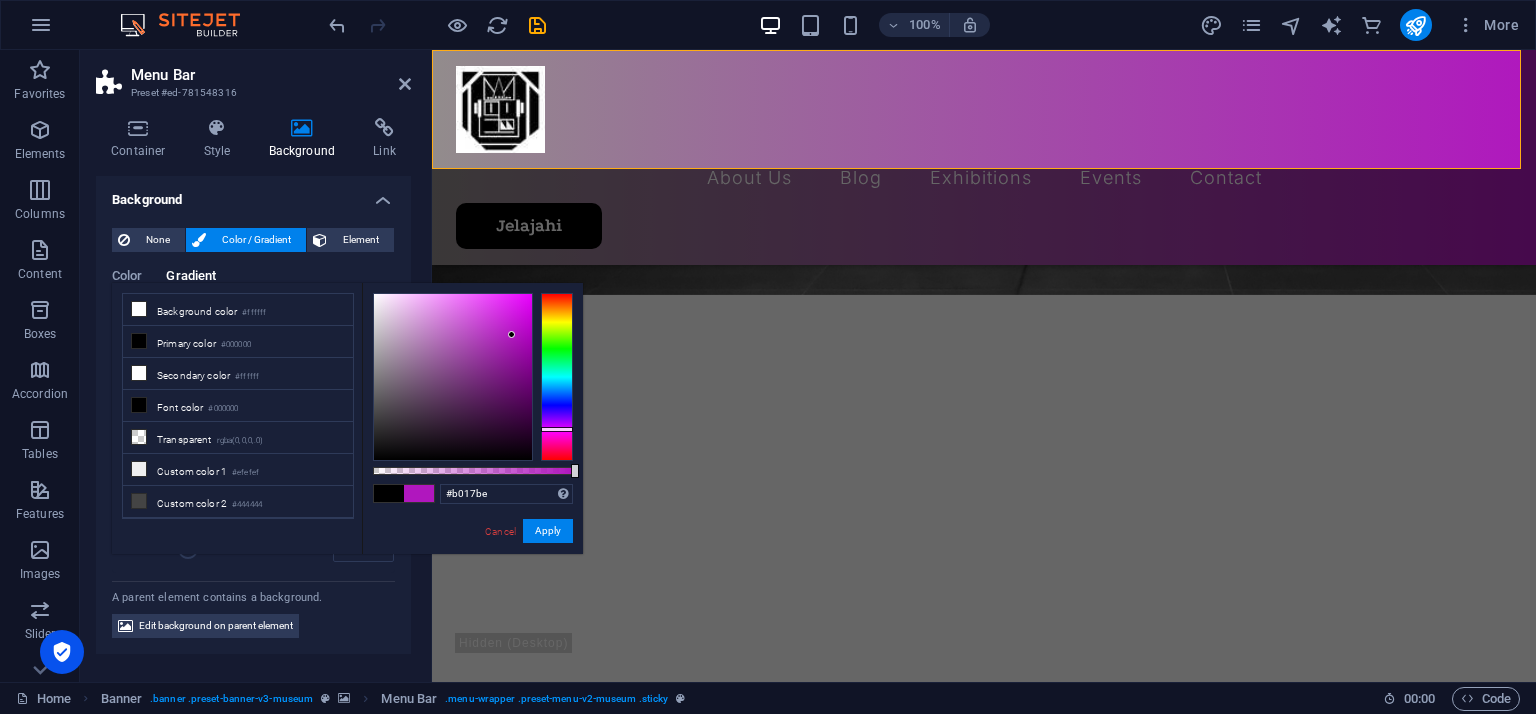 drag, startPoint x: 549, startPoint y: 397, endPoint x: 551, endPoint y: 429, distance: 32.06244 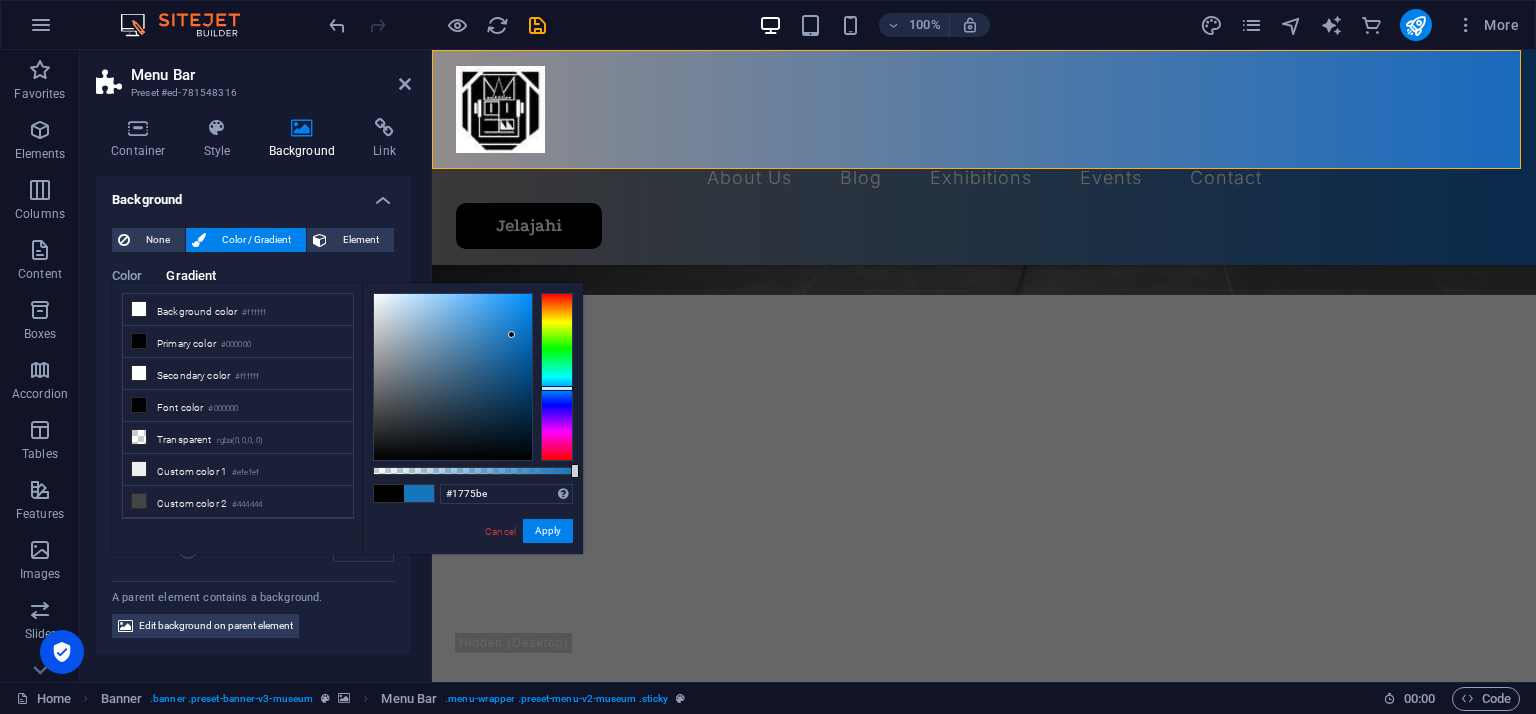 click at bounding box center [557, 377] 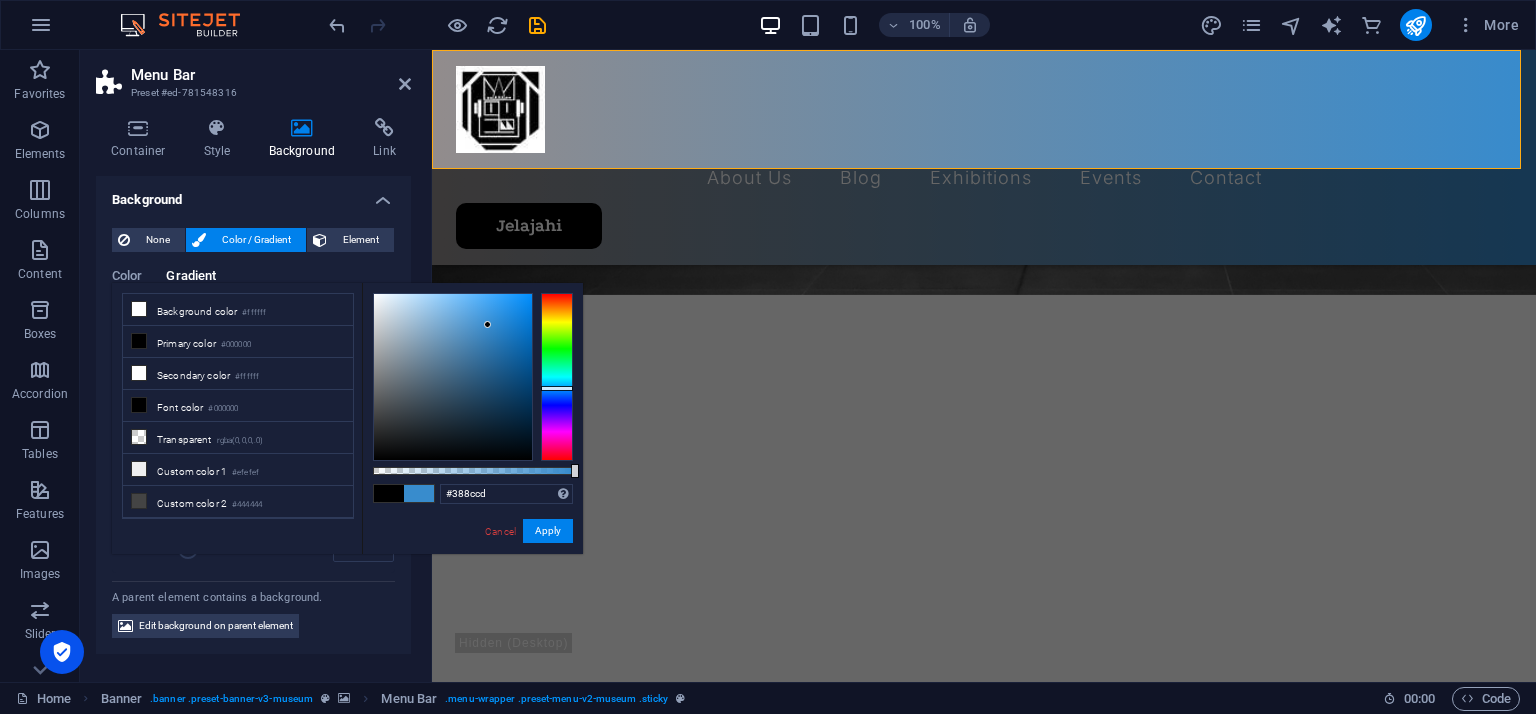 drag, startPoint x: 510, startPoint y: 339, endPoint x: 488, endPoint y: 325, distance: 26.076809 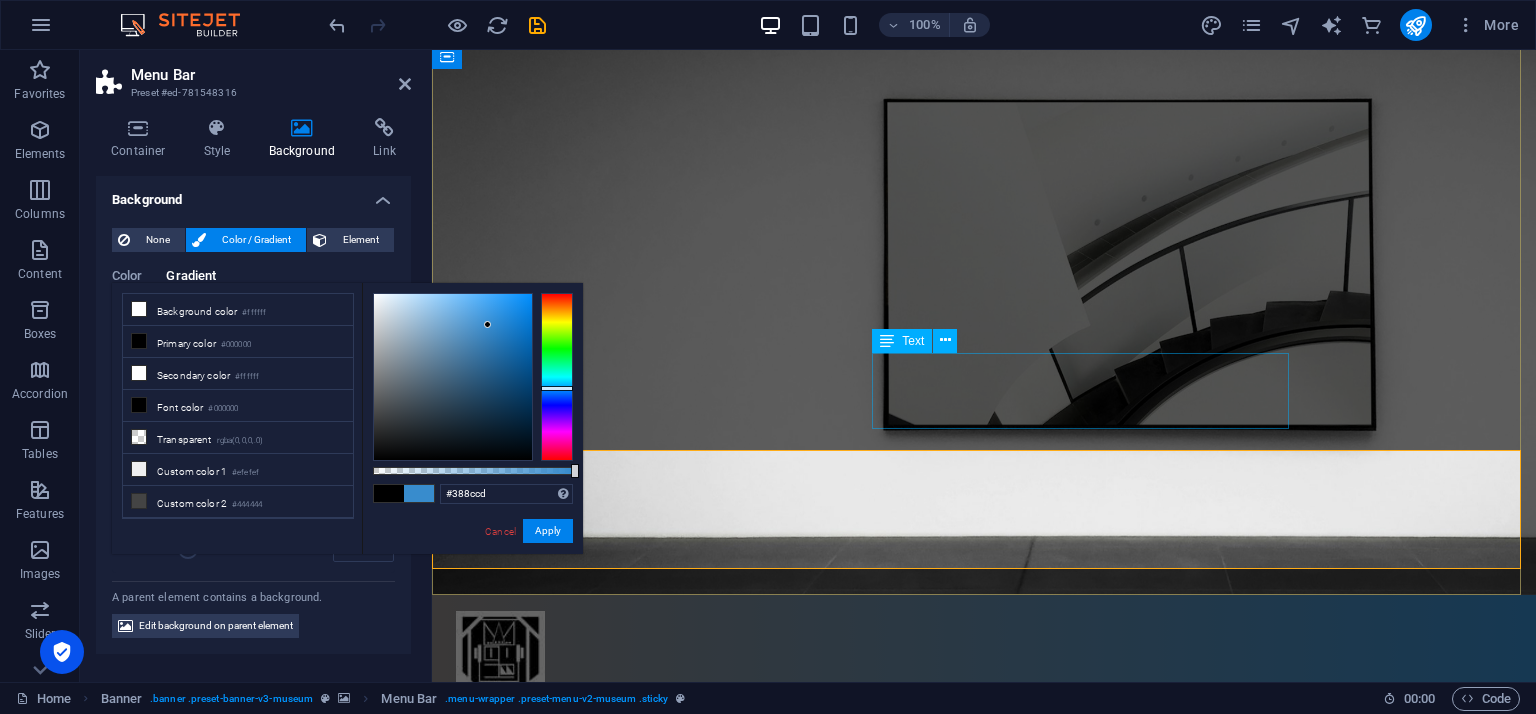 scroll, scrollTop: 0, scrollLeft: 0, axis: both 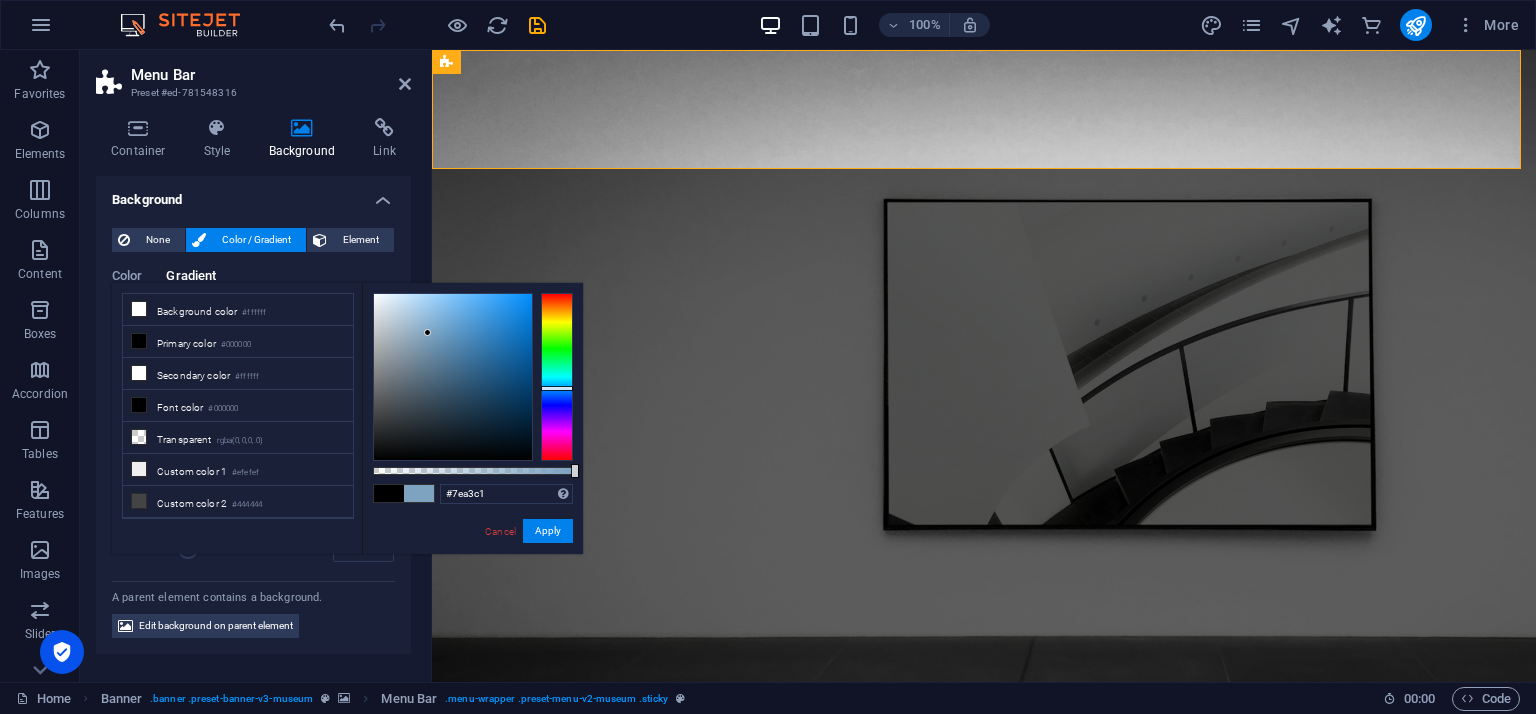 drag, startPoint x: 436, startPoint y: 325, endPoint x: 428, endPoint y: 333, distance: 11.313708 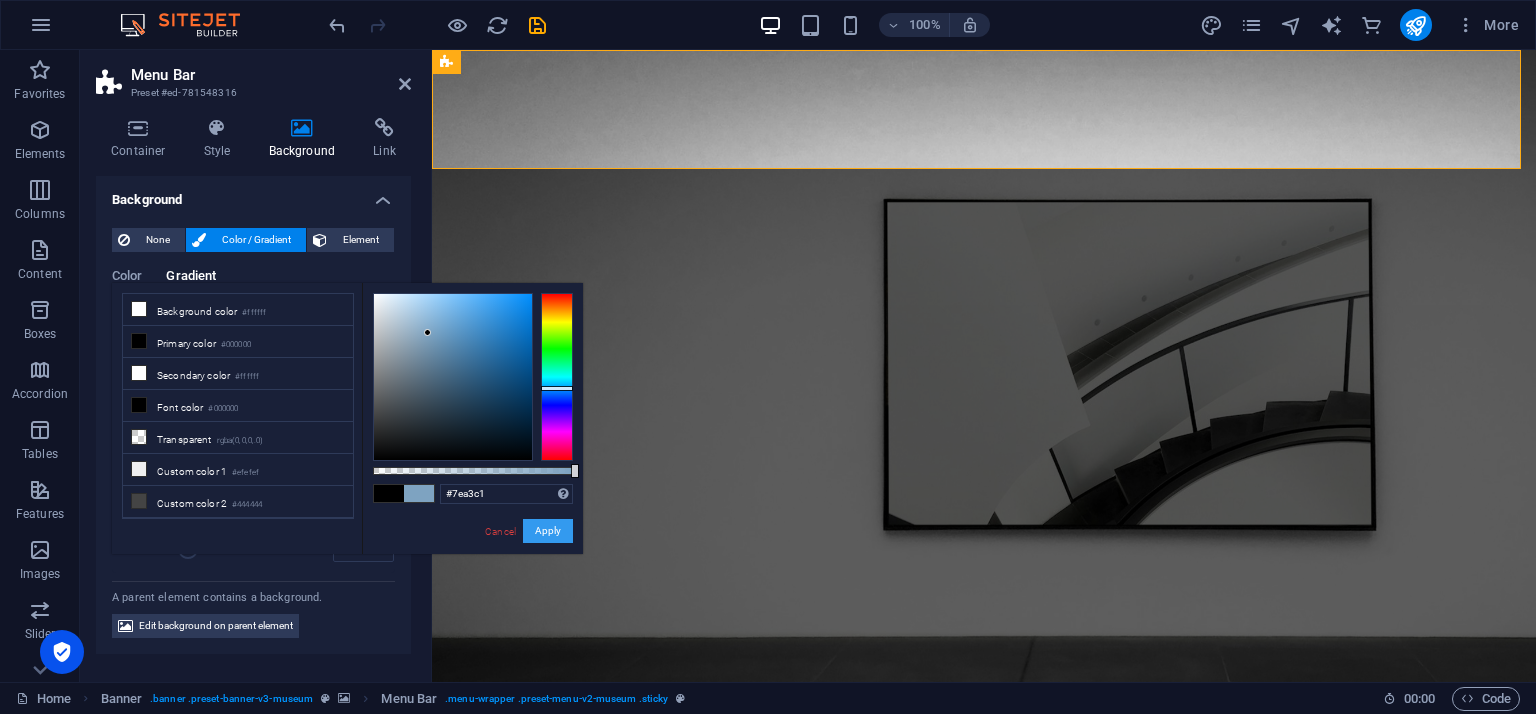 click on "Apply" at bounding box center (548, 531) 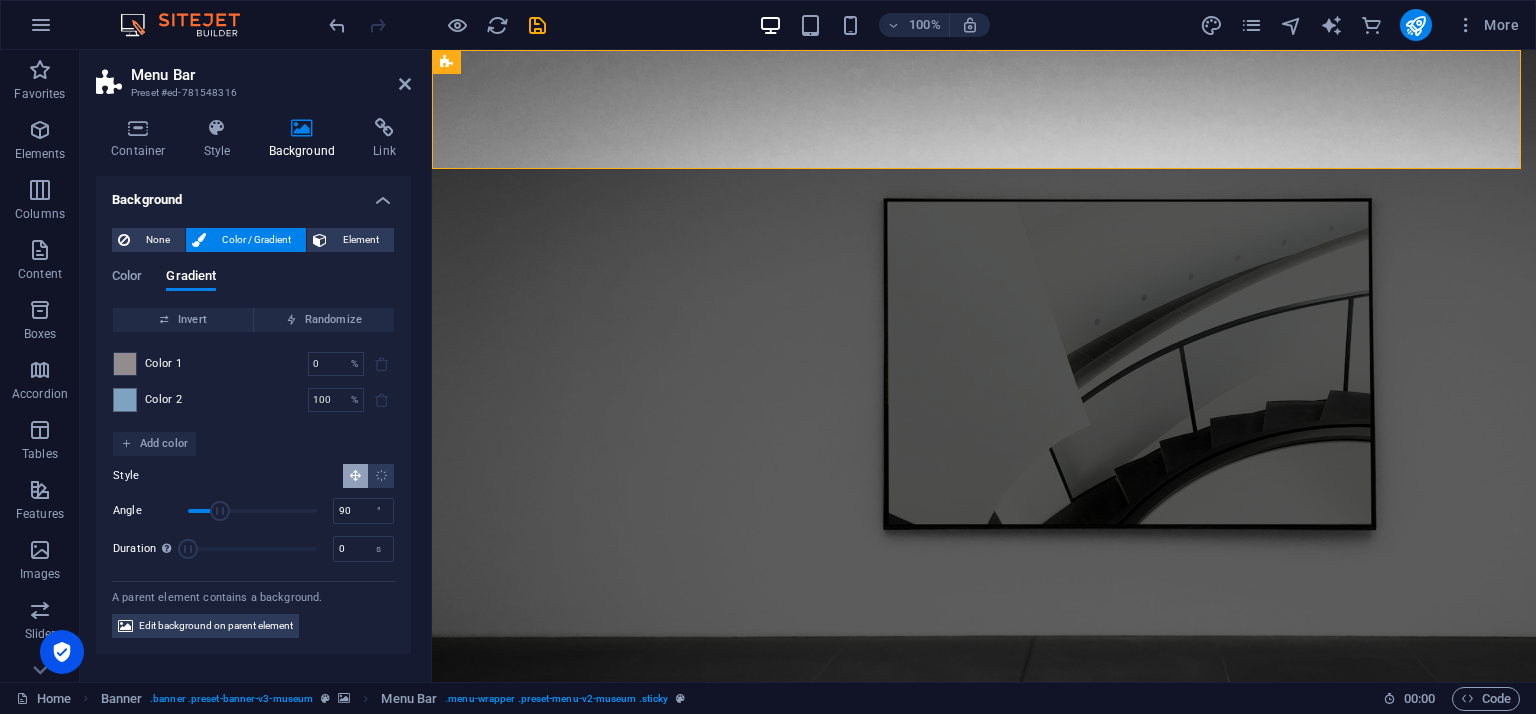 click at bounding box center [125, 364] 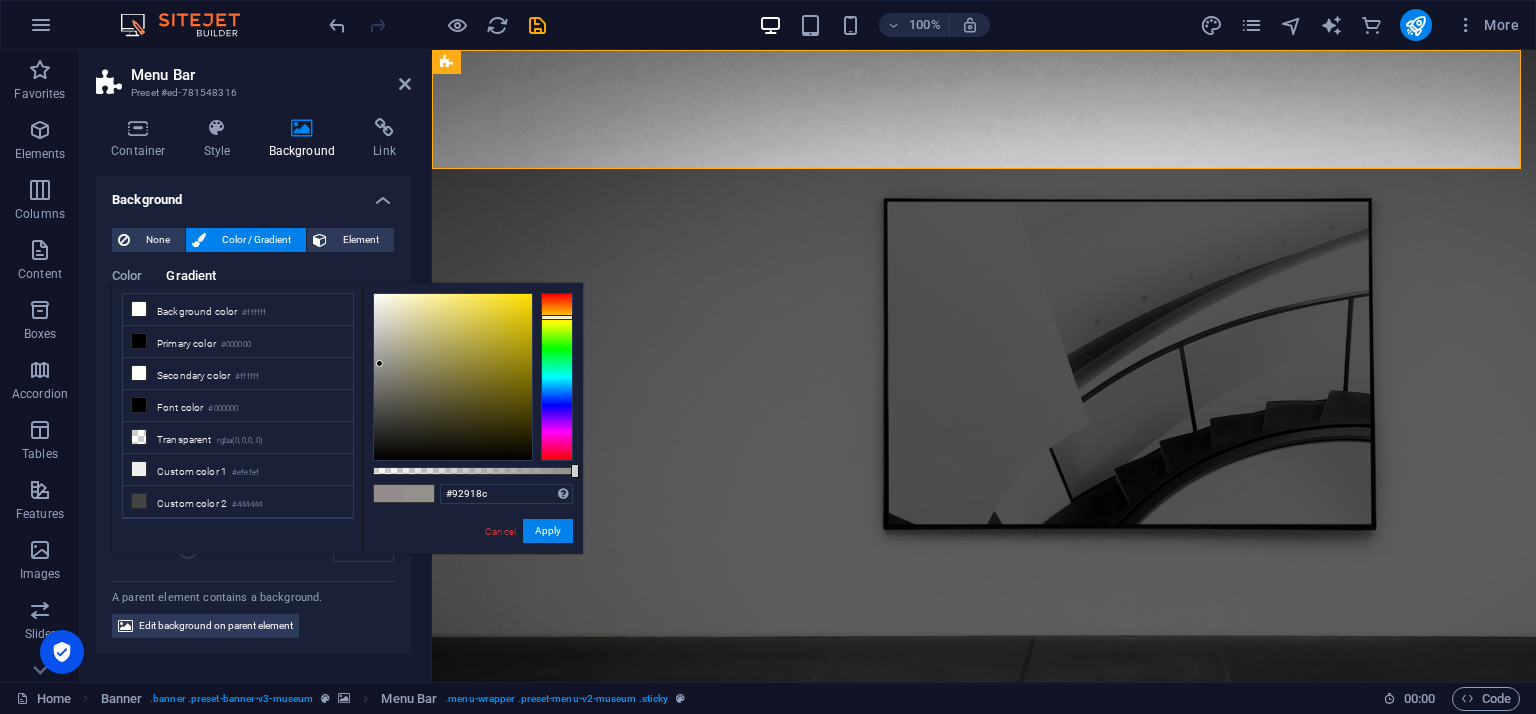 drag, startPoint x: 566, startPoint y: 307, endPoint x: 565, endPoint y: 317, distance: 10.049875 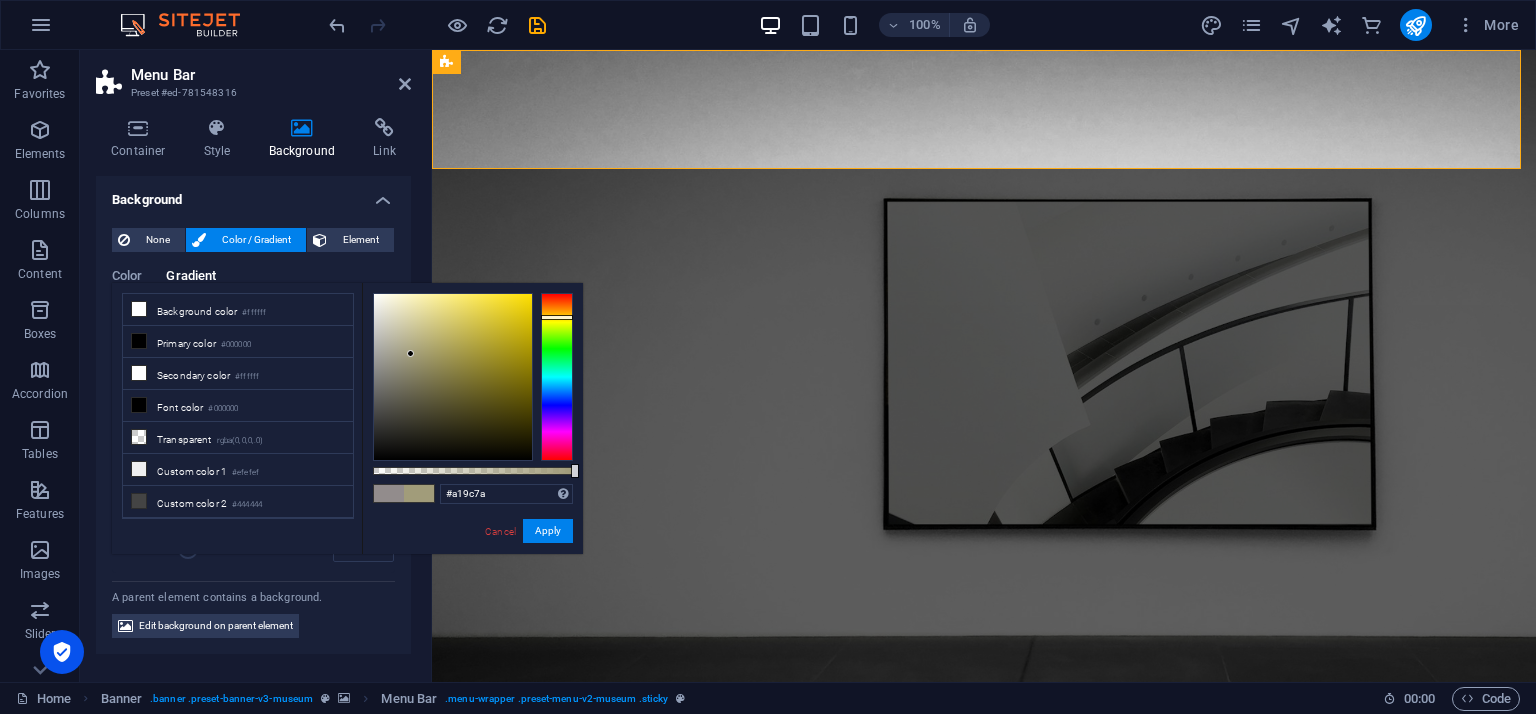 type on "#a29e7b" 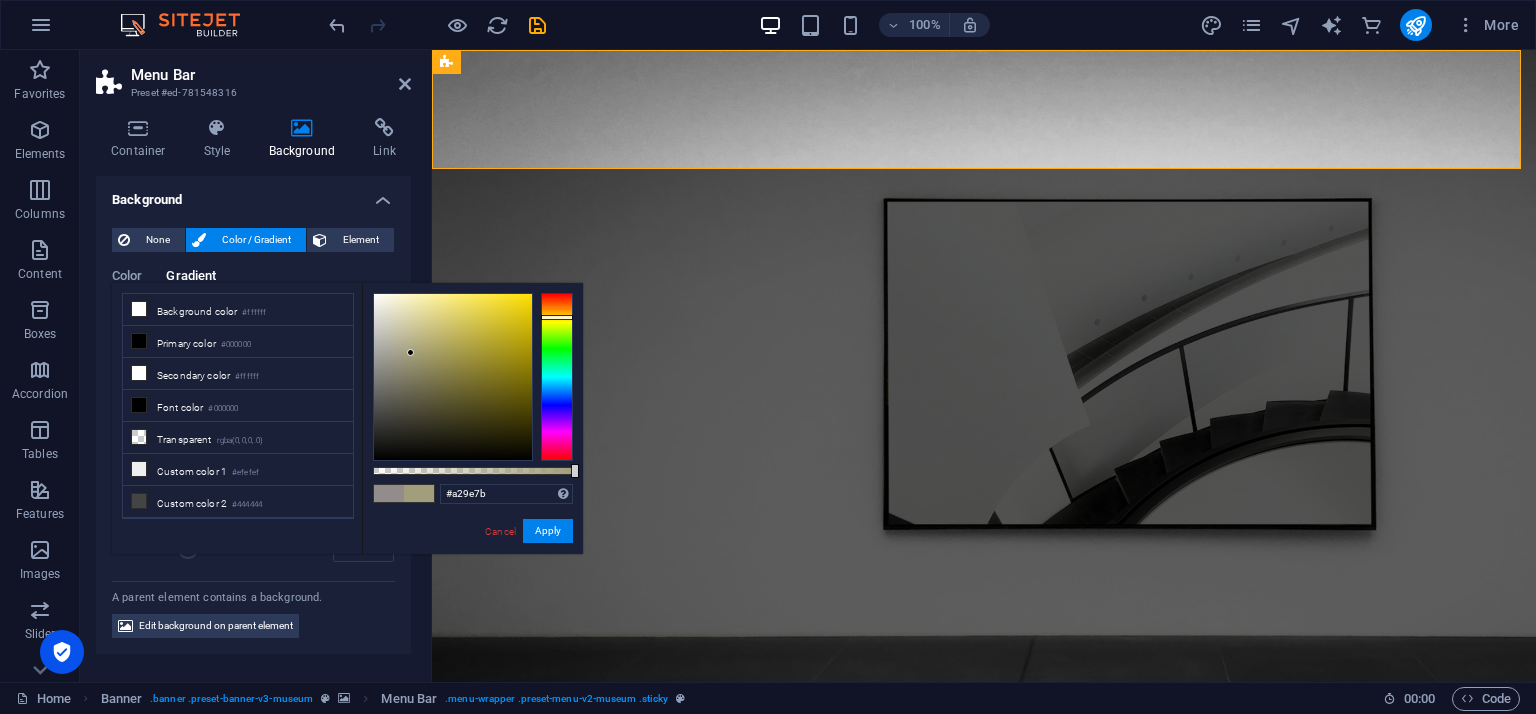 drag, startPoint x: 392, startPoint y: 353, endPoint x: 411, endPoint y: 353, distance: 19 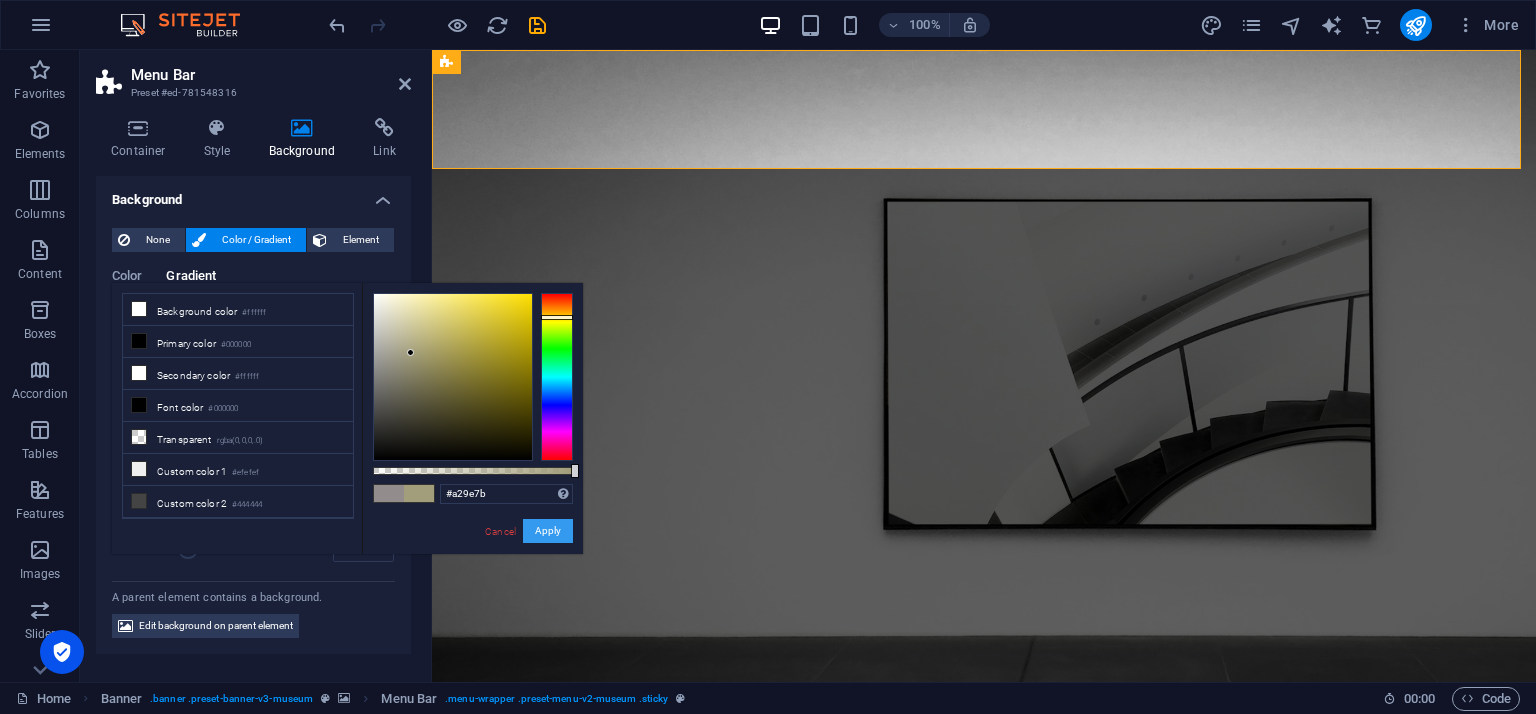 click on "Apply" at bounding box center (548, 531) 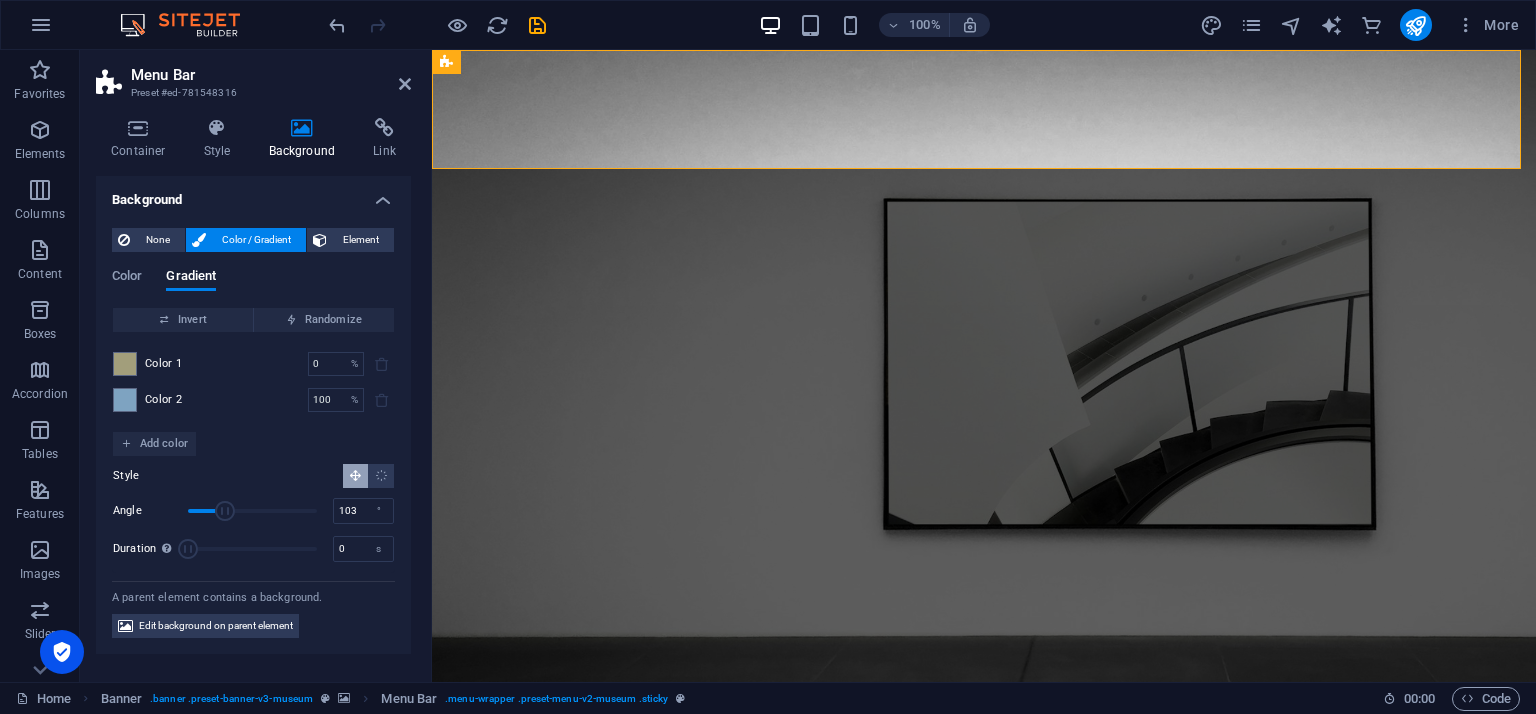 drag, startPoint x: 215, startPoint y: 513, endPoint x: 225, endPoint y: 512, distance: 10.049875 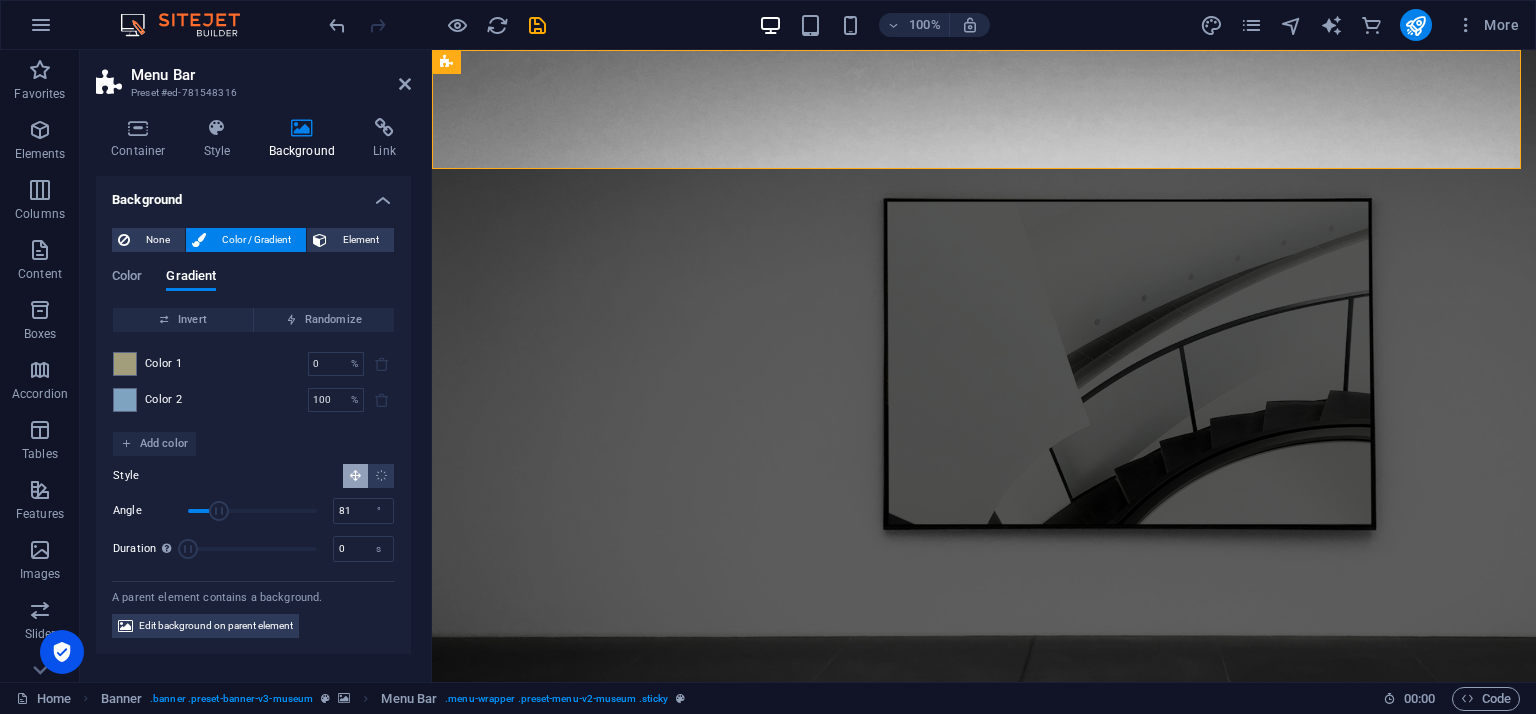 type on "78" 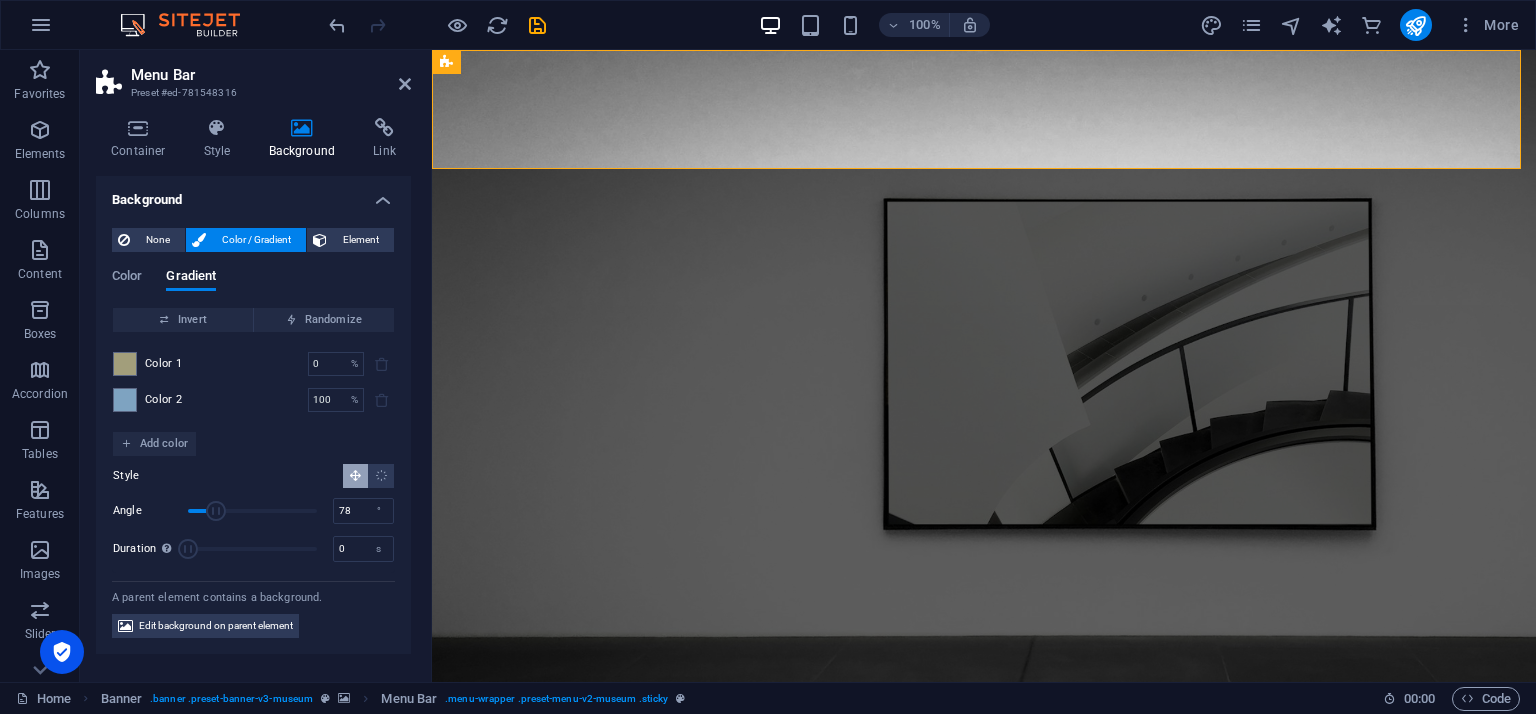 click at bounding box center (216, 511) 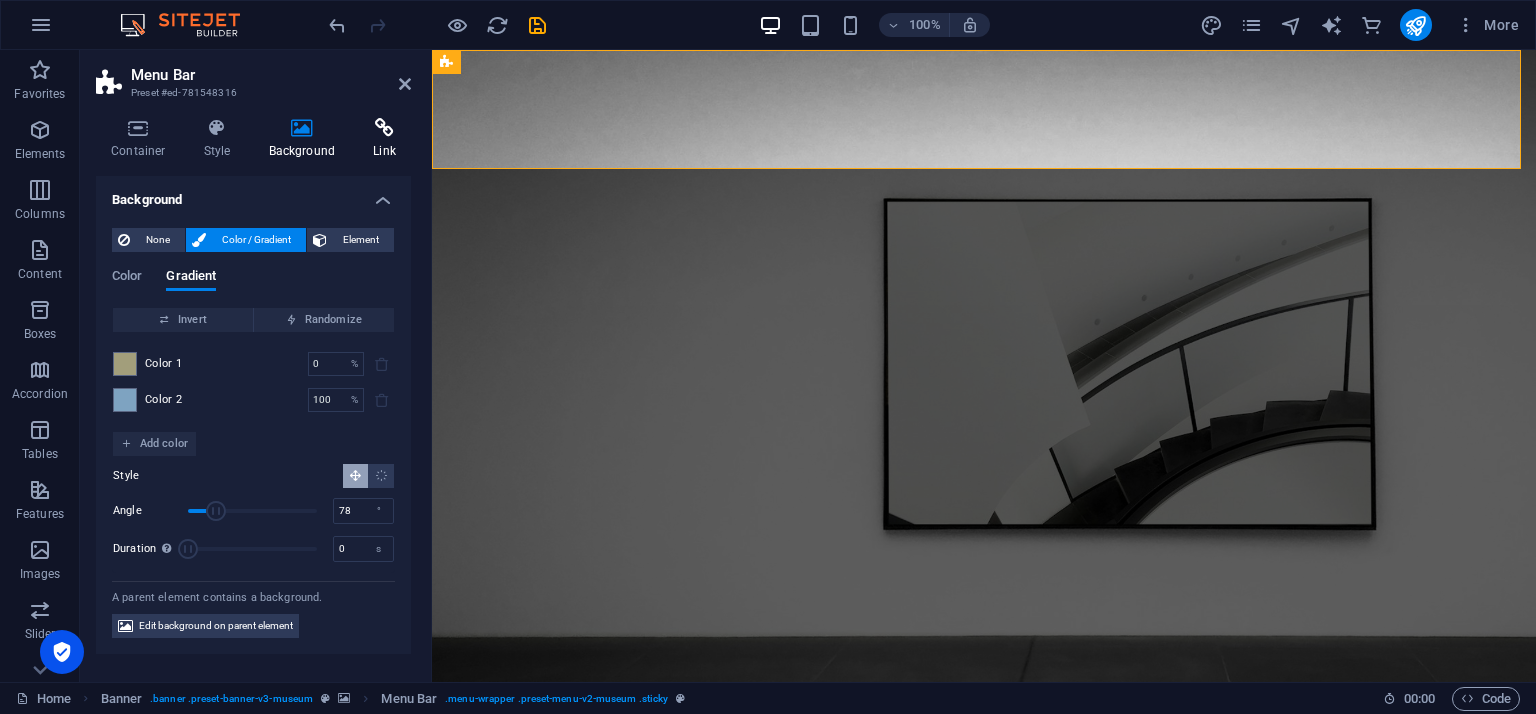 click on "Link" at bounding box center [384, 139] 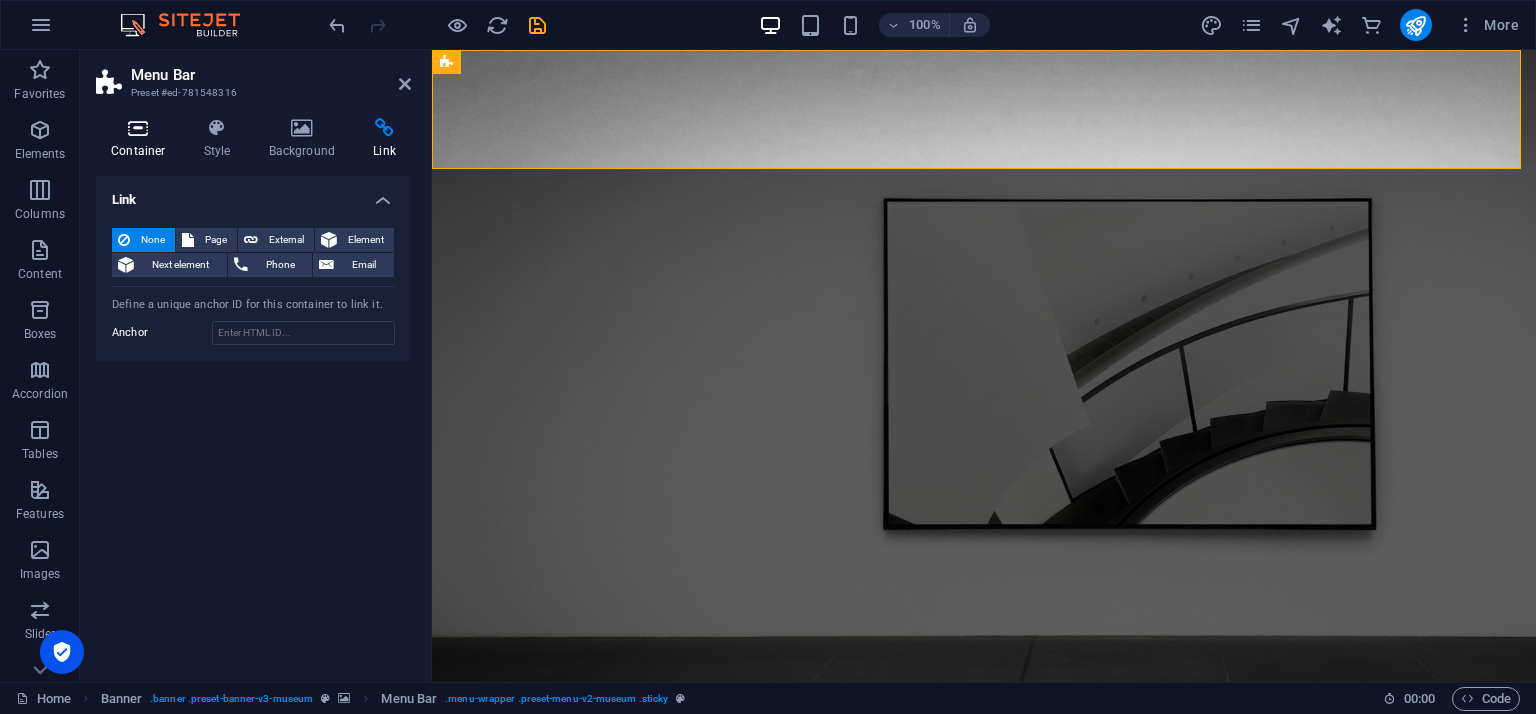 click on "Container" at bounding box center [142, 139] 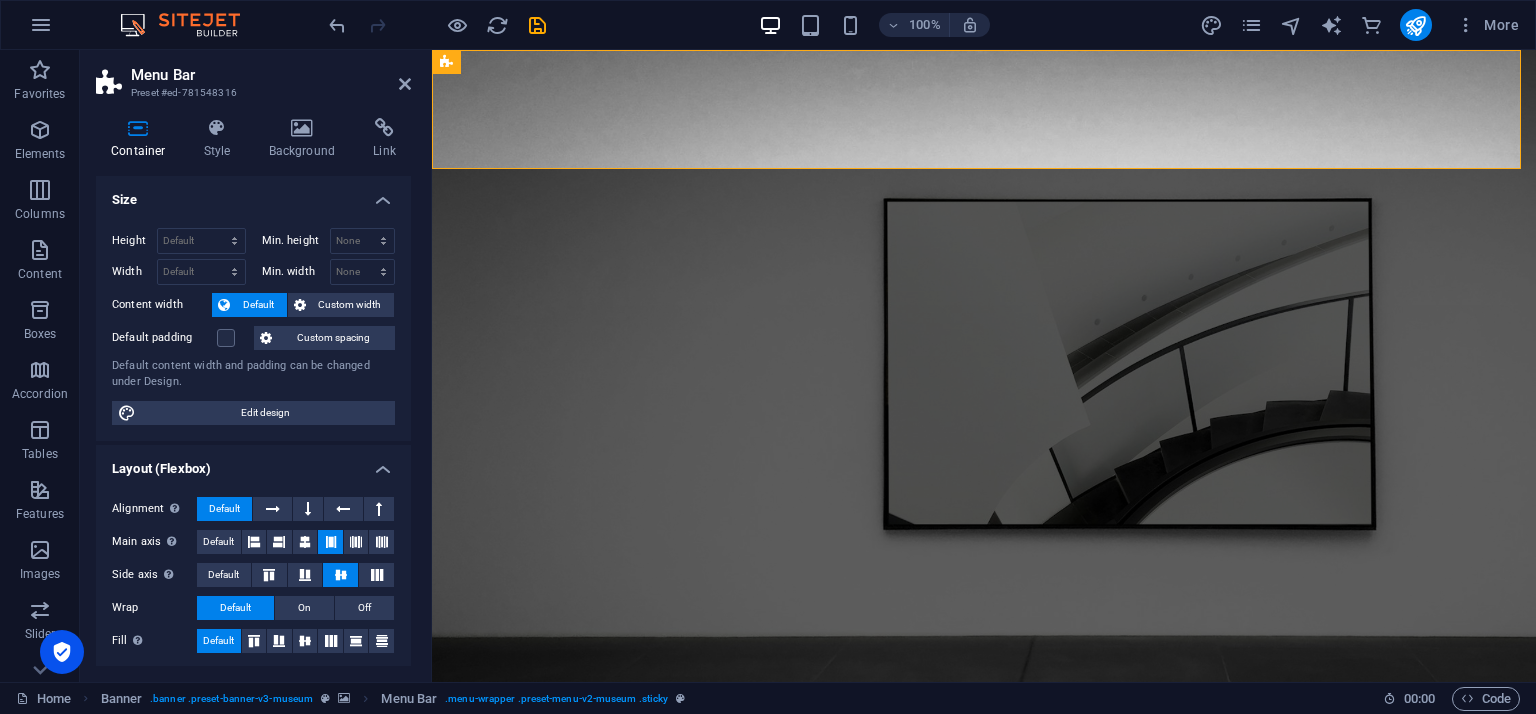 scroll, scrollTop: 123, scrollLeft: 0, axis: vertical 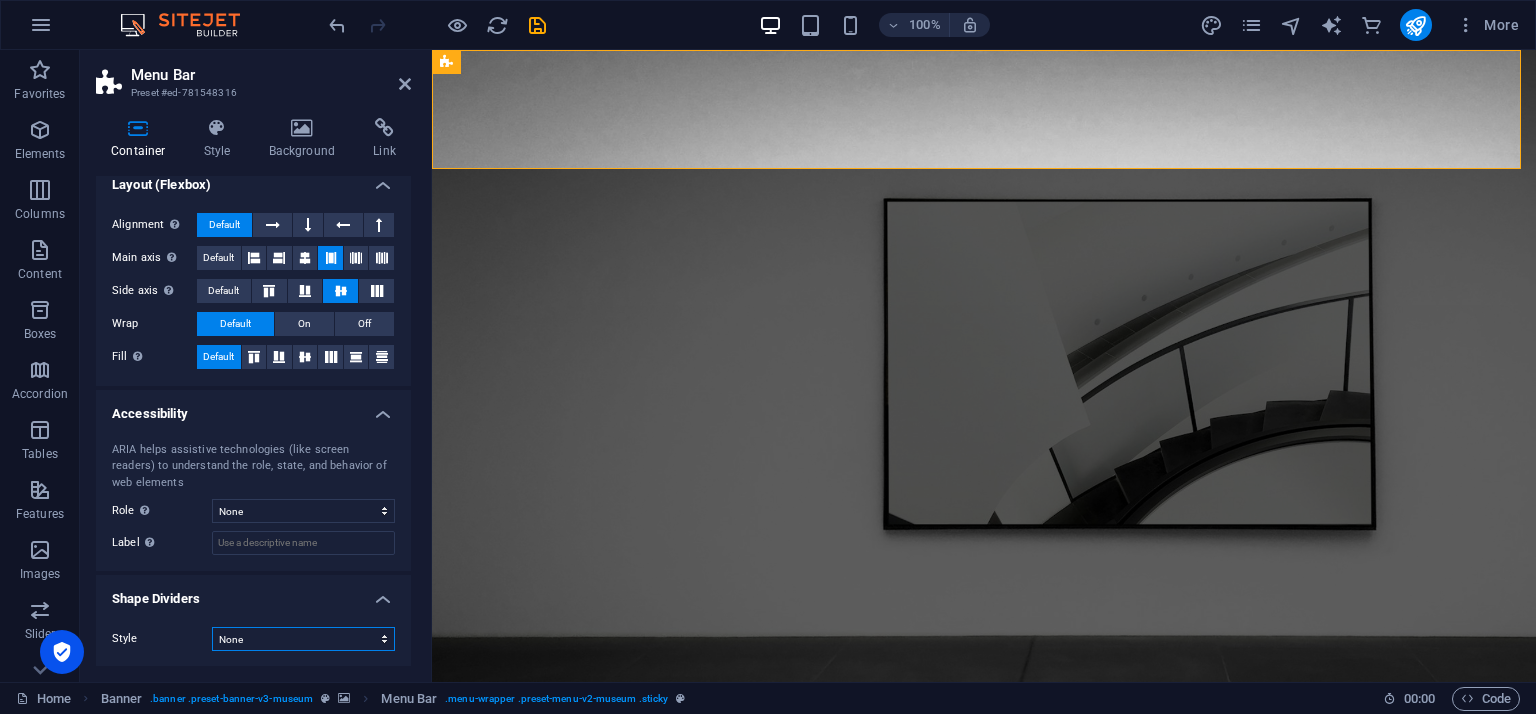 click on "None Triangle Square Diagonal Polygon 1 Polygon 2 Zigzag Multiple Zigzags Waves Multiple Waves Half Circle Circle Circle Shadow Blocks Hexagons Clouds Multiple Clouds Fan Pyramids Book Paint Drip Fire Shredded Paper Arrow" at bounding box center (303, 639) 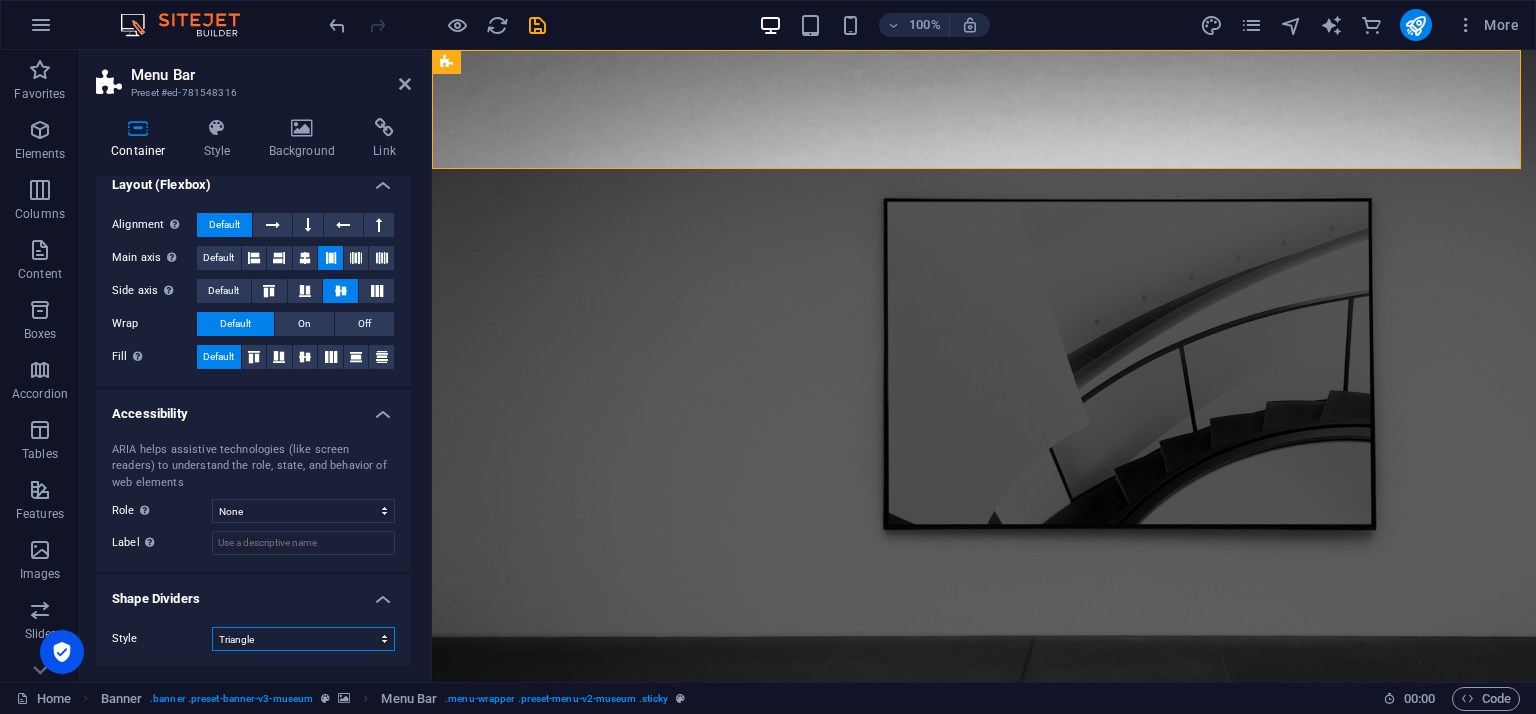 click on "None Triangle Square Diagonal Polygon 1 Polygon 2 Zigzag Multiple Zigzags Waves Multiple Waves Half Circle Circle Circle Shadow Blocks Hexagons Clouds Multiple Clouds Fan Pyramids Book Paint Drip Fire Shredded Paper Arrow" at bounding box center [303, 639] 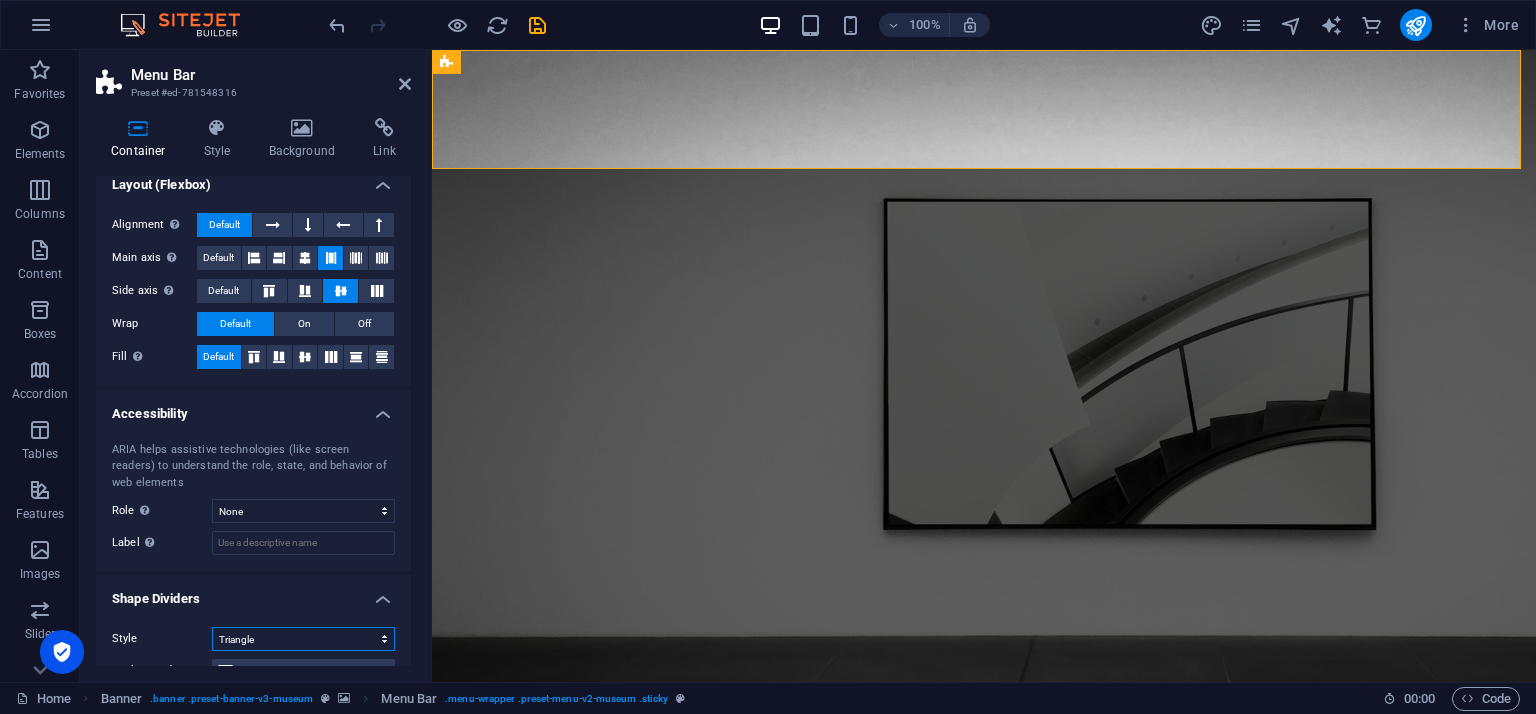 click on "None Triangle Square Diagonal Polygon 1 Polygon 2 Zigzag Multiple Zigzags Waves Multiple Waves Half Circle Circle Circle Shadow Blocks Hexagons Clouds Multiple Clouds Fan Pyramids Book Paint Drip Fire Shredded Paper Arrow" at bounding box center [303, 639] 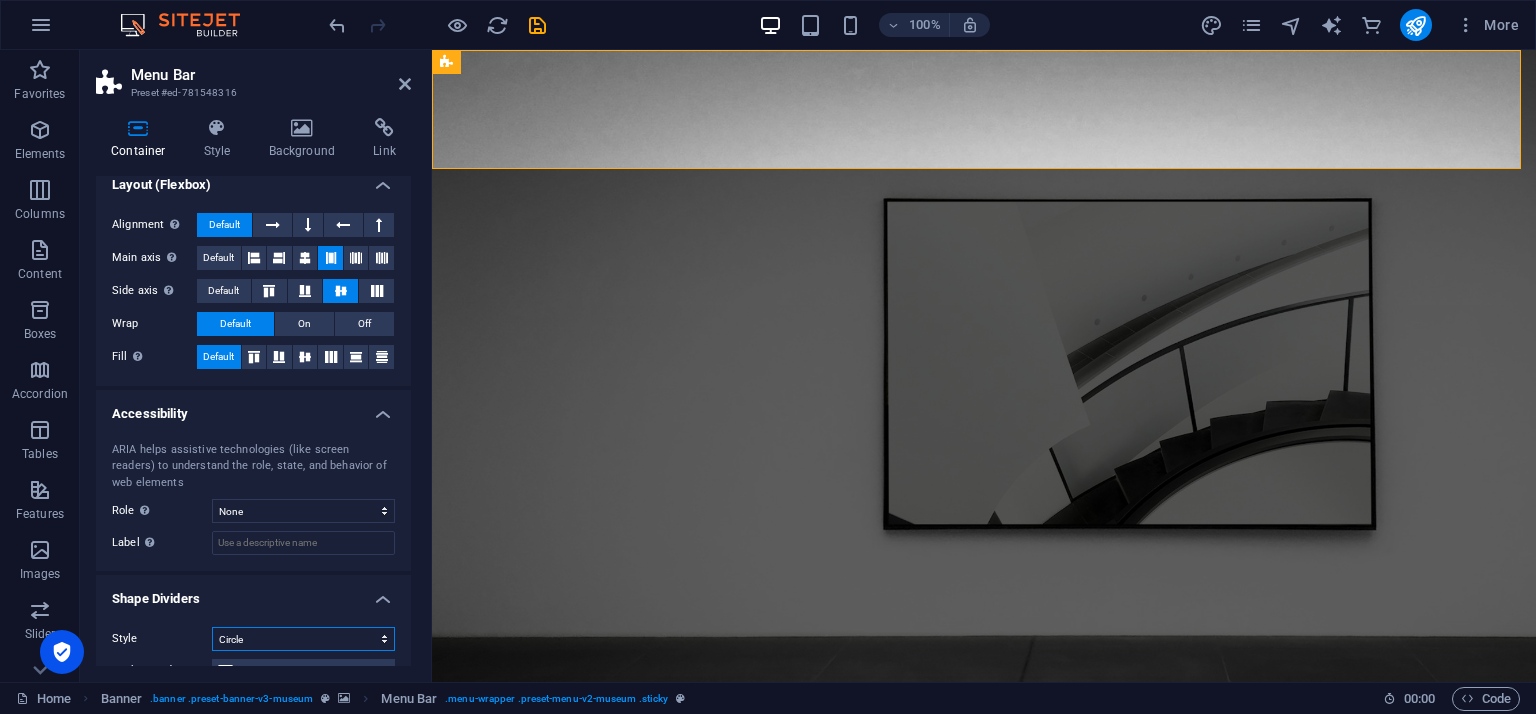 click on "None Triangle Square Diagonal Polygon 1 Polygon 2 Zigzag Multiple Zigzags Waves Multiple Waves Half Circle Circle Circle Shadow Blocks Hexagons Clouds Multiple Clouds Fan Pyramids Book Paint Drip Fire Shredded Paper Arrow" at bounding box center [303, 639] 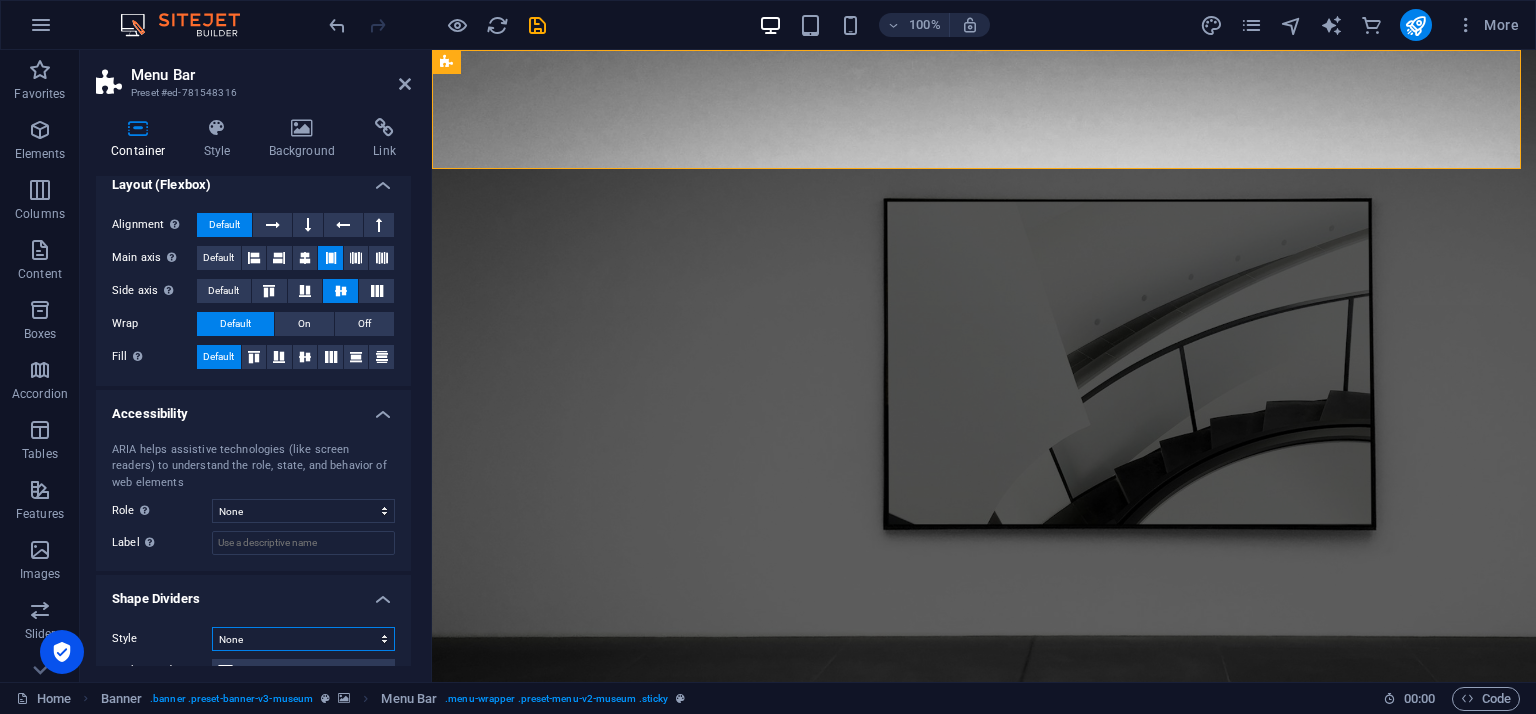 click on "None Triangle Square Diagonal Polygon 1 Polygon 2 Zigzag Multiple Zigzags Waves Multiple Waves Half Circle Circle Circle Shadow Blocks Hexagons Clouds Multiple Clouds Fan Pyramids Book Paint Drip Fire Shredded Paper Arrow" at bounding box center [303, 639] 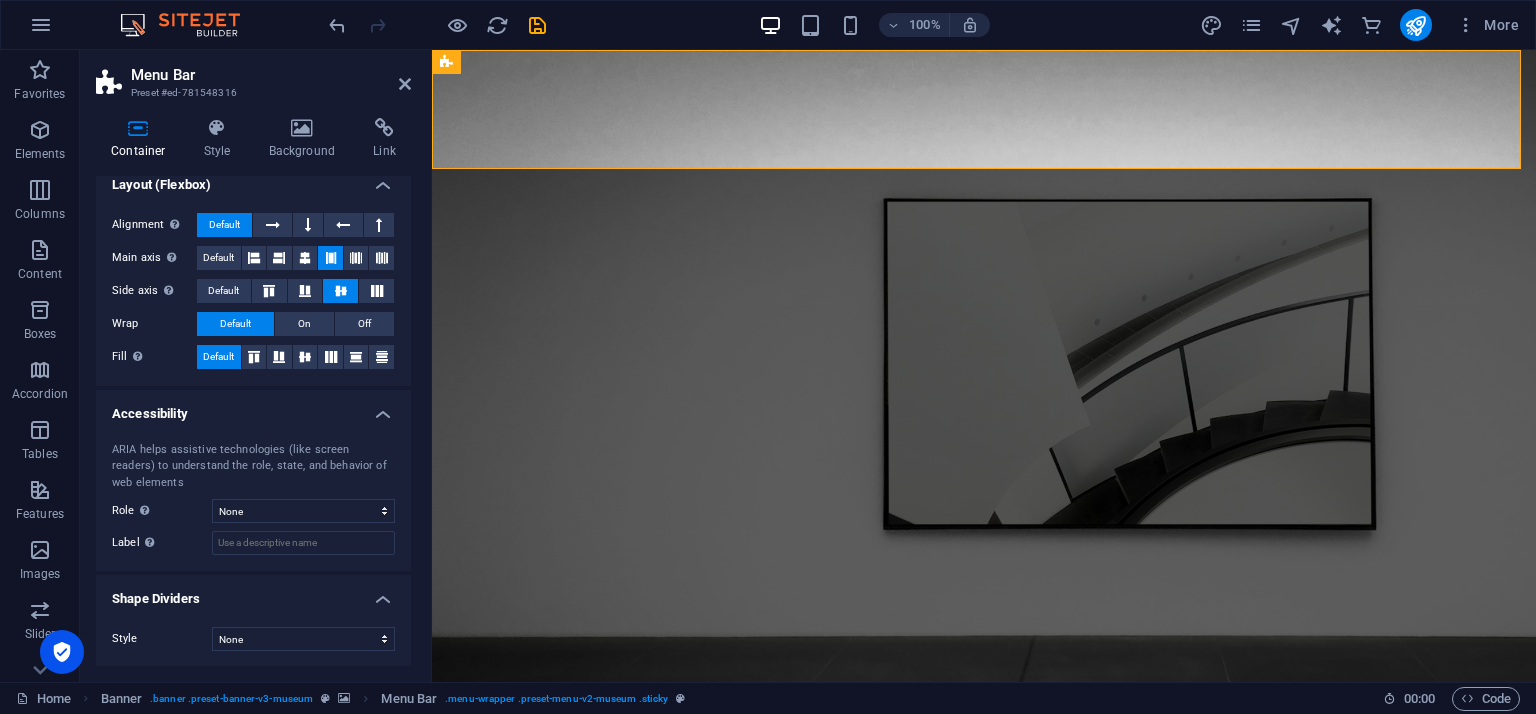 drag, startPoint x: 412, startPoint y: 457, endPoint x: 408, endPoint y: 495, distance: 38.209946 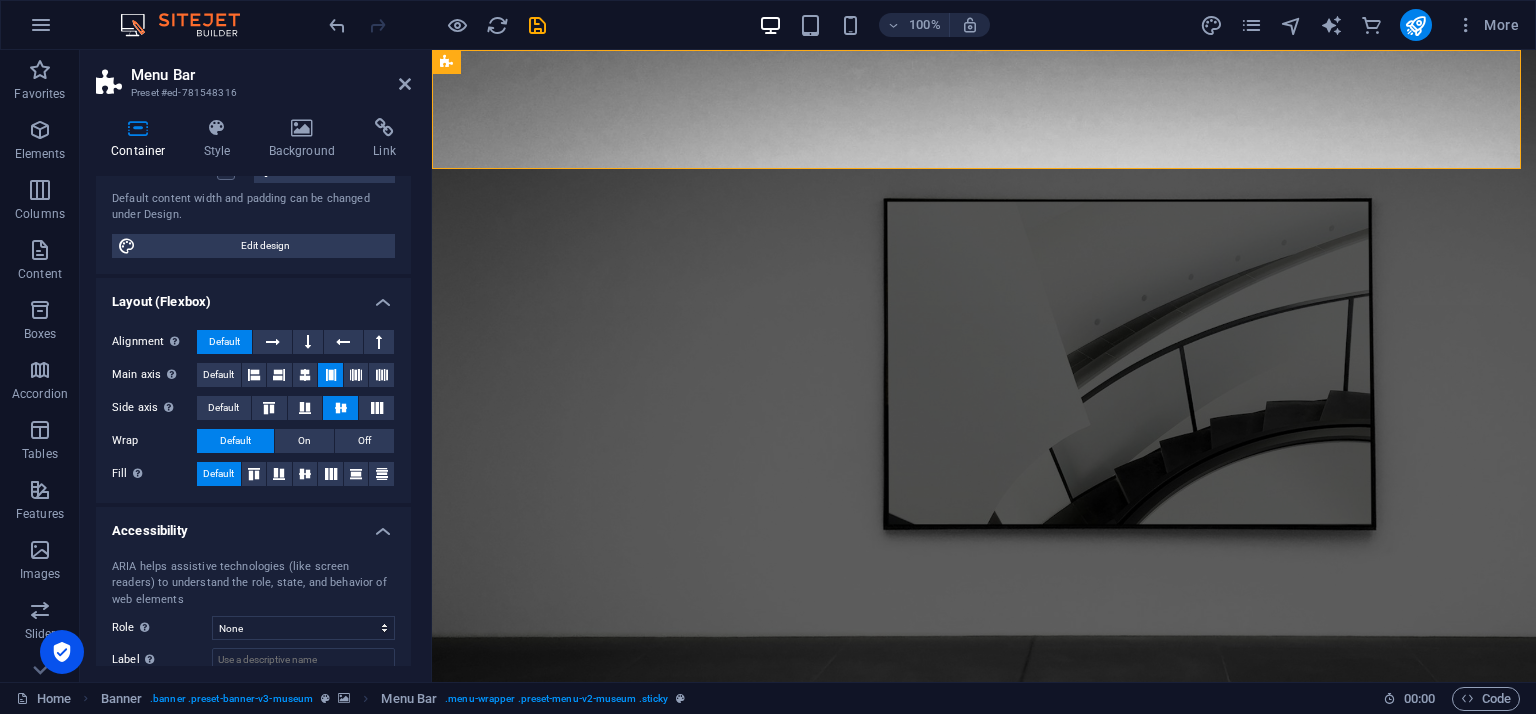 scroll, scrollTop: 284, scrollLeft: 0, axis: vertical 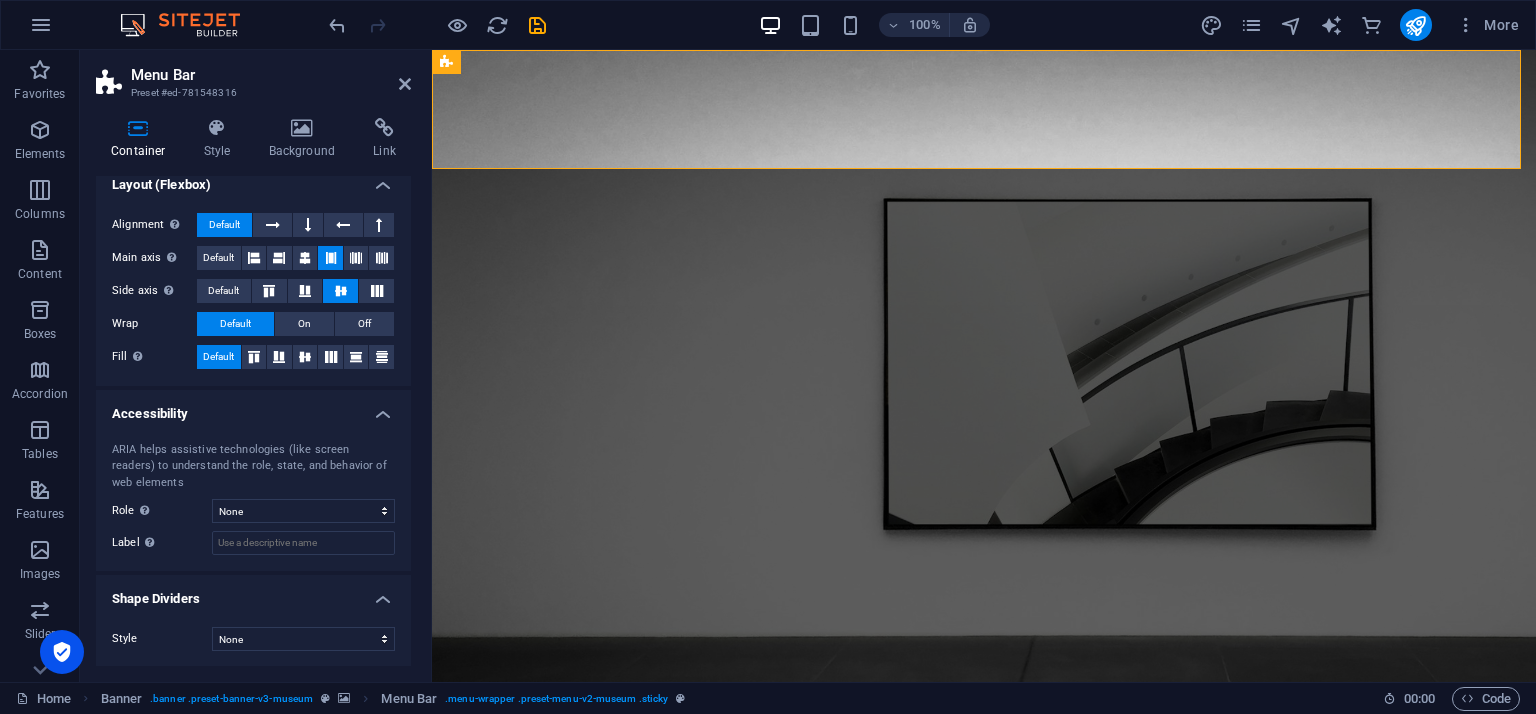 click on "Shape Dividers" at bounding box center [253, 593] 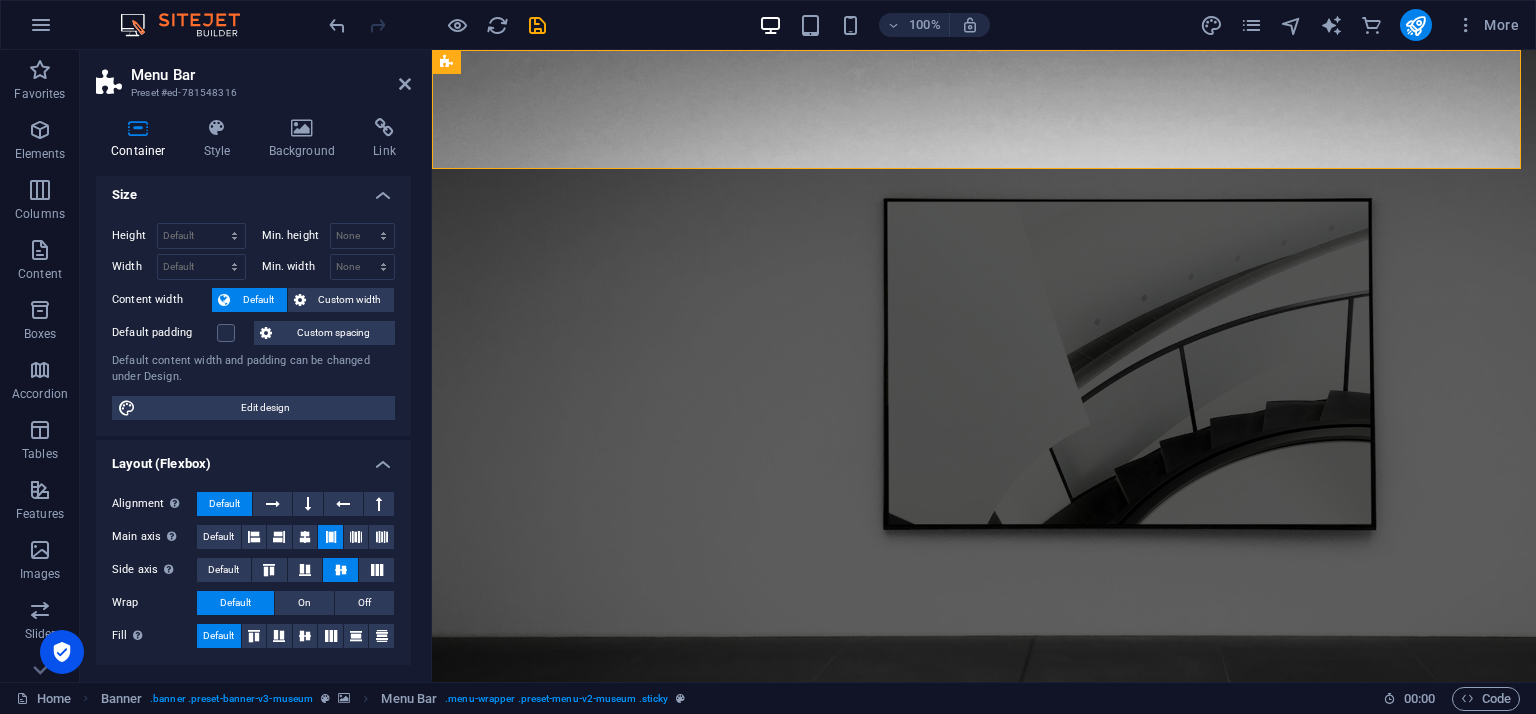 scroll, scrollTop: 0, scrollLeft: 0, axis: both 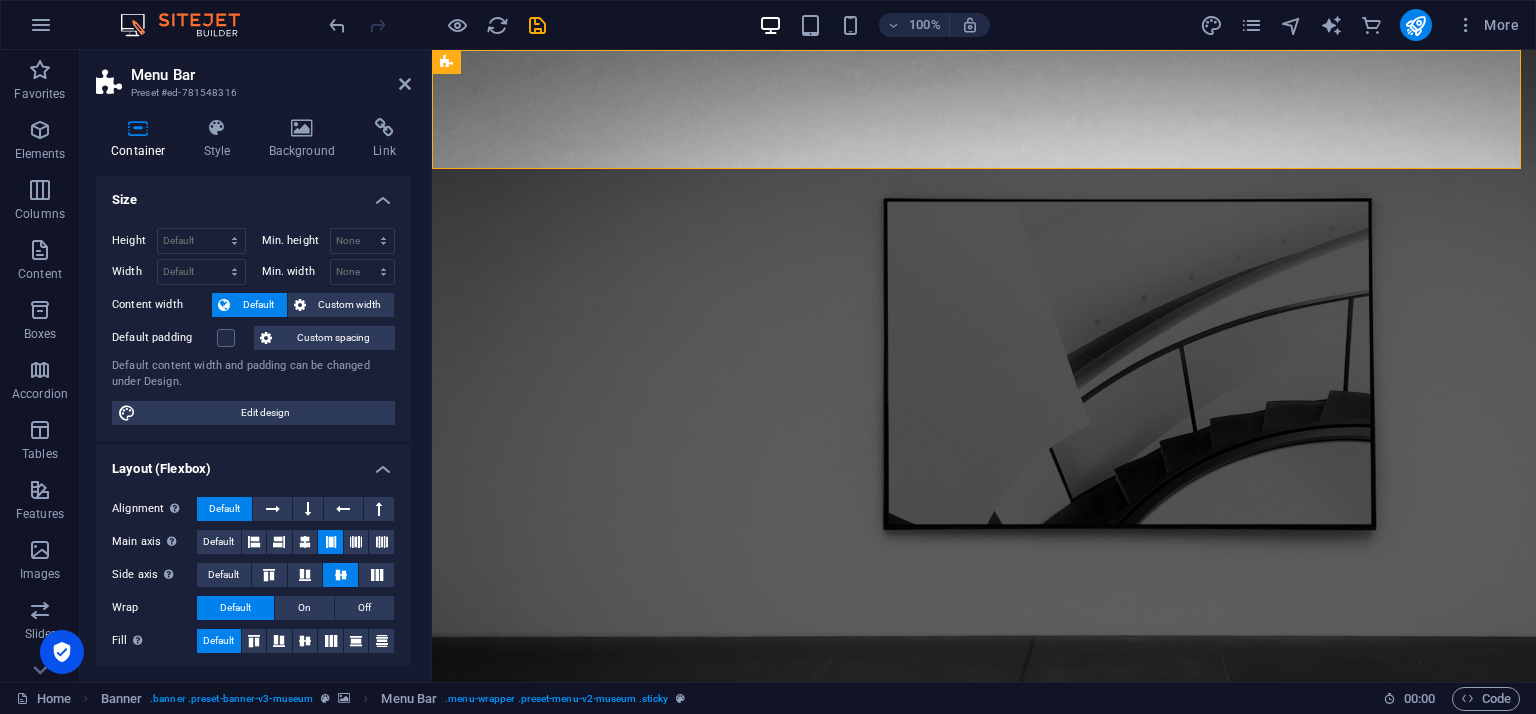drag, startPoint x: 406, startPoint y: 373, endPoint x: 407, endPoint y: 424, distance: 51.009804 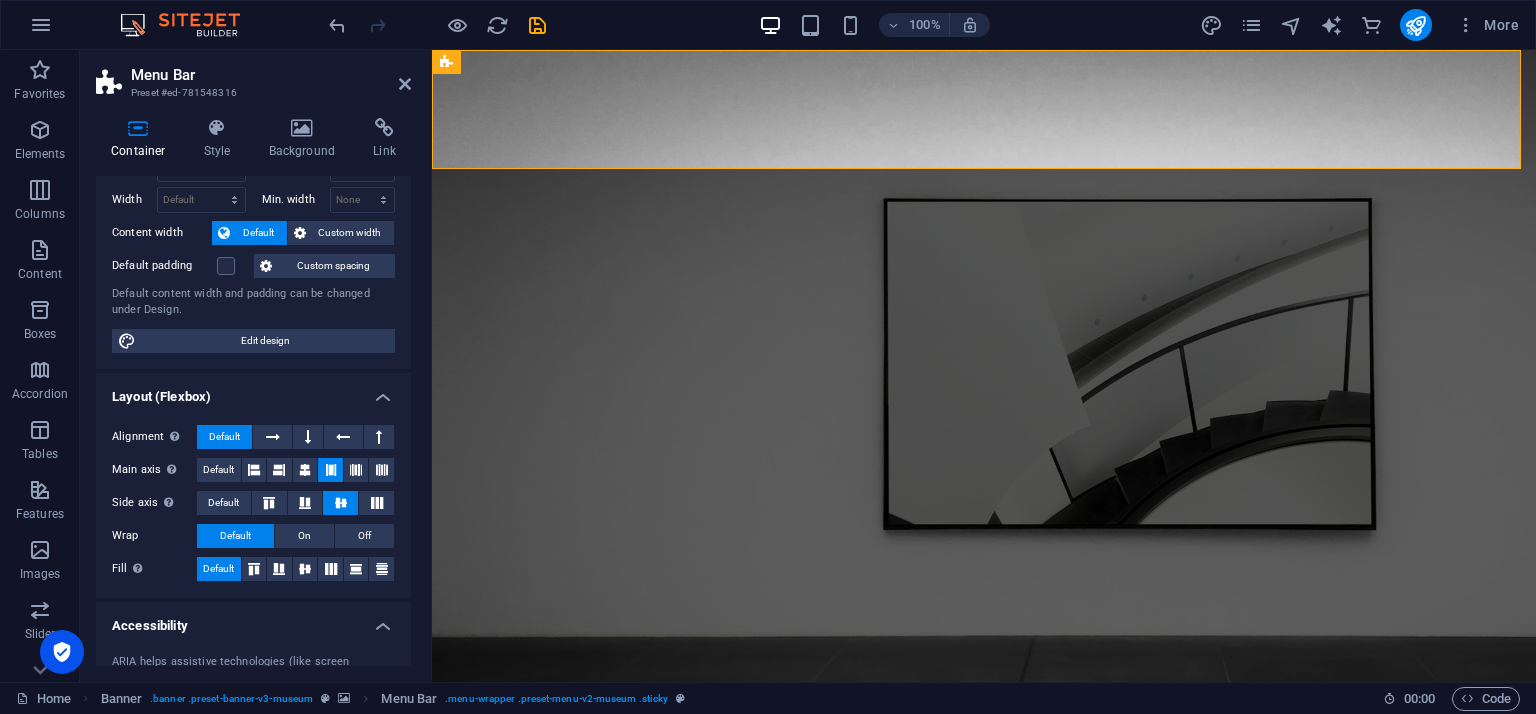 scroll, scrollTop: 0, scrollLeft: 0, axis: both 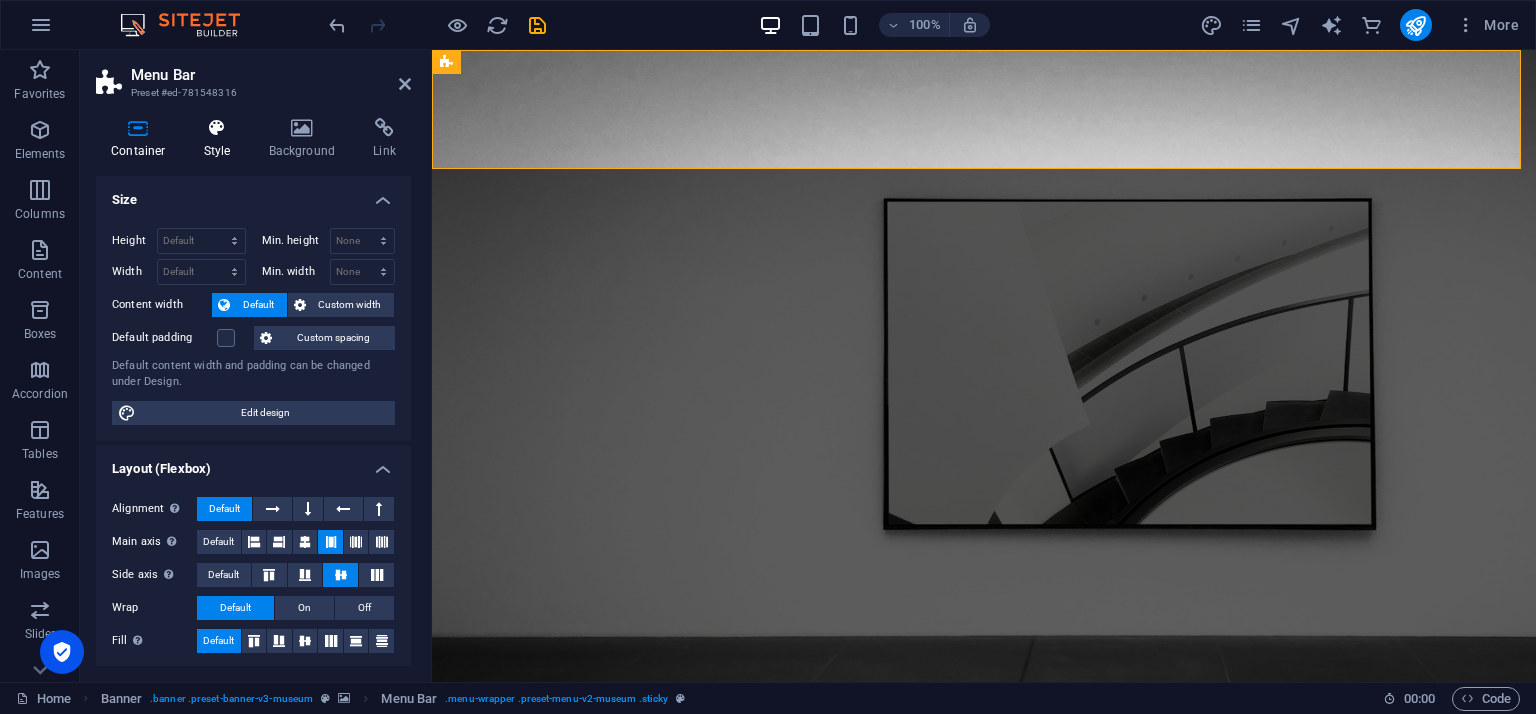 click at bounding box center [217, 128] 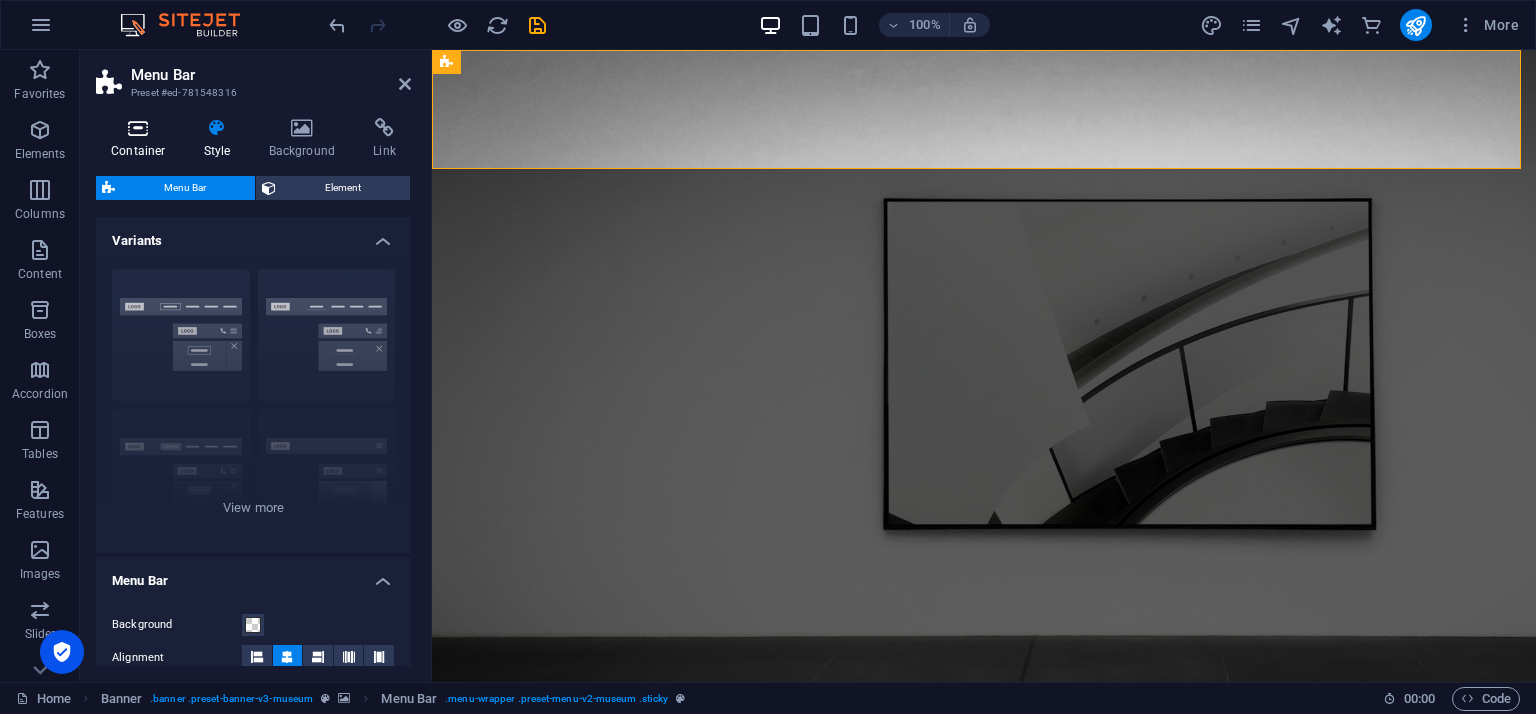 click on "Container" at bounding box center (142, 139) 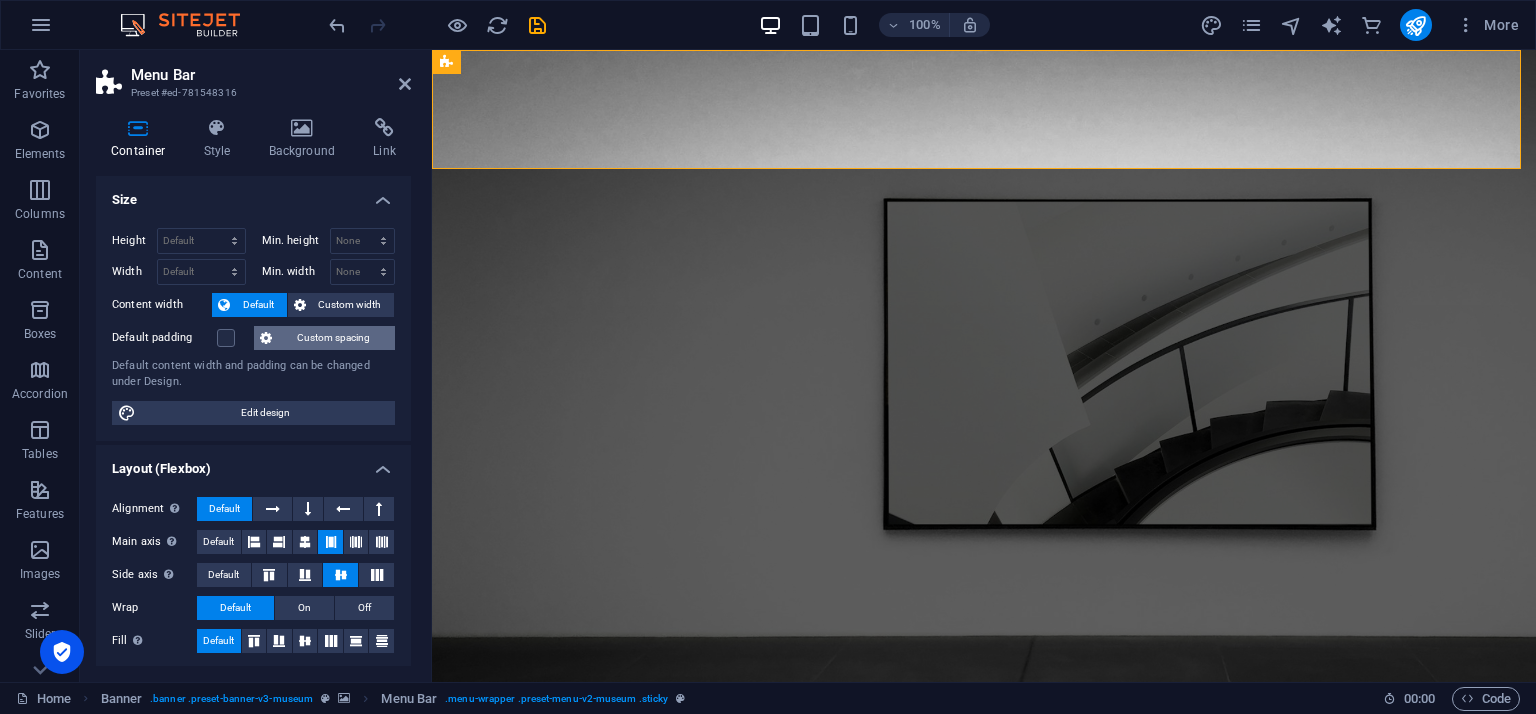 click on "Custom spacing" at bounding box center [333, 338] 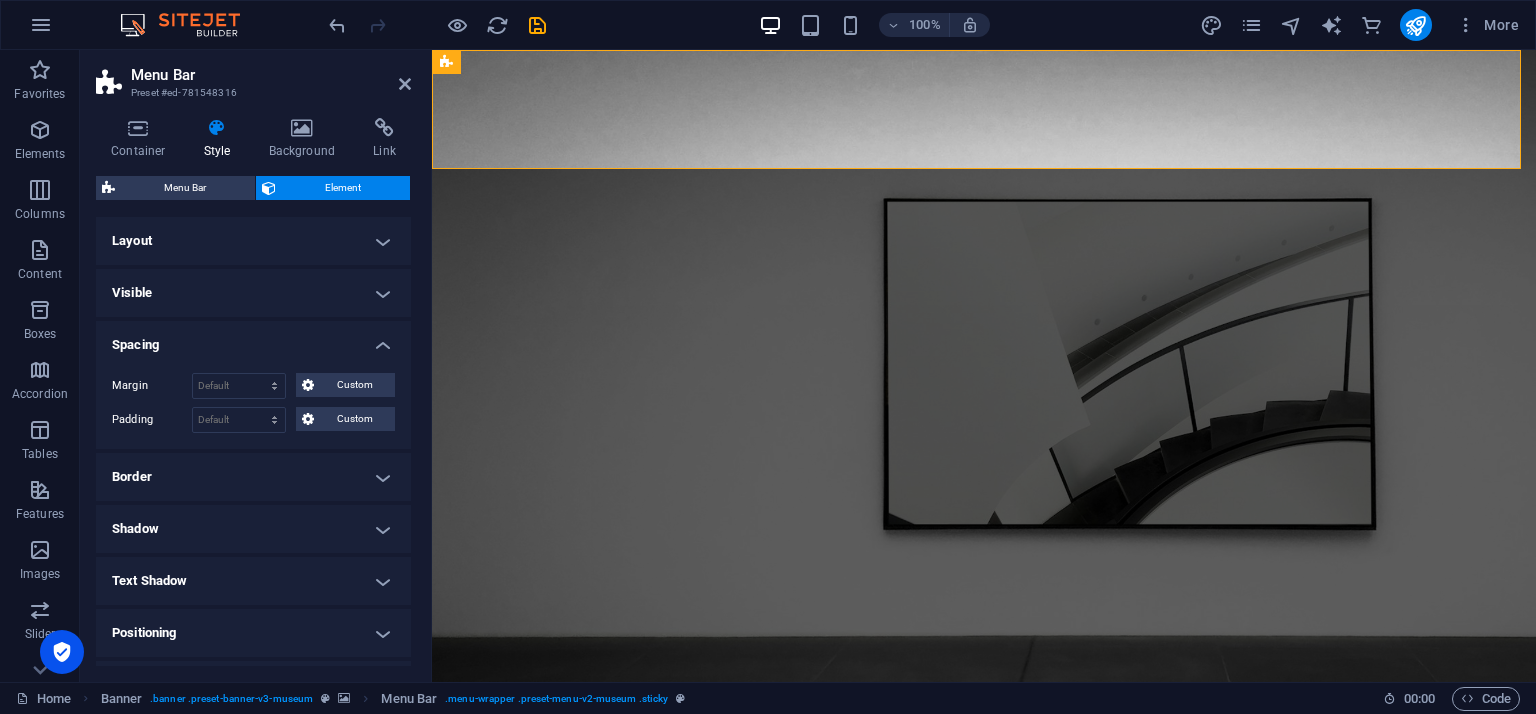 click on "Border" at bounding box center [253, 477] 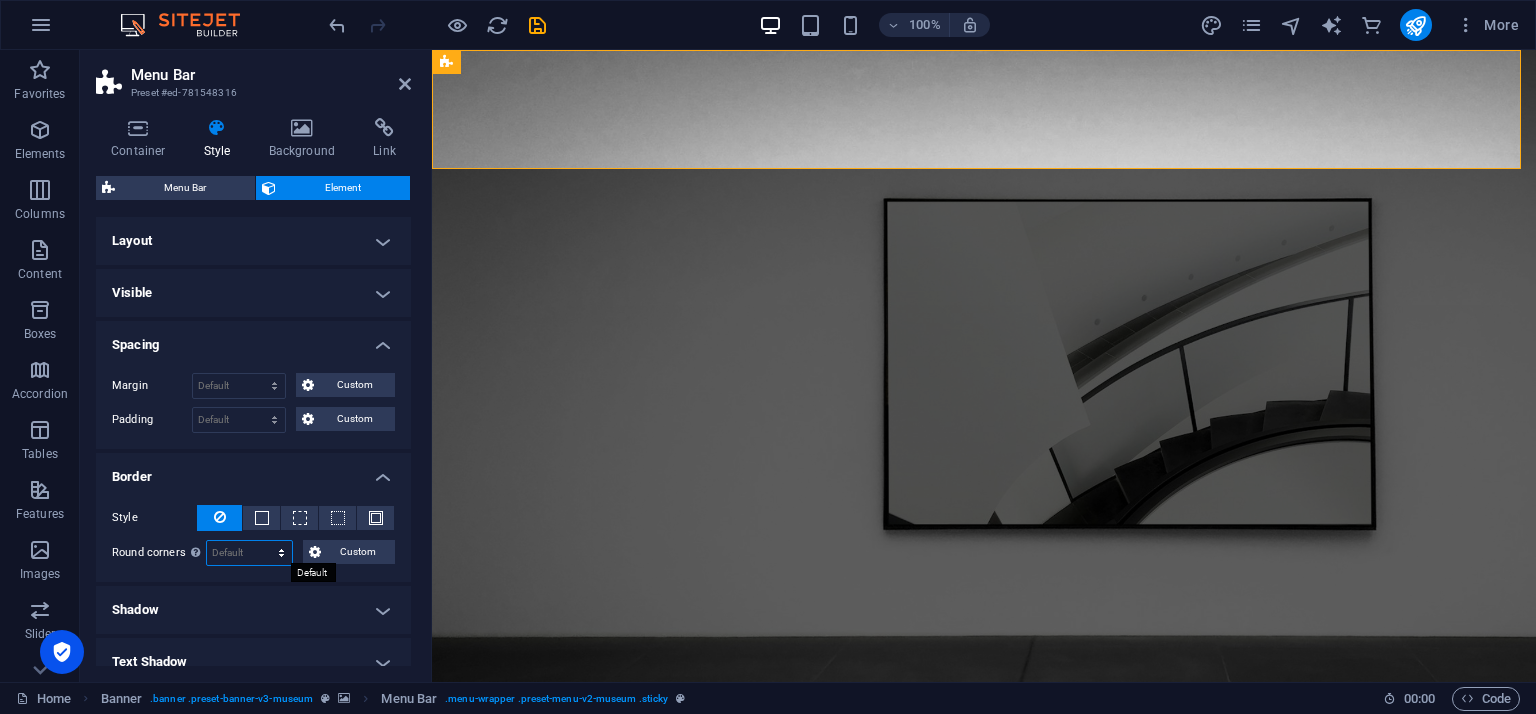 click on "Default px rem % vh vw Custom" at bounding box center (249, 553) 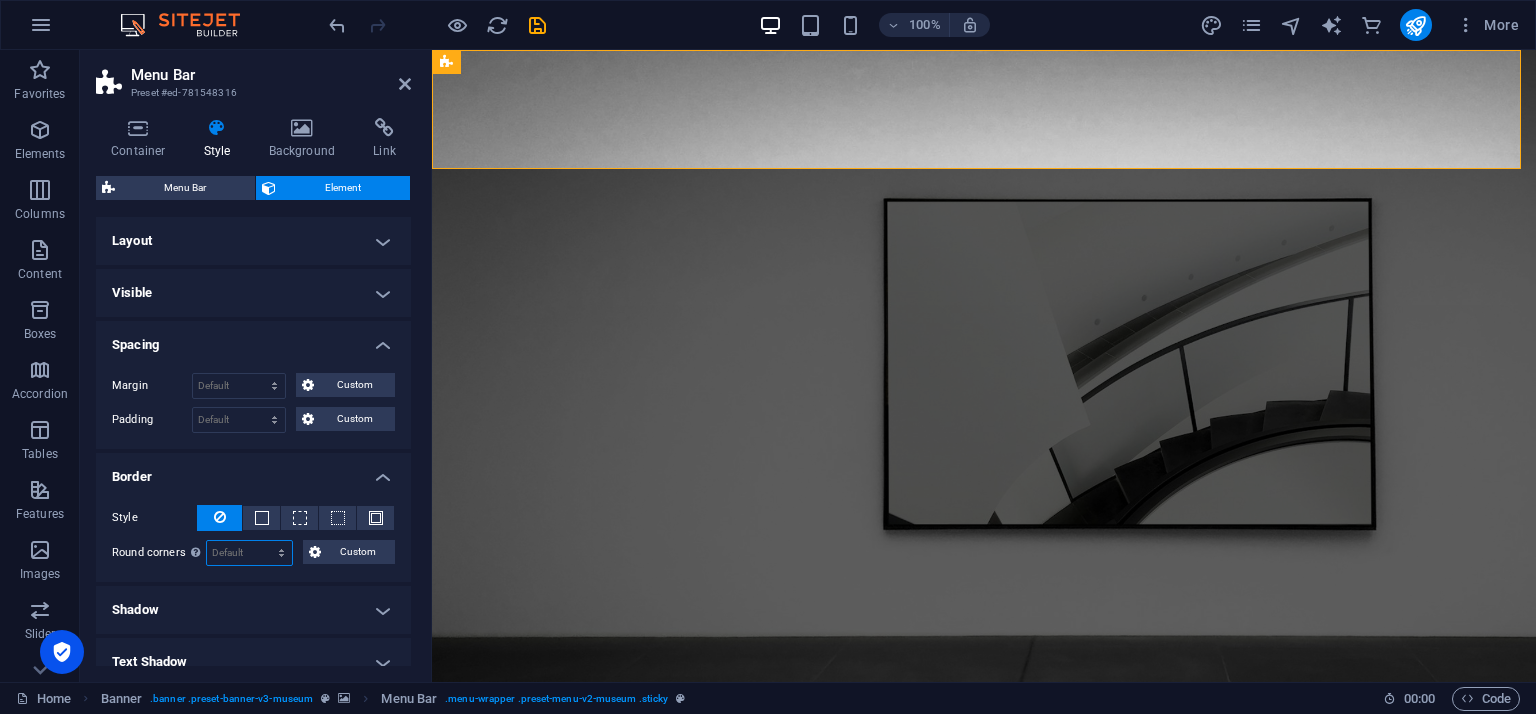 select on "px" 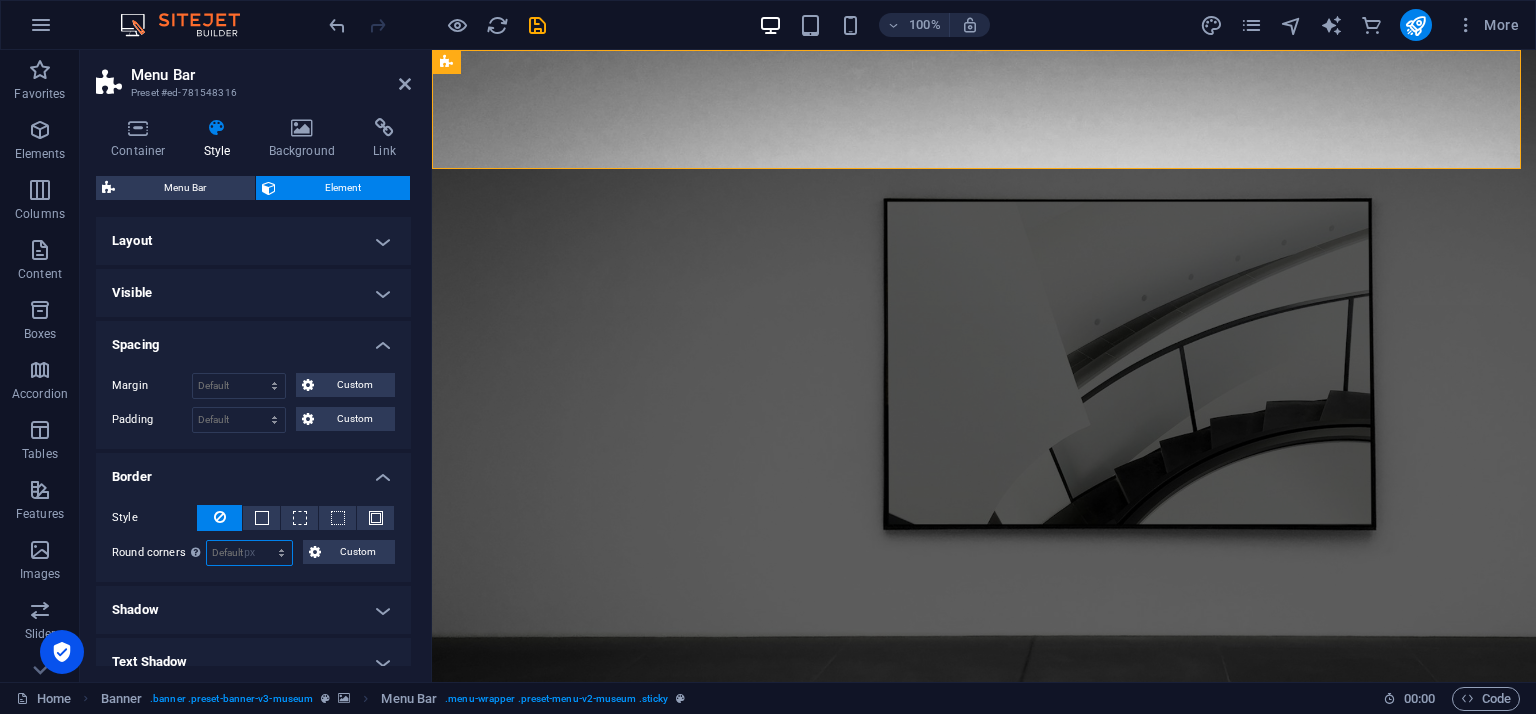 click on "Default px rem % vh vw Custom" at bounding box center (249, 553) 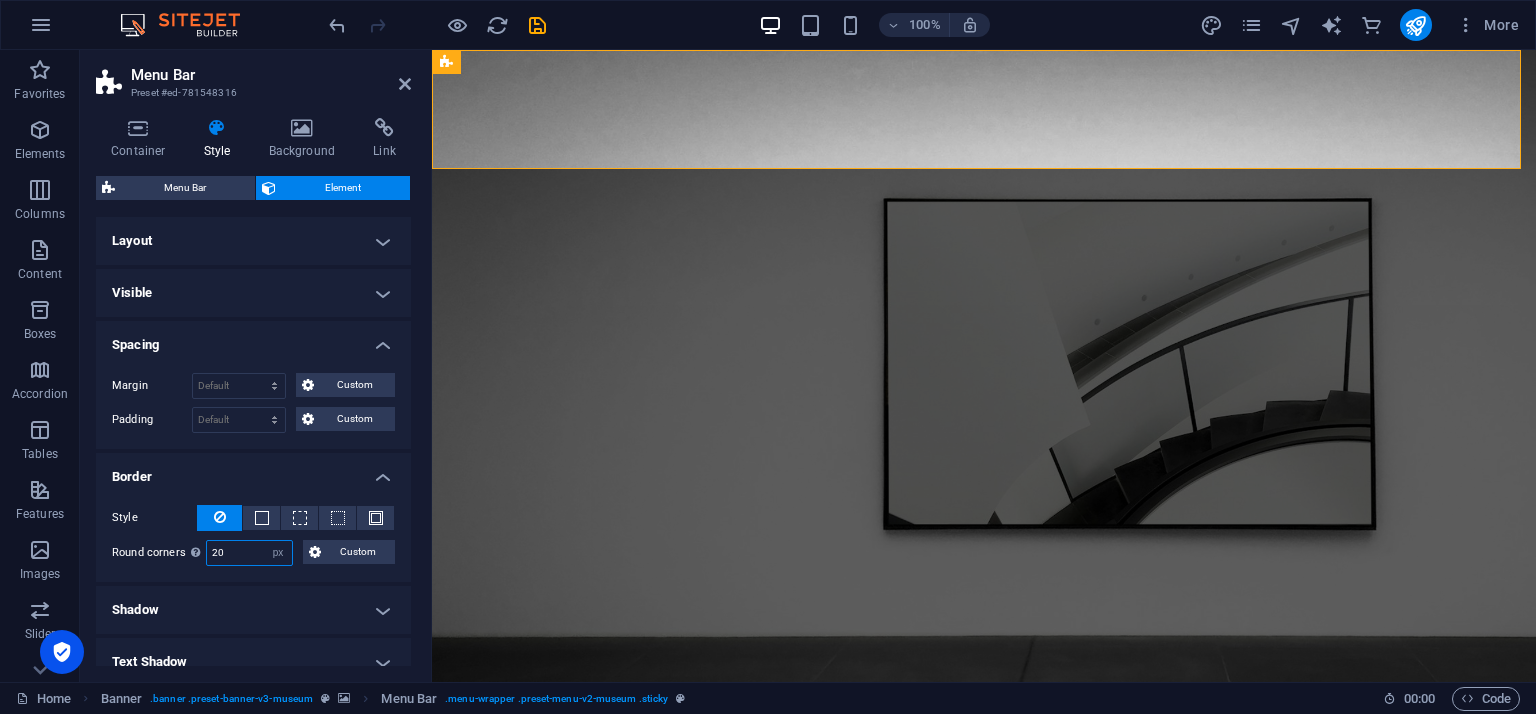 click on "20" at bounding box center (249, 553) 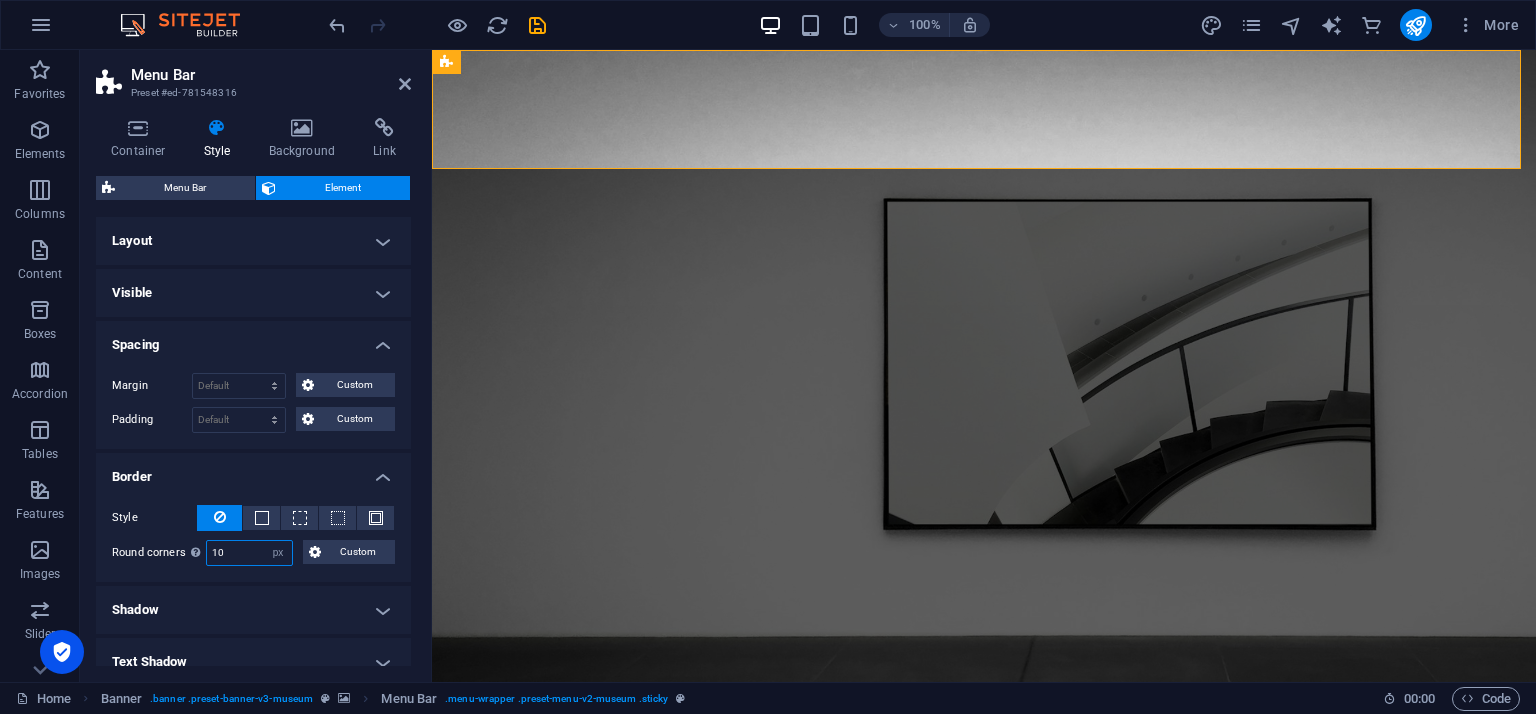 click on "10" at bounding box center [249, 553] 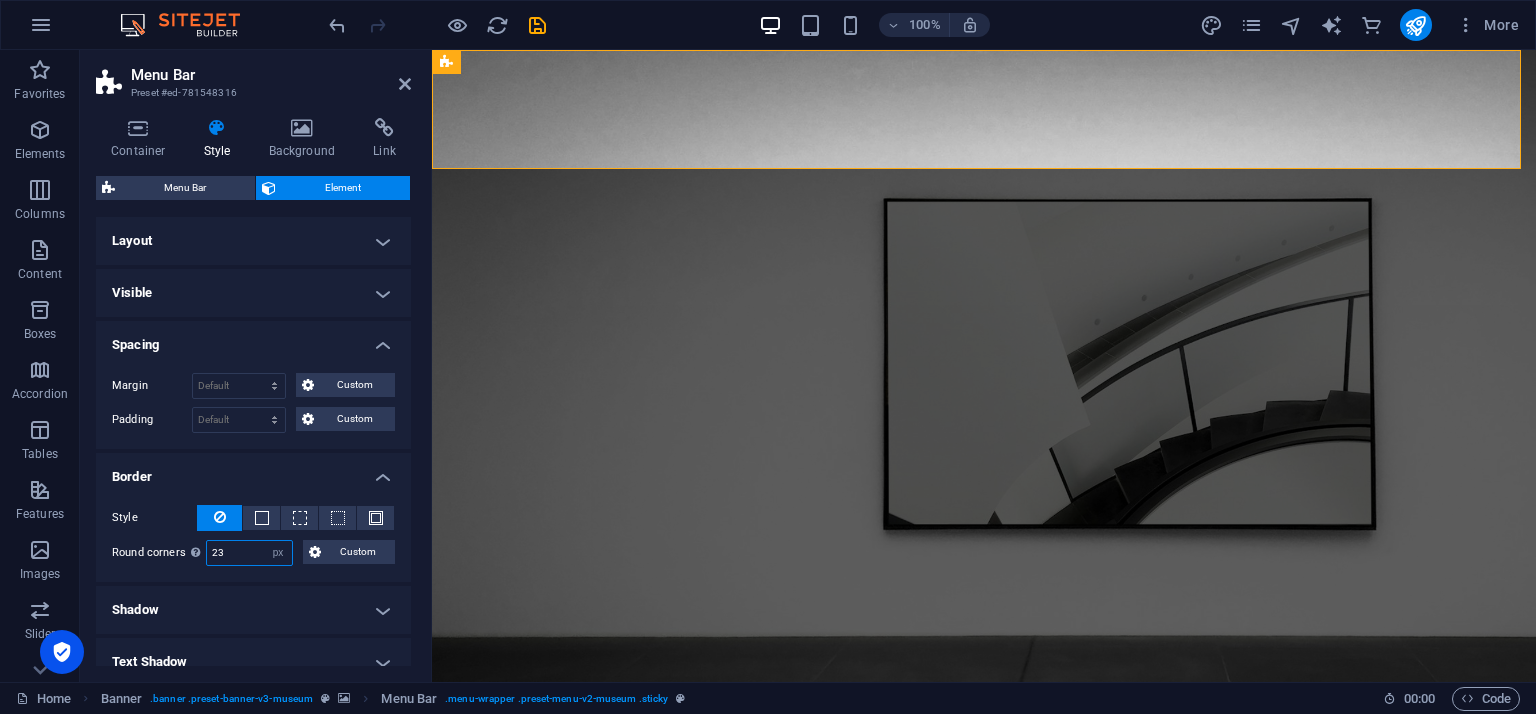 type on "23" 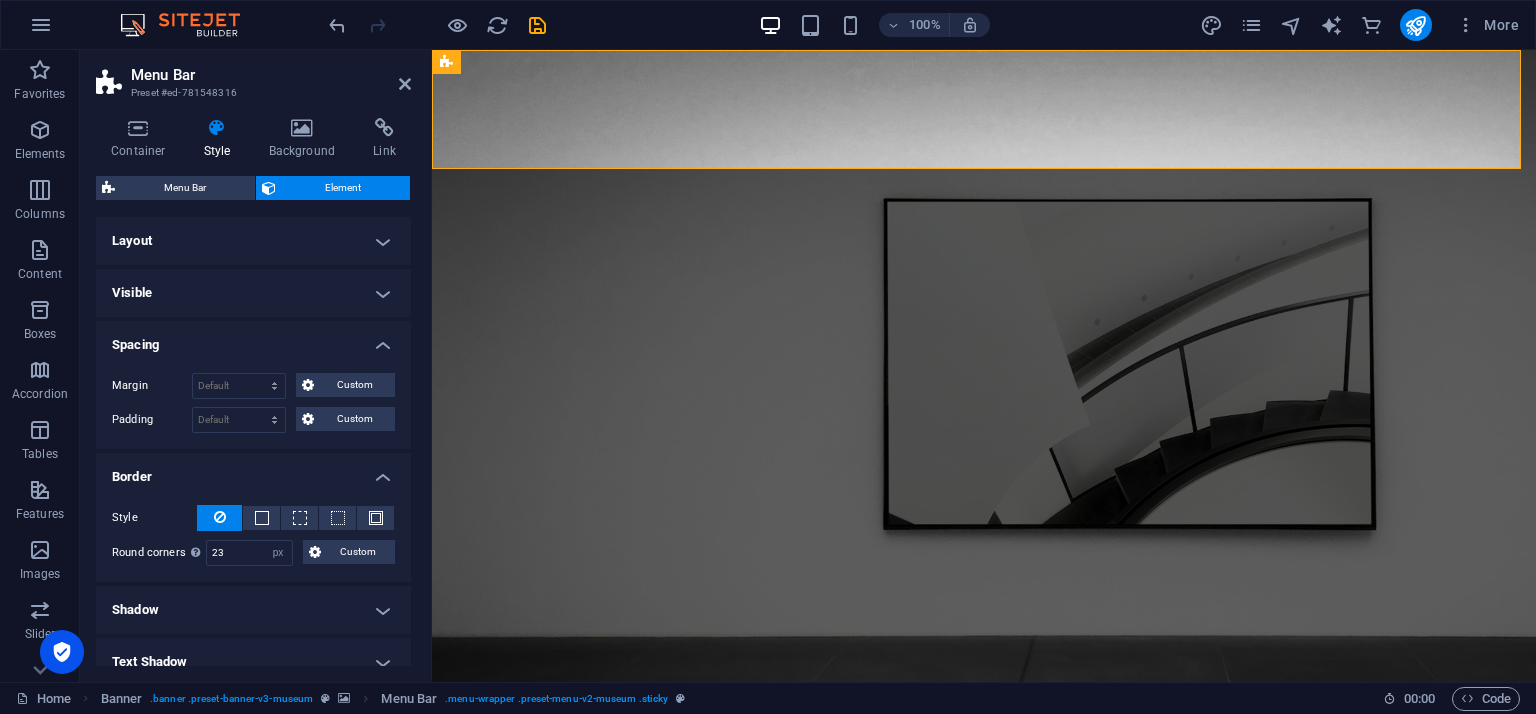 scroll, scrollTop: 278, scrollLeft: 0, axis: vertical 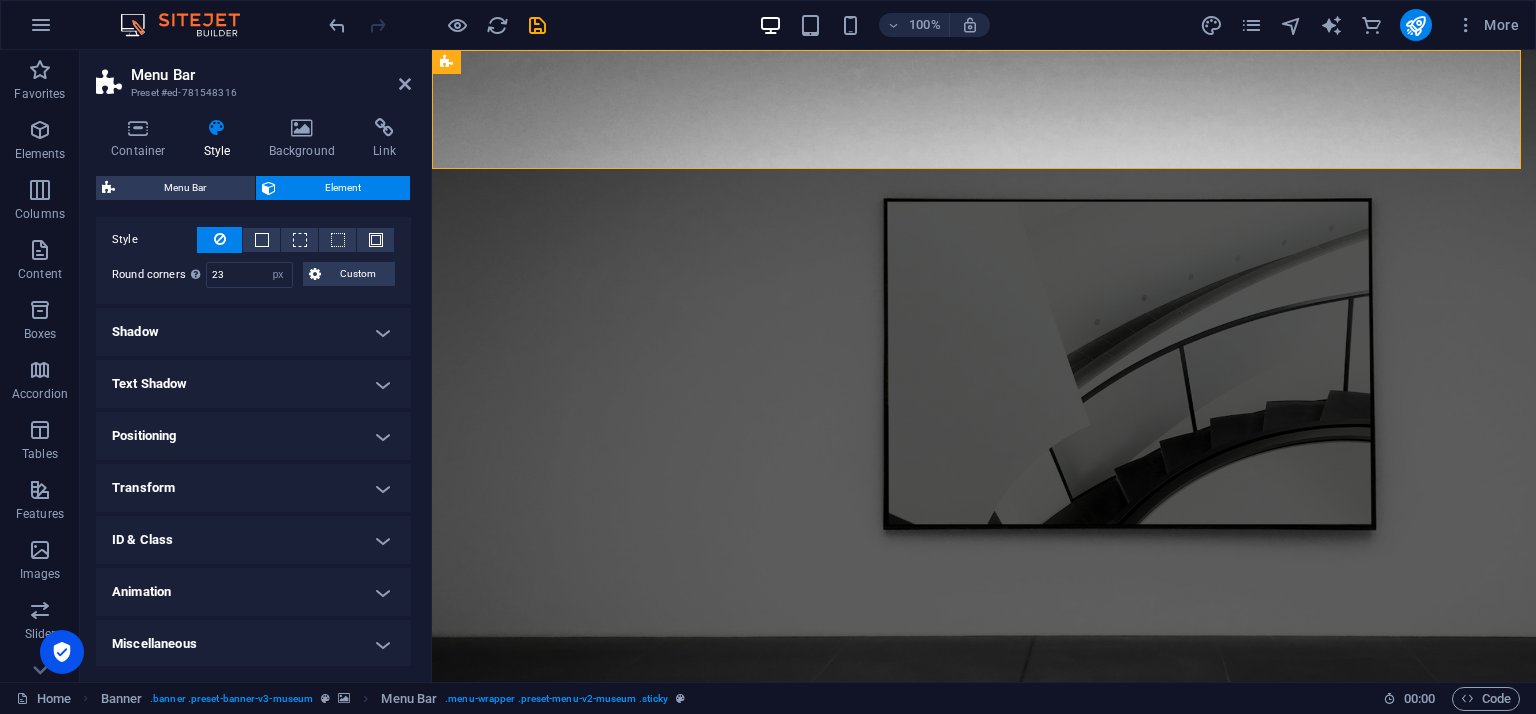 click on "Shadow" at bounding box center (253, 332) 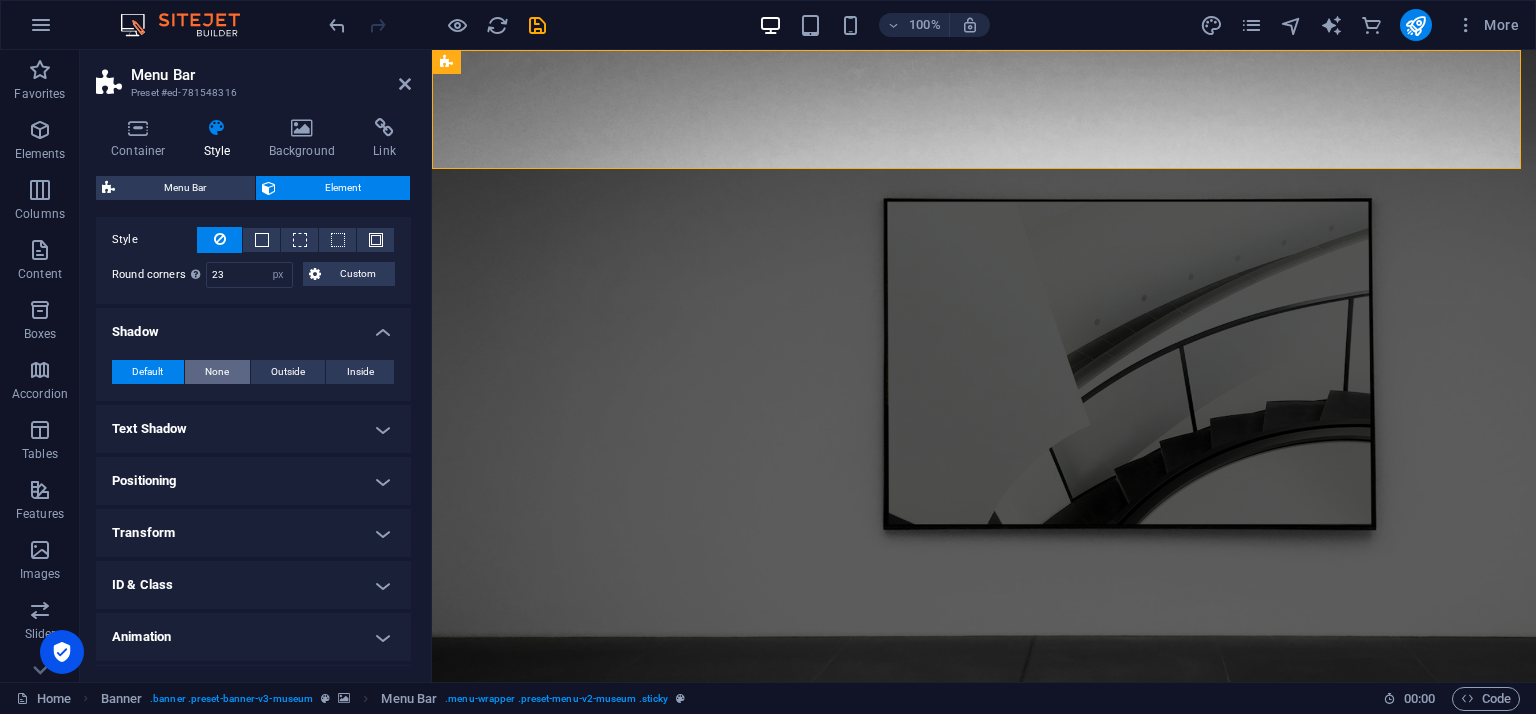 click on "None" at bounding box center (217, 372) 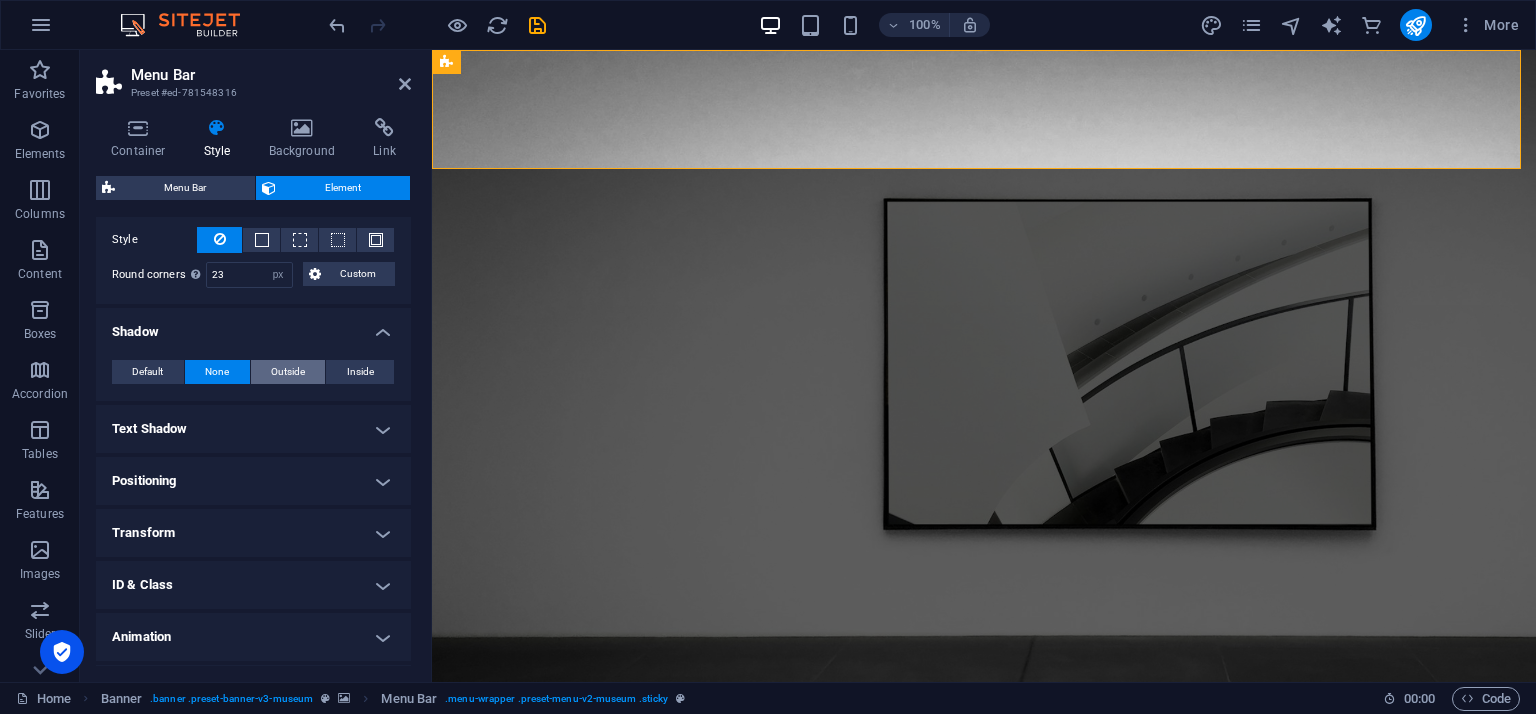 click on "Outside" at bounding box center (288, 372) 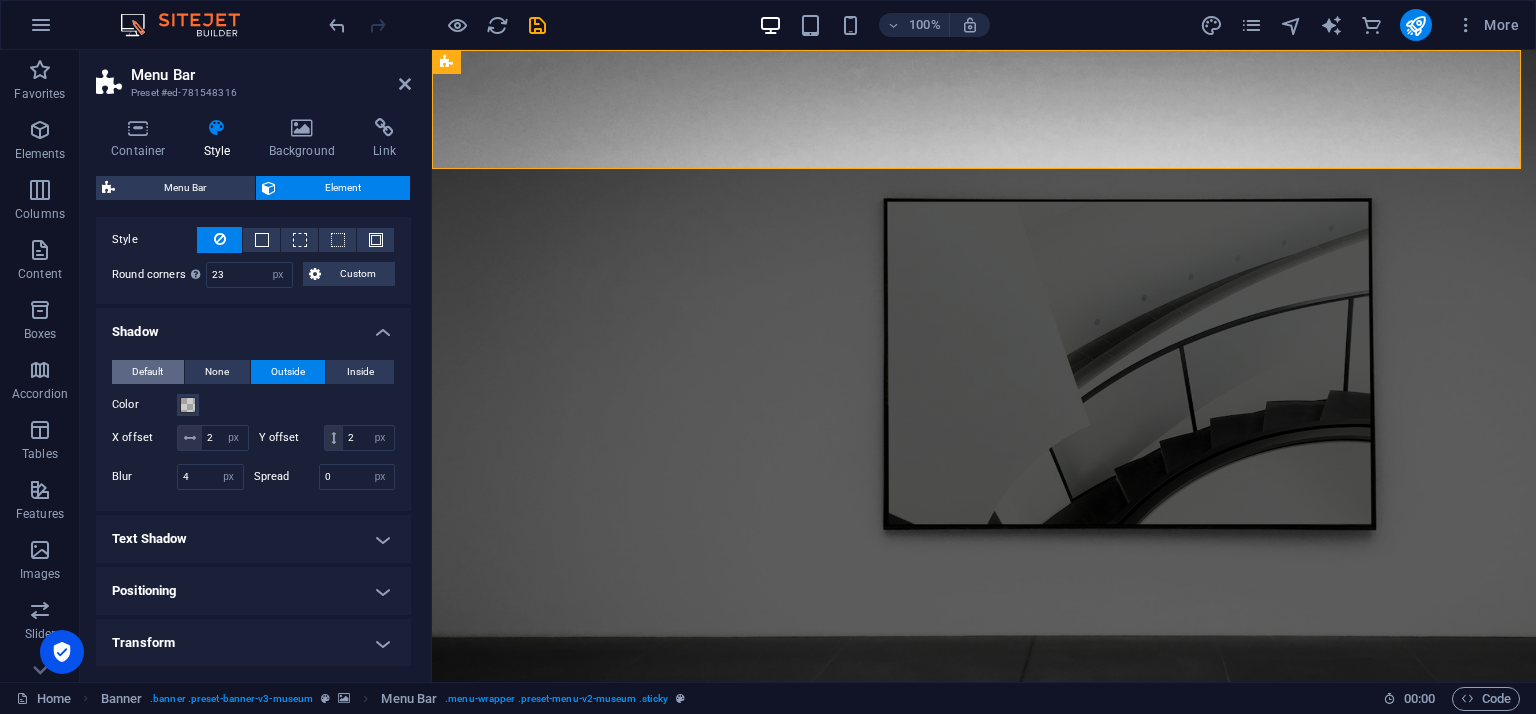 click on "Default" at bounding box center [147, 372] 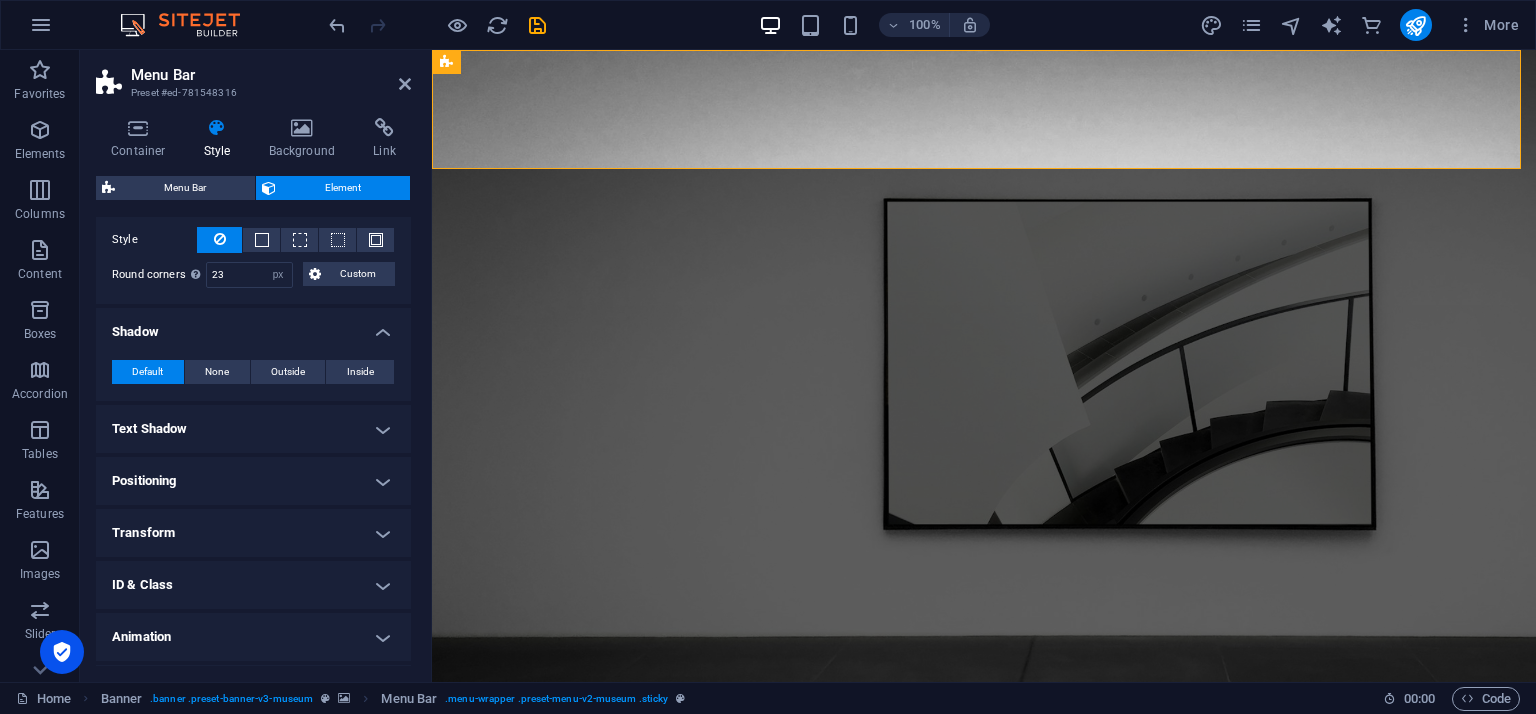 click on "Shadow" at bounding box center (253, 326) 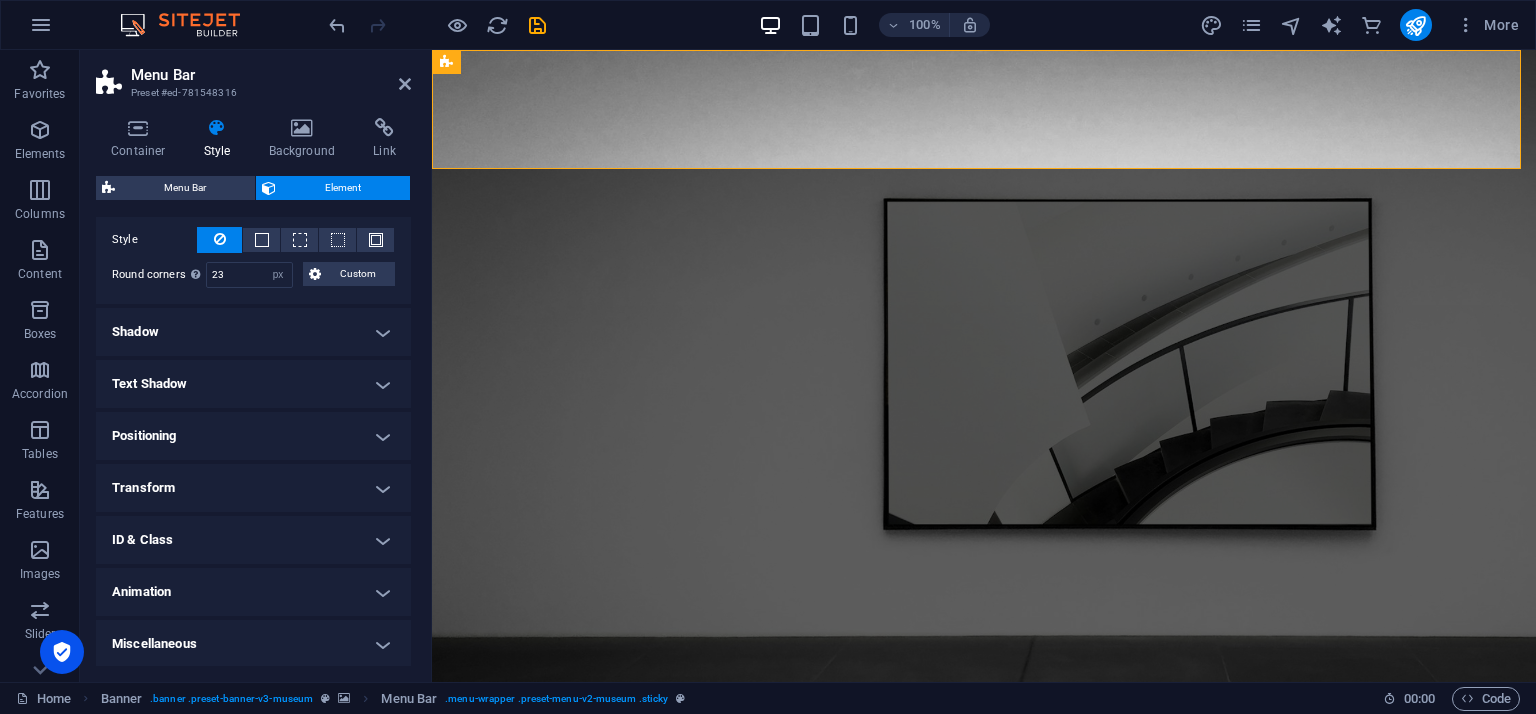 scroll, scrollTop: 0, scrollLeft: 0, axis: both 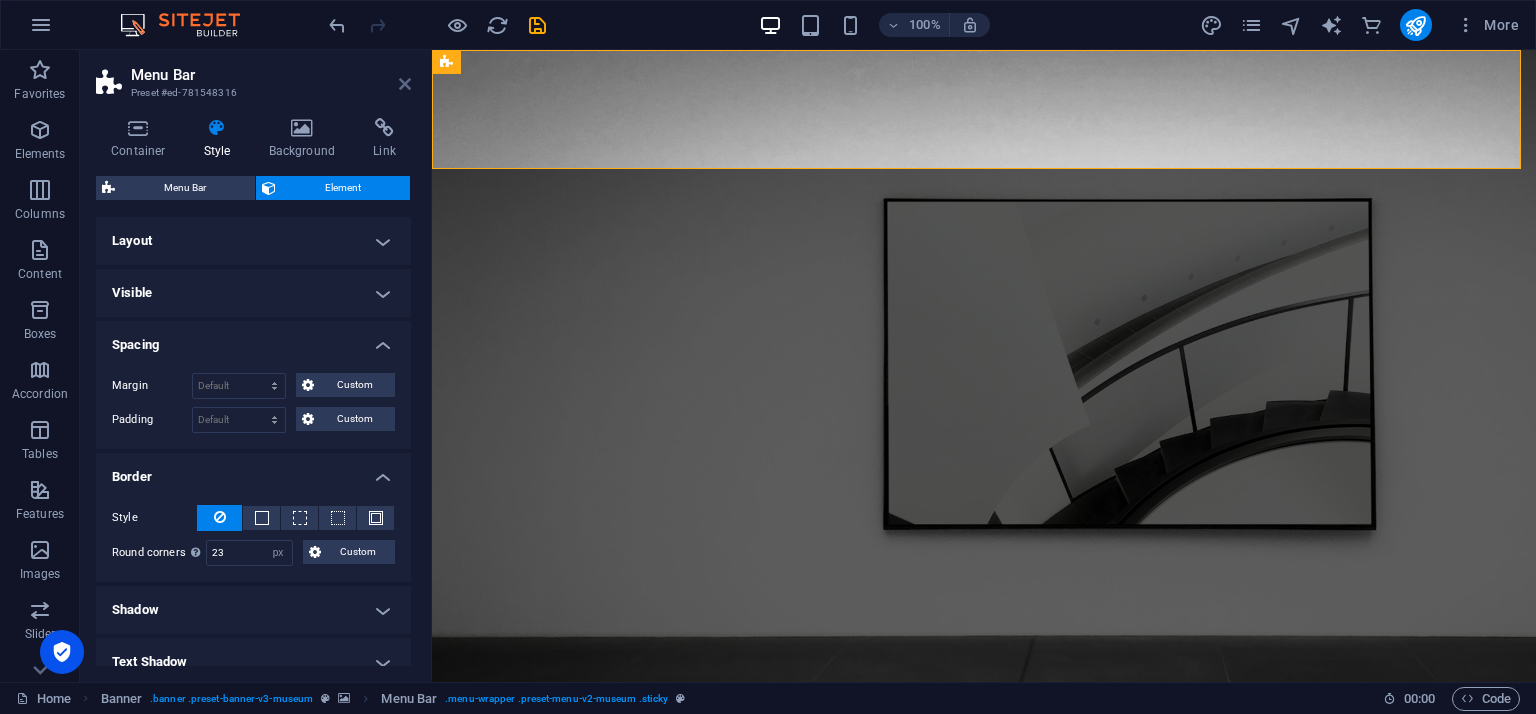 click at bounding box center [405, 84] 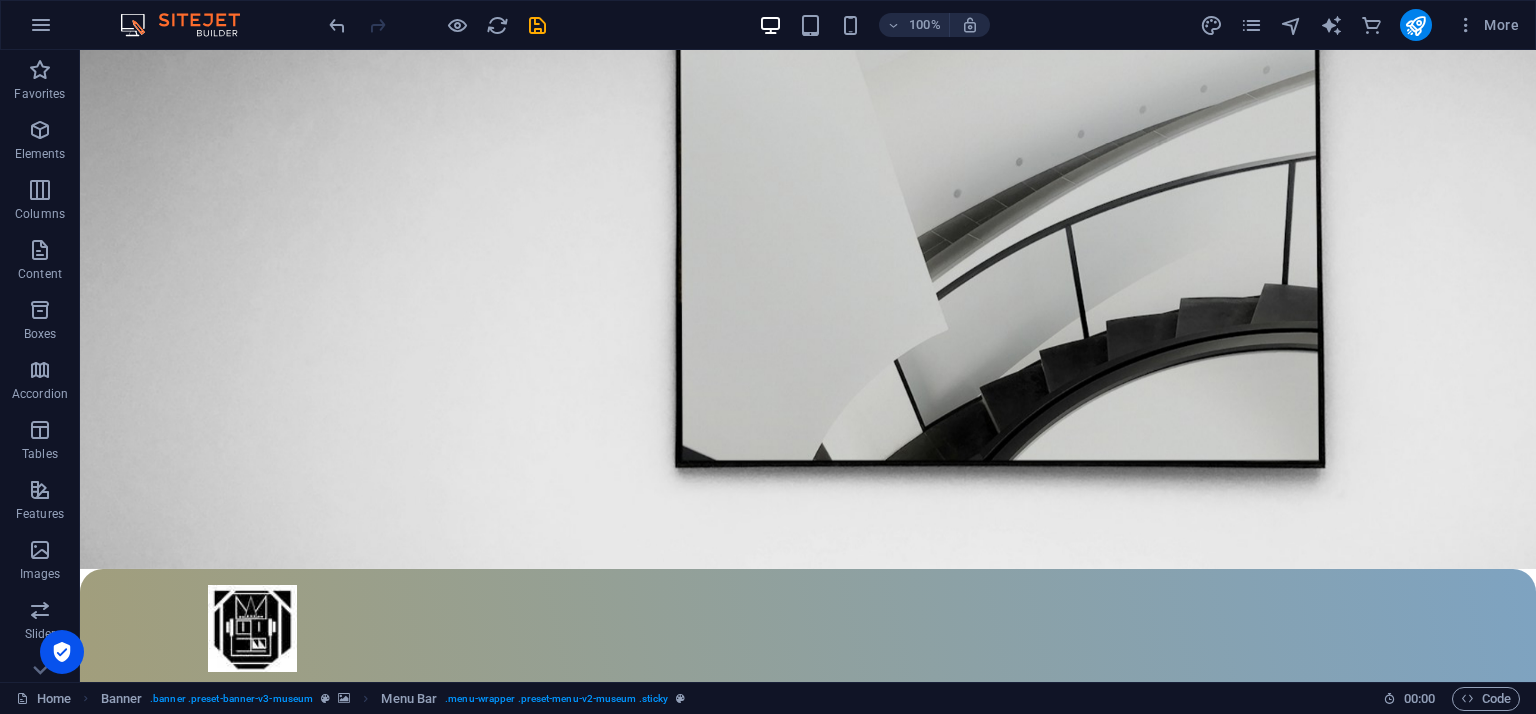 scroll, scrollTop: 0, scrollLeft: 0, axis: both 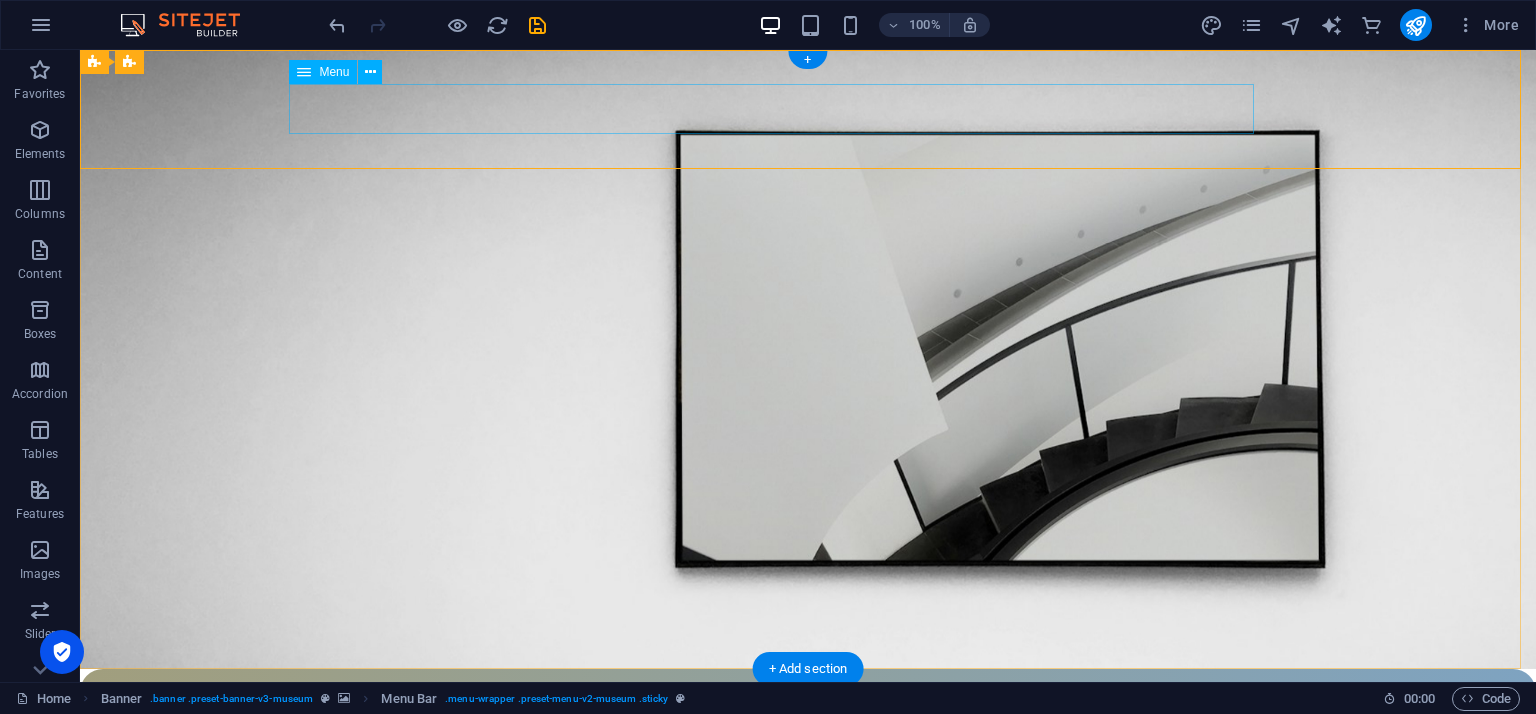 click on "About Us Blog Exhibitions Events Contact" at bounding box center [808, 797] 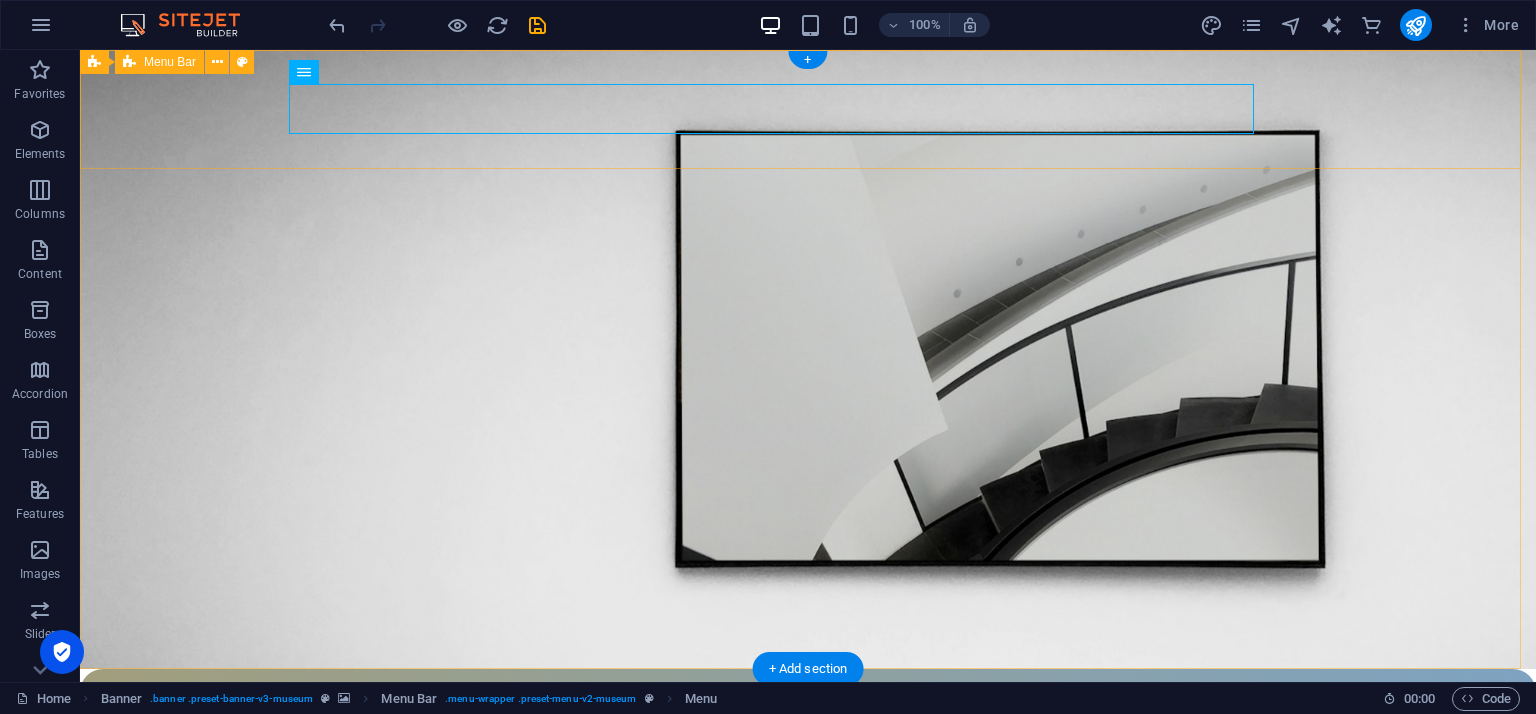 click on "About Us Blog Exhibitions Events Contact [PERSON_NAME]" at bounding box center (808, 776) 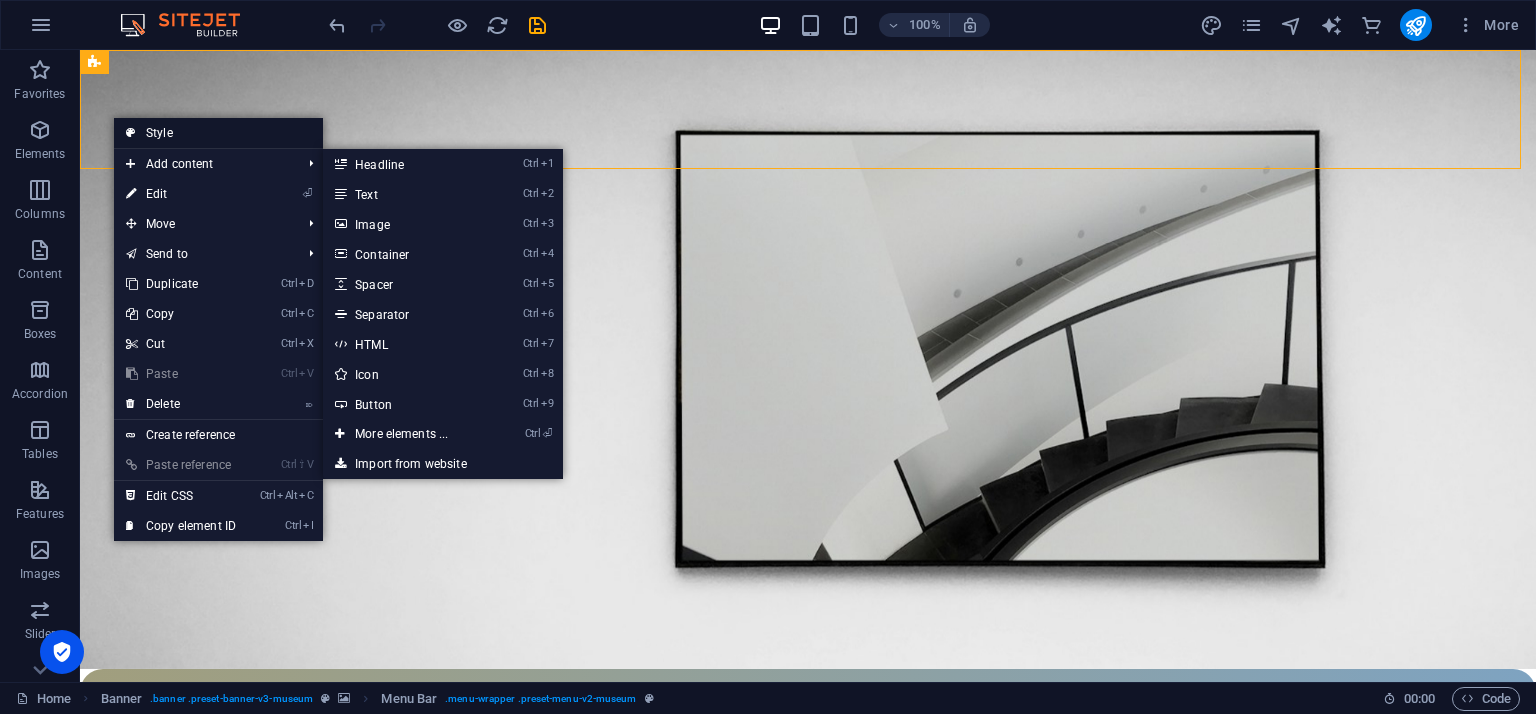 click on "Style" at bounding box center (218, 133) 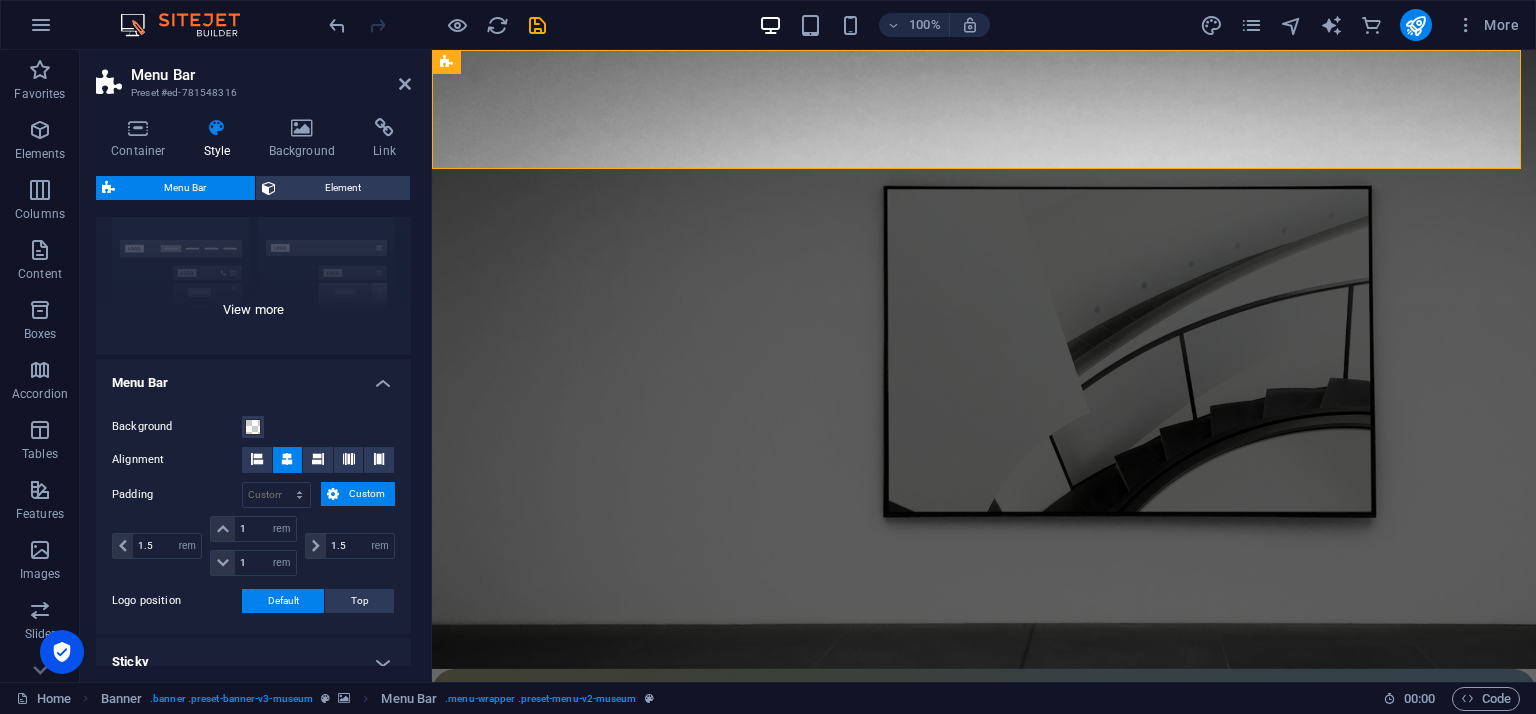 scroll, scrollTop: 200, scrollLeft: 0, axis: vertical 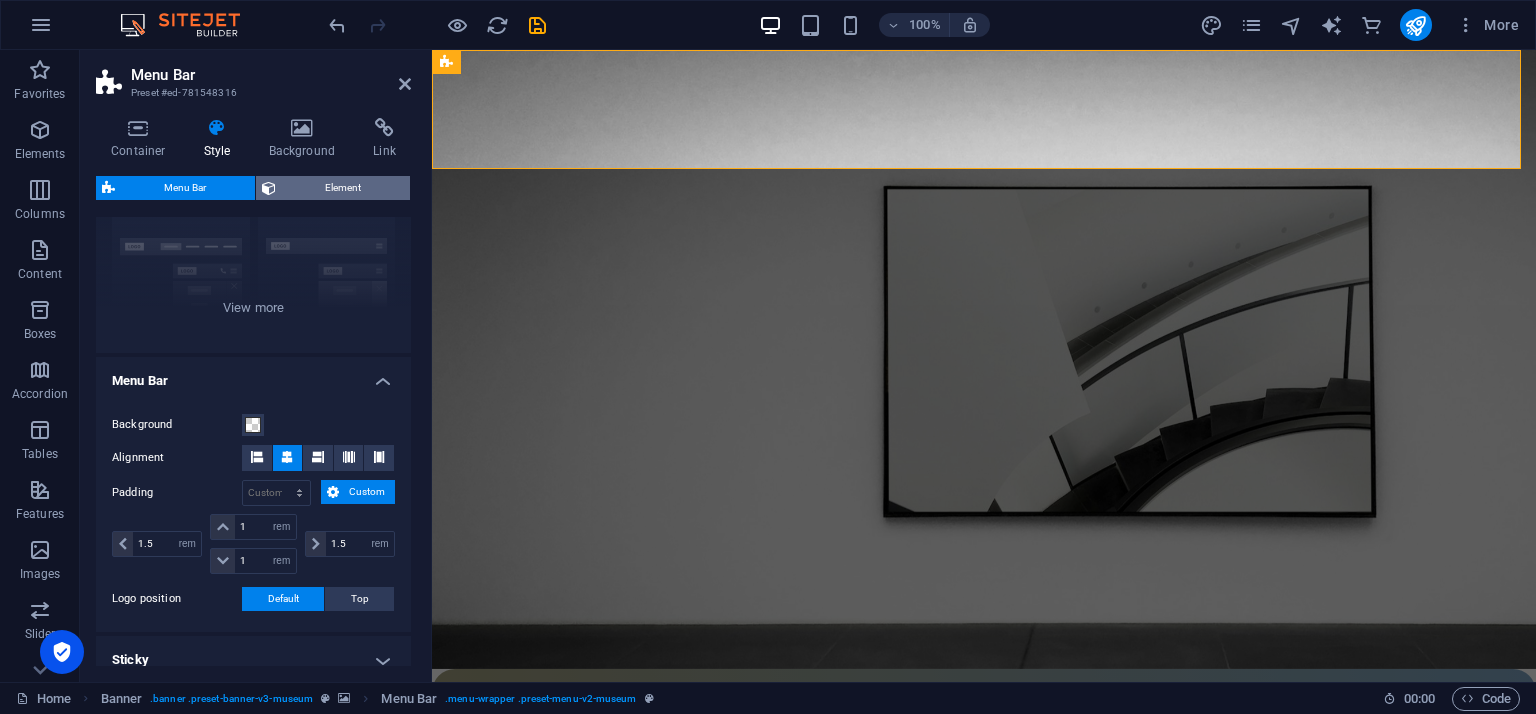 click on "Element" at bounding box center [343, 188] 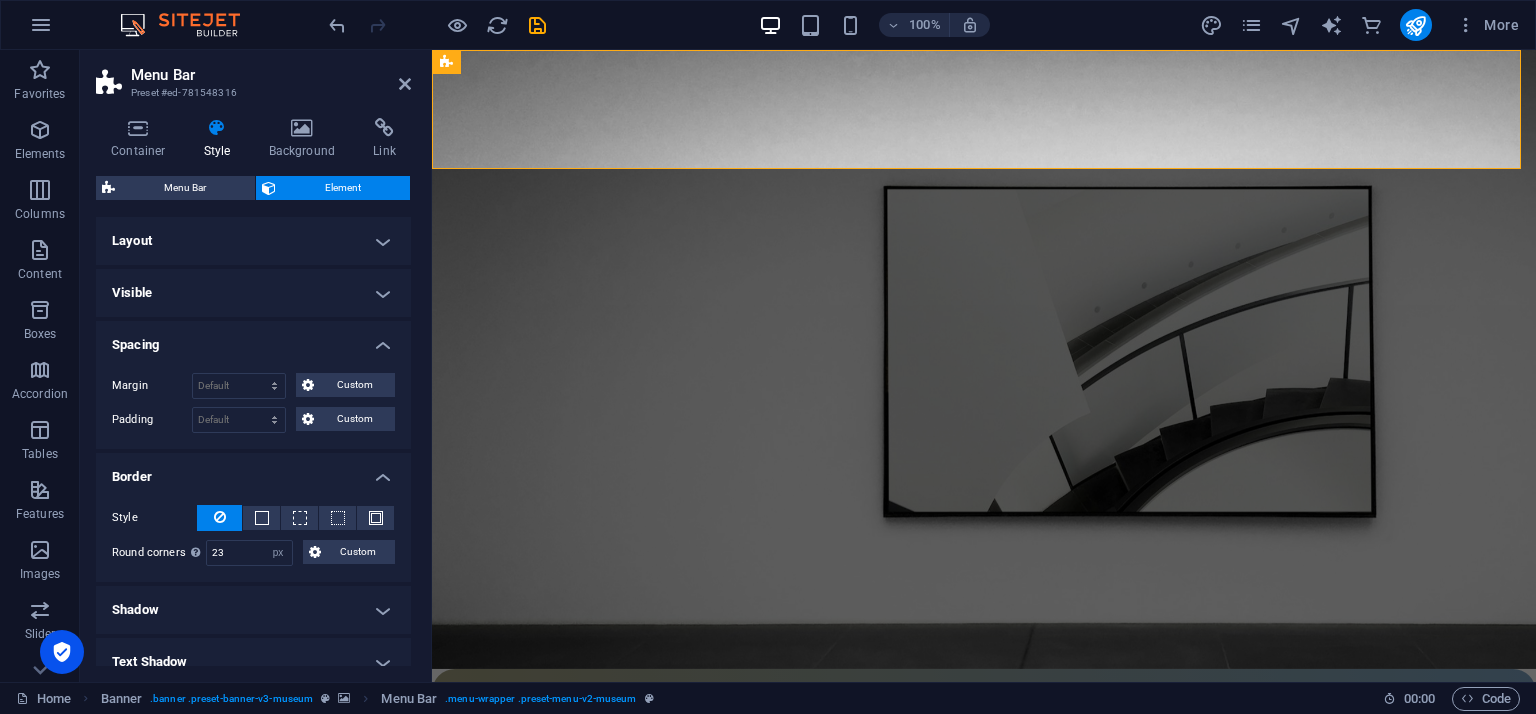 click on "Layout" at bounding box center (253, 241) 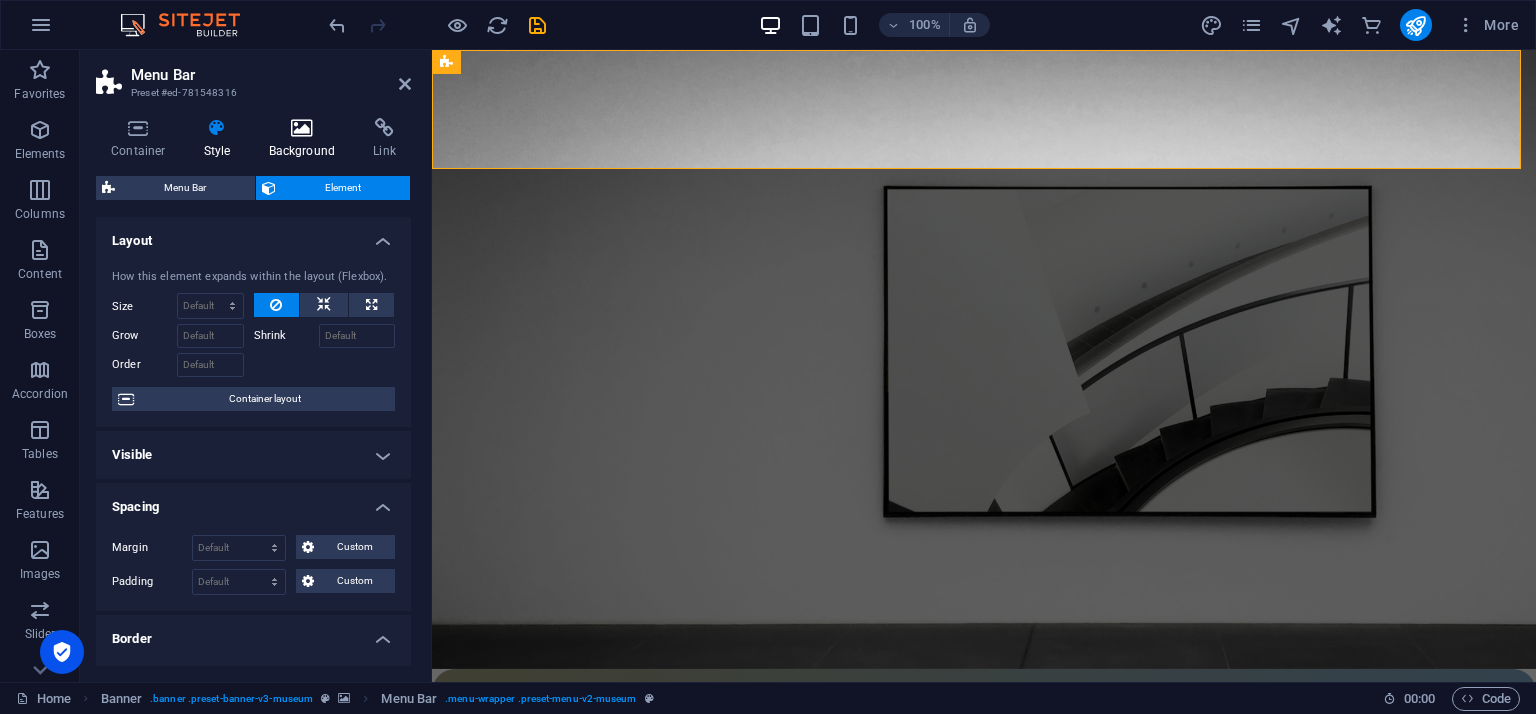 click on "Background" at bounding box center [306, 139] 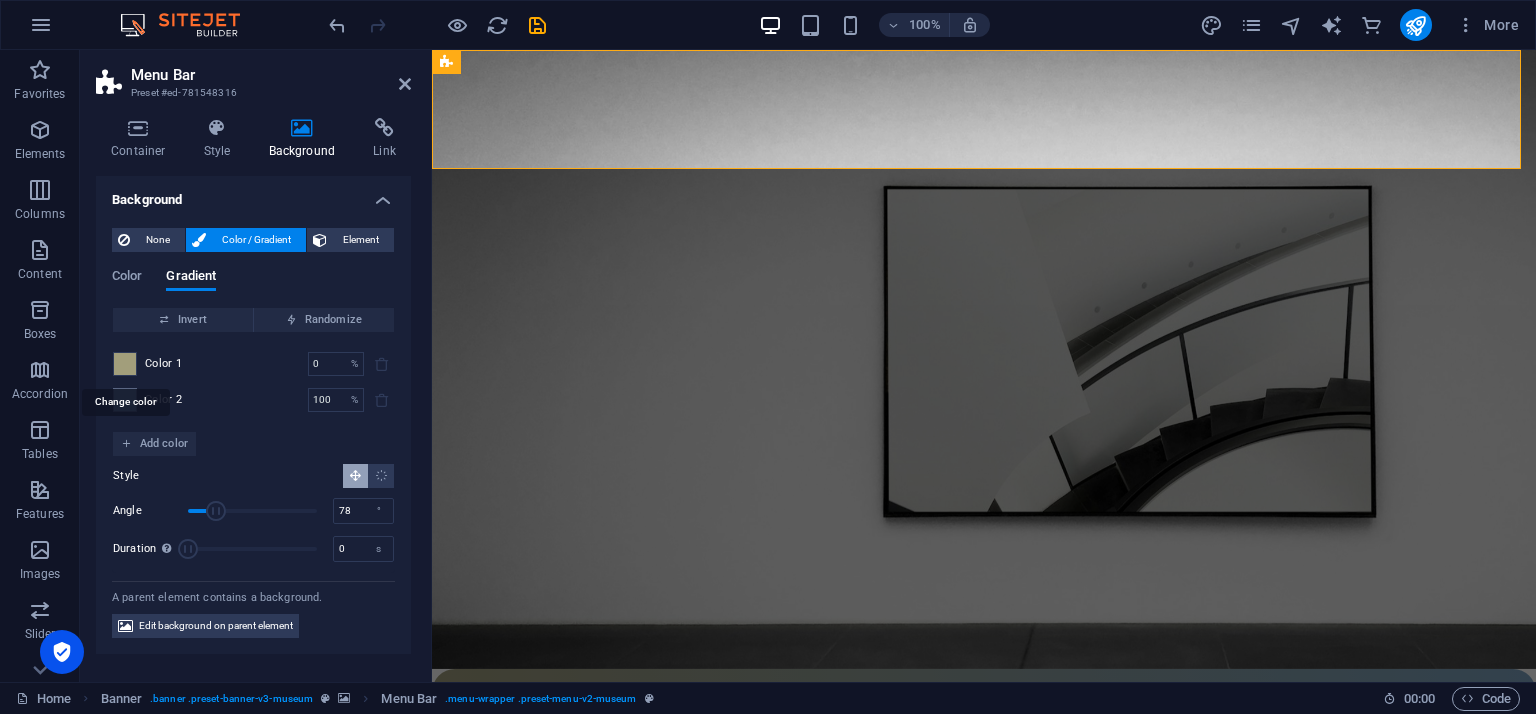 click at bounding box center (125, 364) 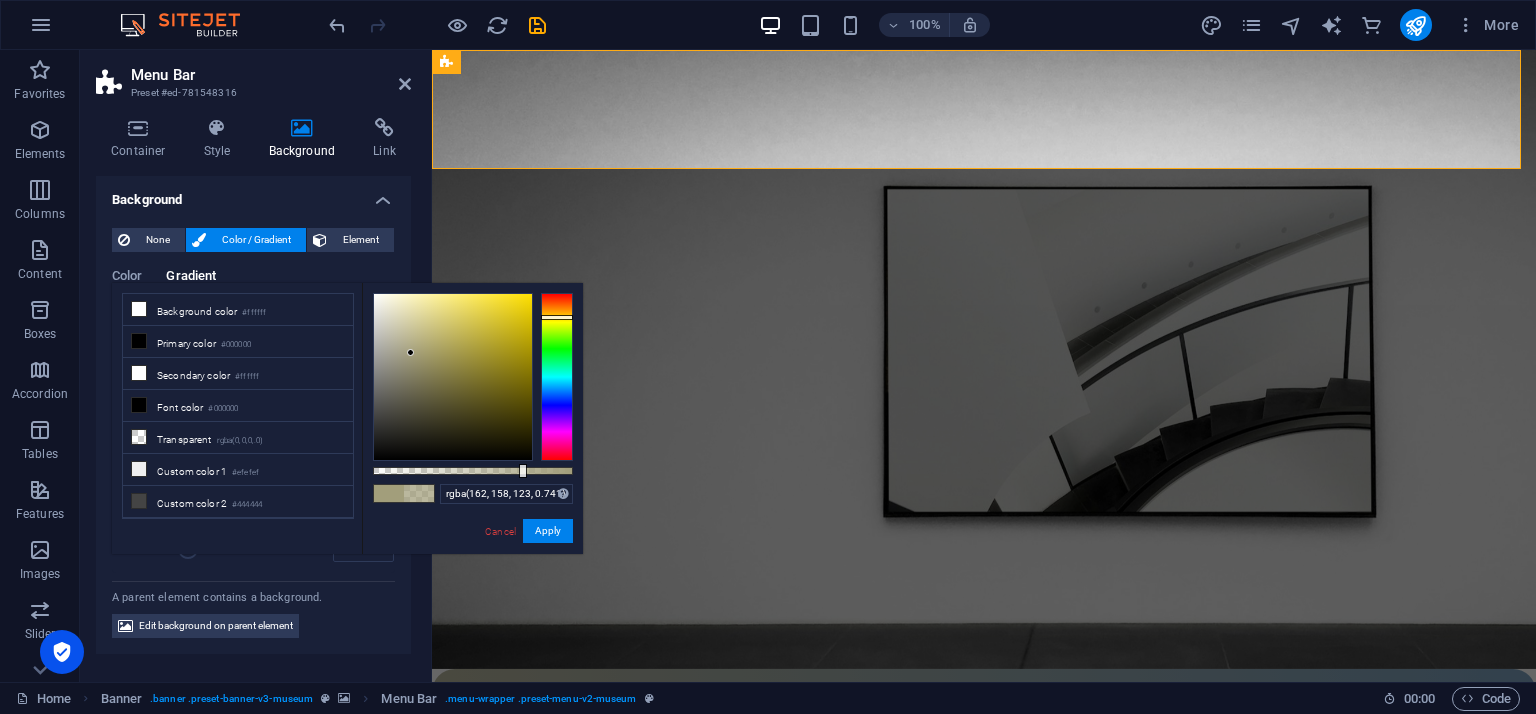 drag, startPoint x: 540, startPoint y: 466, endPoint x: 521, endPoint y: 463, distance: 19.235384 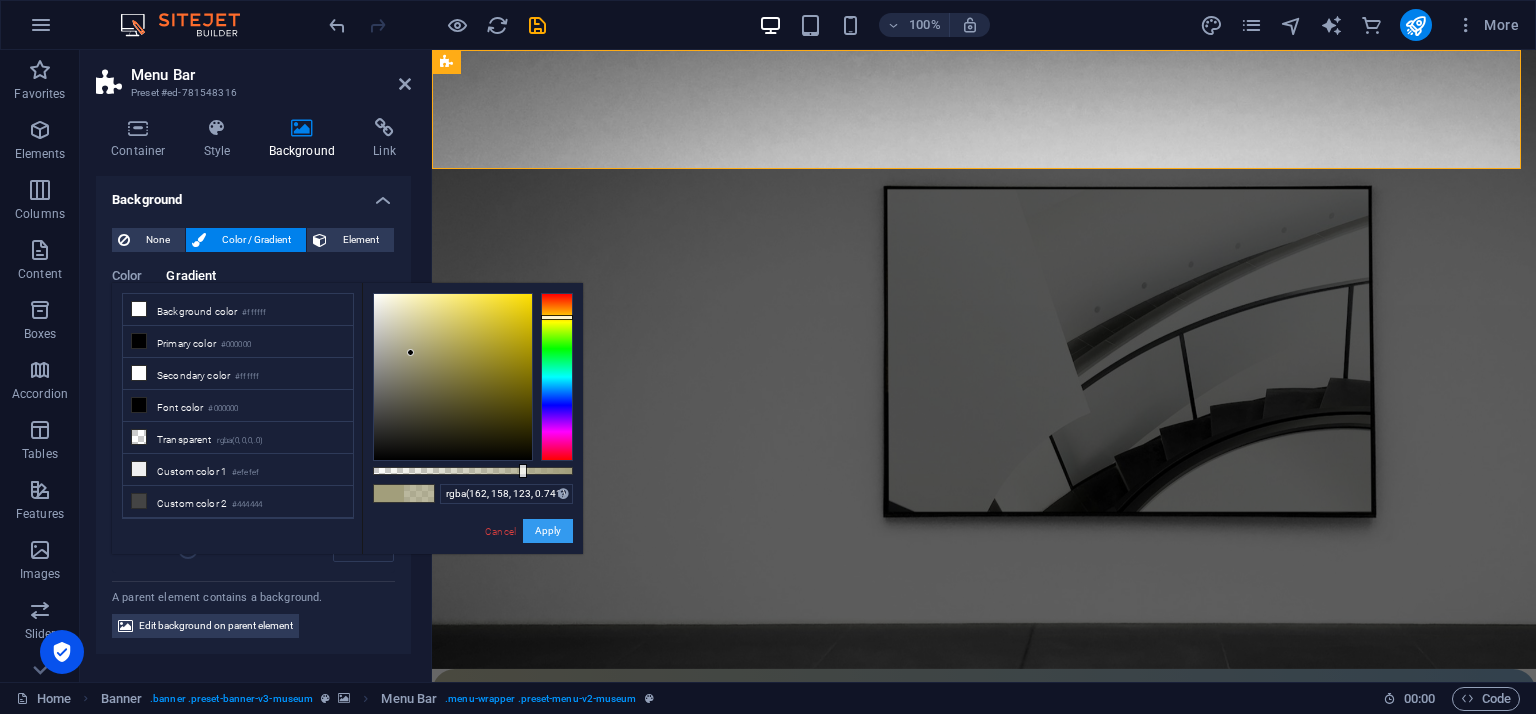 click on "Apply" at bounding box center (548, 531) 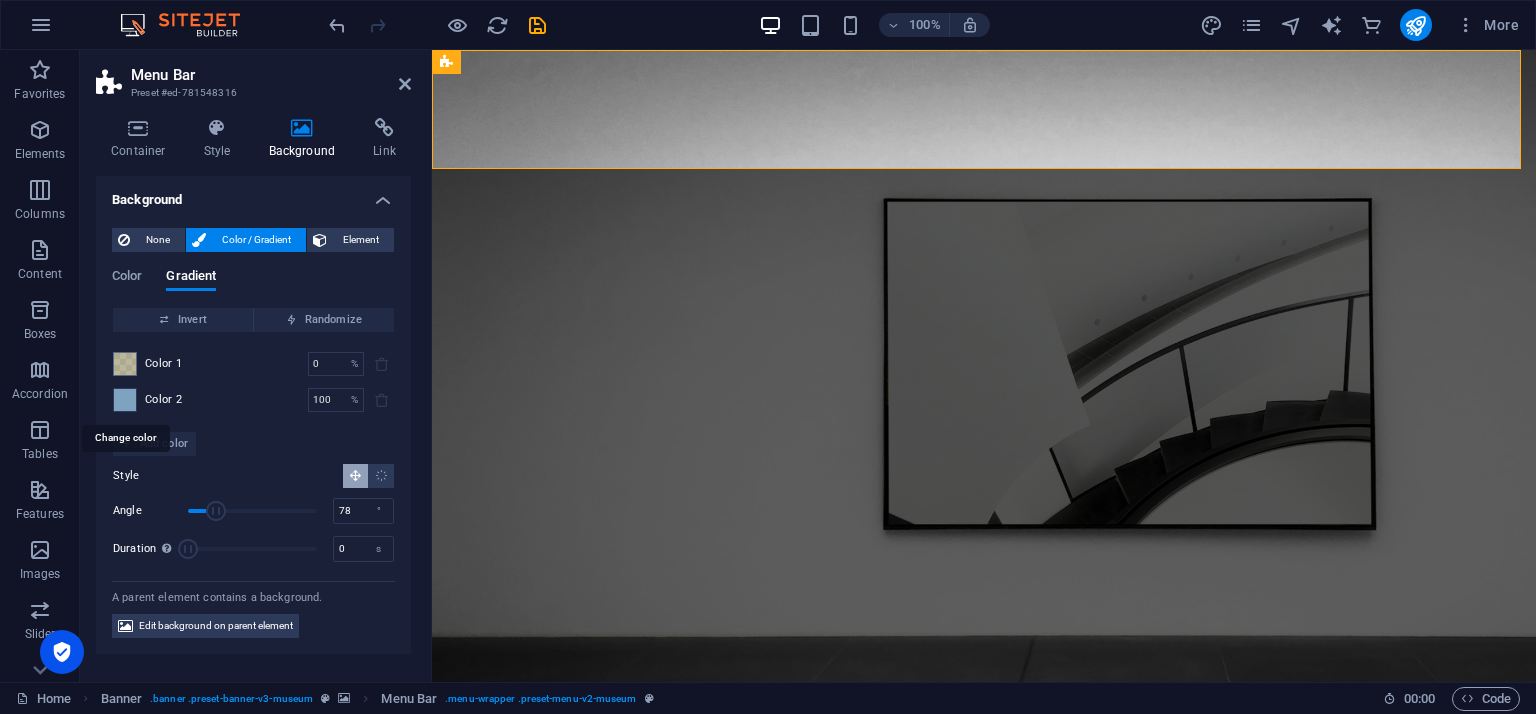 click at bounding box center [125, 400] 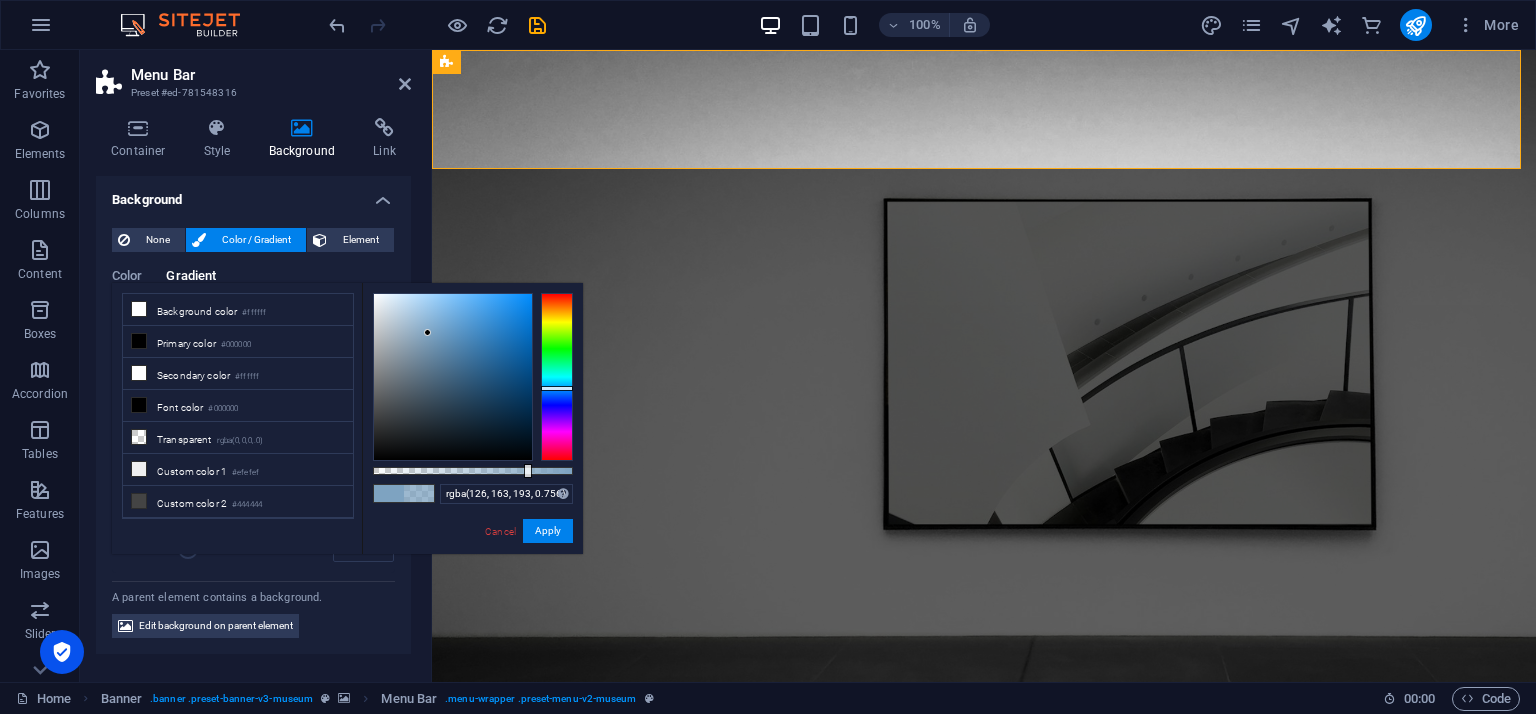 type on "rgba(126, 163, 193, 0.751)" 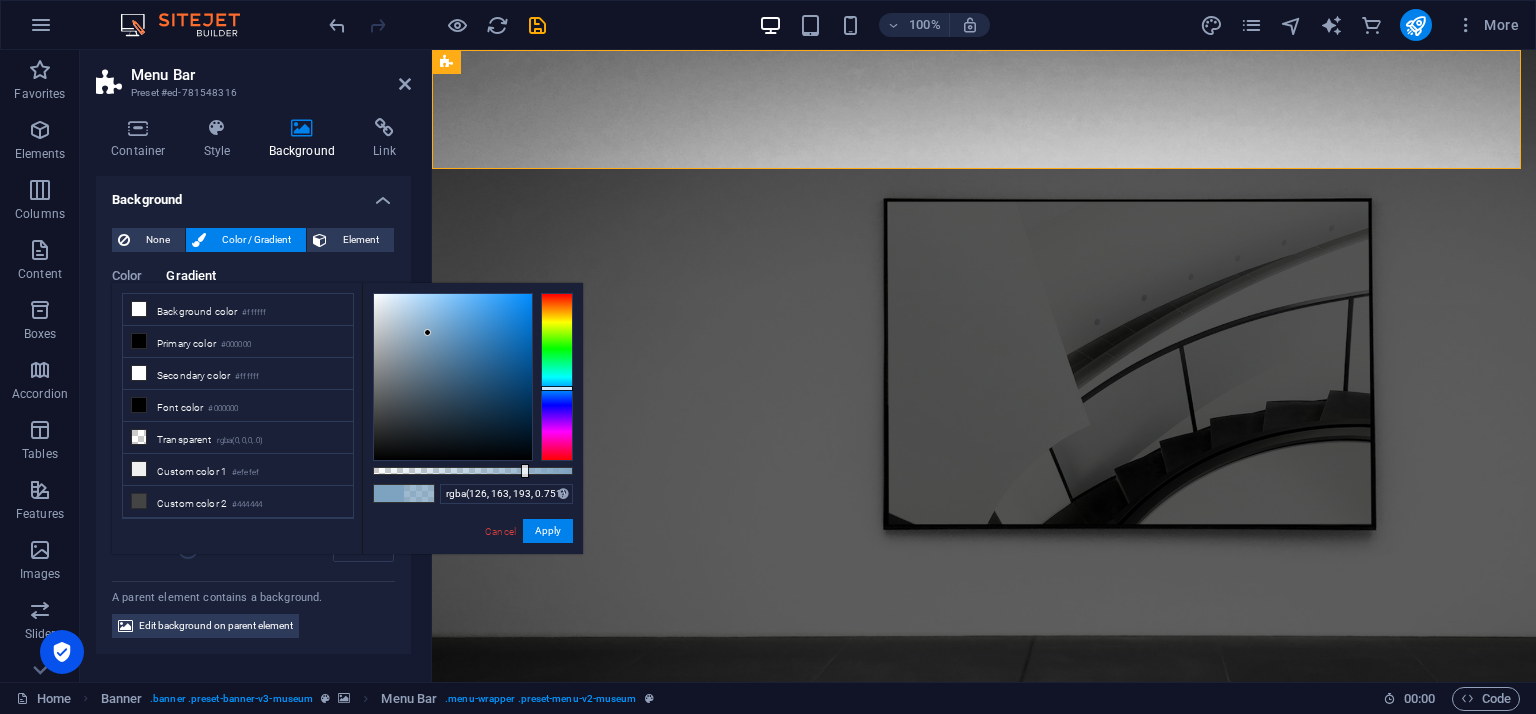 drag, startPoint x: 543, startPoint y: 468, endPoint x: 523, endPoint y: 466, distance: 20.09975 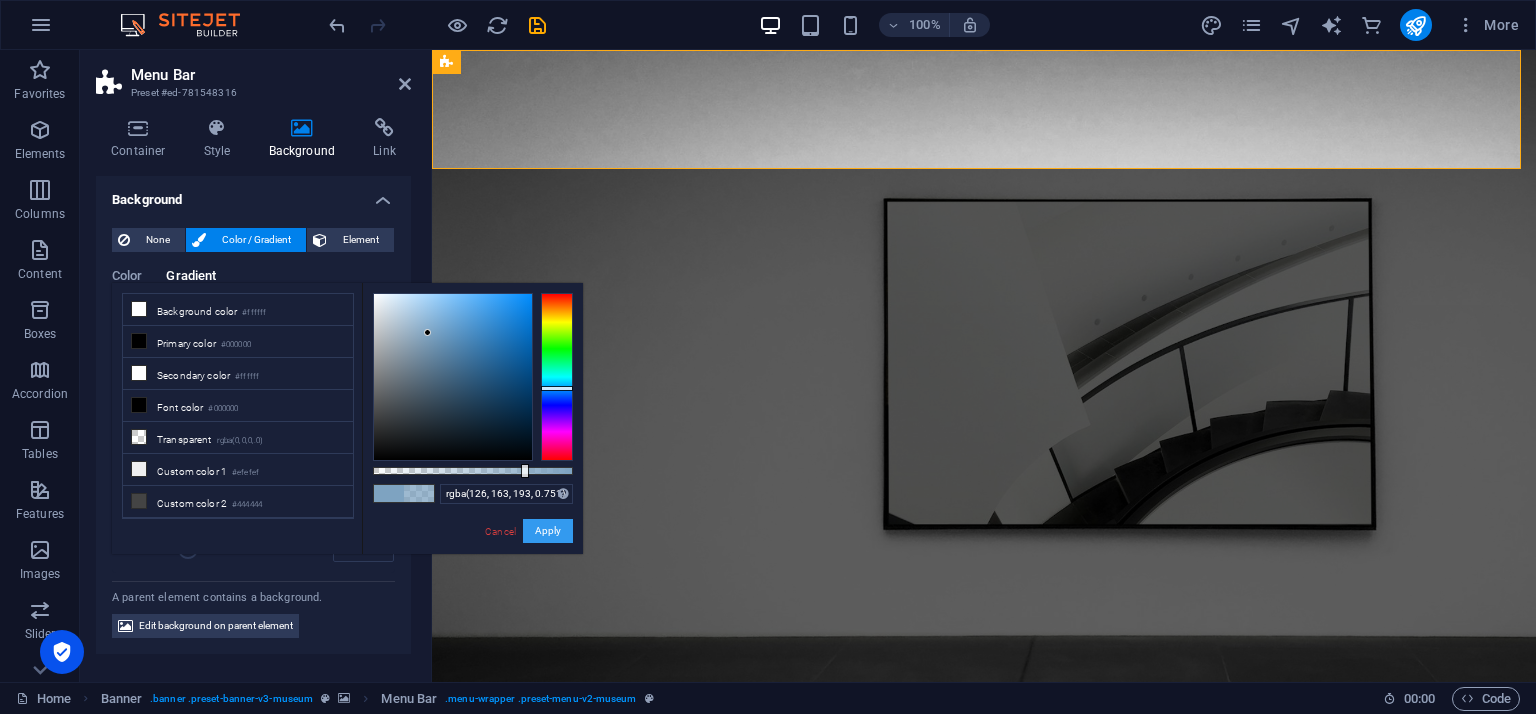 click on "Apply" at bounding box center [548, 531] 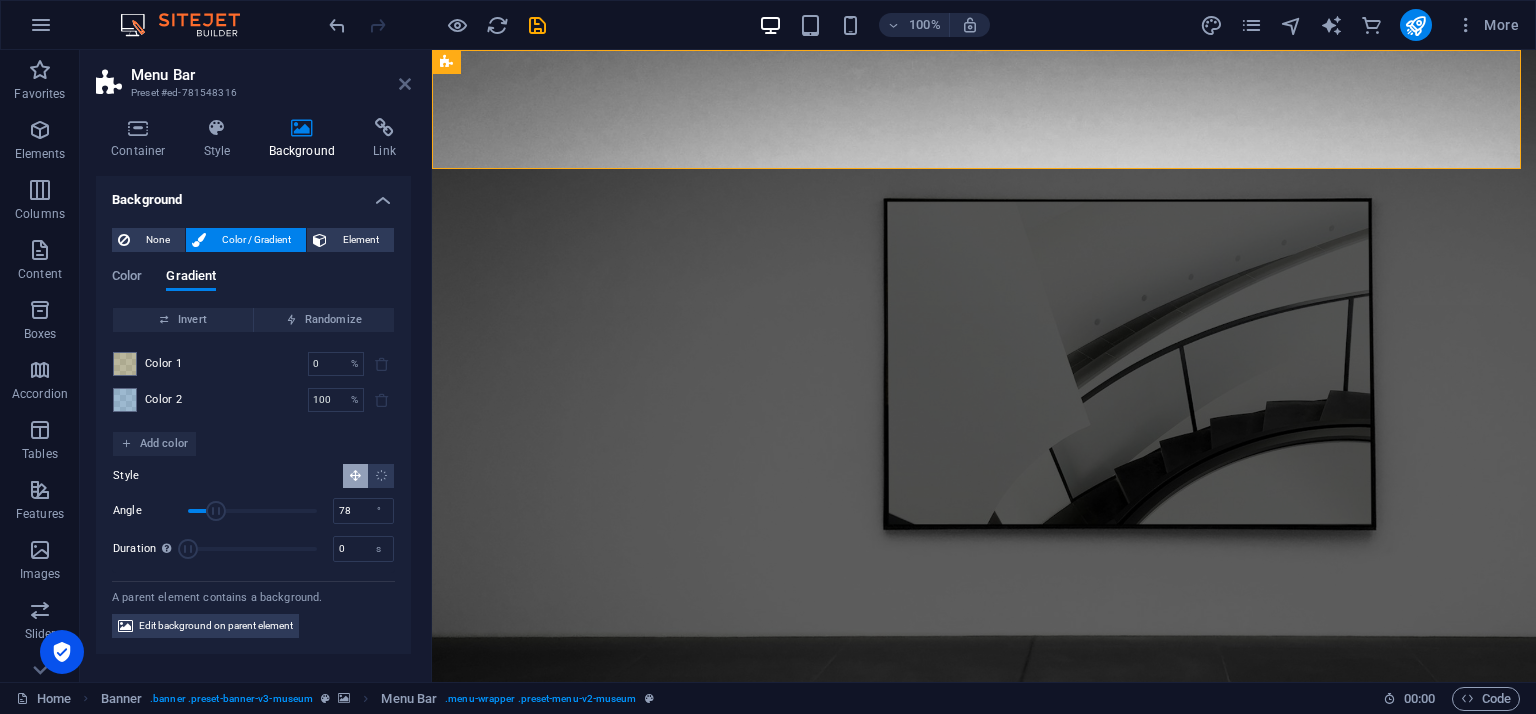 click at bounding box center (405, 84) 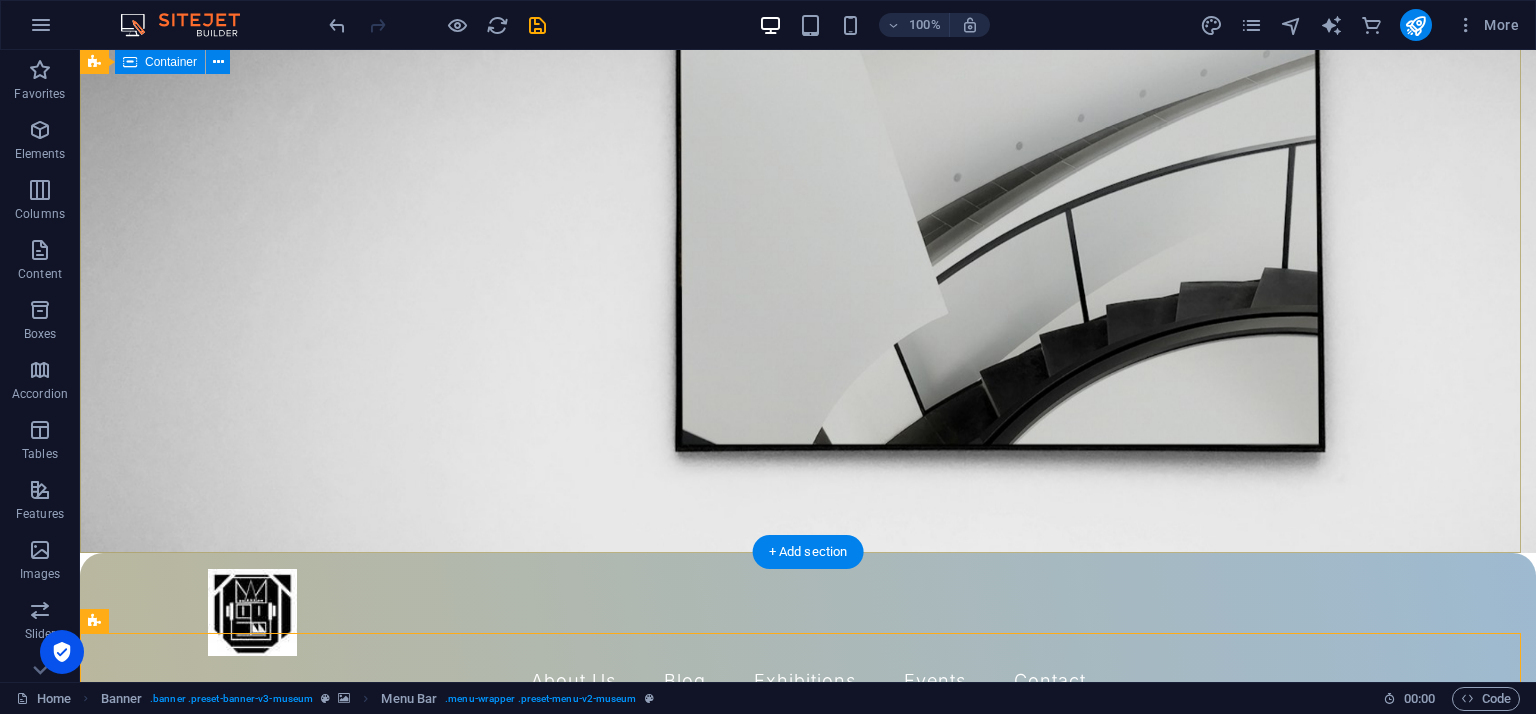 scroll, scrollTop: 0, scrollLeft: 0, axis: both 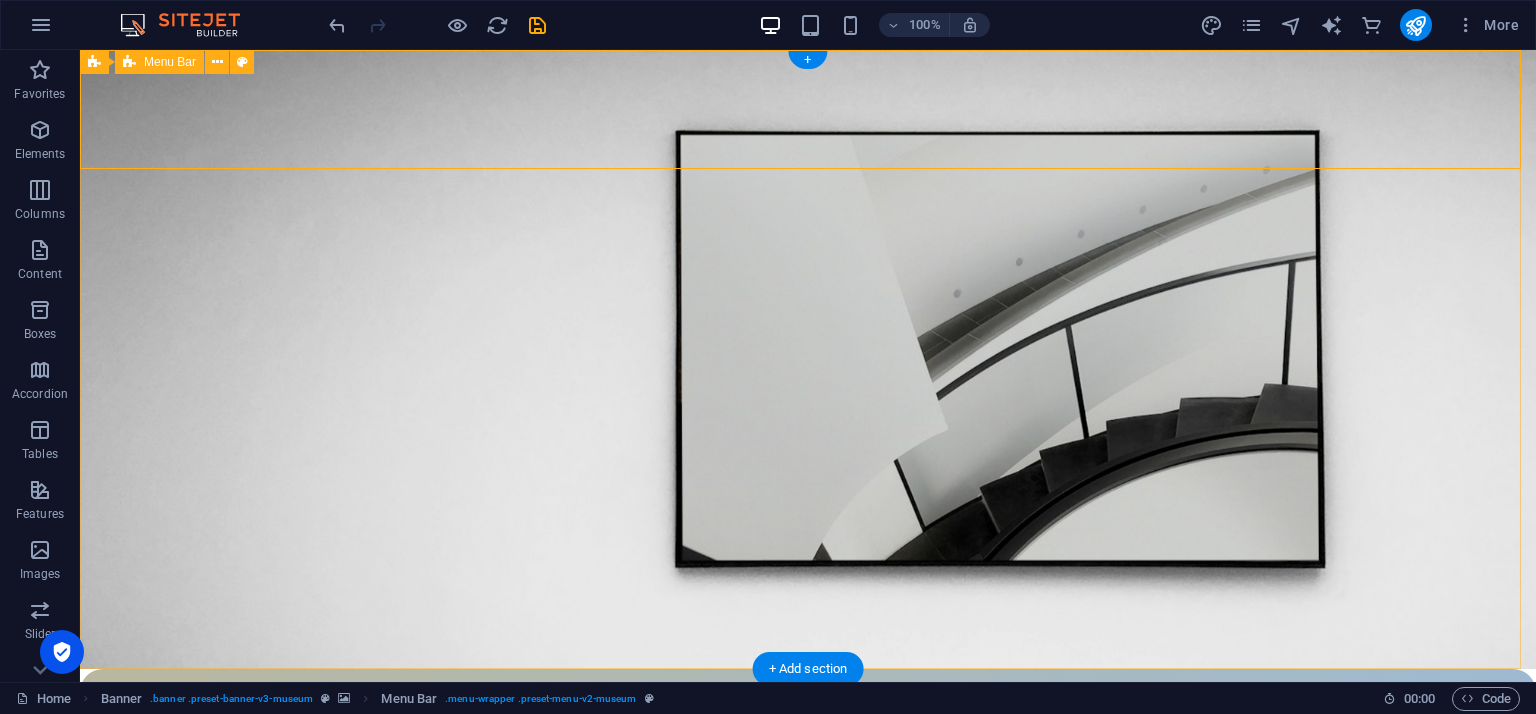 click on "About Us Blog Exhibitions Events Contact [PERSON_NAME]" at bounding box center (808, 776) 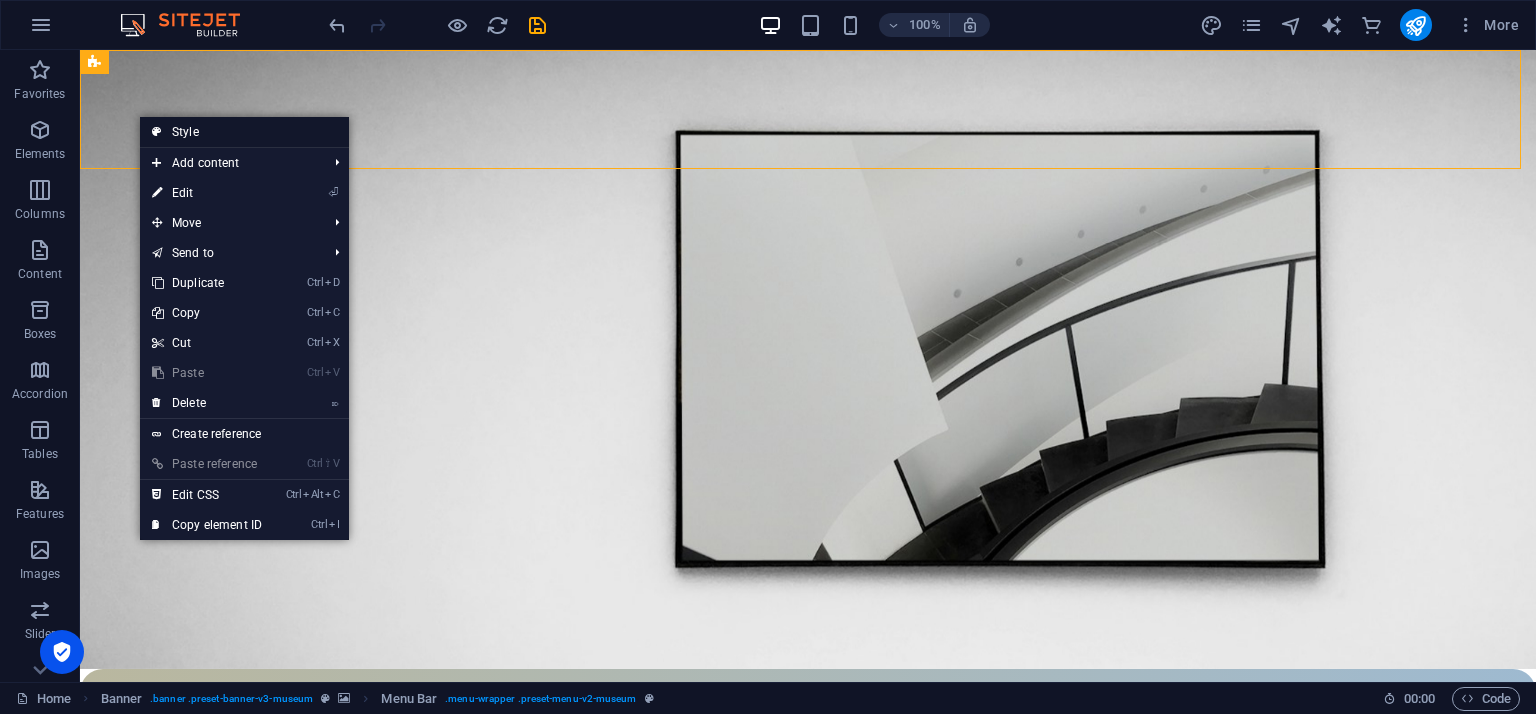 click on "Style" at bounding box center (244, 132) 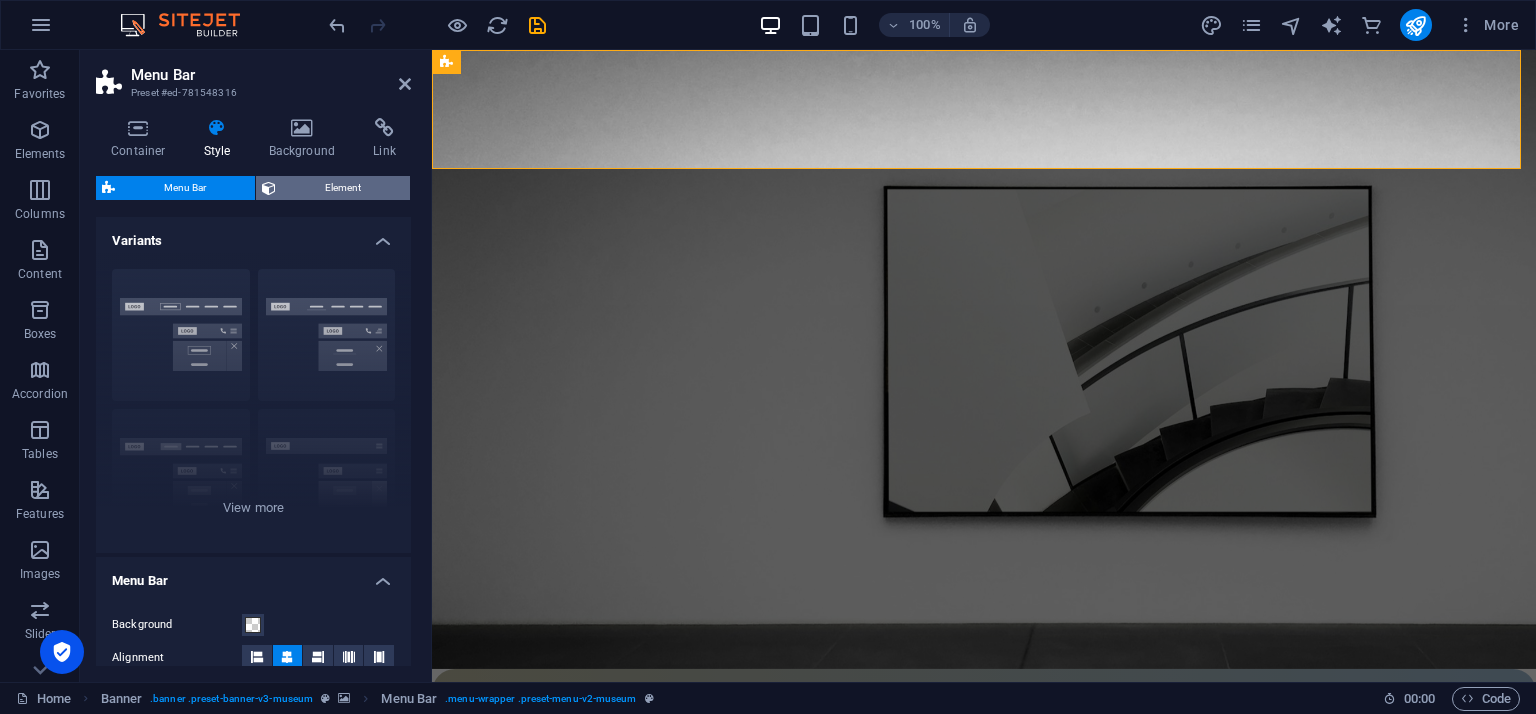 click on "Element" at bounding box center (343, 188) 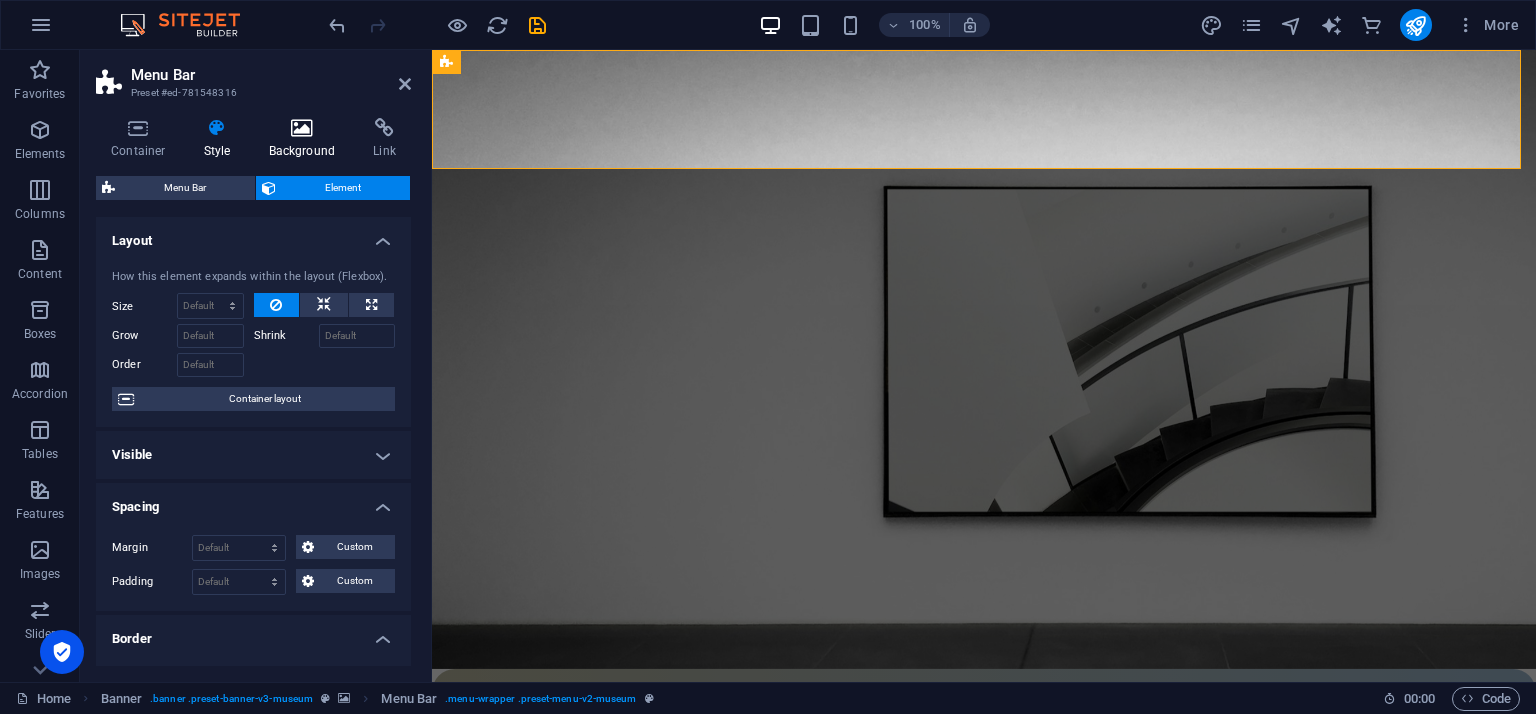 click on "Background" at bounding box center (306, 139) 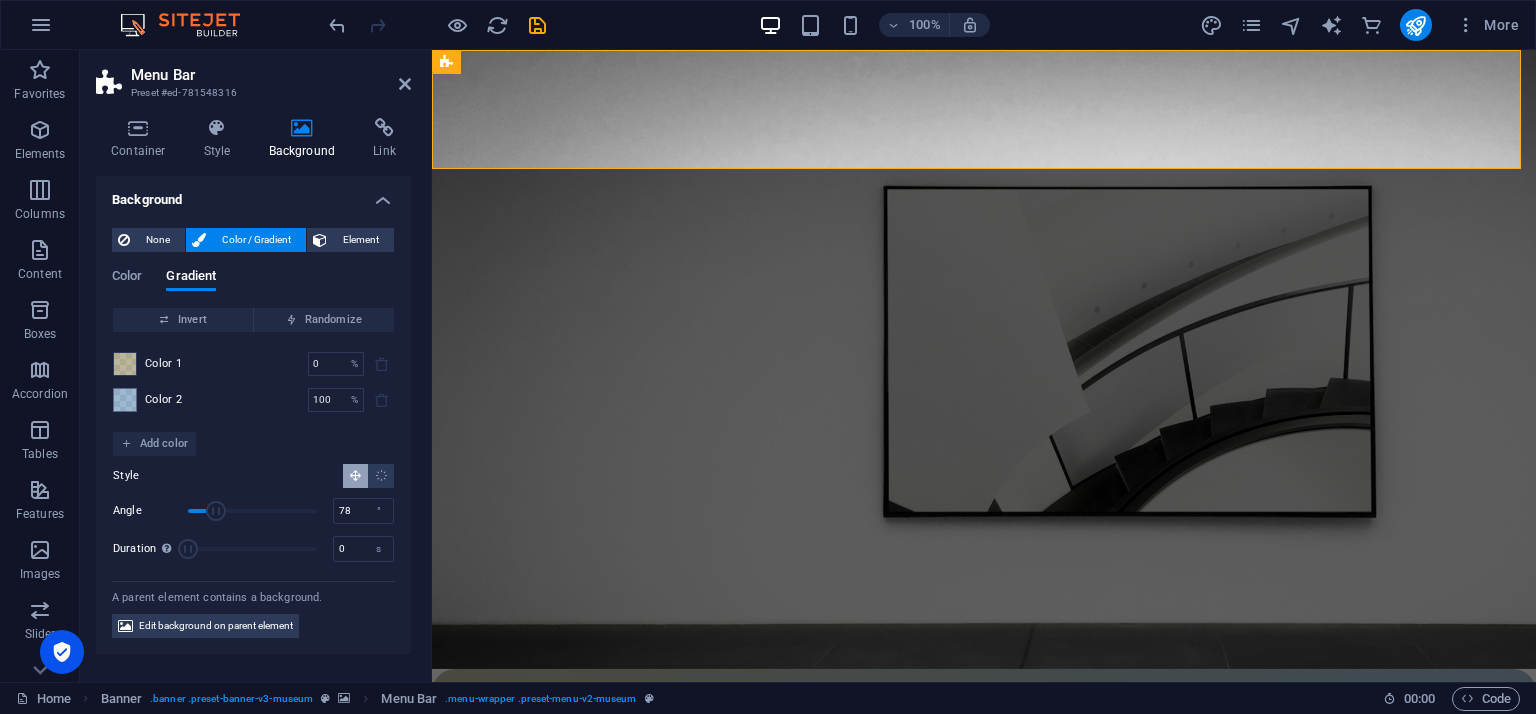 click at bounding box center (125, 364) 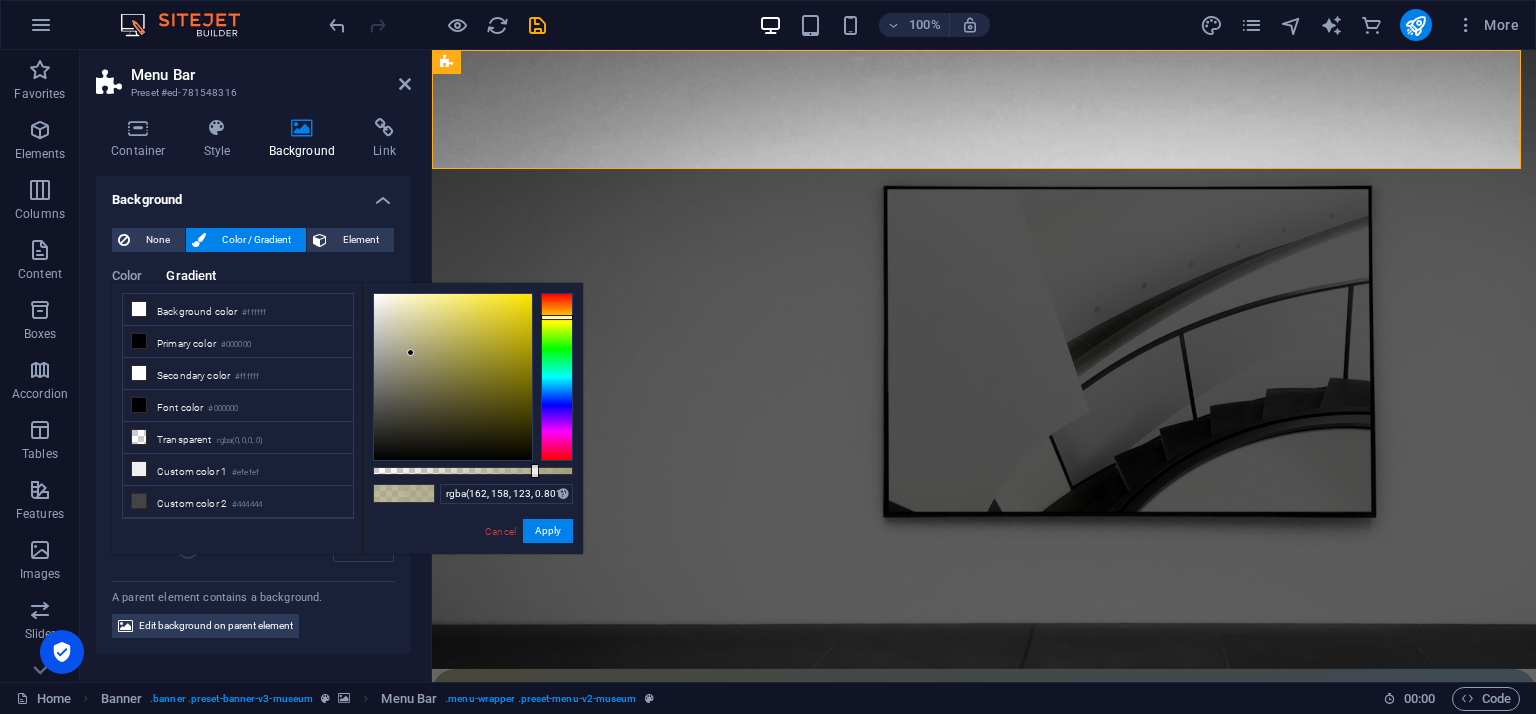 drag, startPoint x: 521, startPoint y: 471, endPoint x: 533, endPoint y: 469, distance: 12.165525 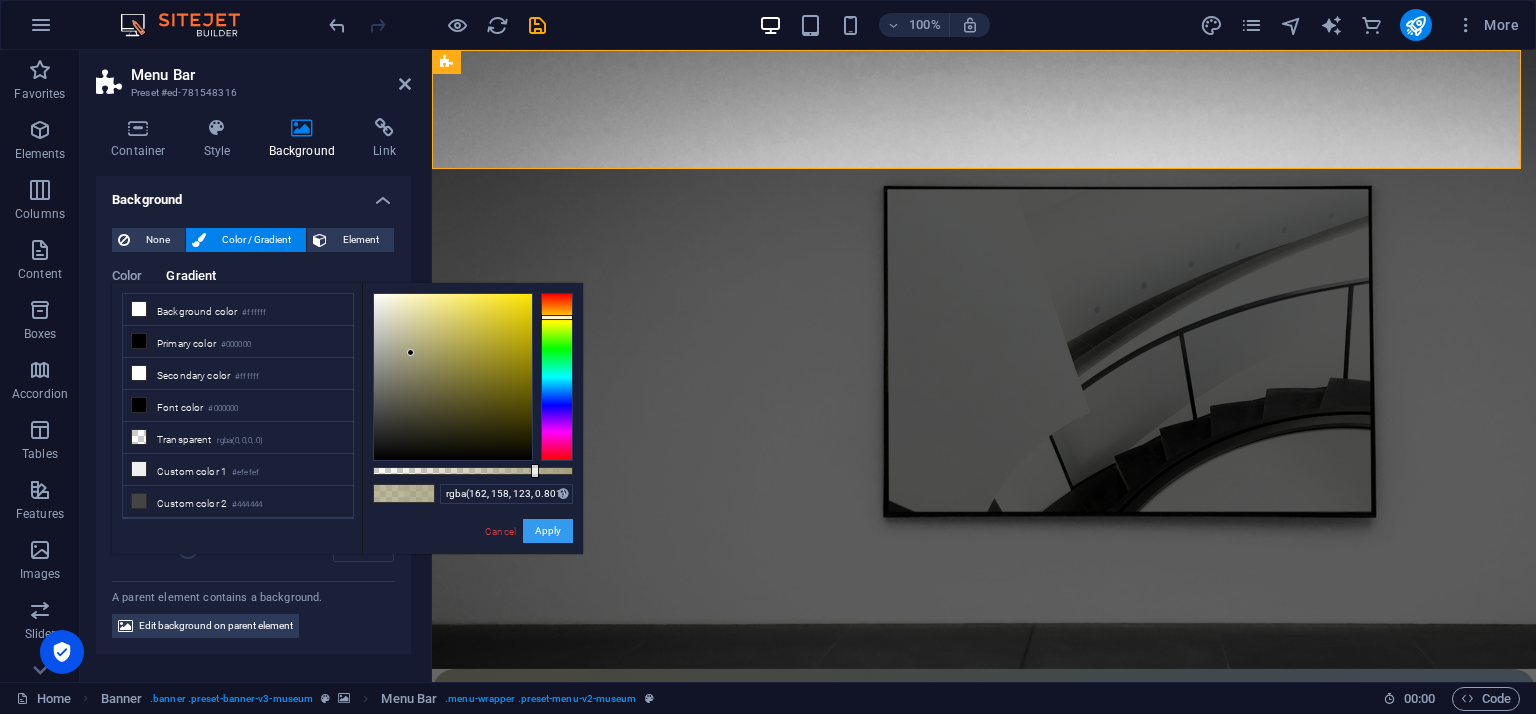 click on "Apply" at bounding box center (548, 531) 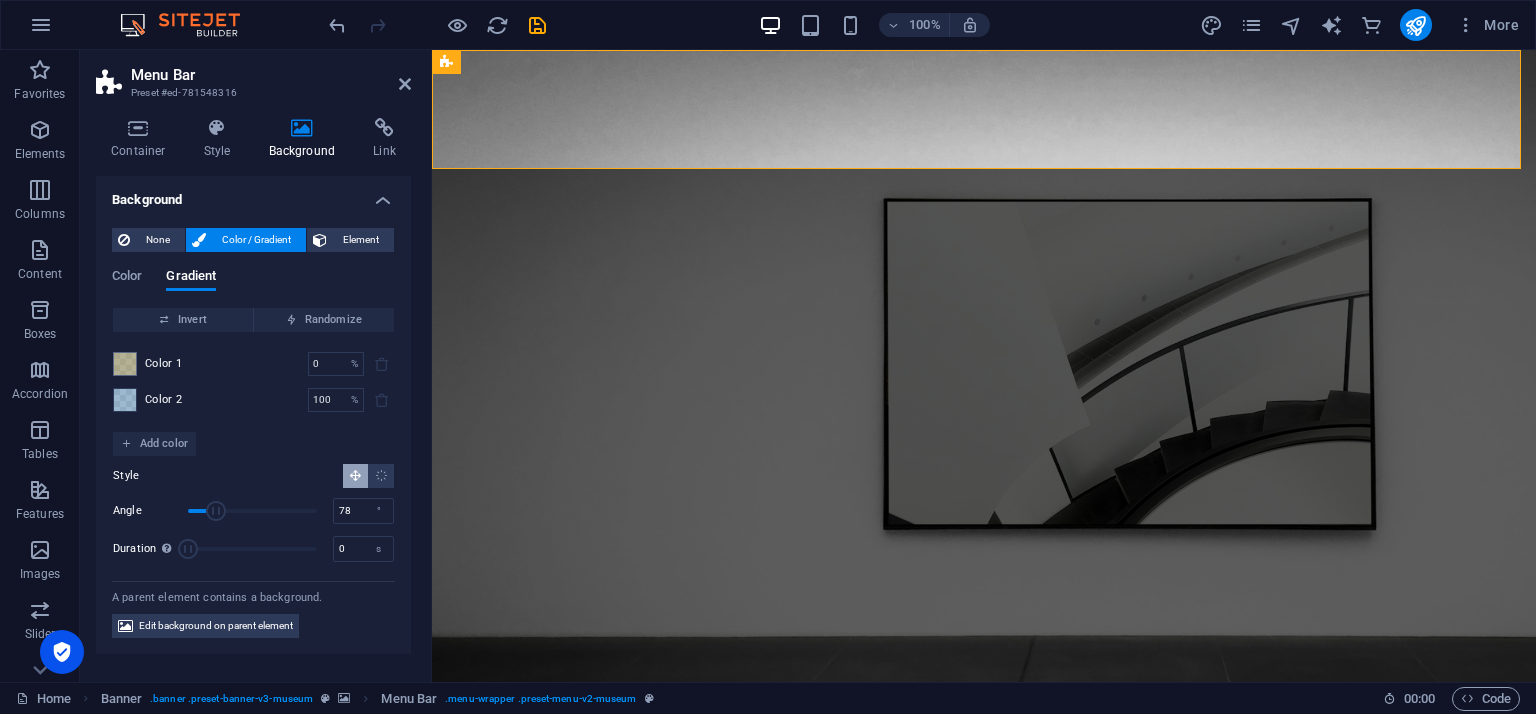 click at bounding box center [125, 400] 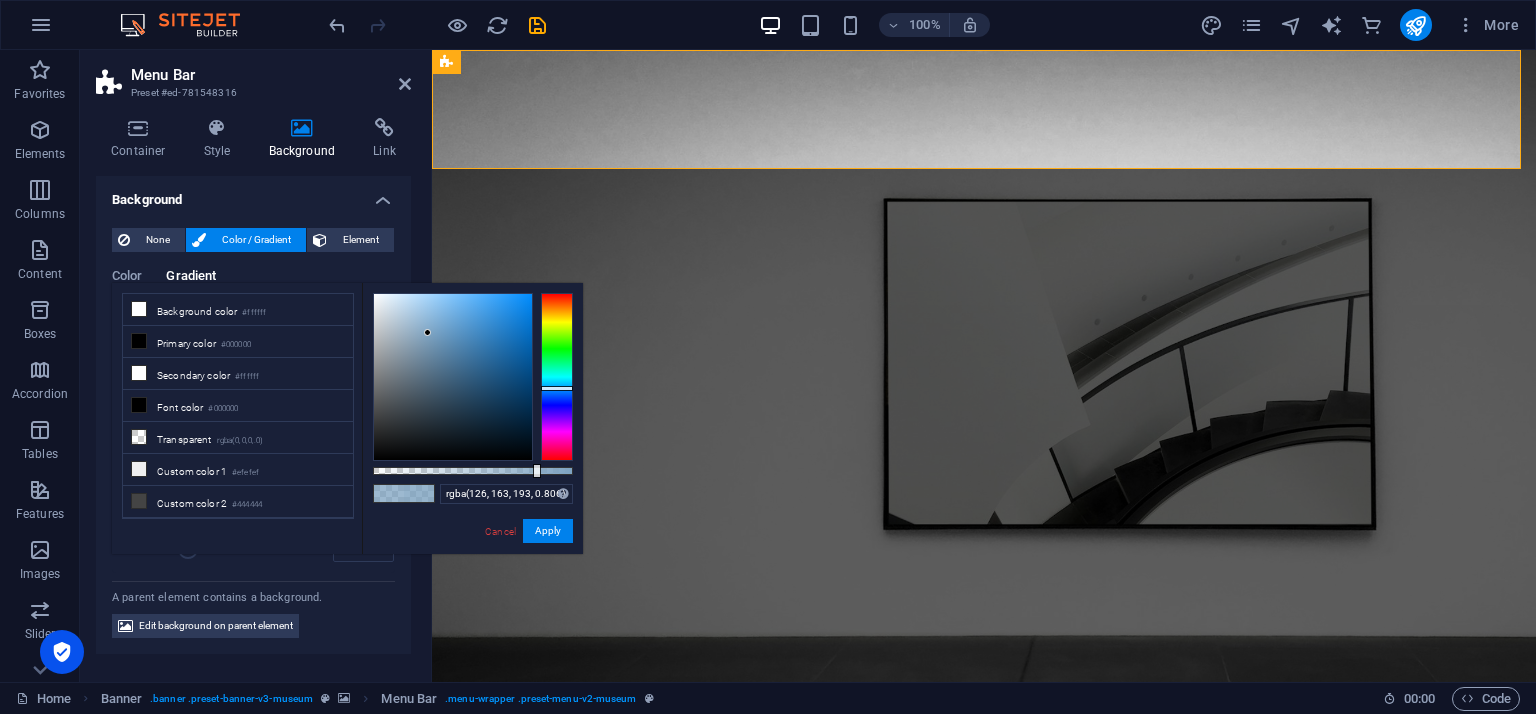 type on "rgba(126, 163, 193, 0.801)" 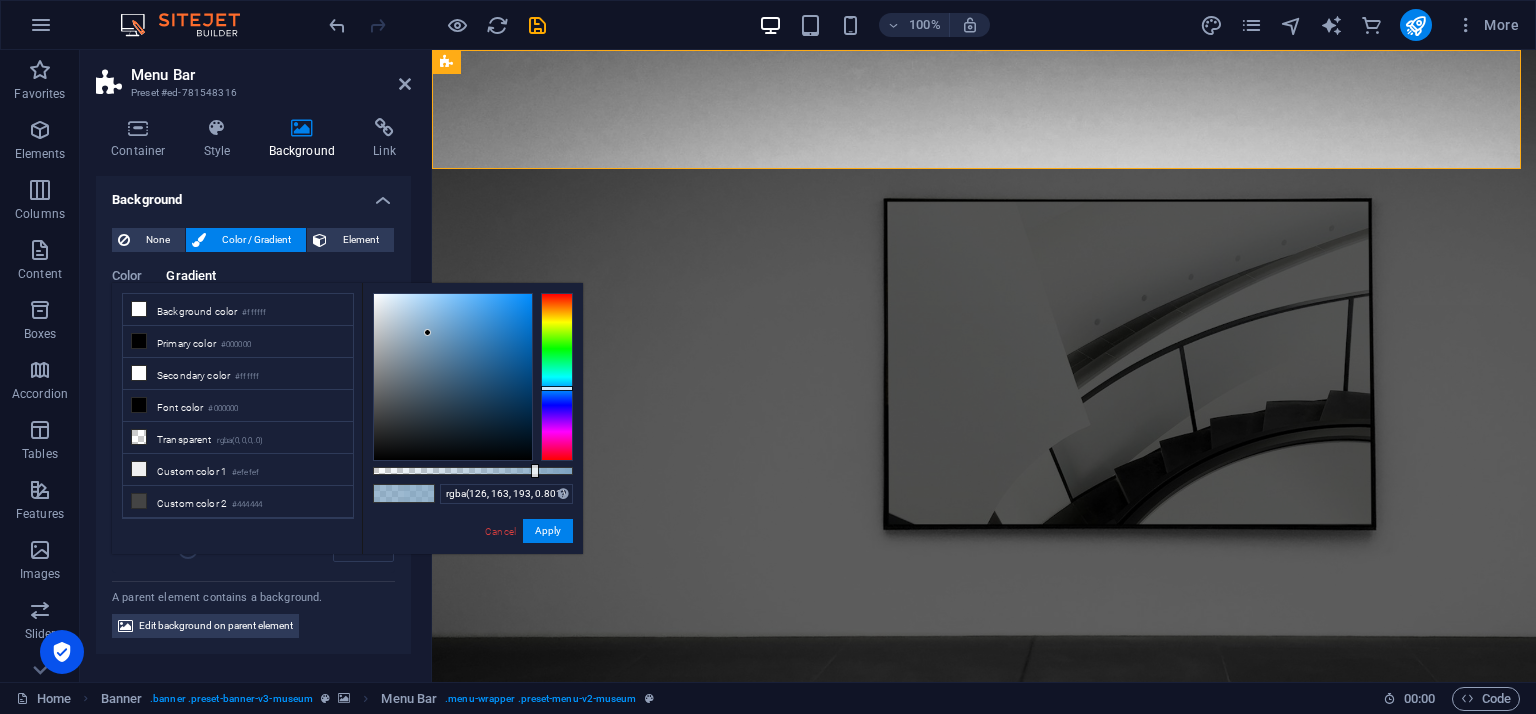 drag, startPoint x: 522, startPoint y: 469, endPoint x: 533, endPoint y: 467, distance: 11.18034 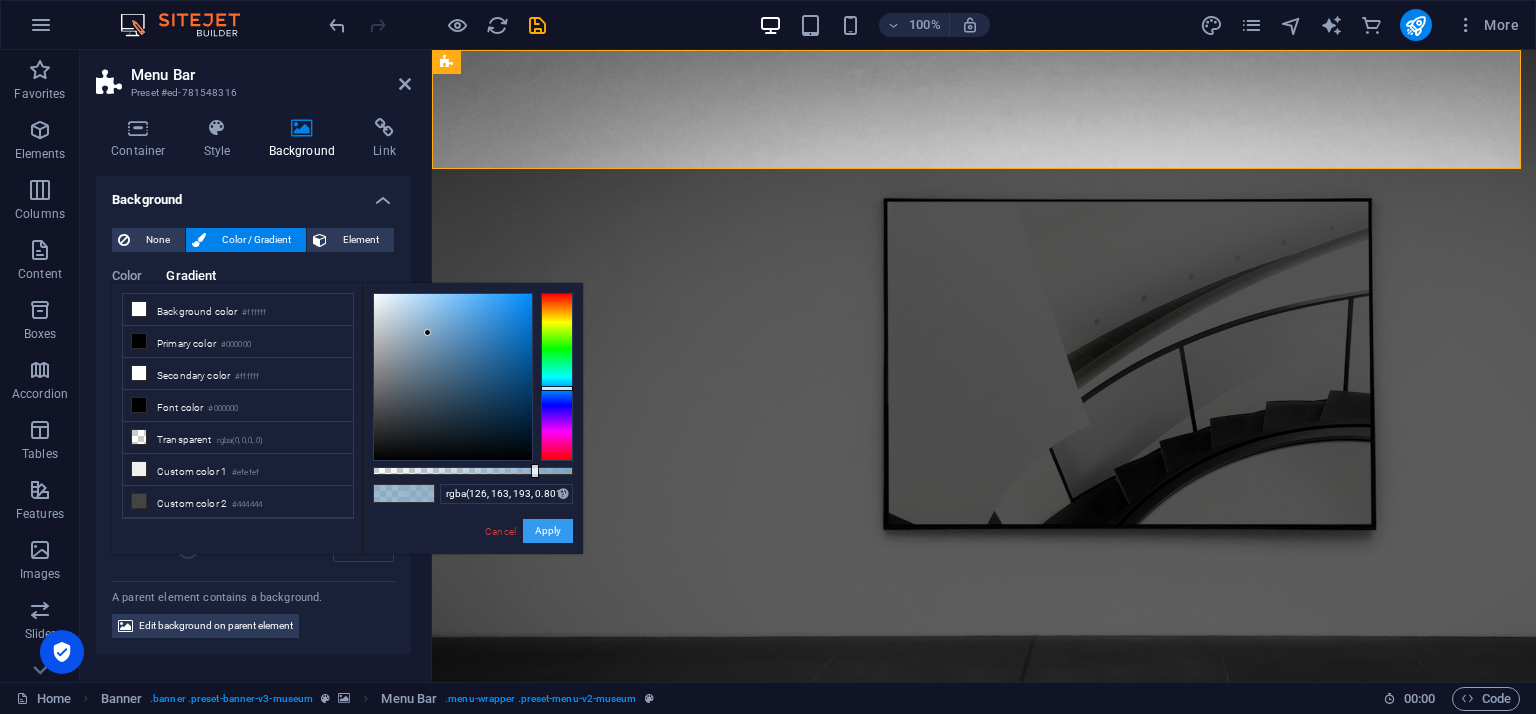 click on "Apply" at bounding box center (548, 531) 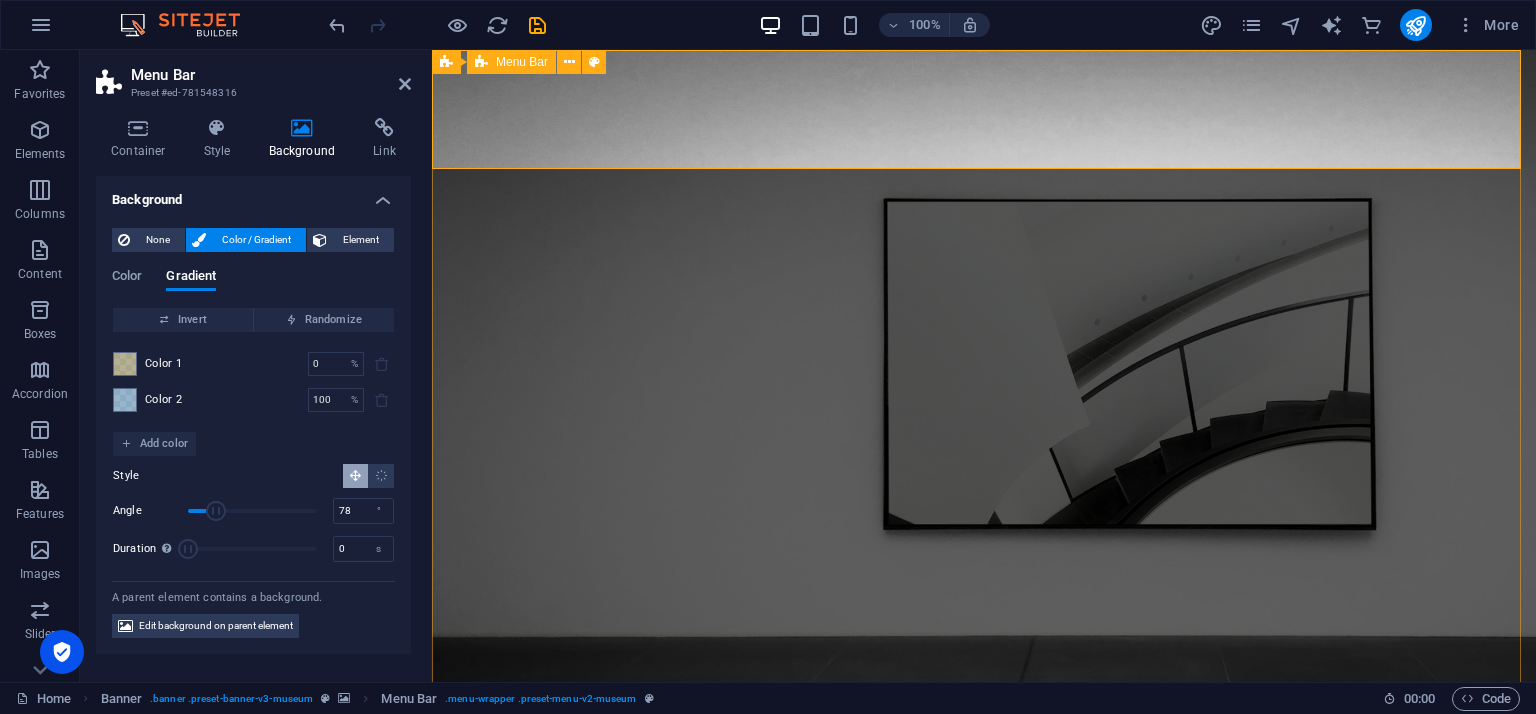 click on "About Us Blog Exhibitions Events Contact [PERSON_NAME]" at bounding box center (984, 801) 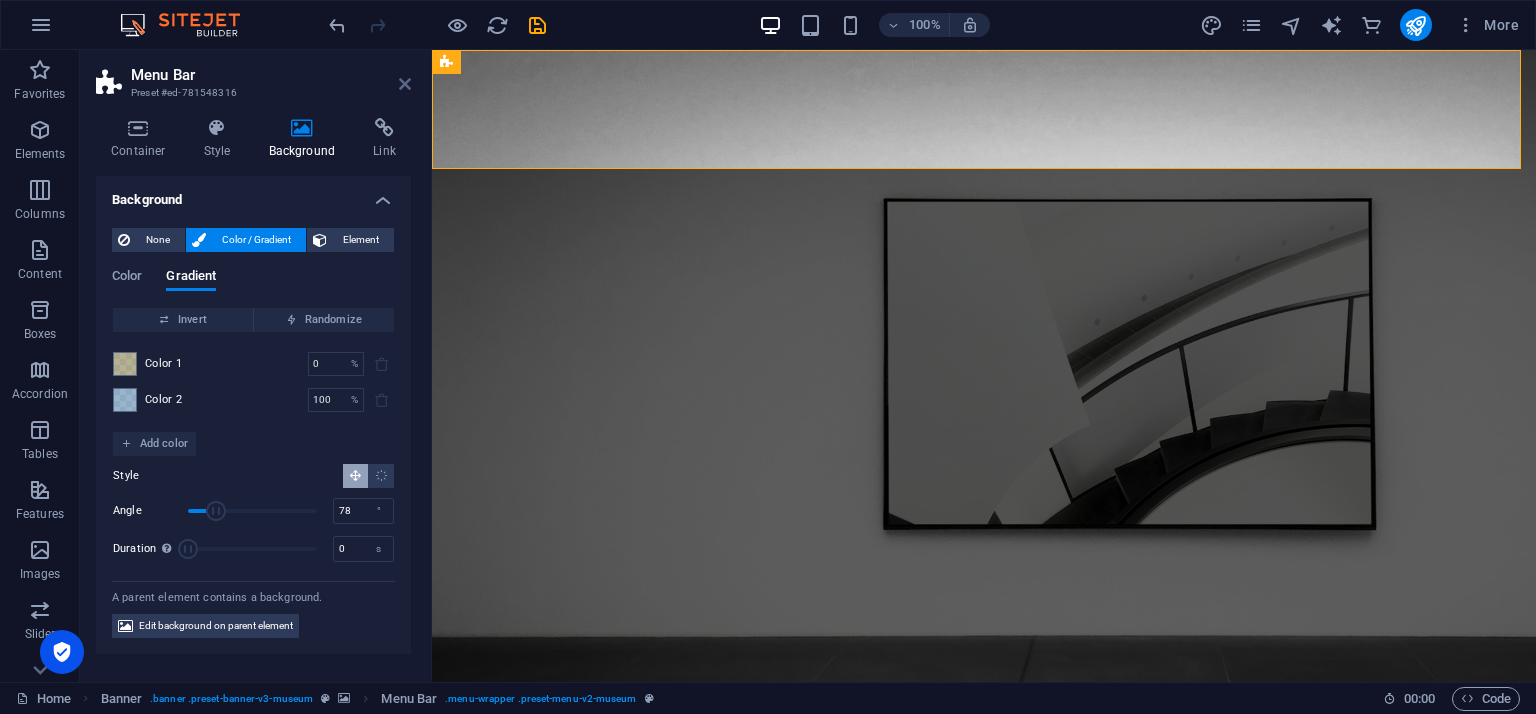 click at bounding box center (405, 84) 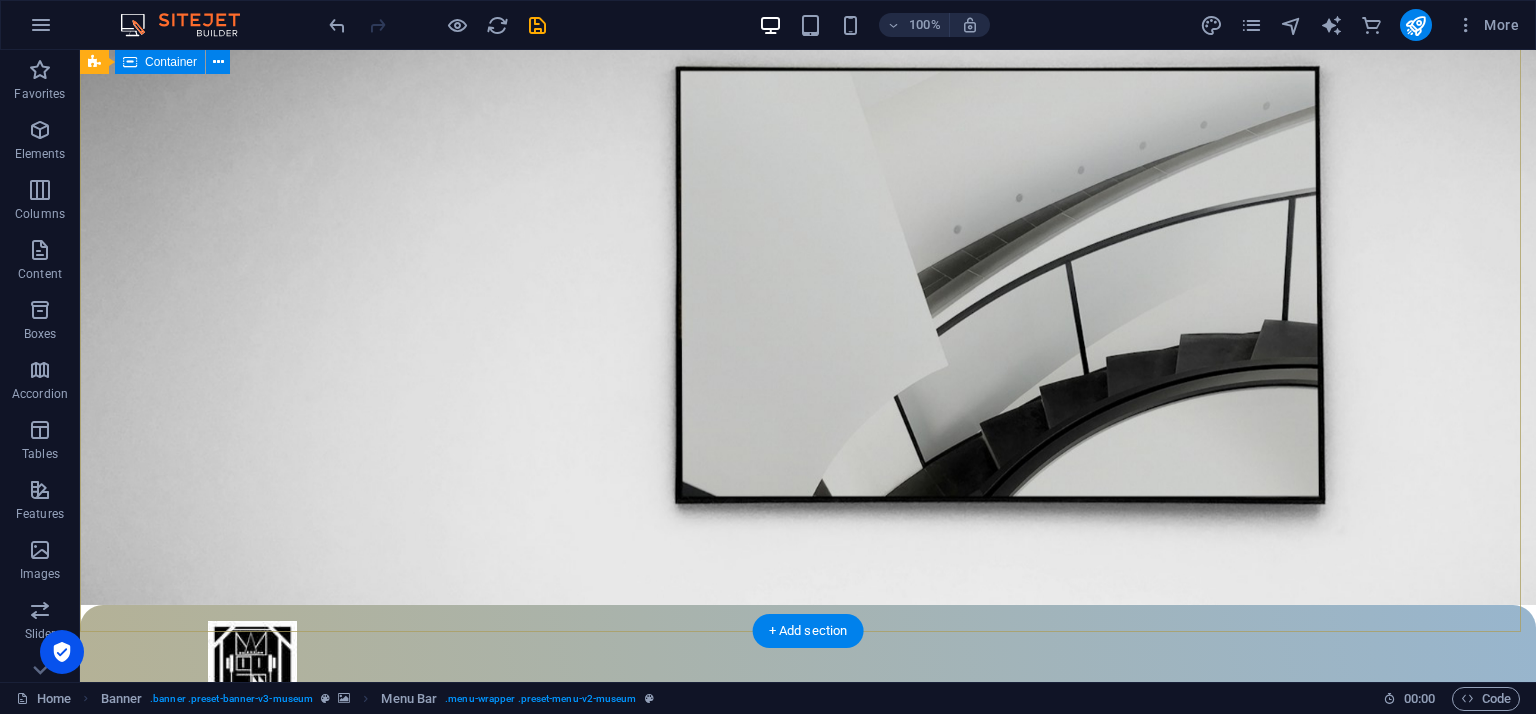 scroll, scrollTop: 0, scrollLeft: 0, axis: both 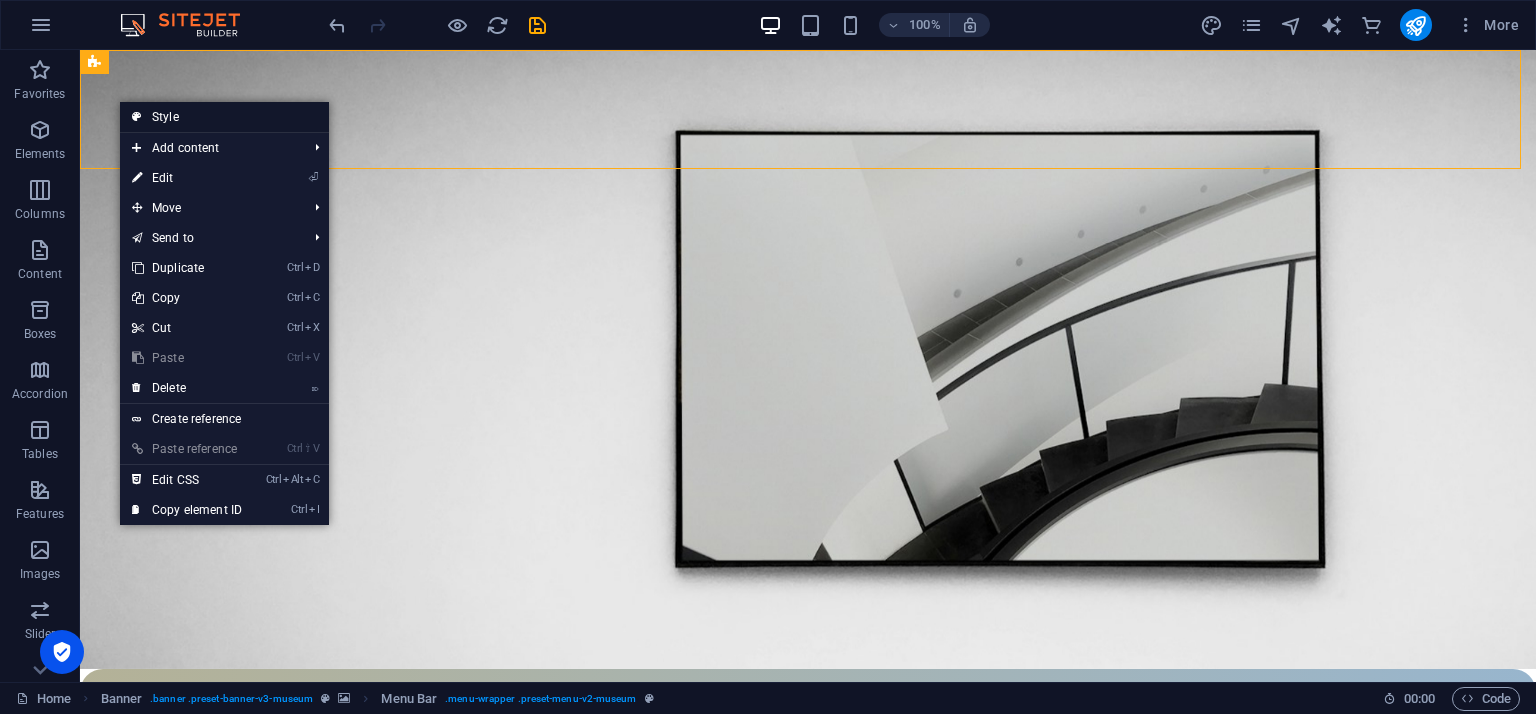 click on "Style" at bounding box center [224, 117] 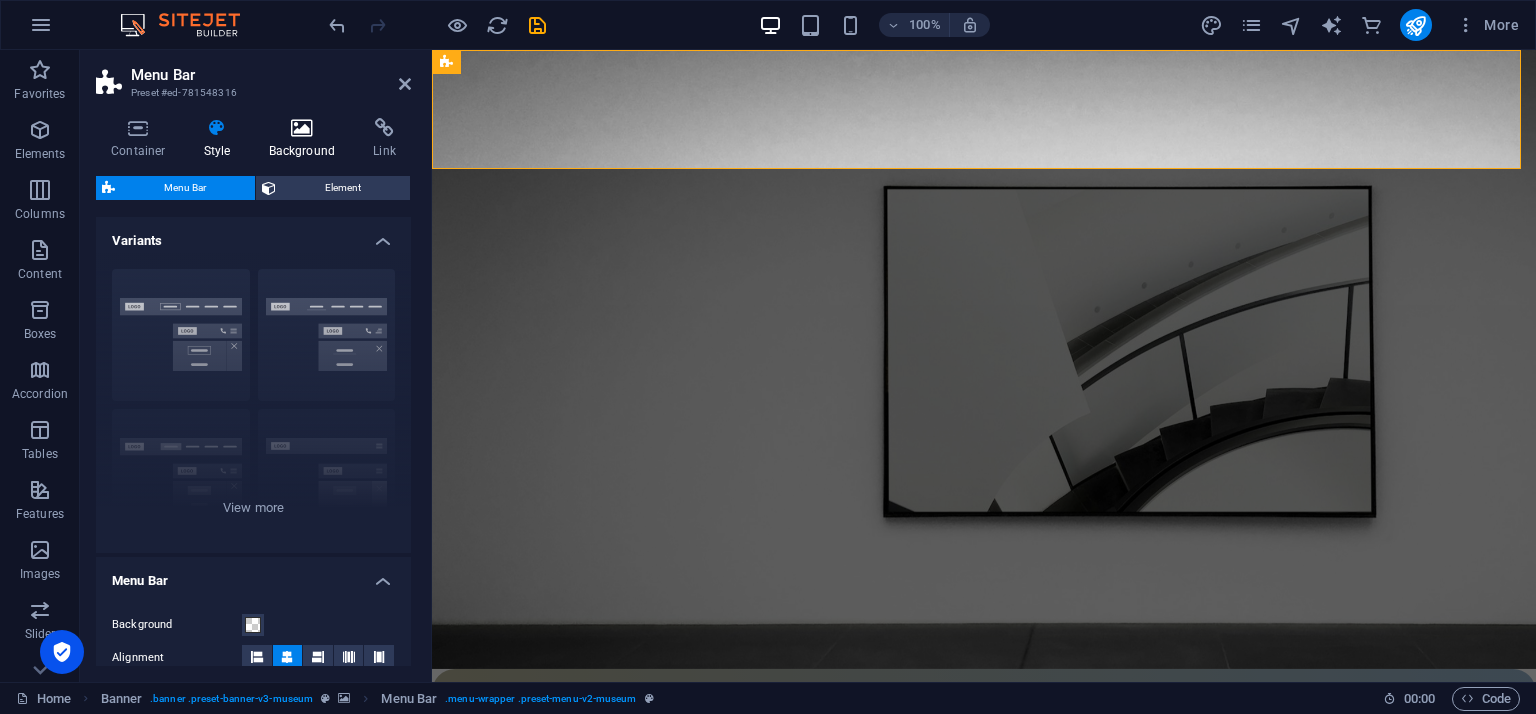 click on "Background" at bounding box center (306, 139) 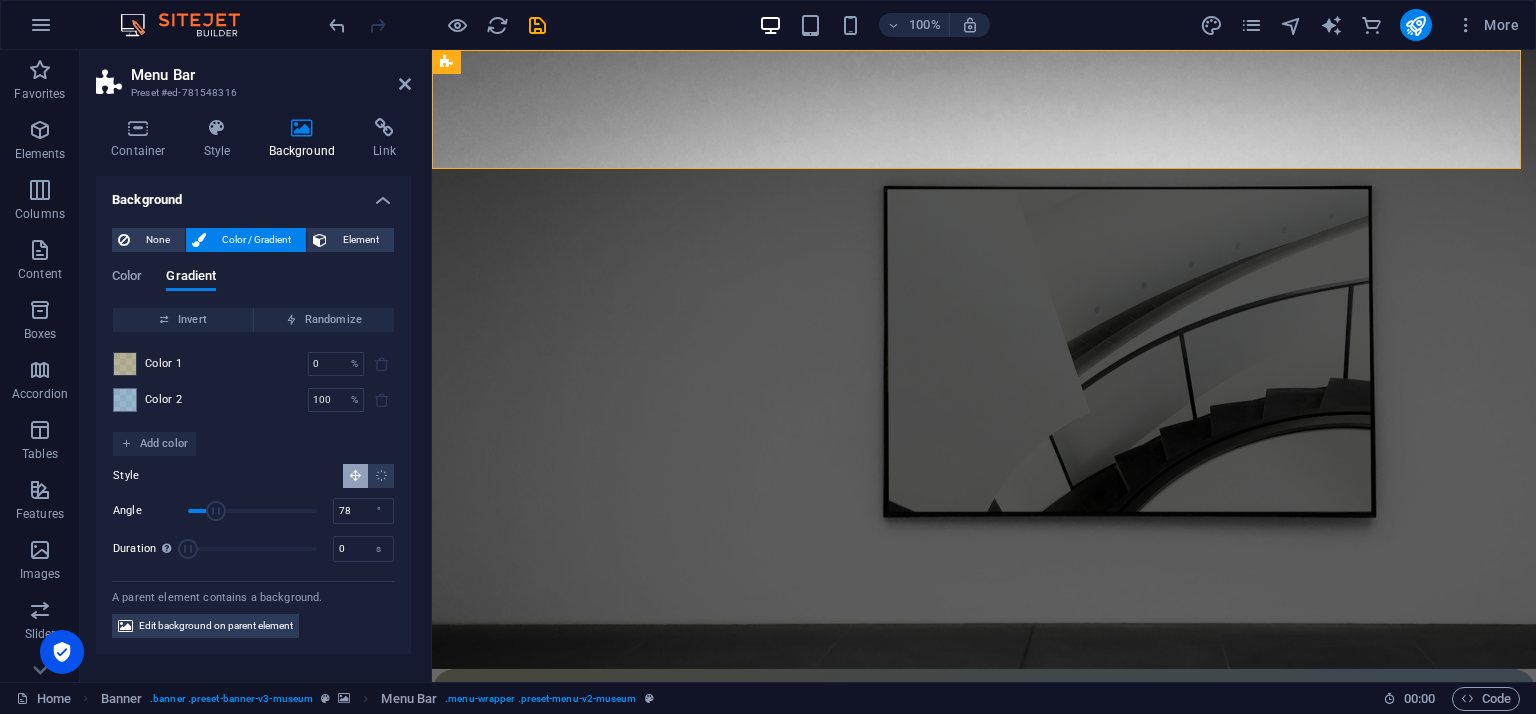 click at bounding box center (125, 364) 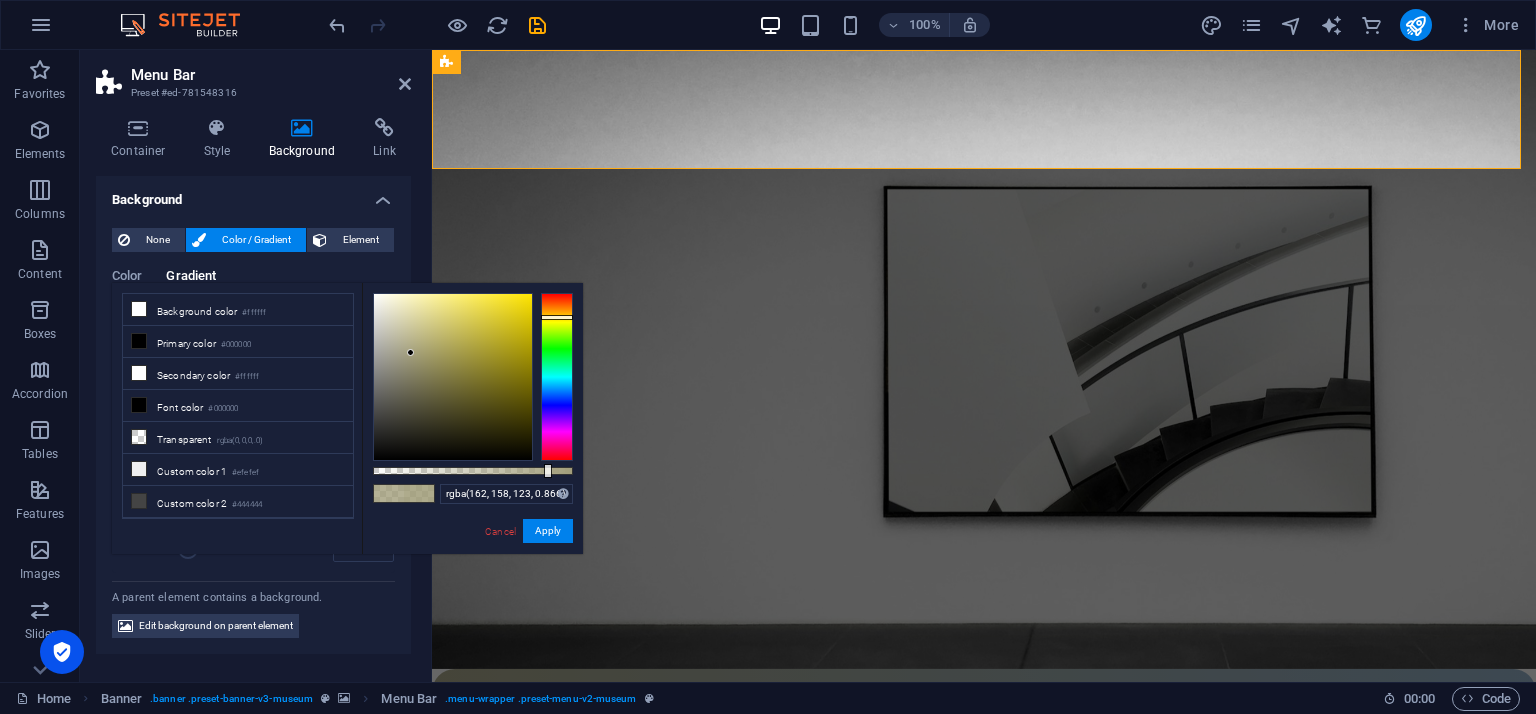 drag, startPoint x: 535, startPoint y: 471, endPoint x: 546, endPoint y: 470, distance: 11.045361 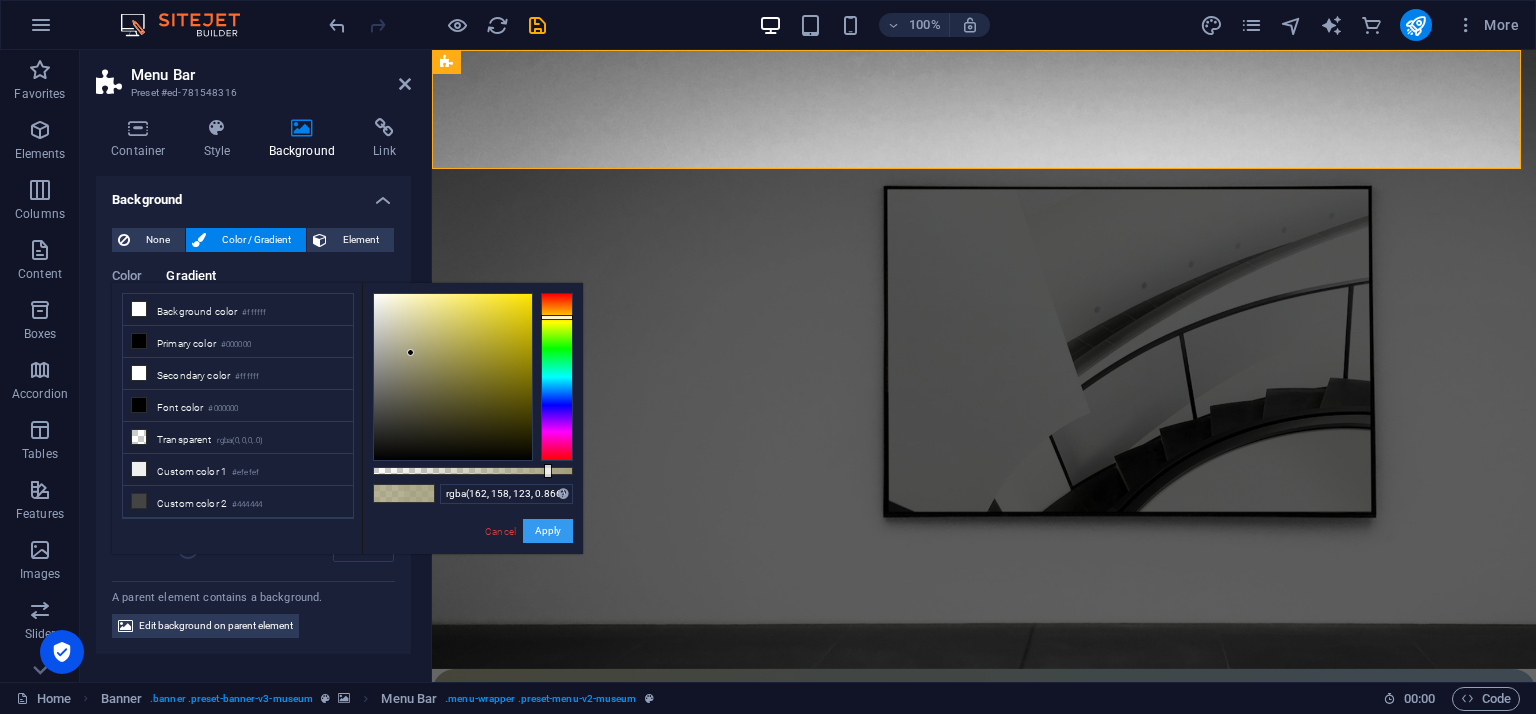 click on "Apply" at bounding box center [548, 531] 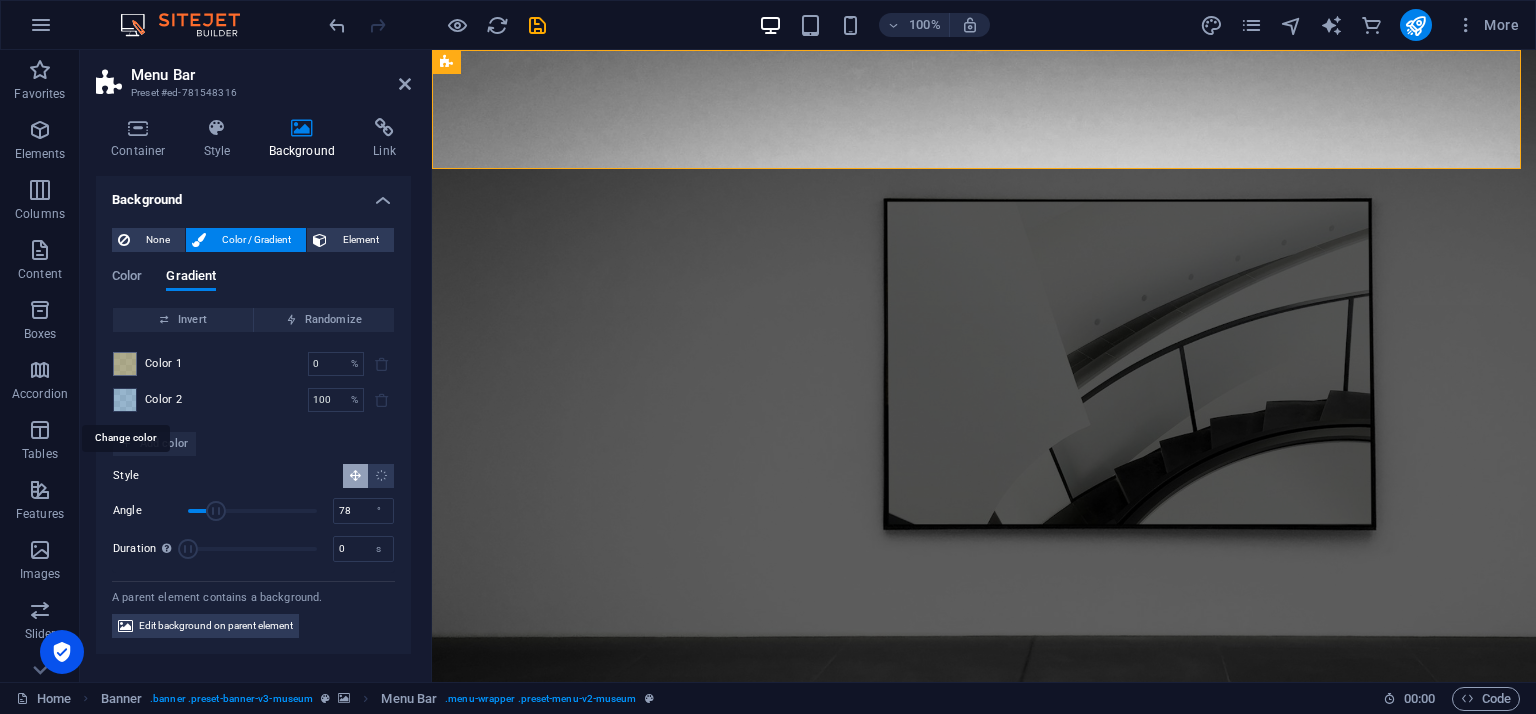 click at bounding box center [125, 400] 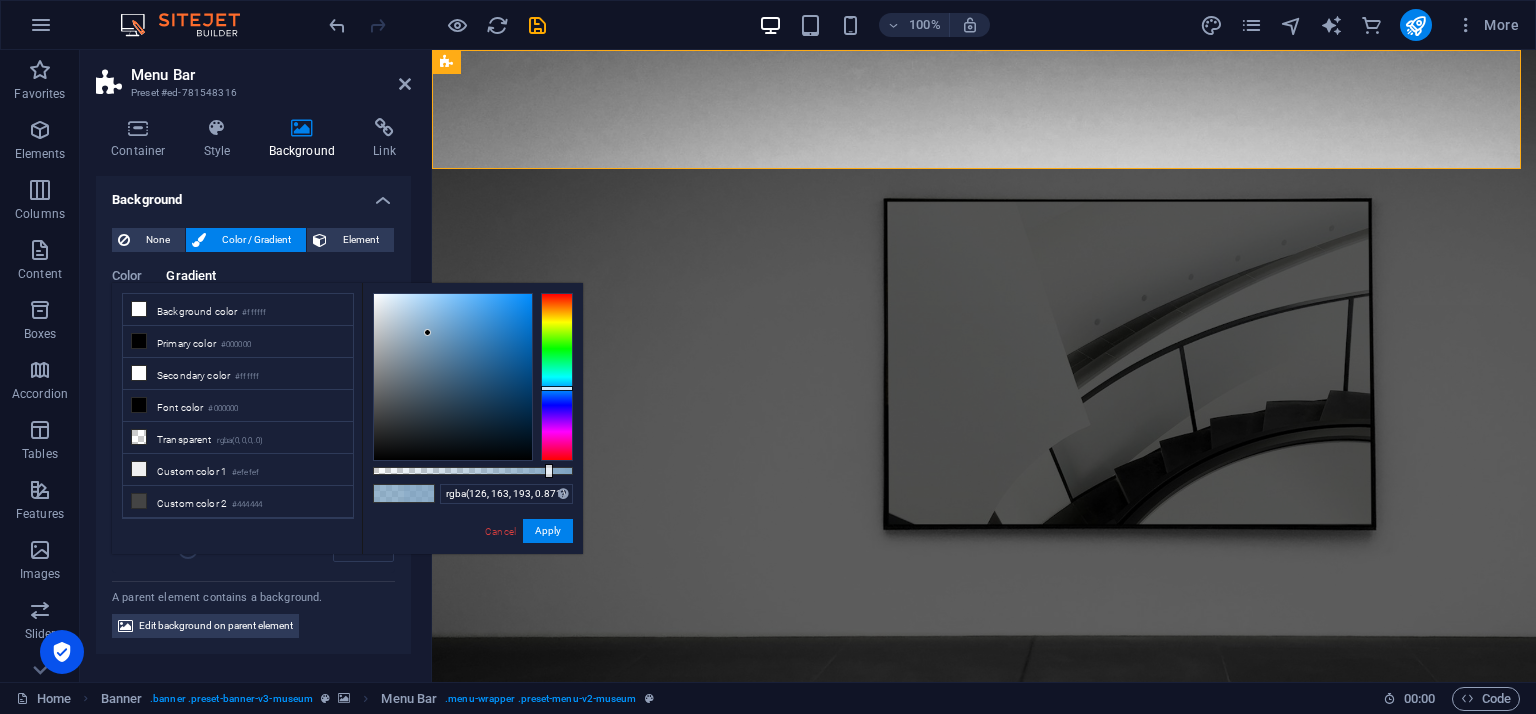 type on "rgba(126, 163, 193, 0.866)" 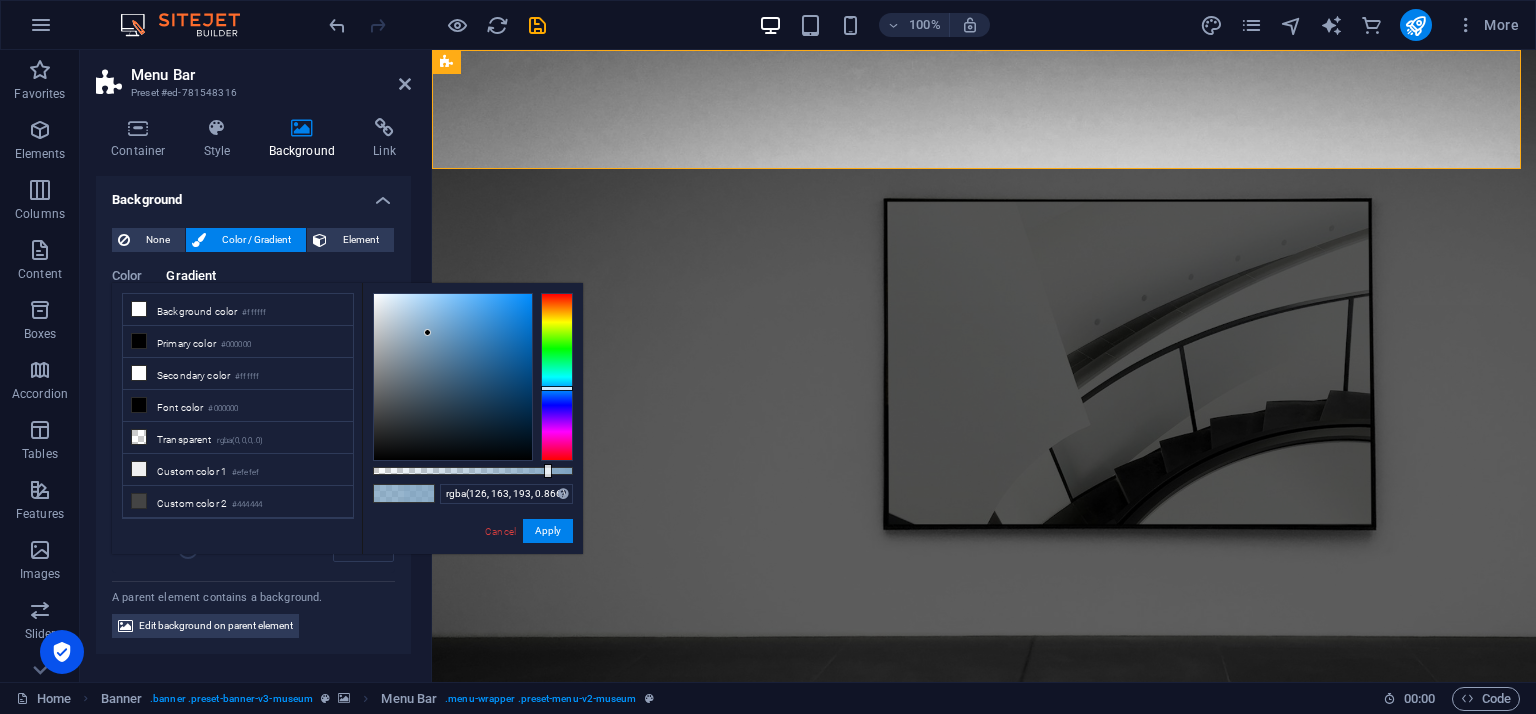 drag, startPoint x: 534, startPoint y: 473, endPoint x: 546, endPoint y: 473, distance: 12 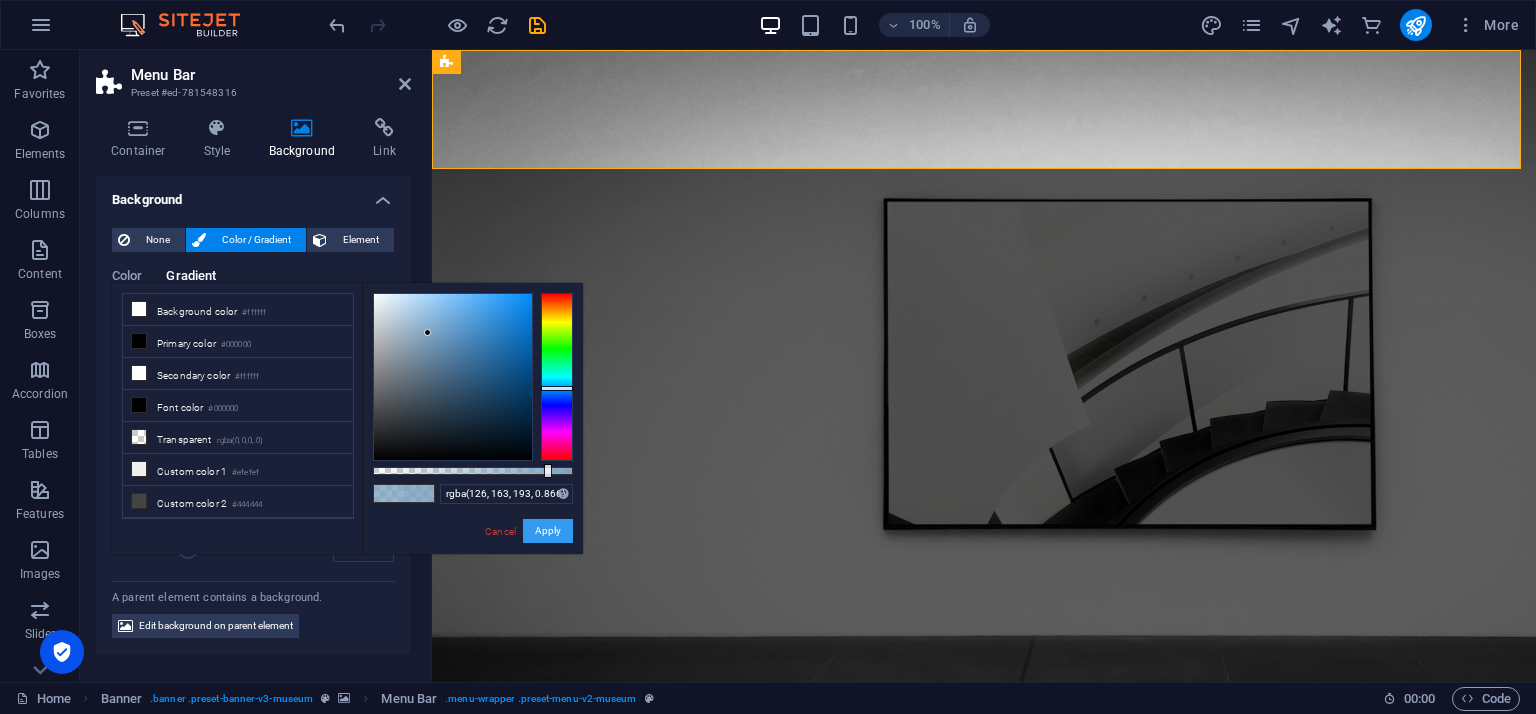 click on "Apply" at bounding box center (548, 531) 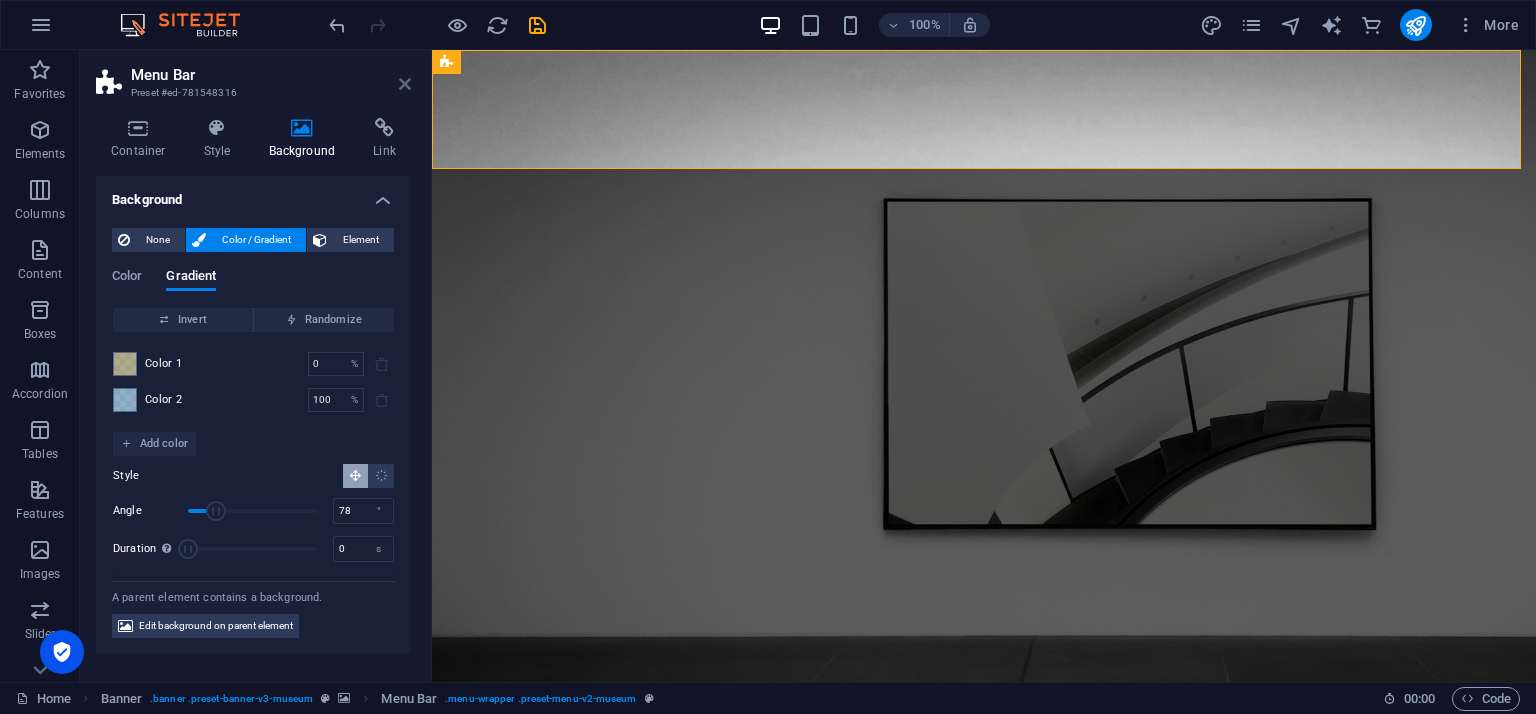 click at bounding box center (405, 84) 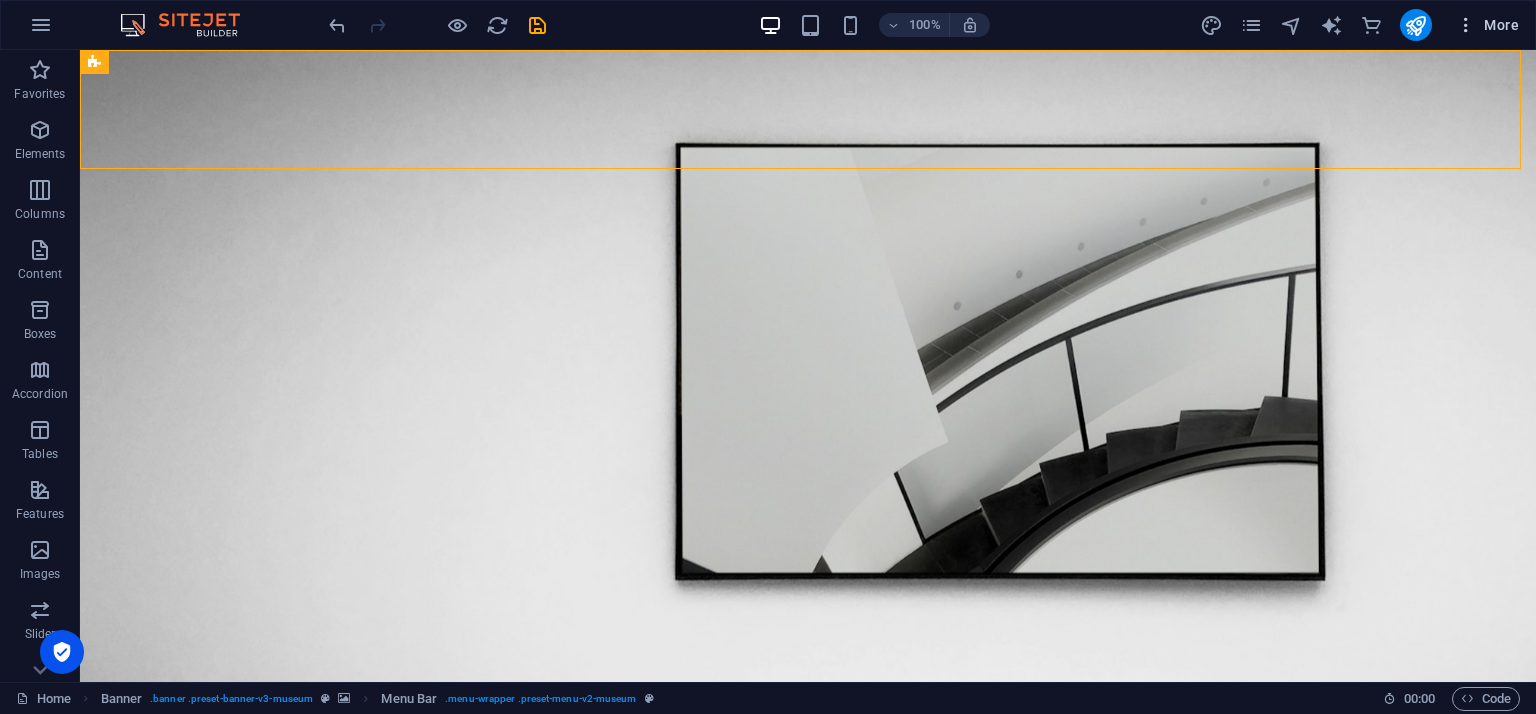 click at bounding box center [1466, 25] 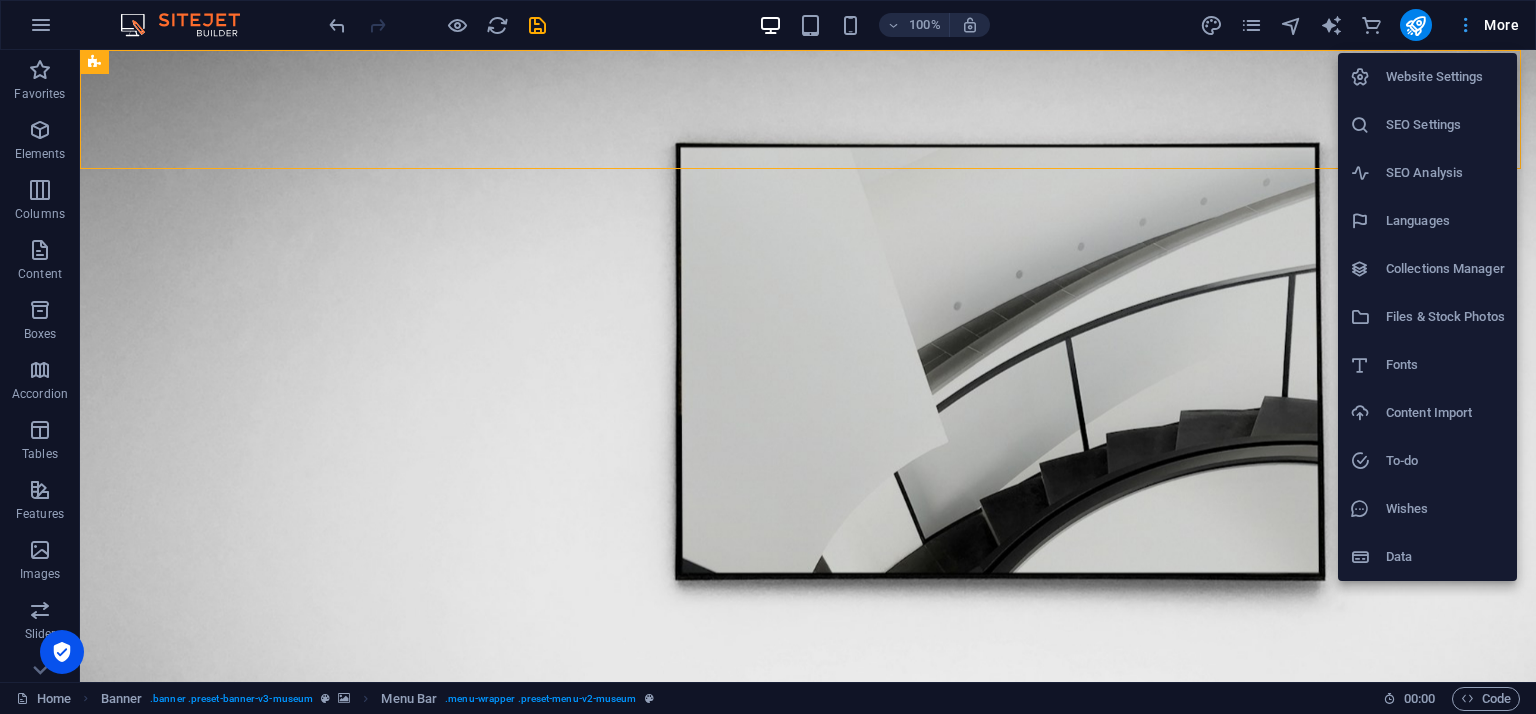 click at bounding box center [768, 357] 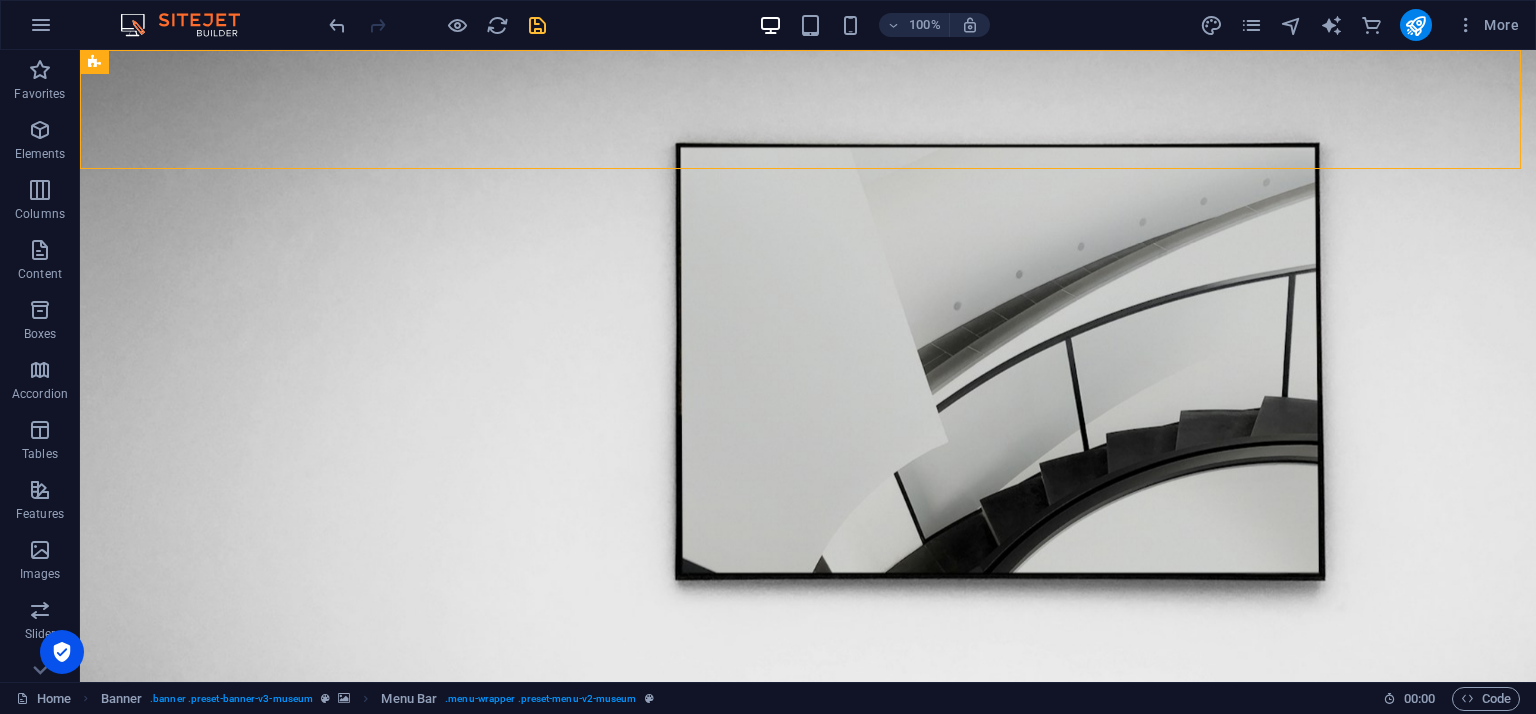 click at bounding box center (537, 25) 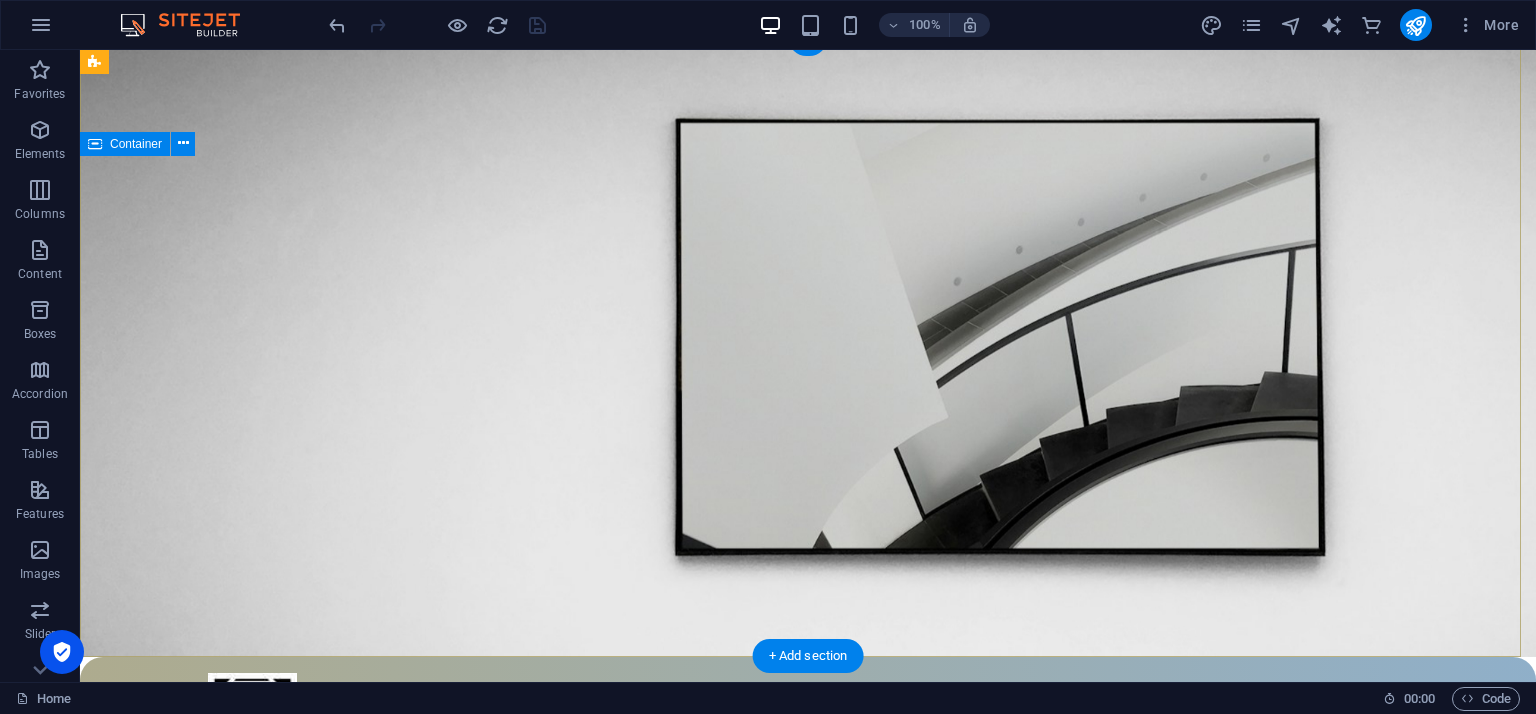 scroll, scrollTop: 0, scrollLeft: 0, axis: both 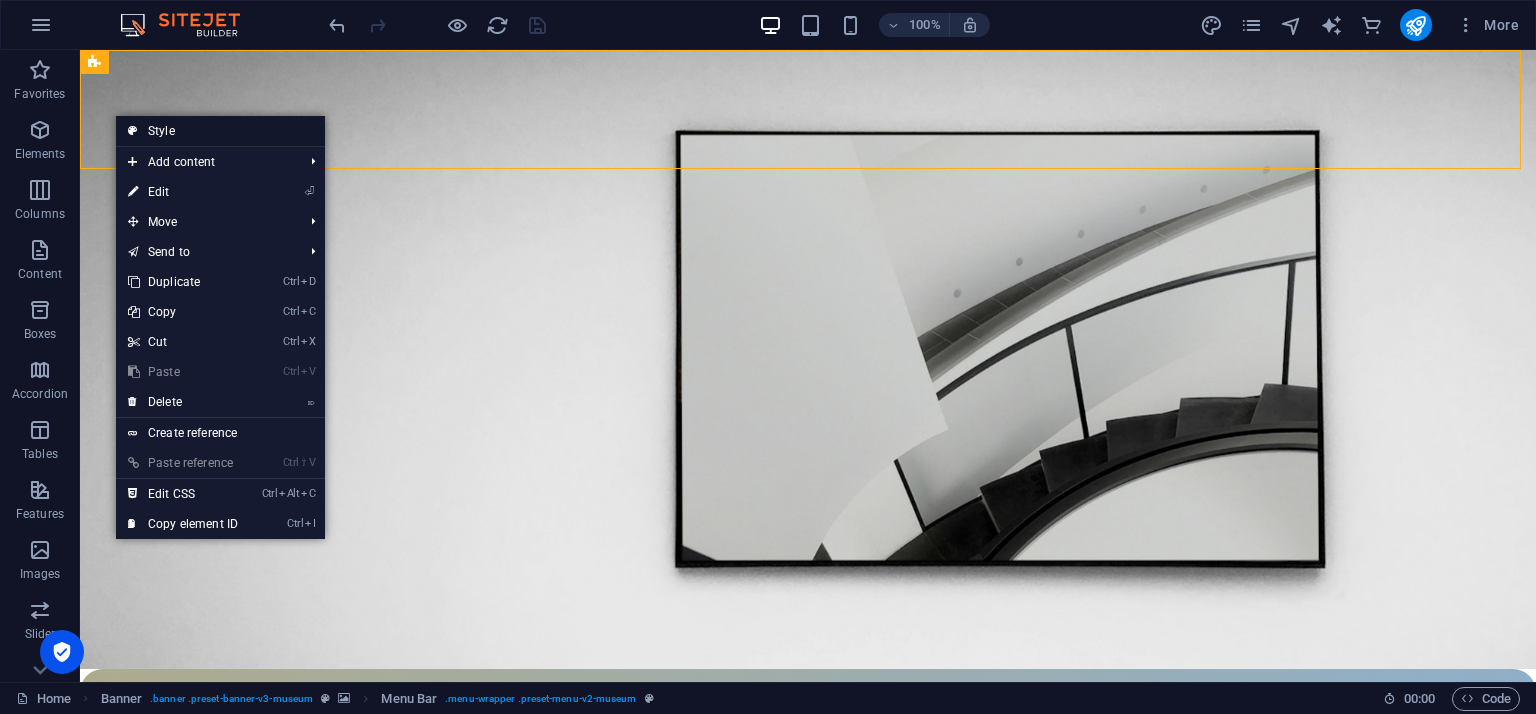 click on "Style" at bounding box center [220, 131] 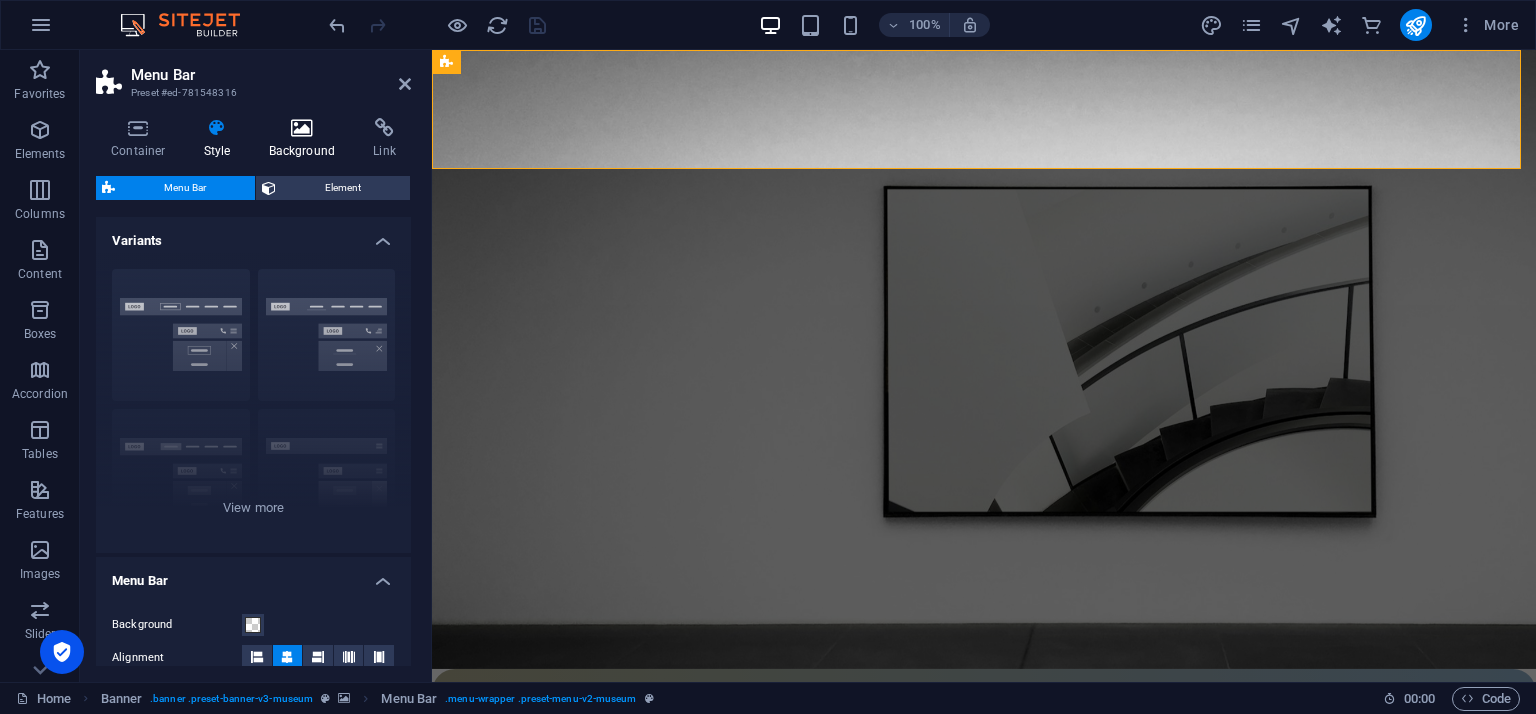 click on "Background" at bounding box center (306, 139) 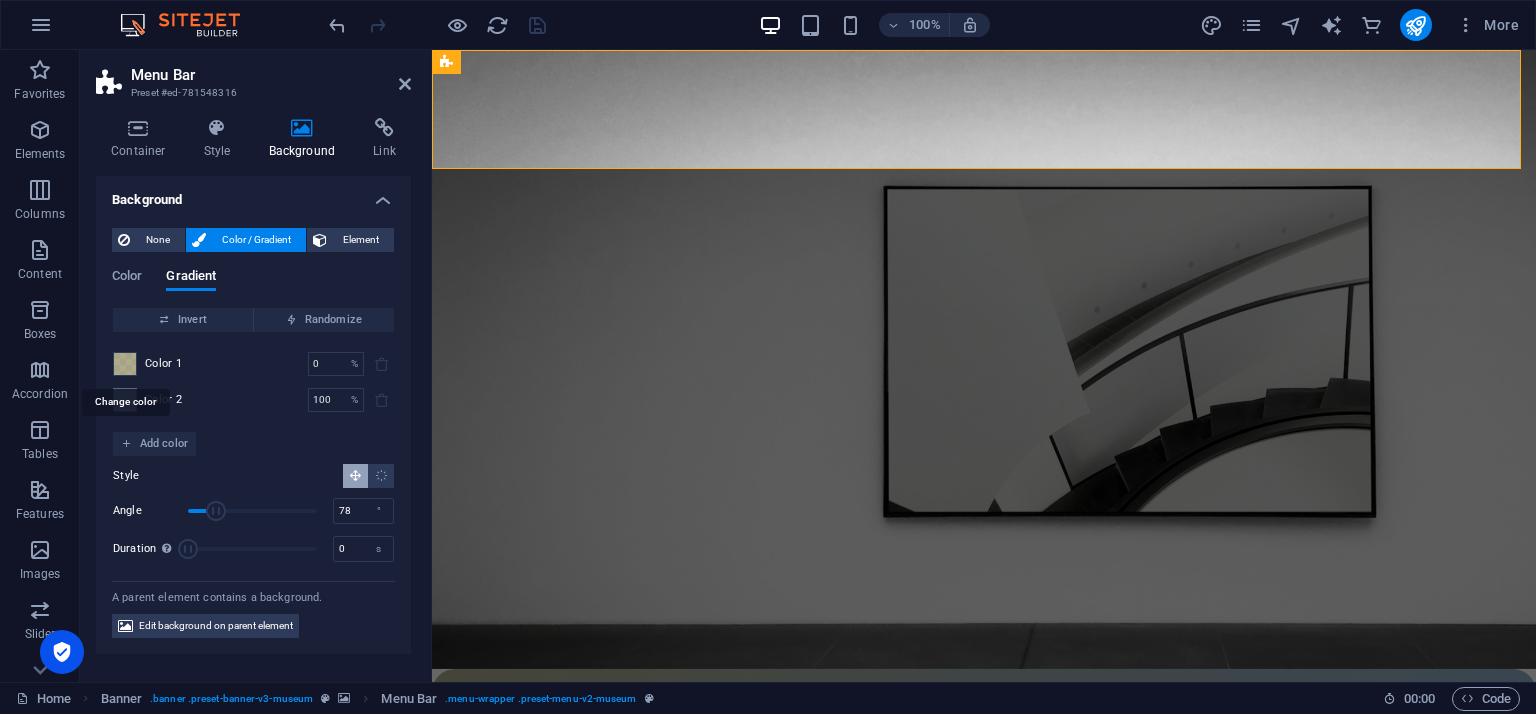 click at bounding box center (125, 364) 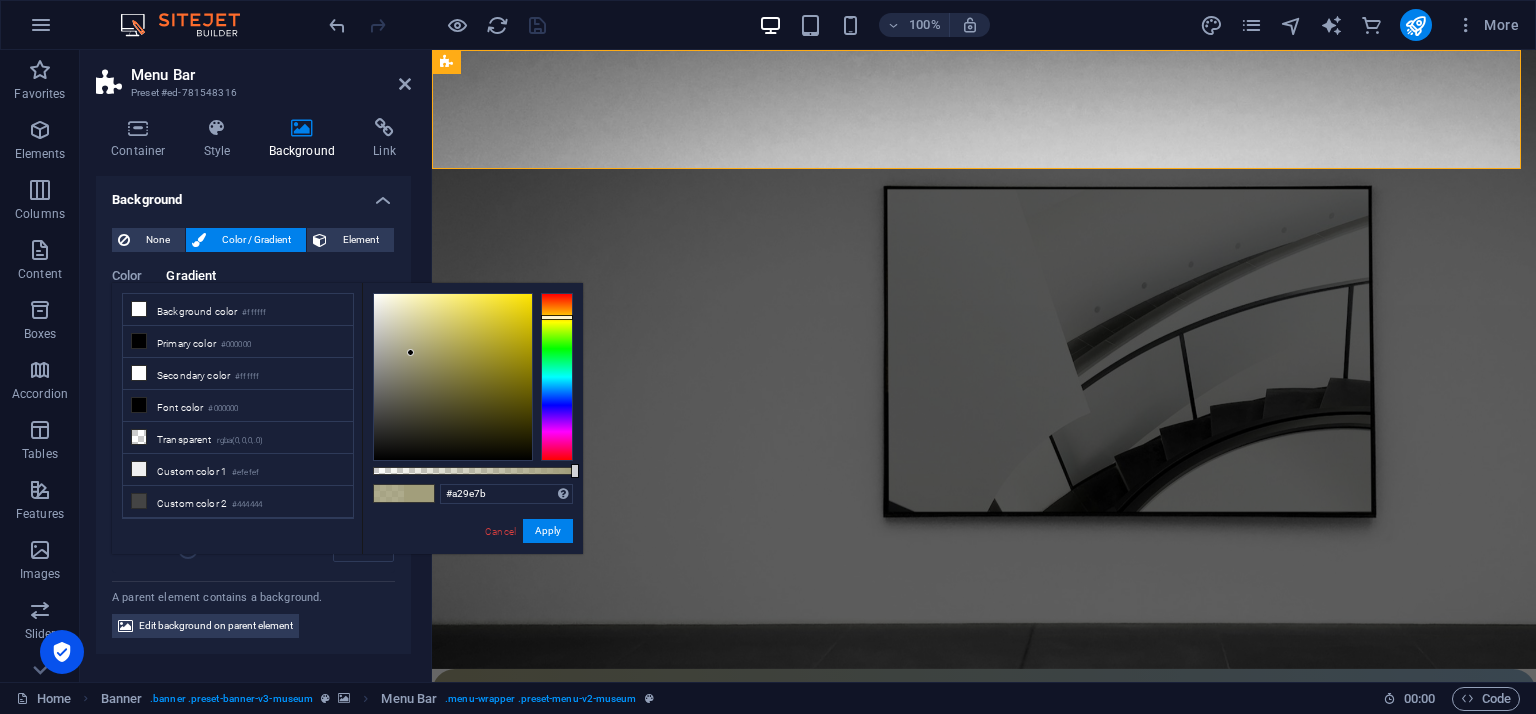 drag, startPoint x: 547, startPoint y: 470, endPoint x: 596, endPoint y: 469, distance: 49.010204 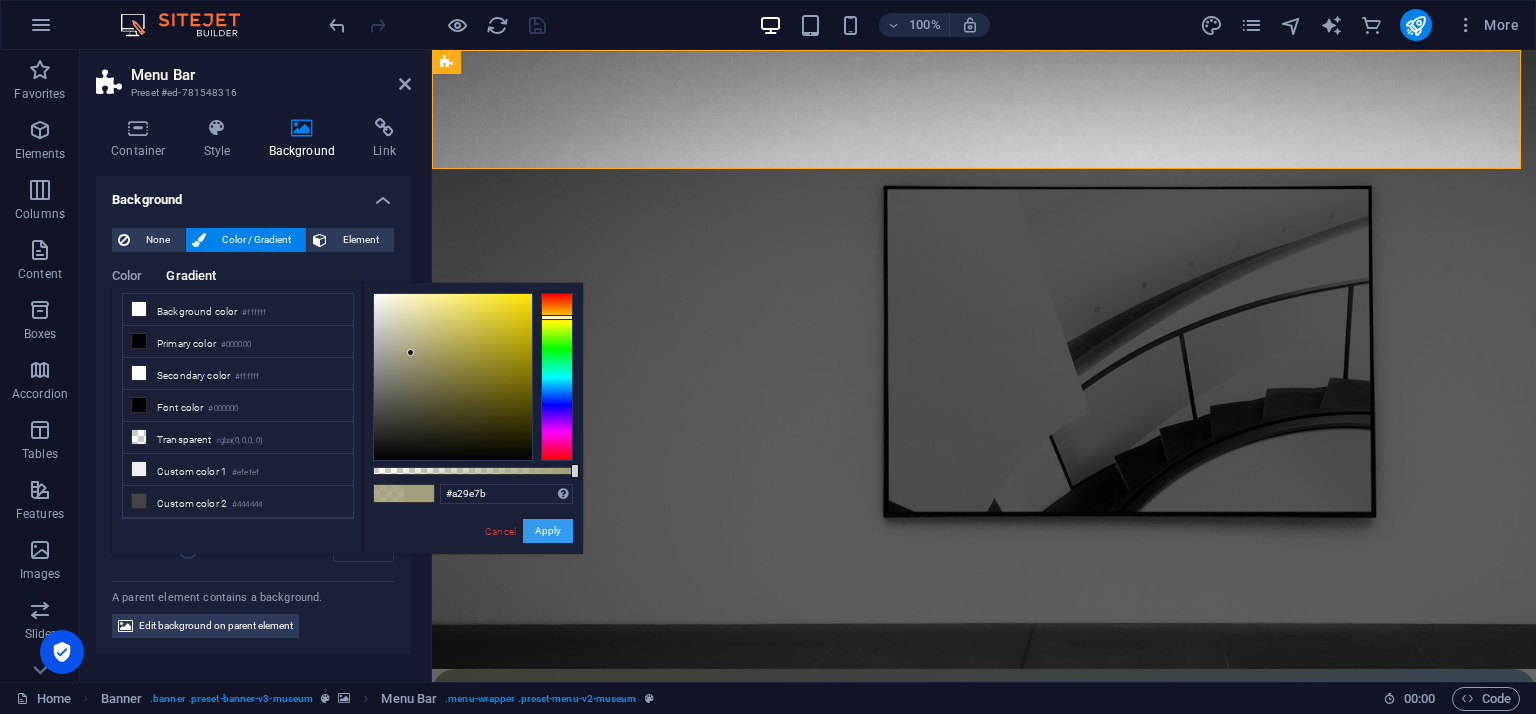 click on "Apply" at bounding box center (548, 531) 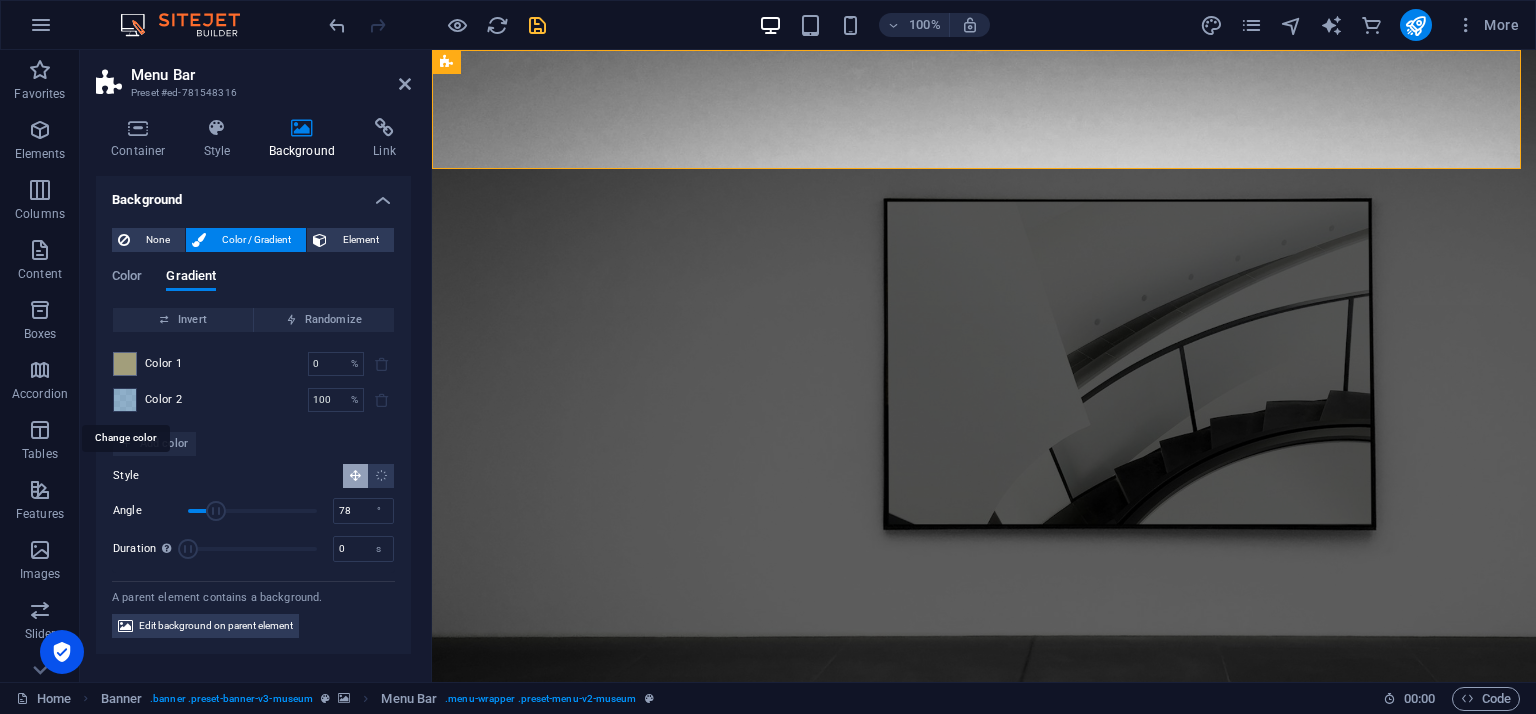 click at bounding box center (125, 400) 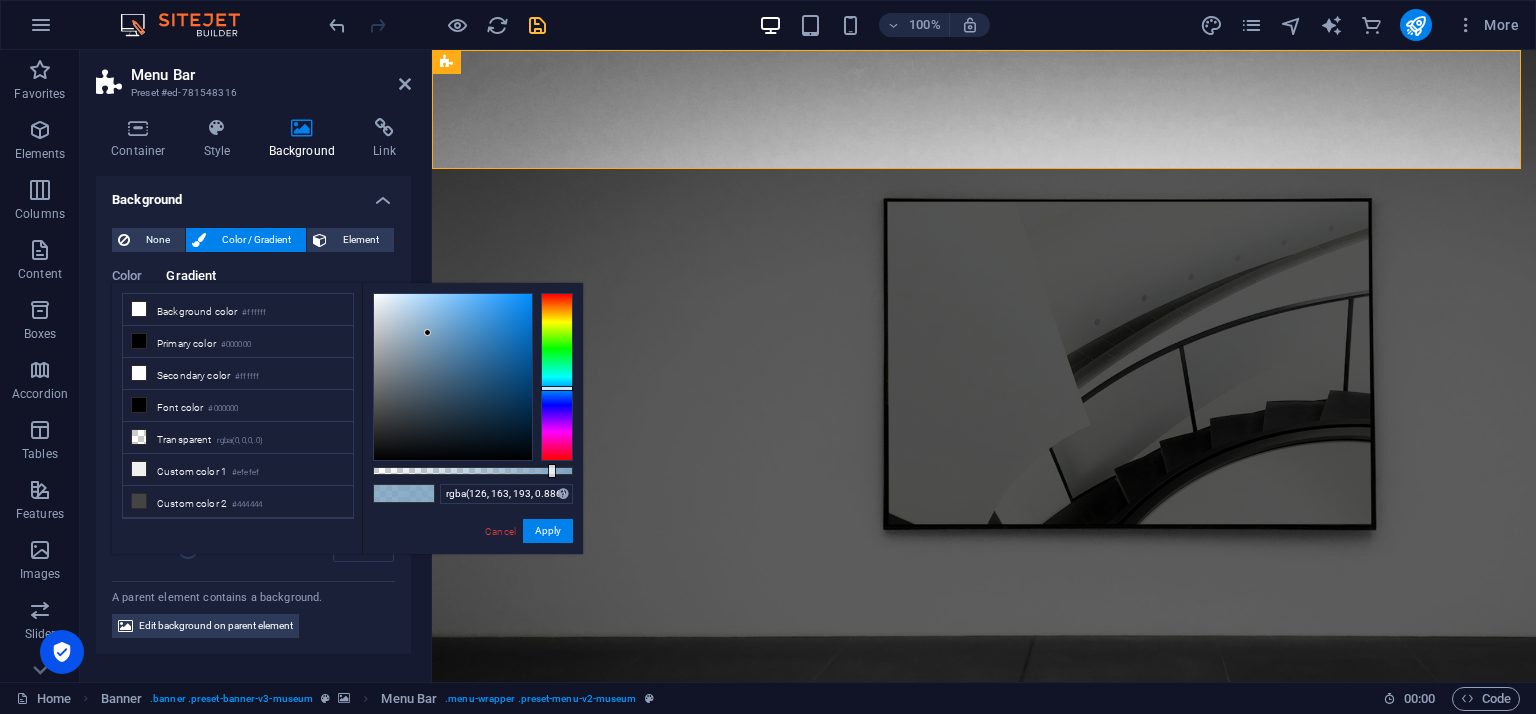 type on "#7ea3c1" 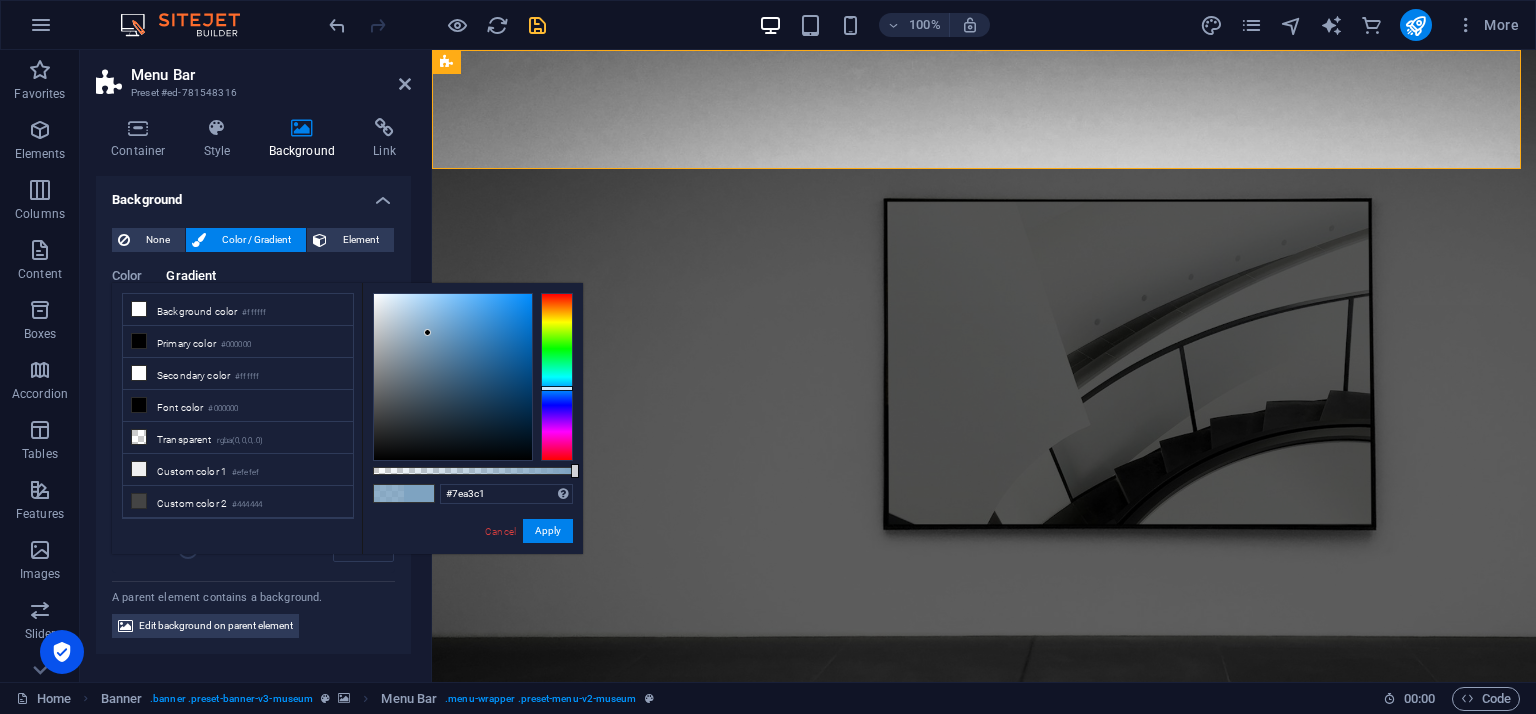 drag, startPoint x: 550, startPoint y: 471, endPoint x: 593, endPoint y: 473, distance: 43.046486 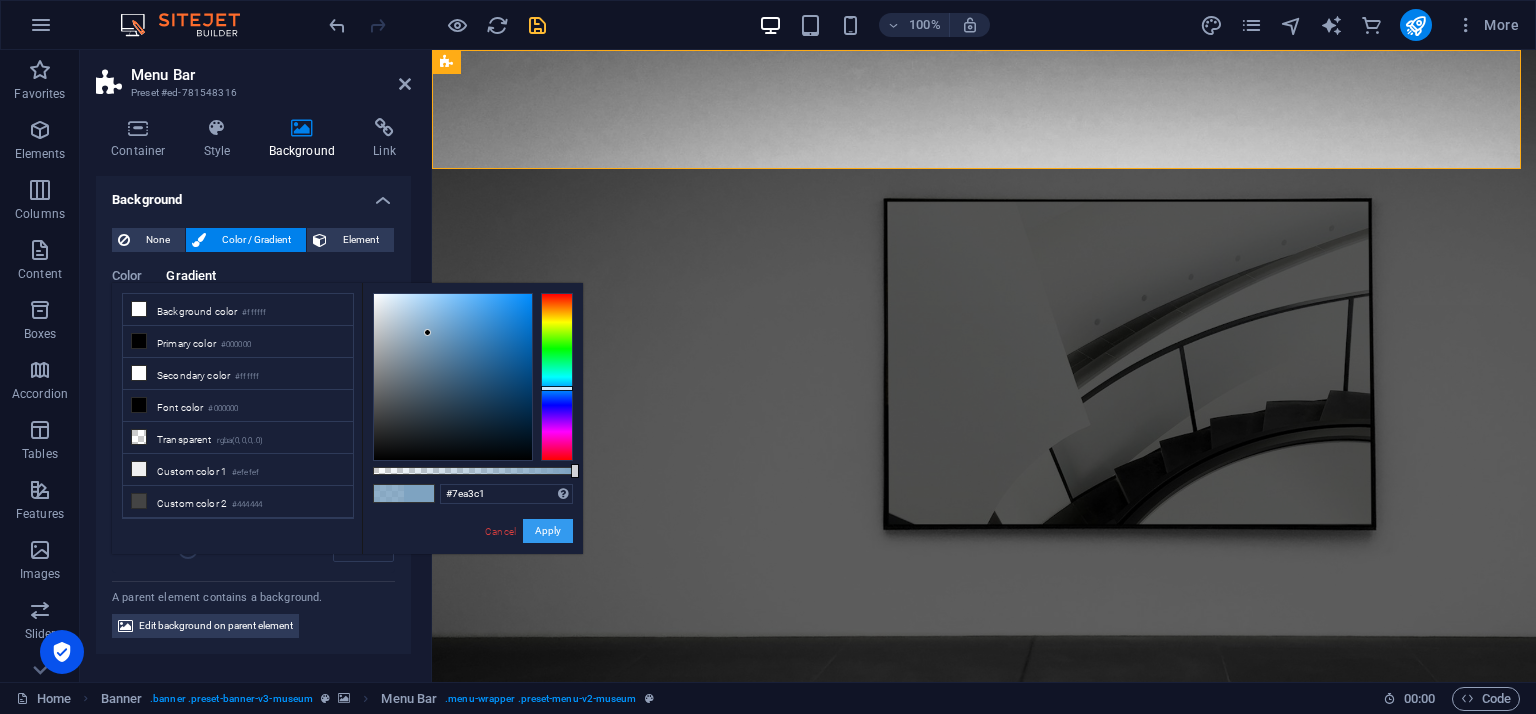 click on "Apply" at bounding box center [548, 531] 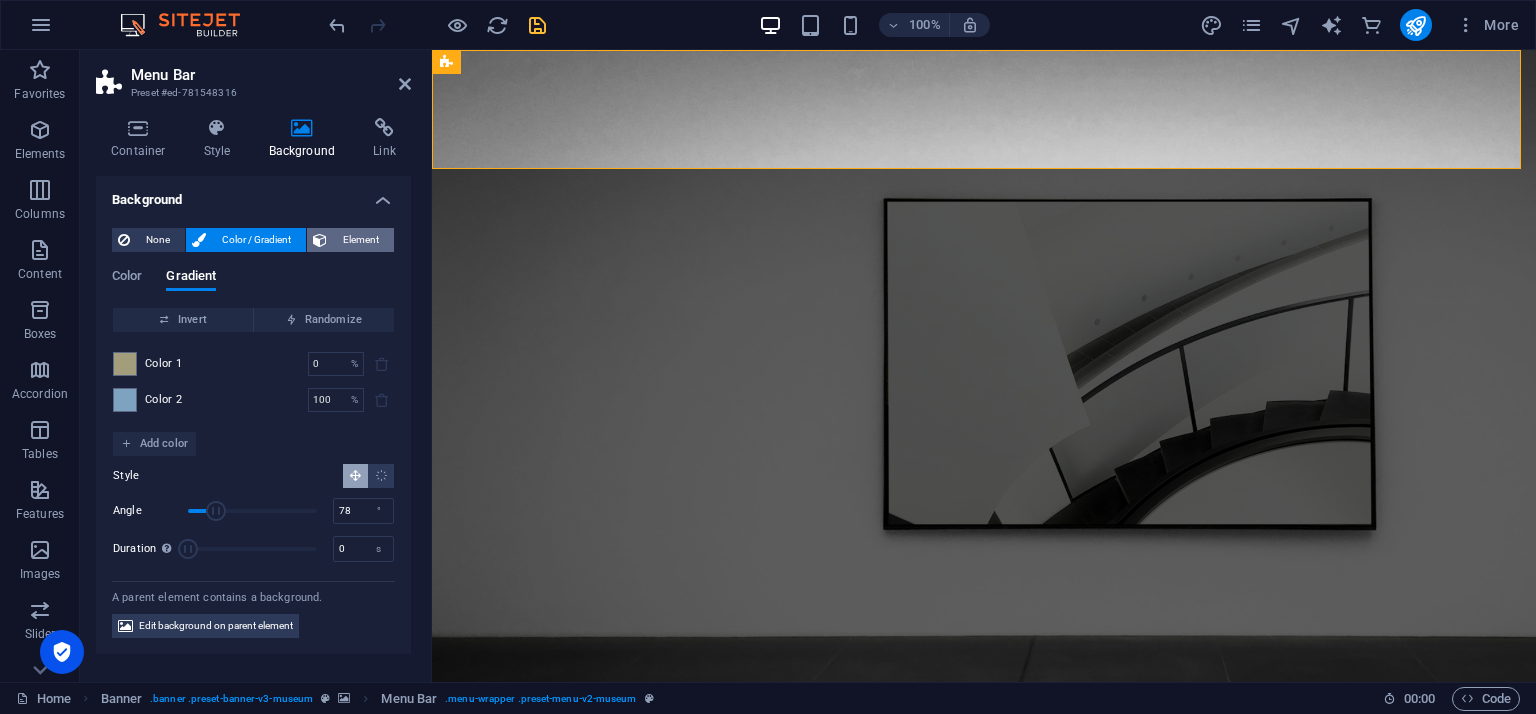 click on "Element" at bounding box center [360, 240] 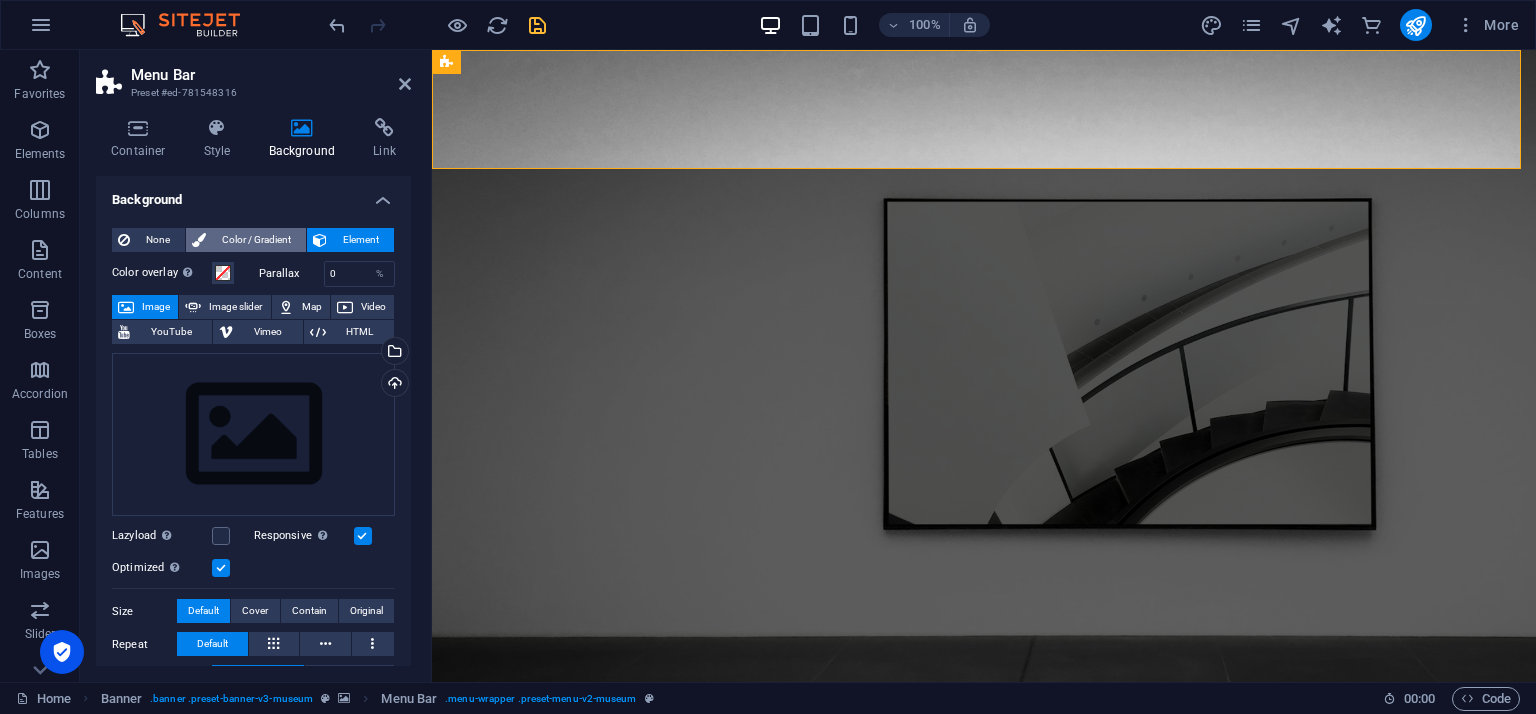 click on "Color / Gradient" at bounding box center [256, 240] 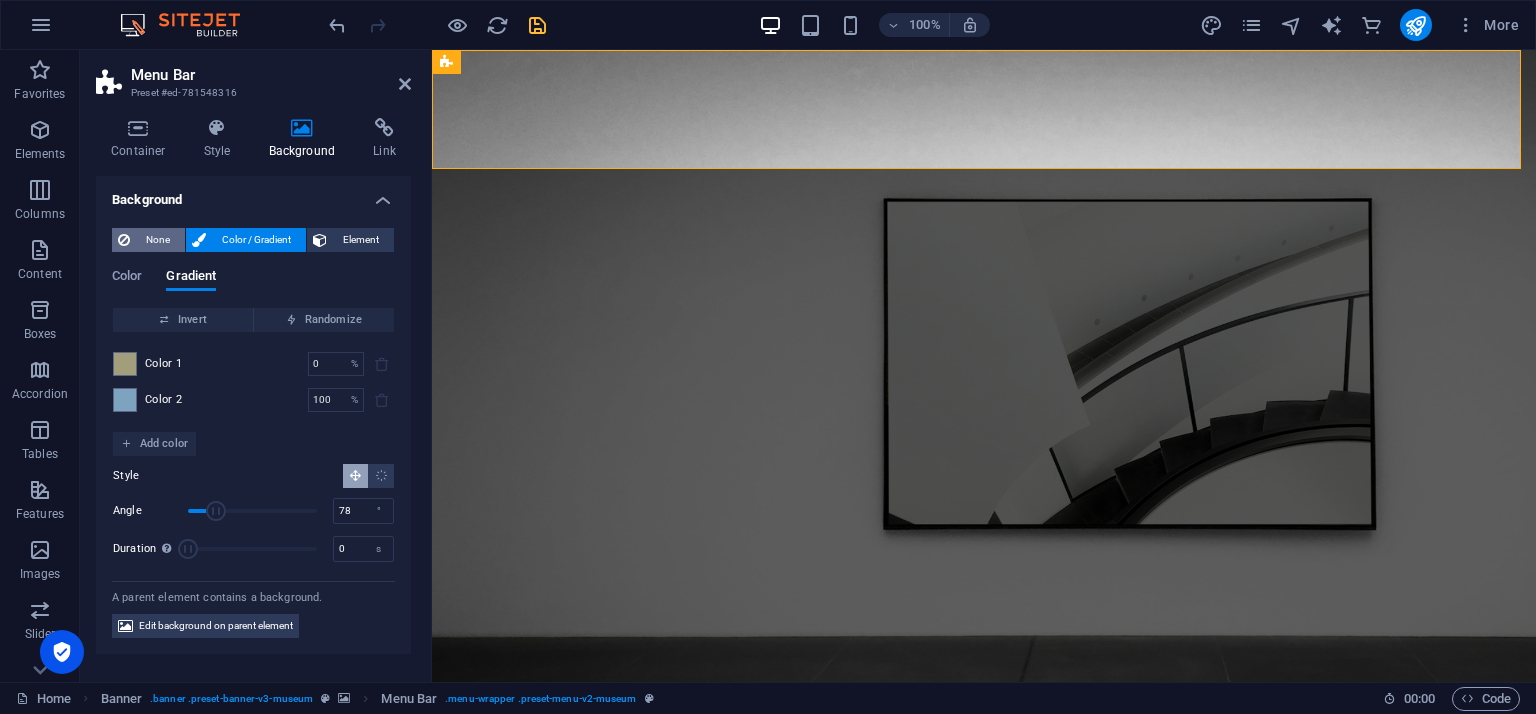 click on "None" at bounding box center [157, 240] 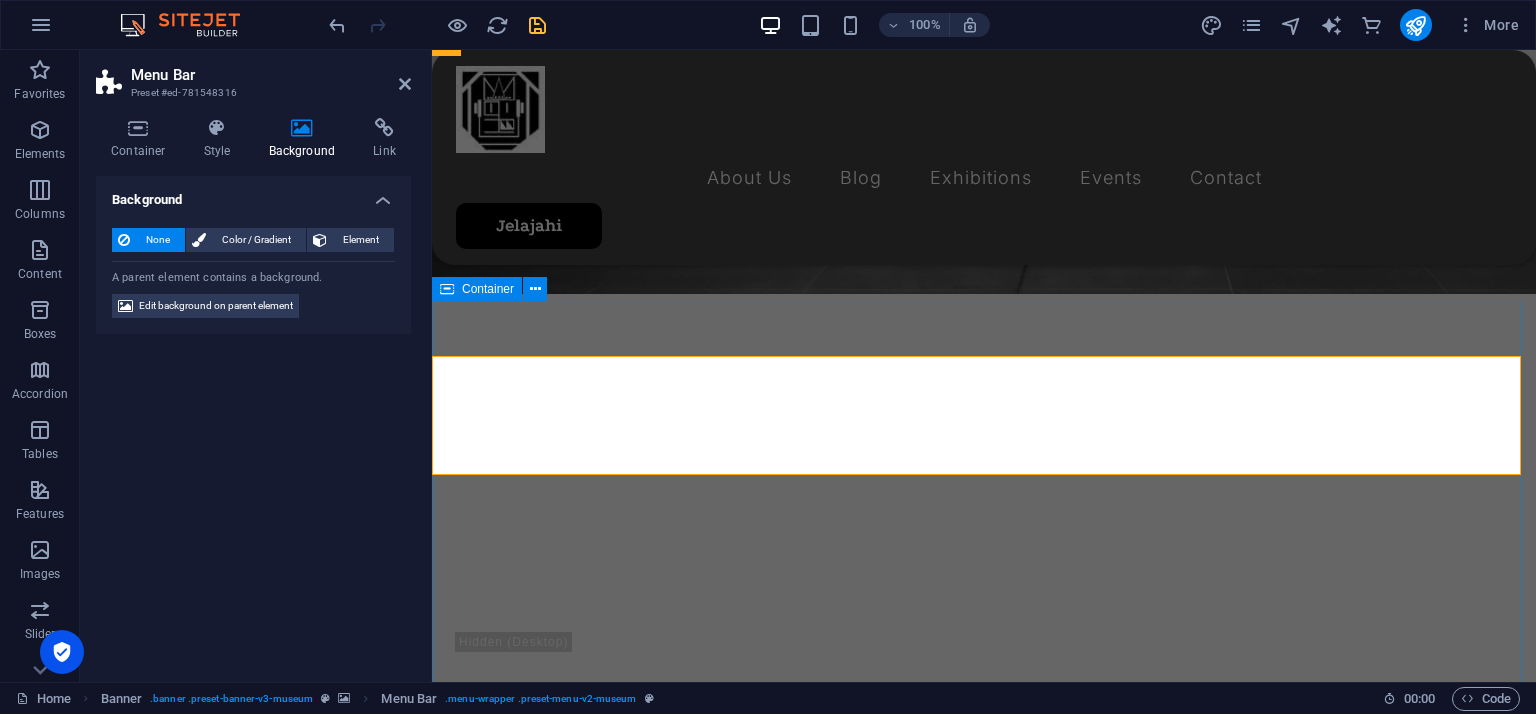 scroll, scrollTop: 0, scrollLeft: 0, axis: both 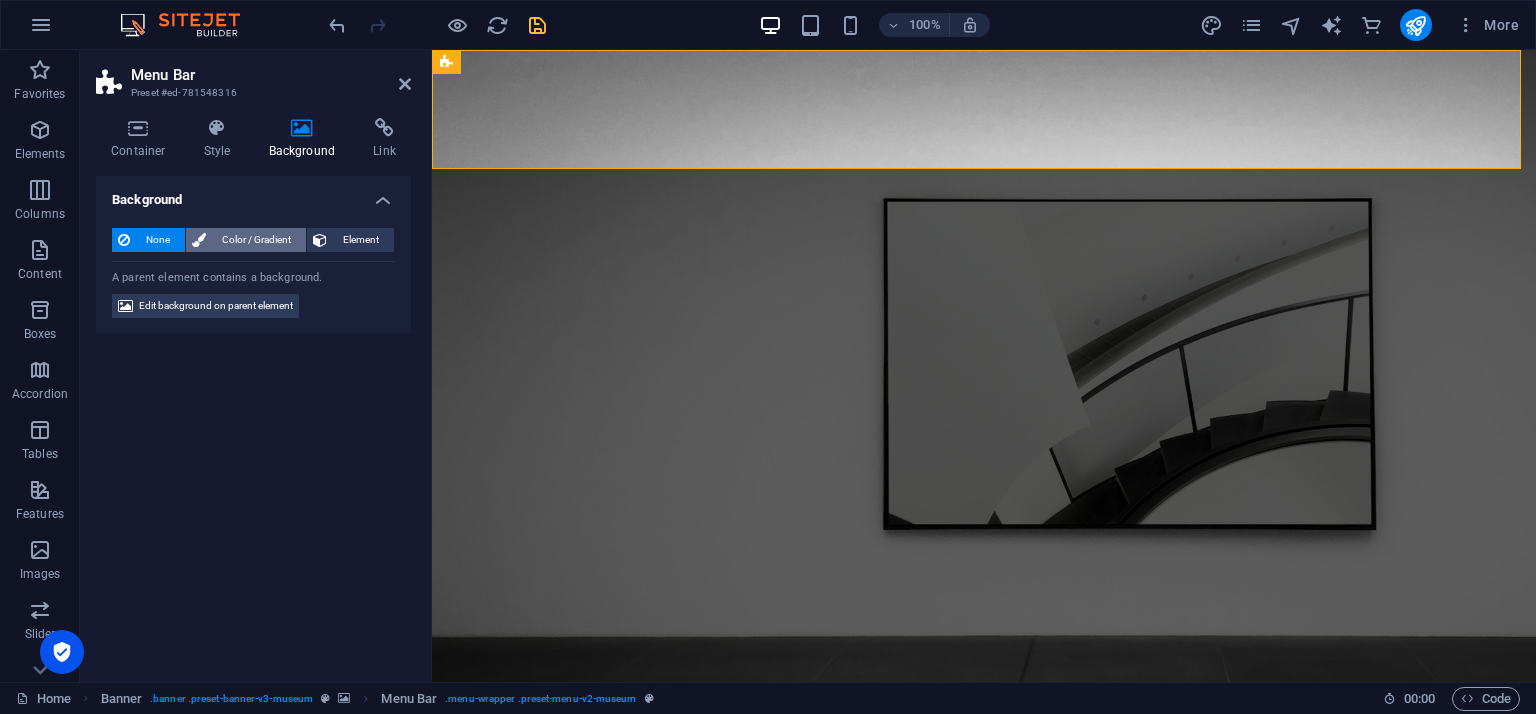 click on "Color / Gradient" at bounding box center (256, 240) 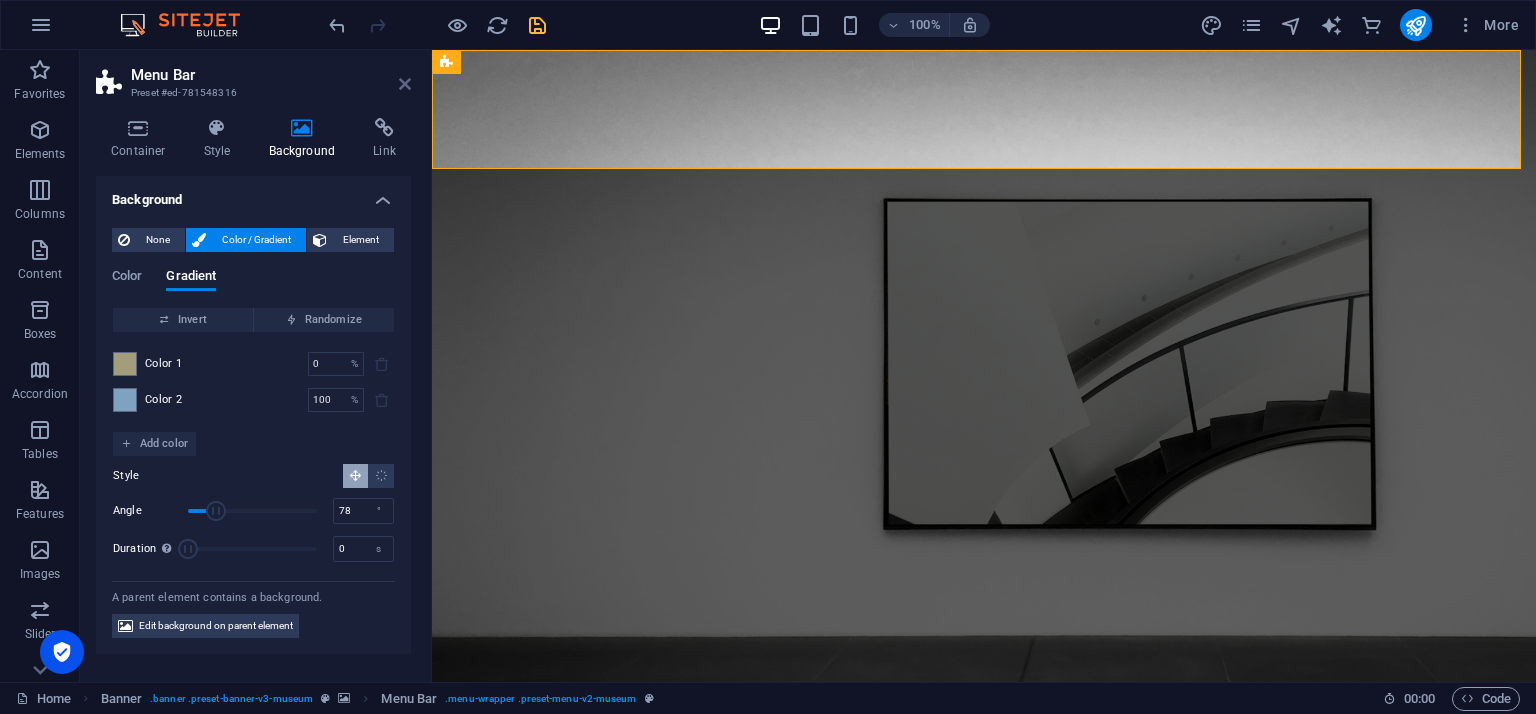 click at bounding box center [405, 84] 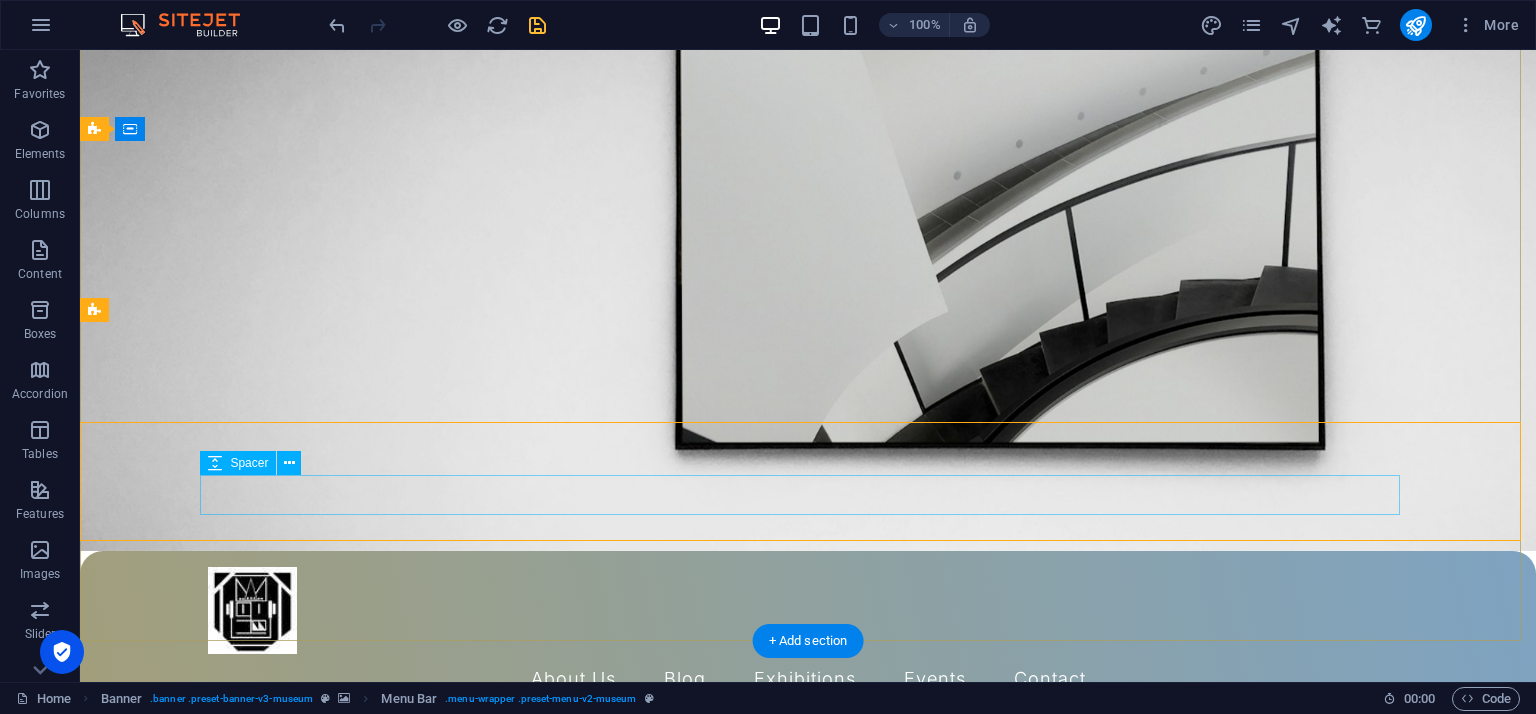 scroll, scrollTop: 0, scrollLeft: 0, axis: both 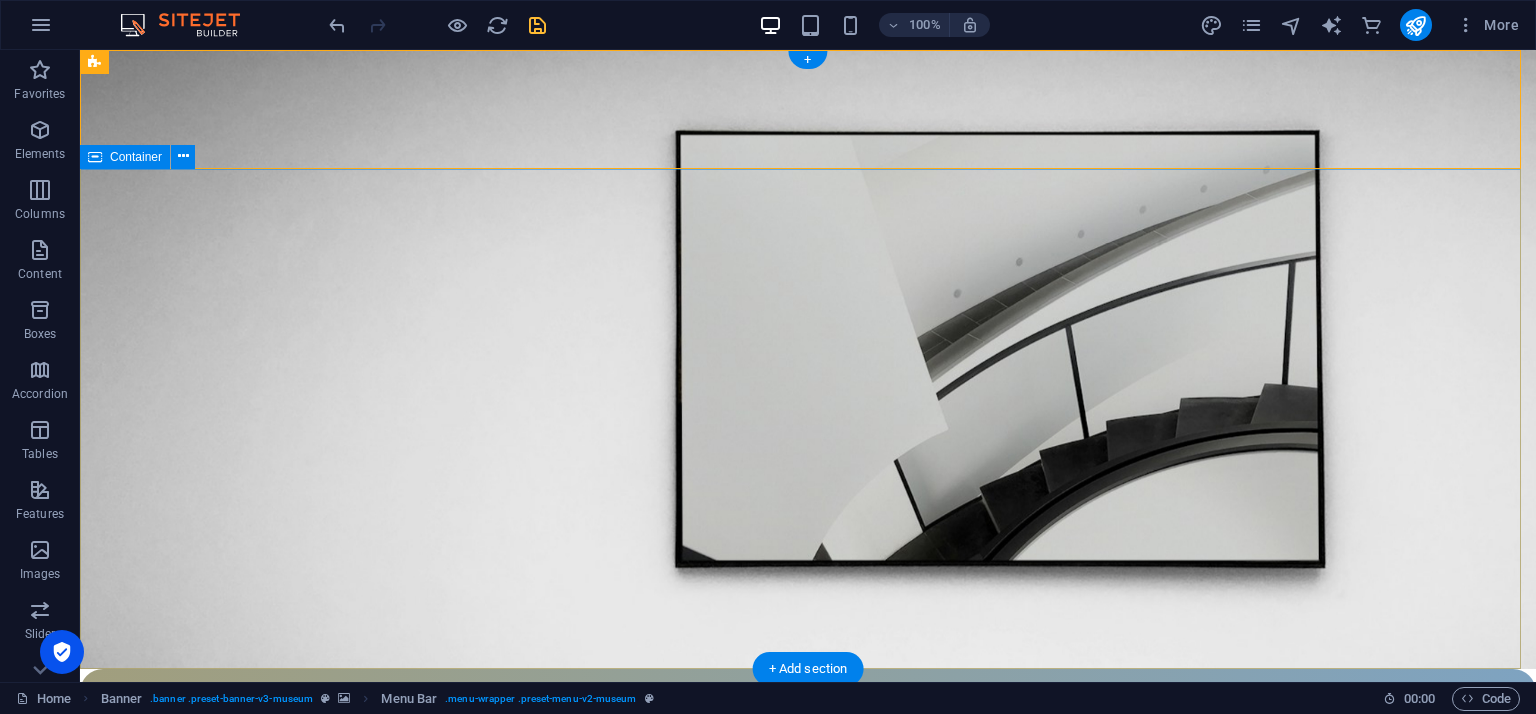 click on "The best art exhibitions Lorem ipsum dolor sit amet, consectetur adipiscing elit, sed do eiusmod tempor incididunt ut labore Lorem ipsum dolor sit amet, consectetur adipiscing elit, sed do eiusmod tempor incididunt ut labore Explore" at bounding box center (808, 1089) 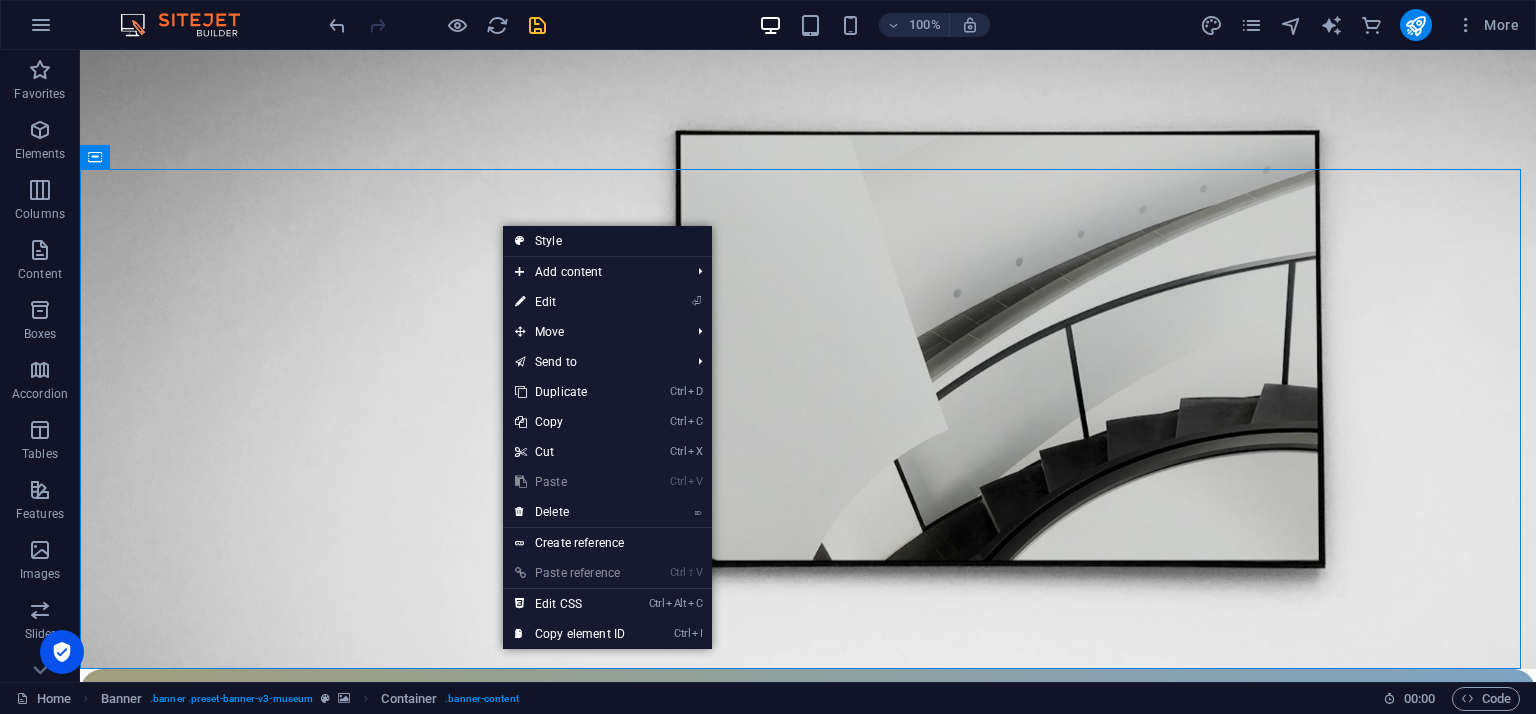 drag, startPoint x: 524, startPoint y: 239, endPoint x: 42, endPoint y: 147, distance: 490.70154 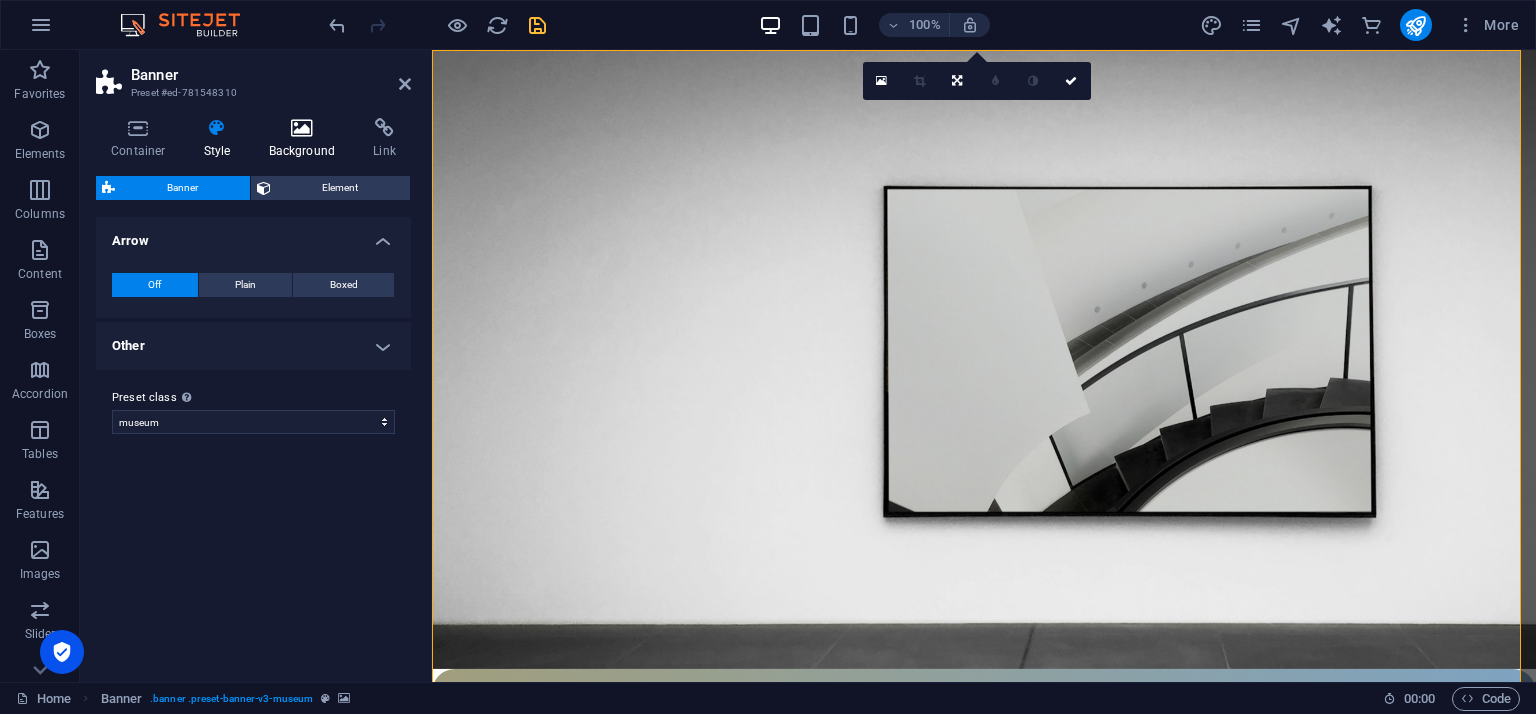 click on "Background" at bounding box center (306, 139) 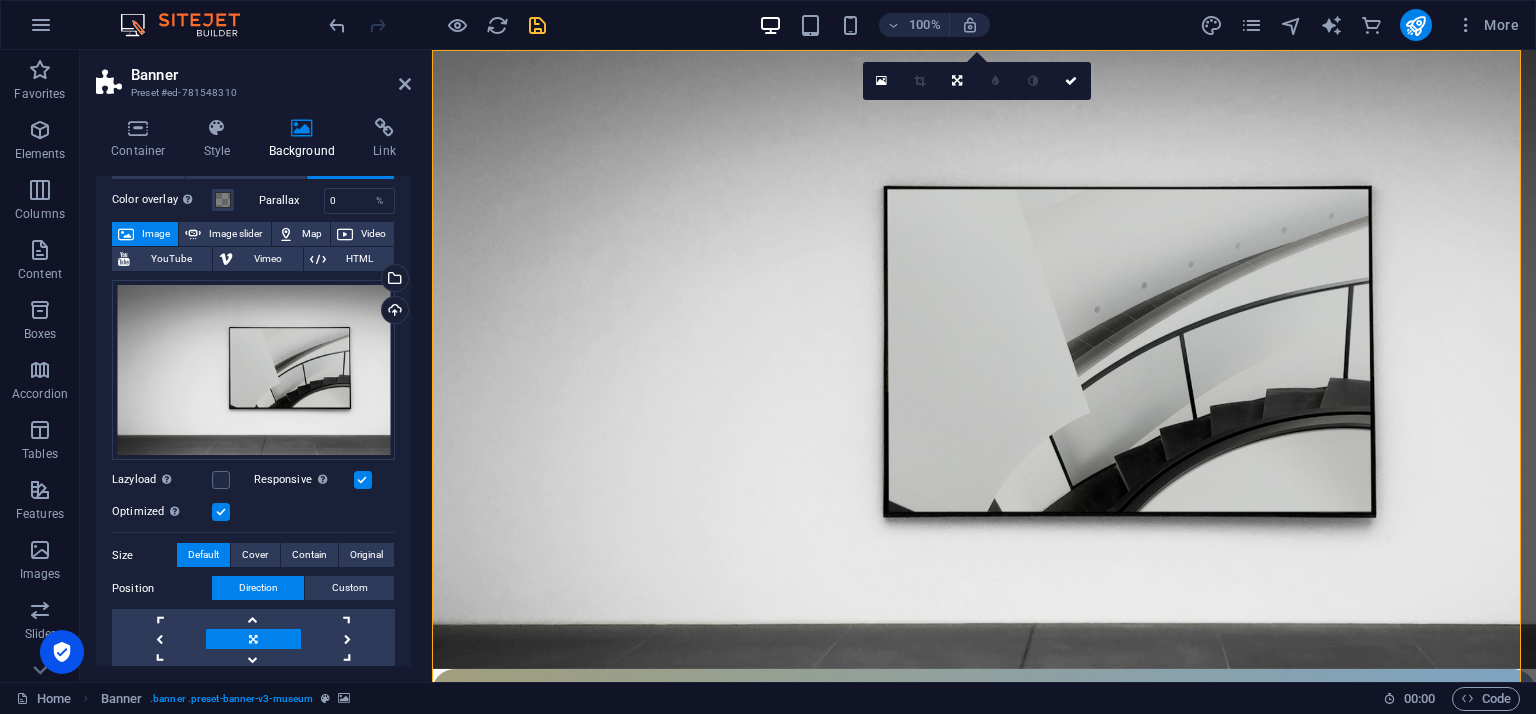 scroll, scrollTop: 0, scrollLeft: 0, axis: both 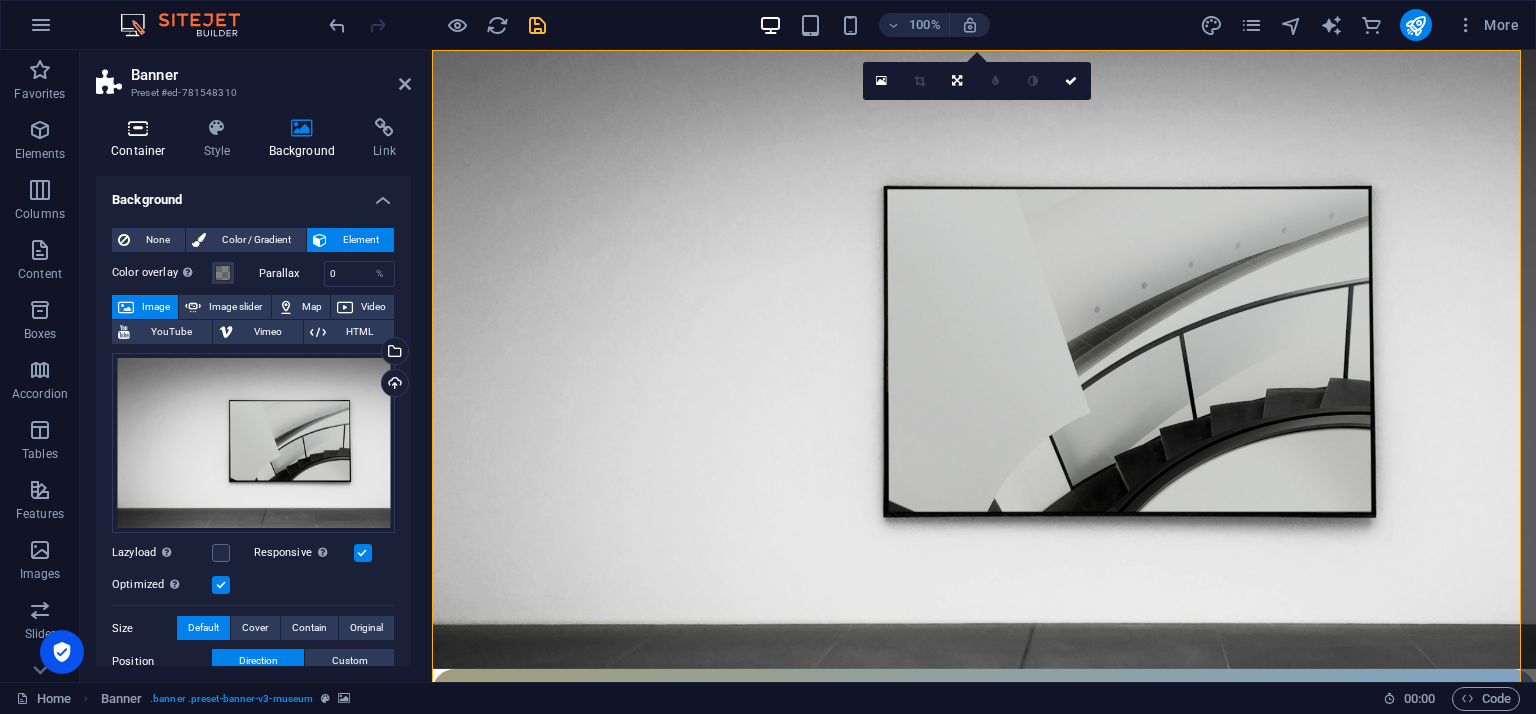 click on "Container" at bounding box center (142, 139) 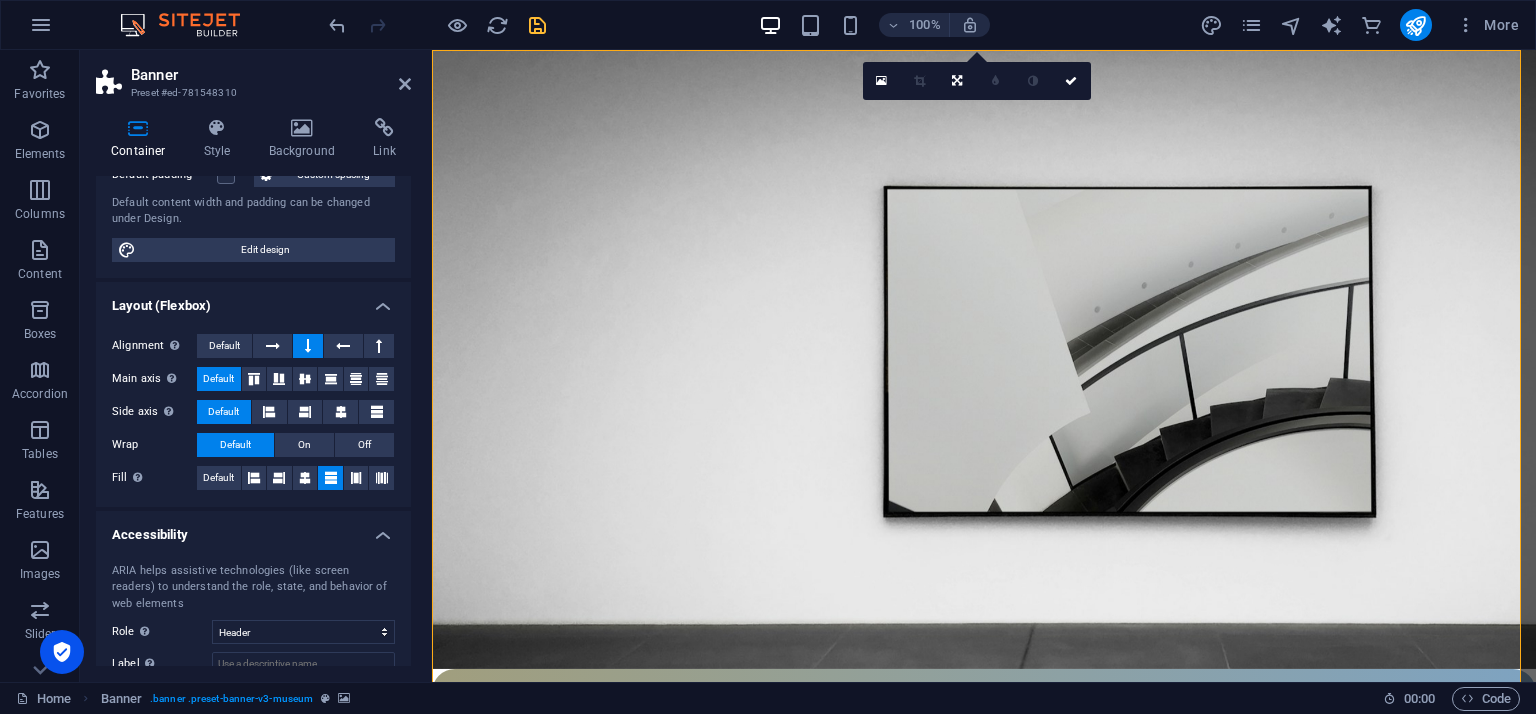 scroll, scrollTop: 0, scrollLeft: 0, axis: both 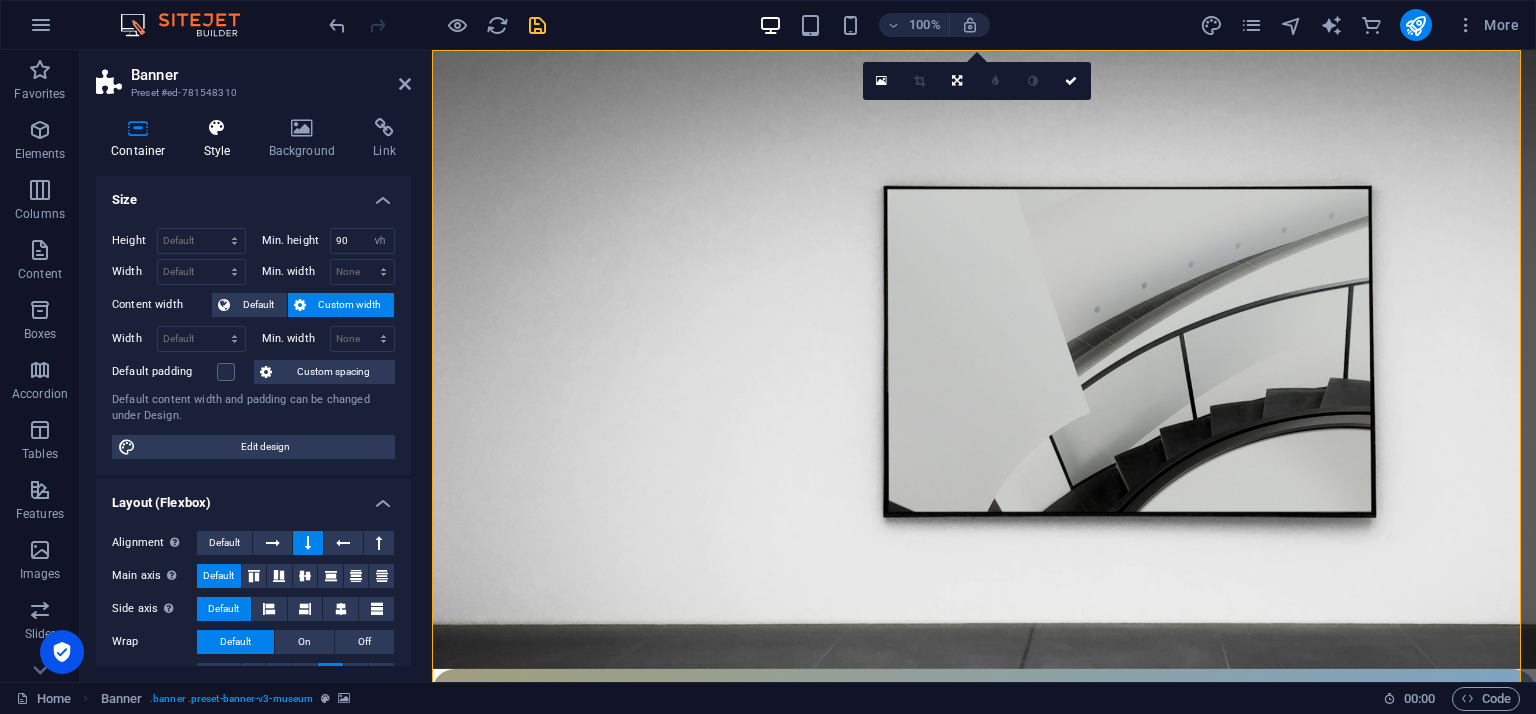 click at bounding box center [217, 128] 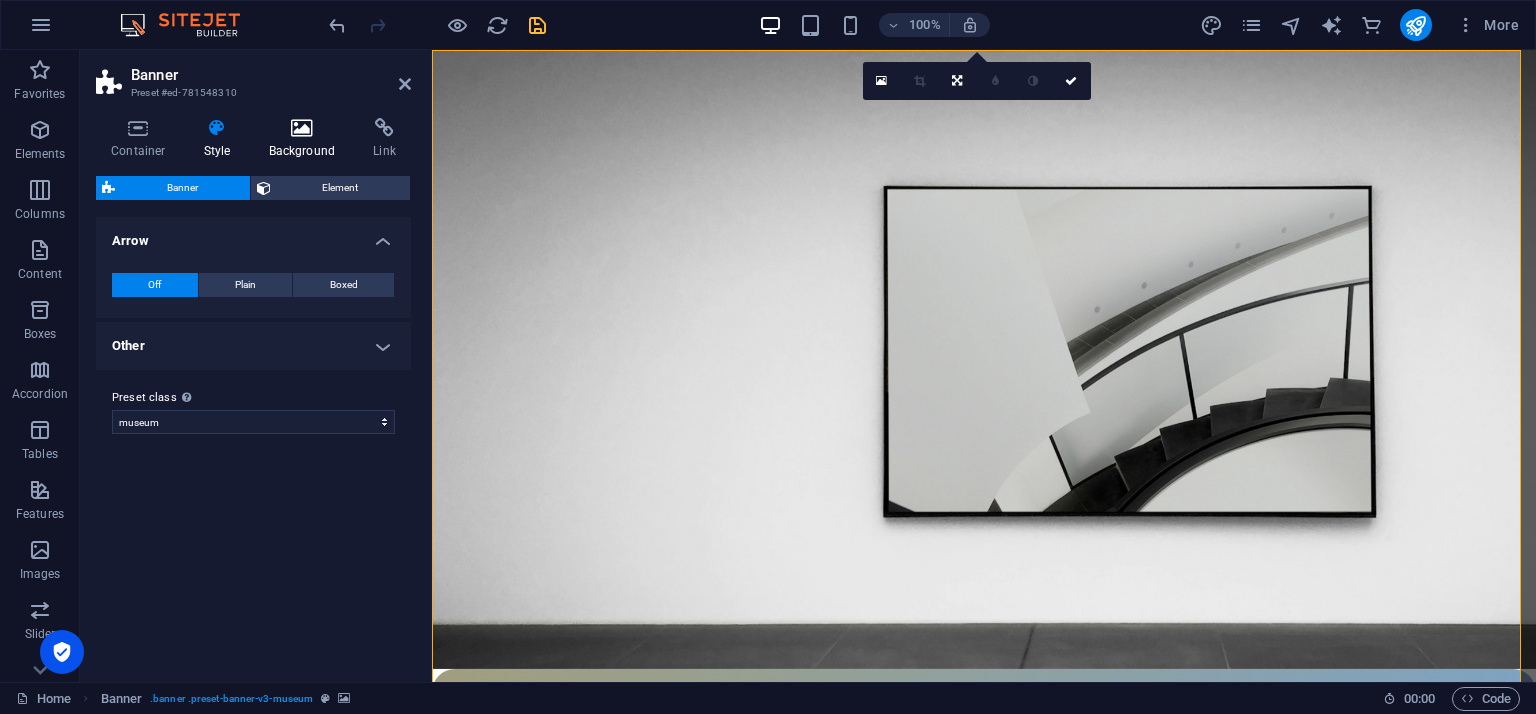 click at bounding box center [302, 128] 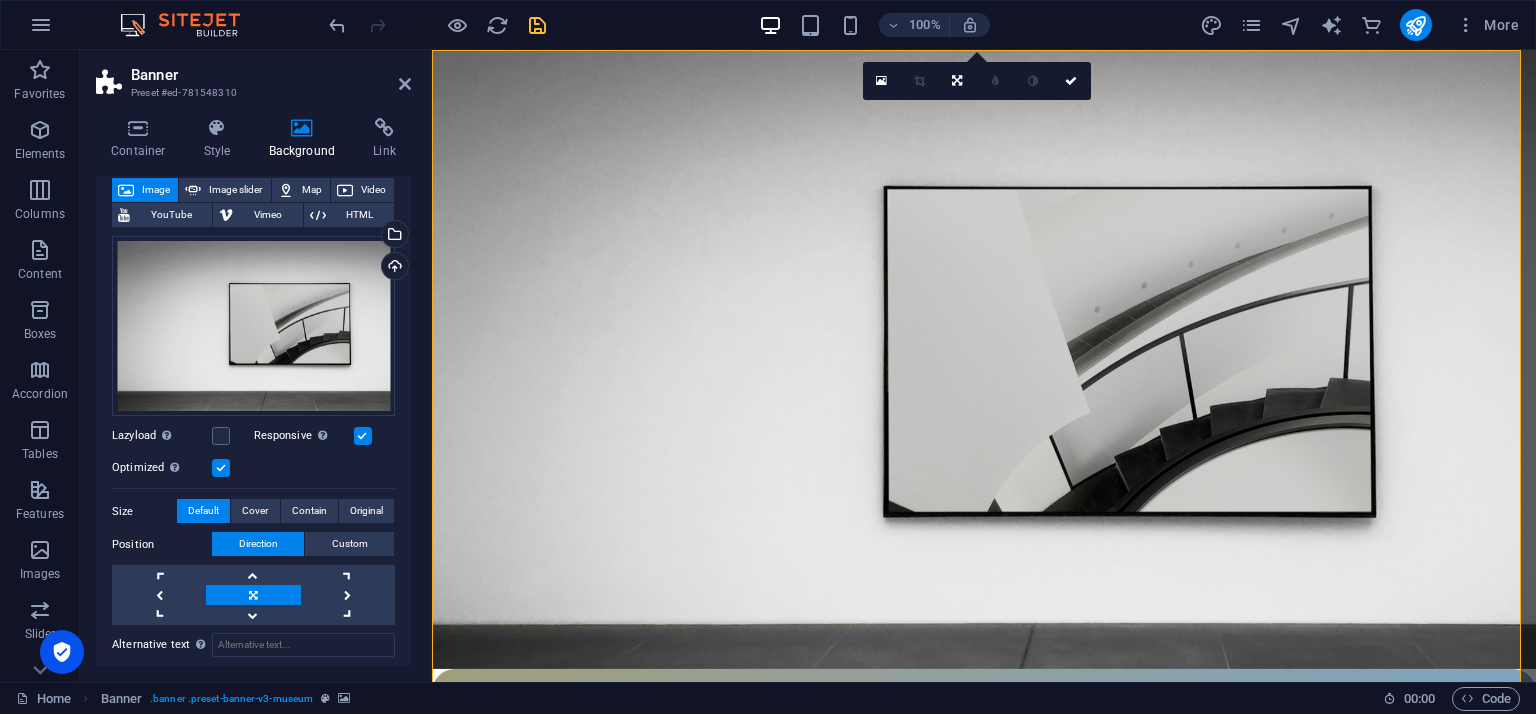 scroll, scrollTop: 0, scrollLeft: 0, axis: both 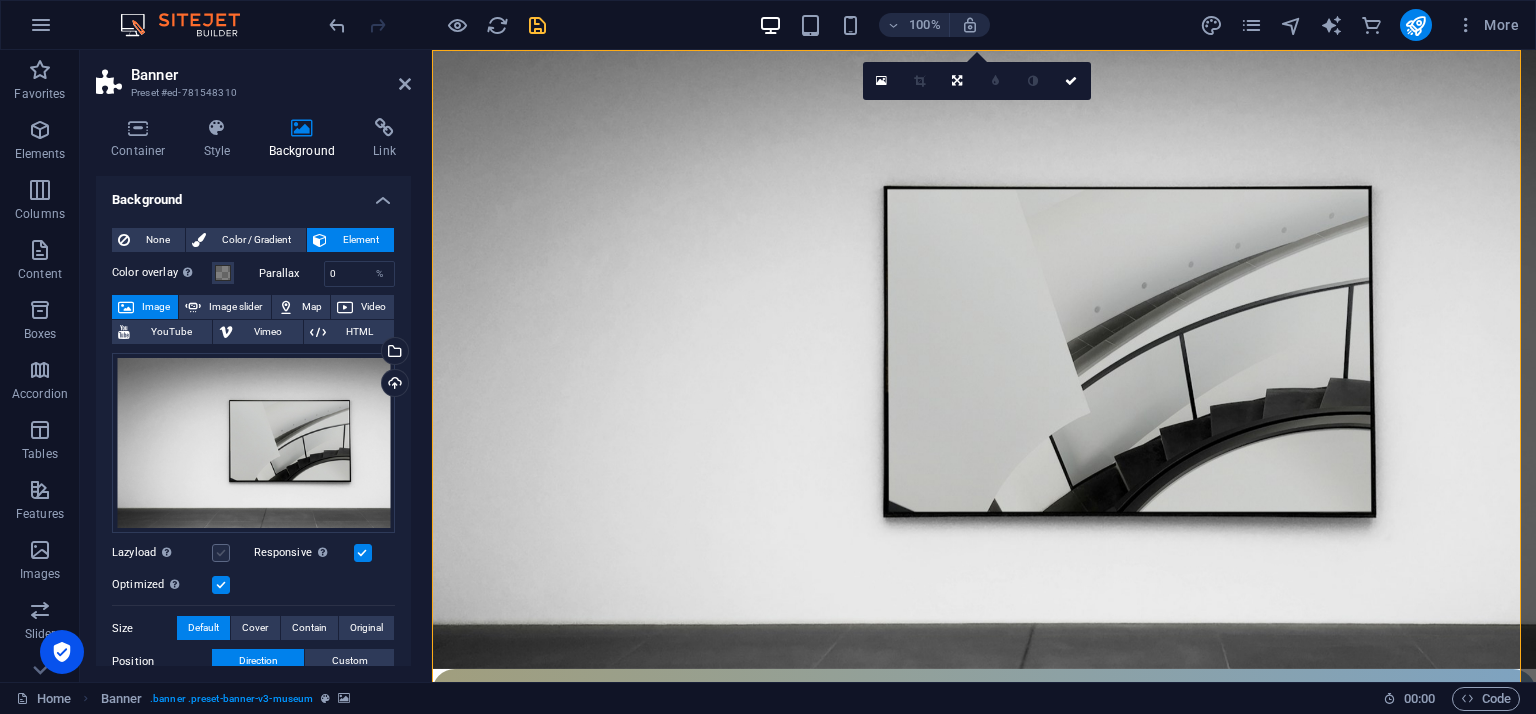 click at bounding box center (221, 553) 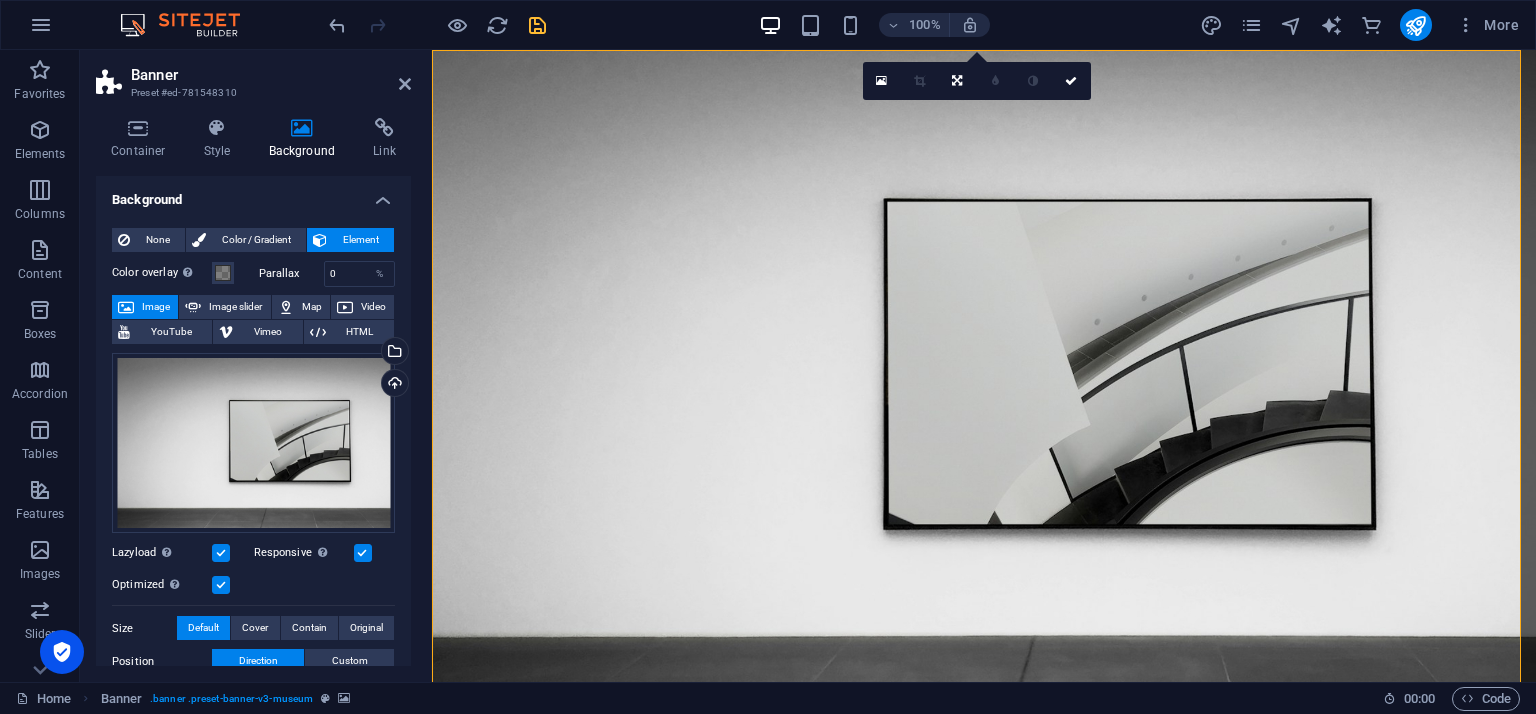 click at bounding box center [221, 553] 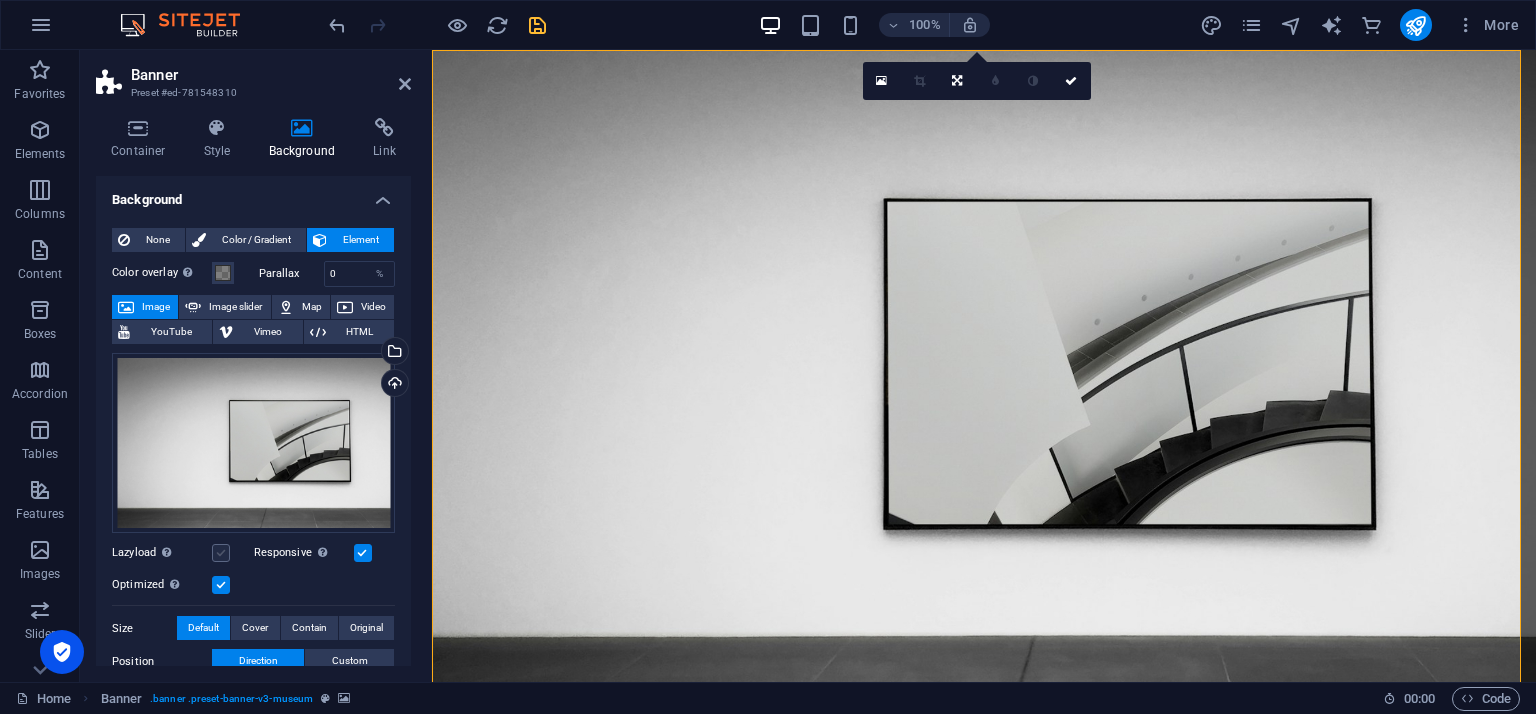 click at bounding box center (221, 553) 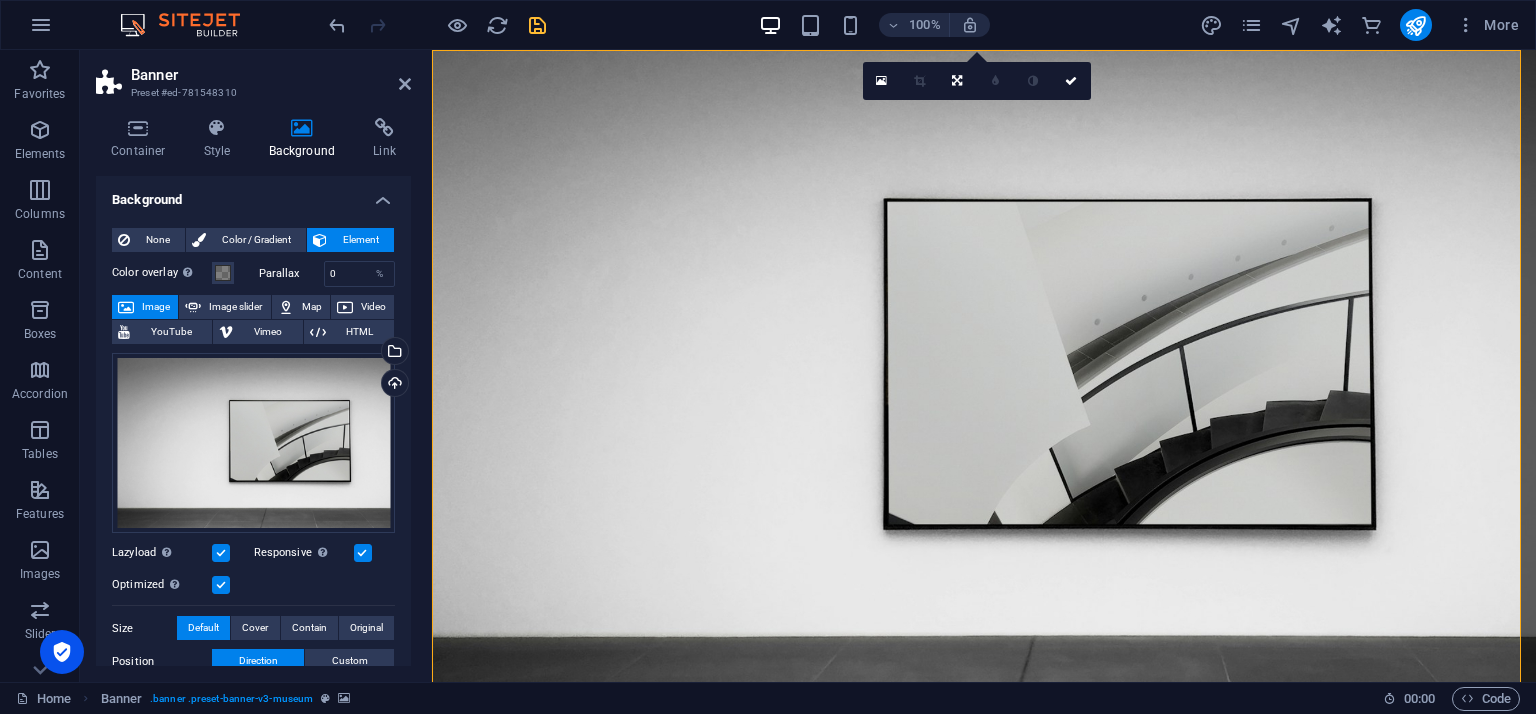 click at bounding box center (221, 553) 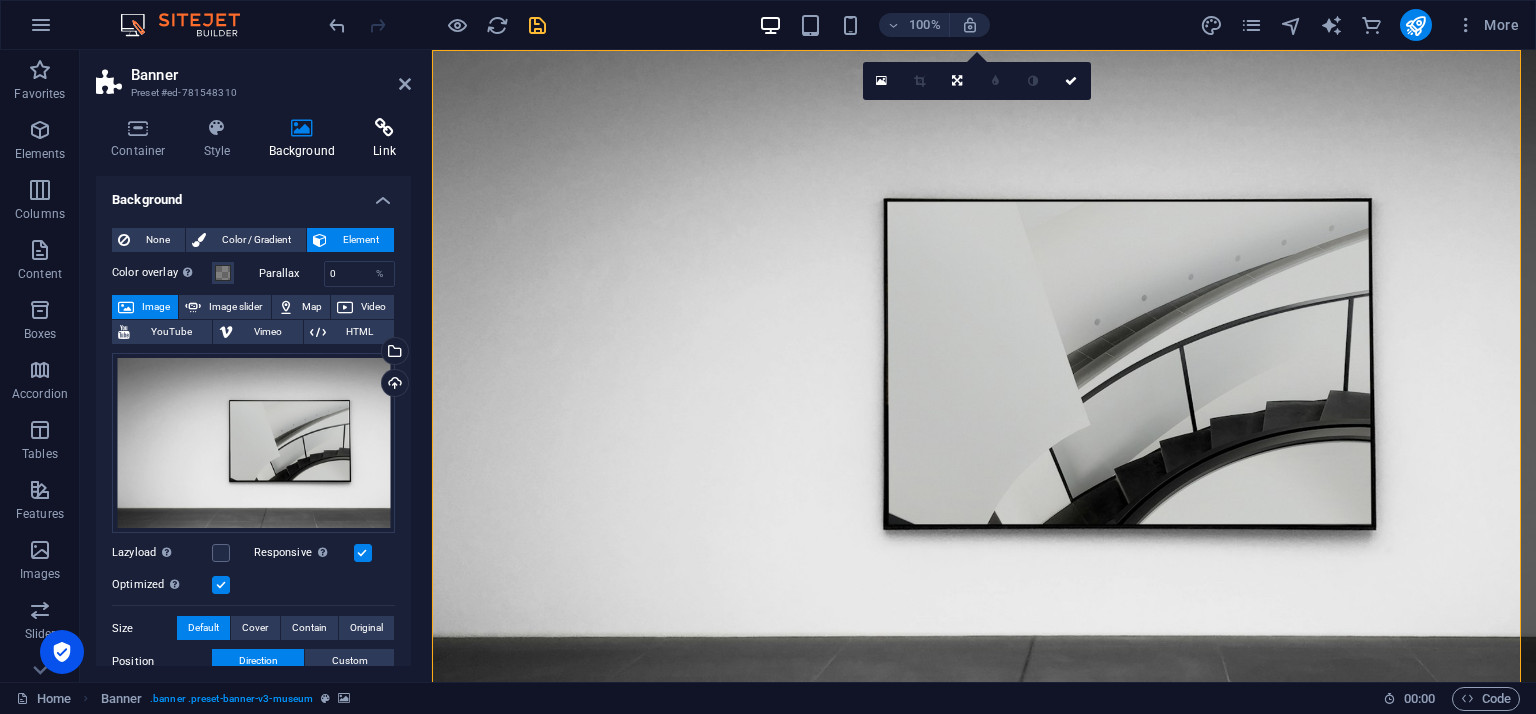 click at bounding box center [384, 128] 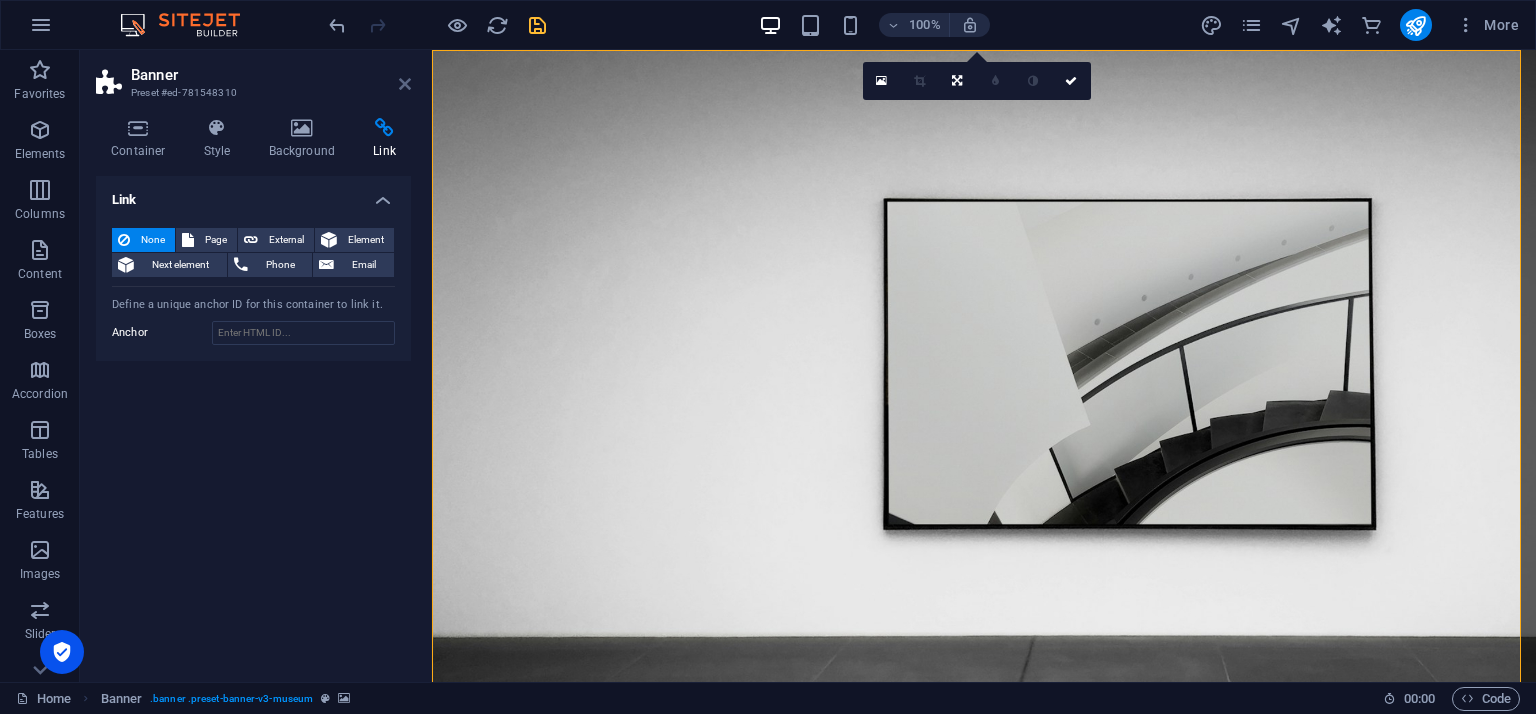 click at bounding box center (405, 84) 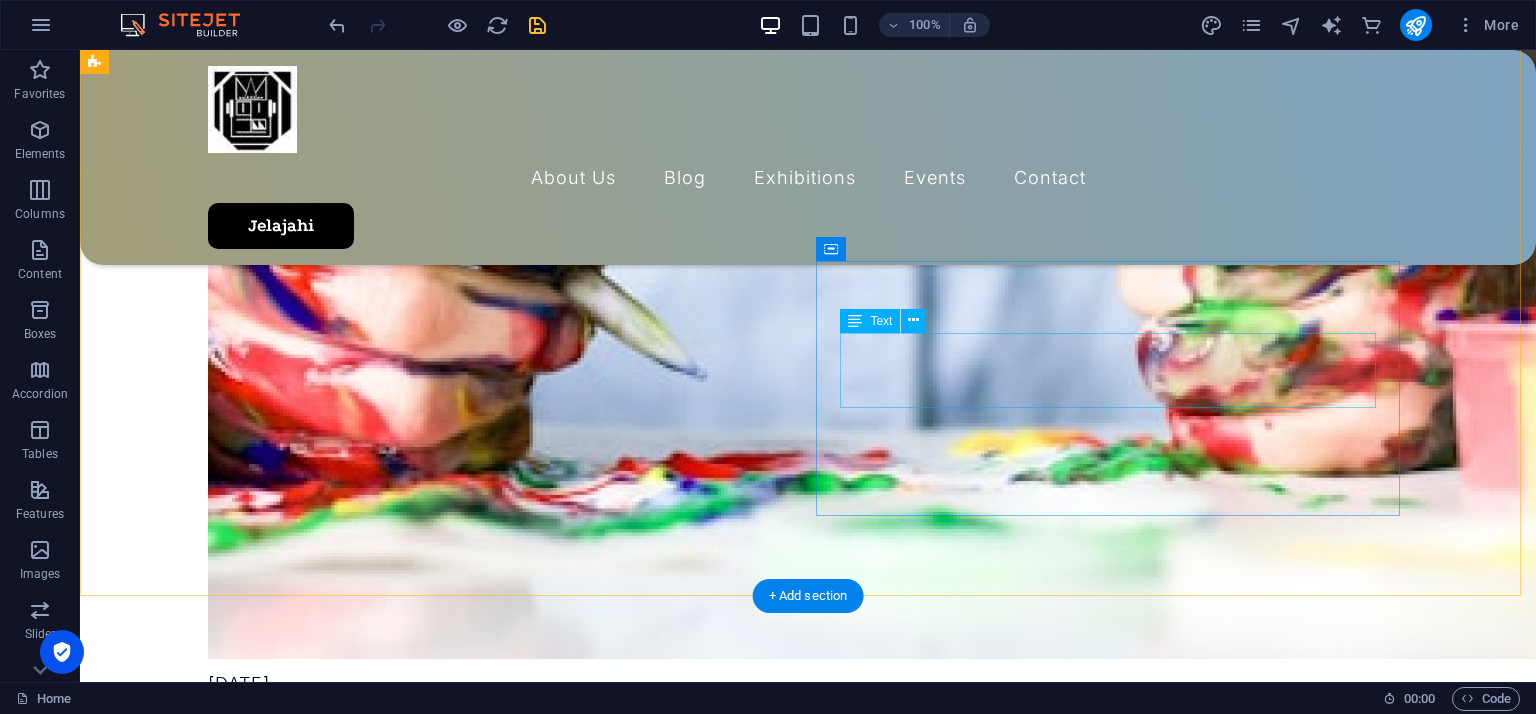 scroll, scrollTop: 3400, scrollLeft: 0, axis: vertical 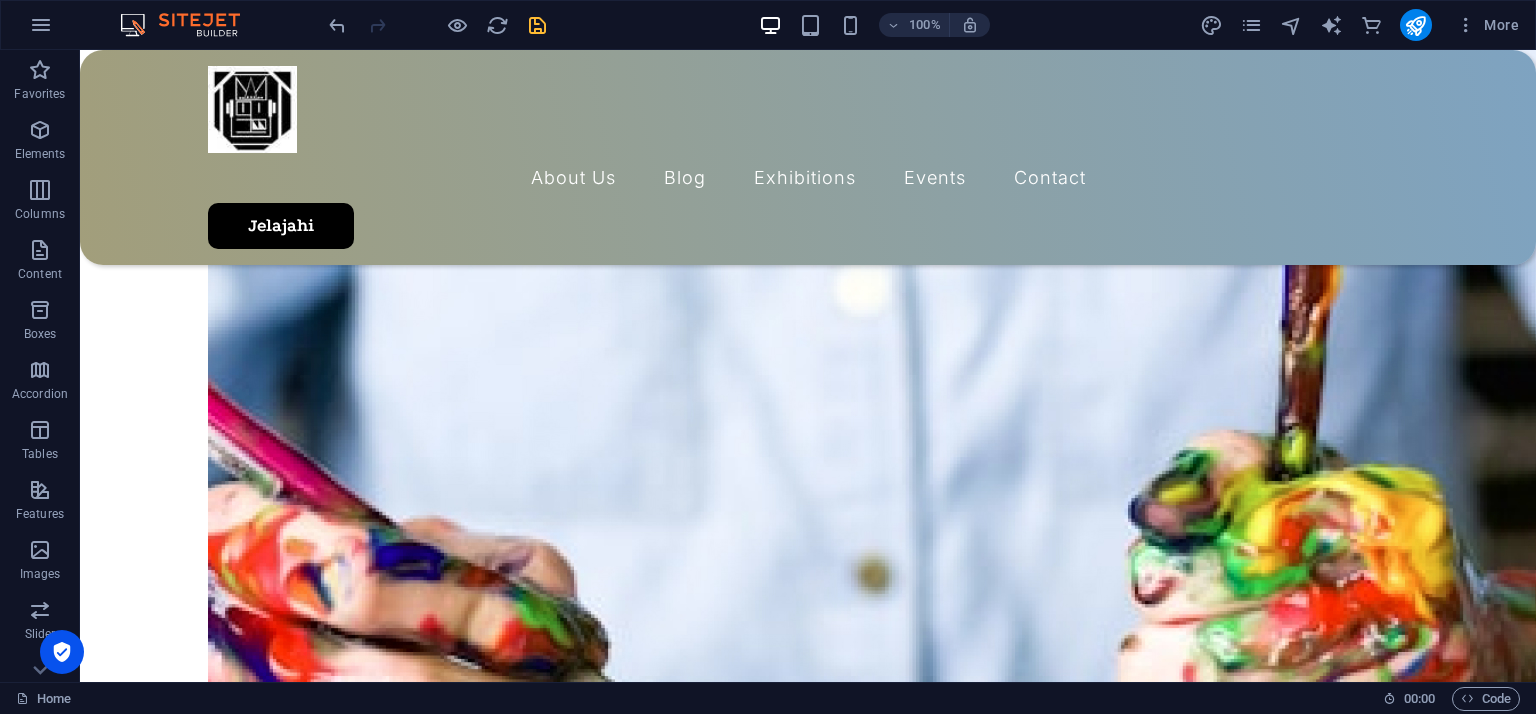 click at bounding box center [537, 25] 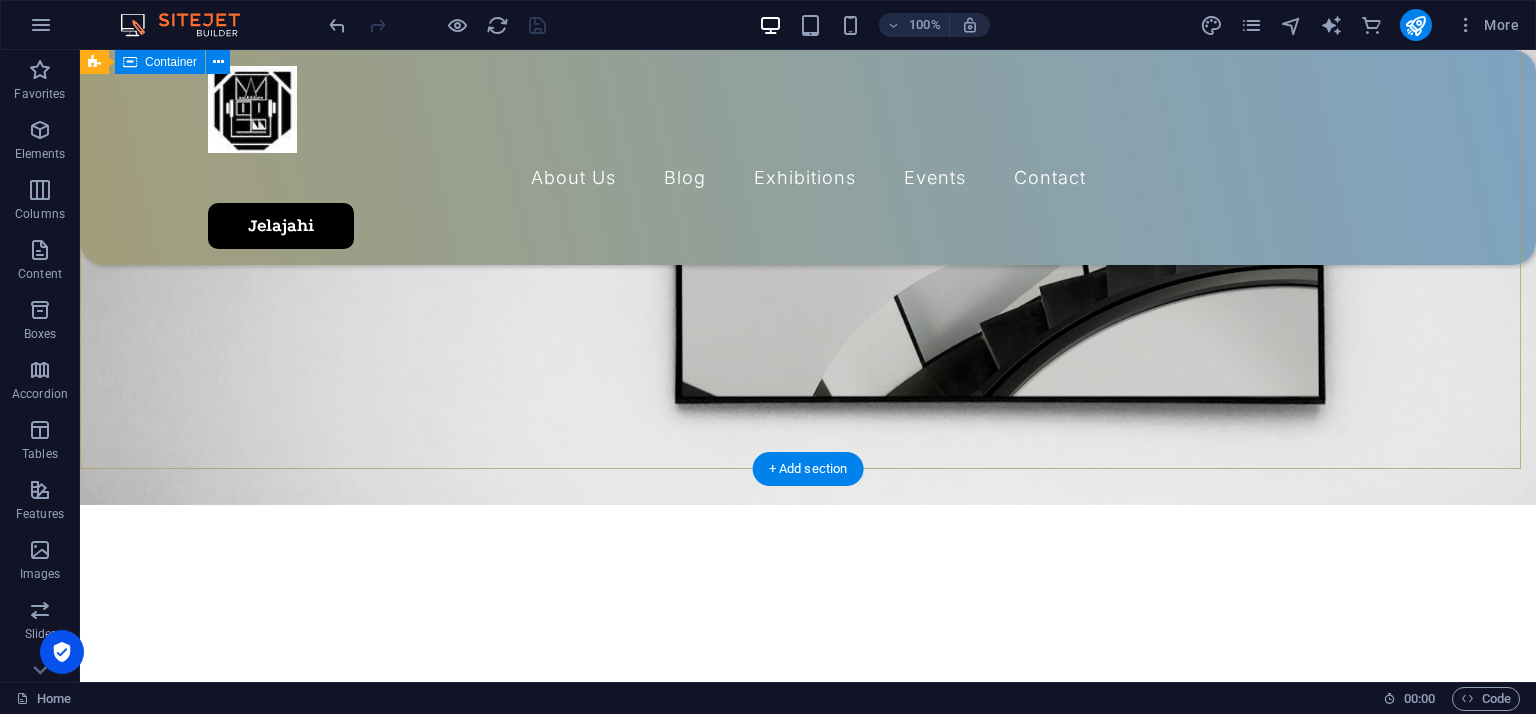scroll, scrollTop: 0, scrollLeft: 0, axis: both 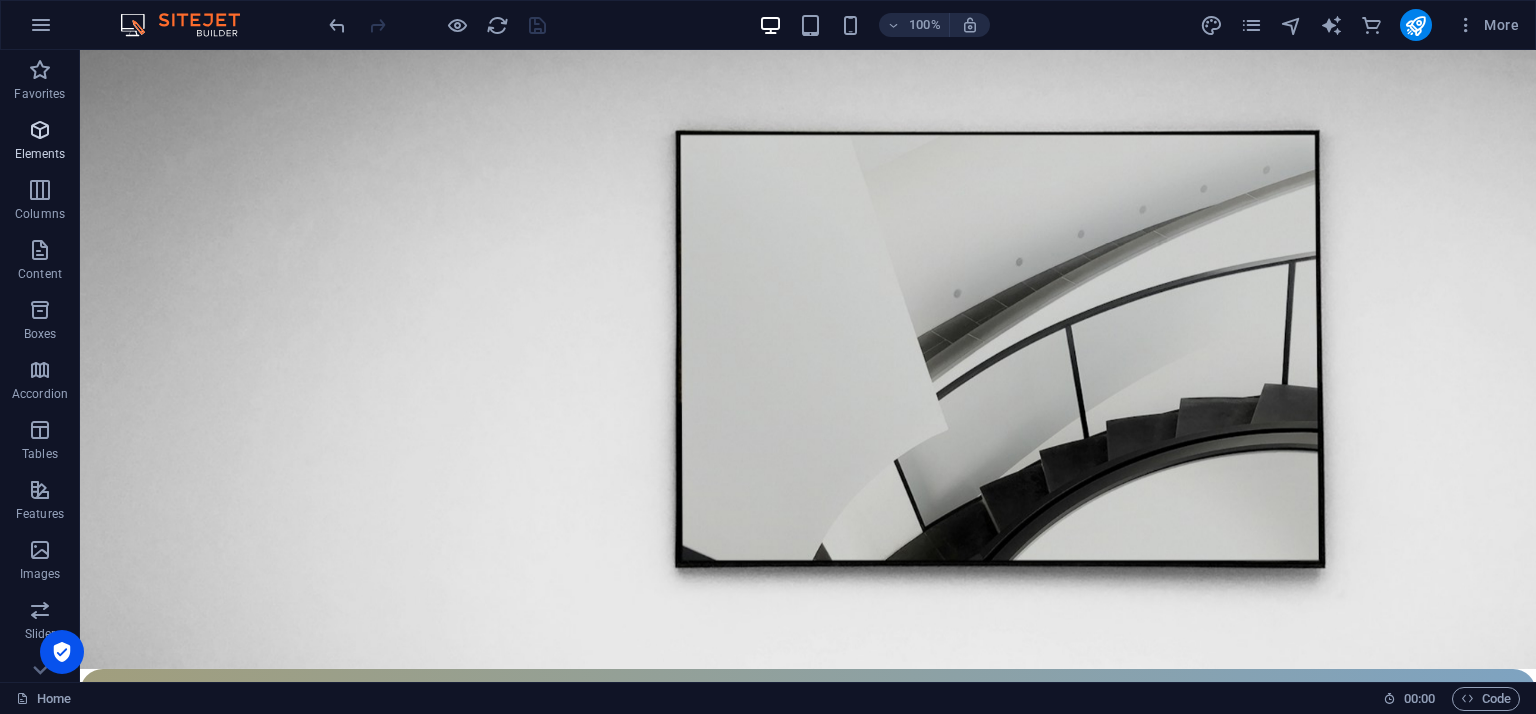 click at bounding box center (40, 130) 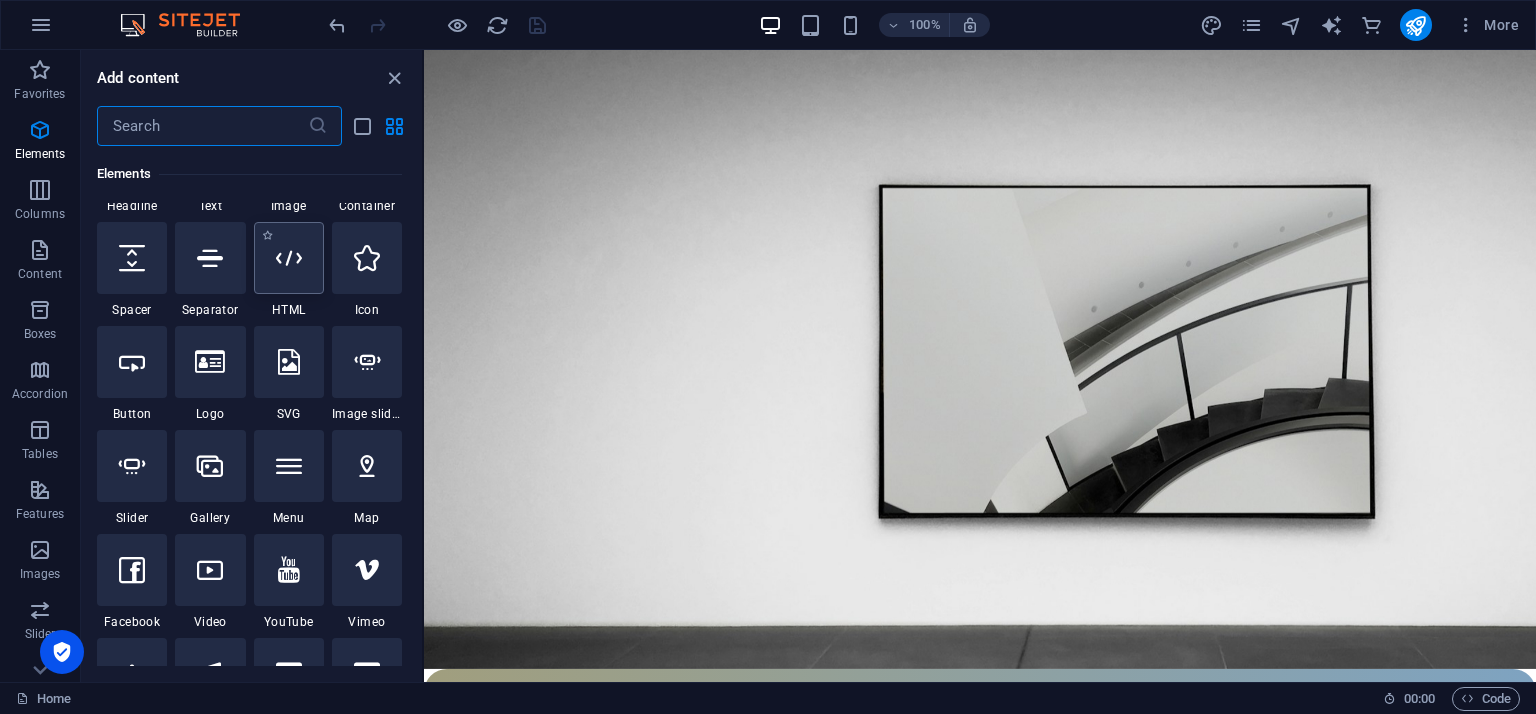 scroll, scrollTop: 0, scrollLeft: 0, axis: both 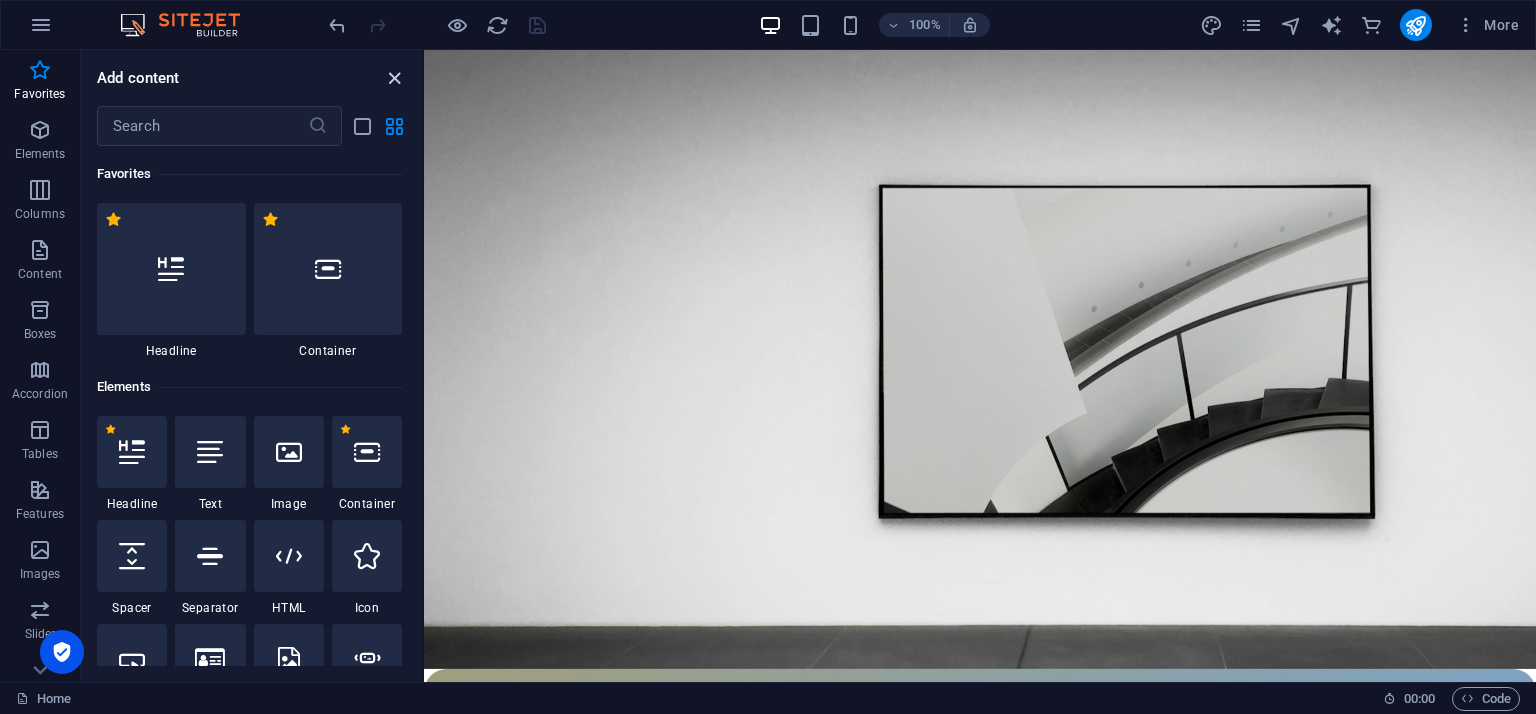 click at bounding box center [394, 78] 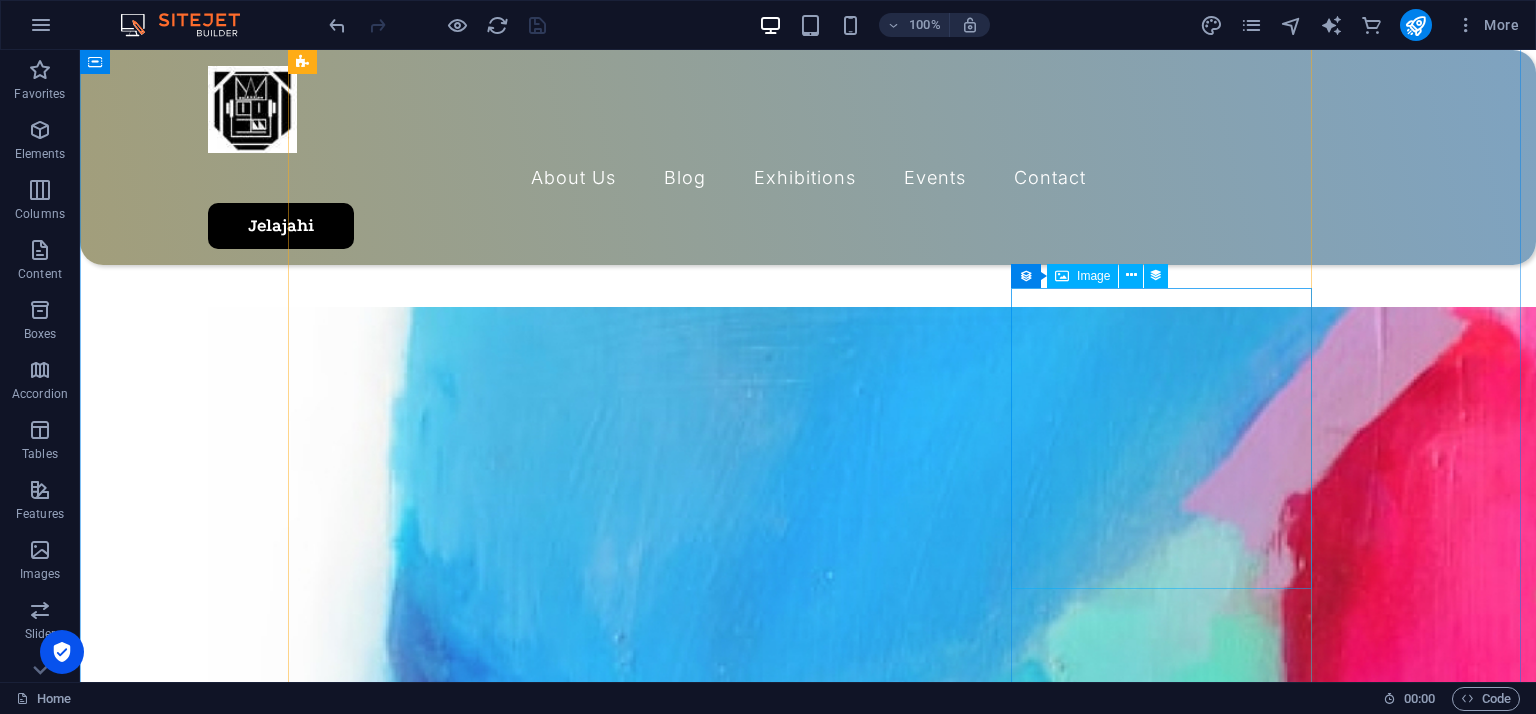 scroll, scrollTop: 700, scrollLeft: 0, axis: vertical 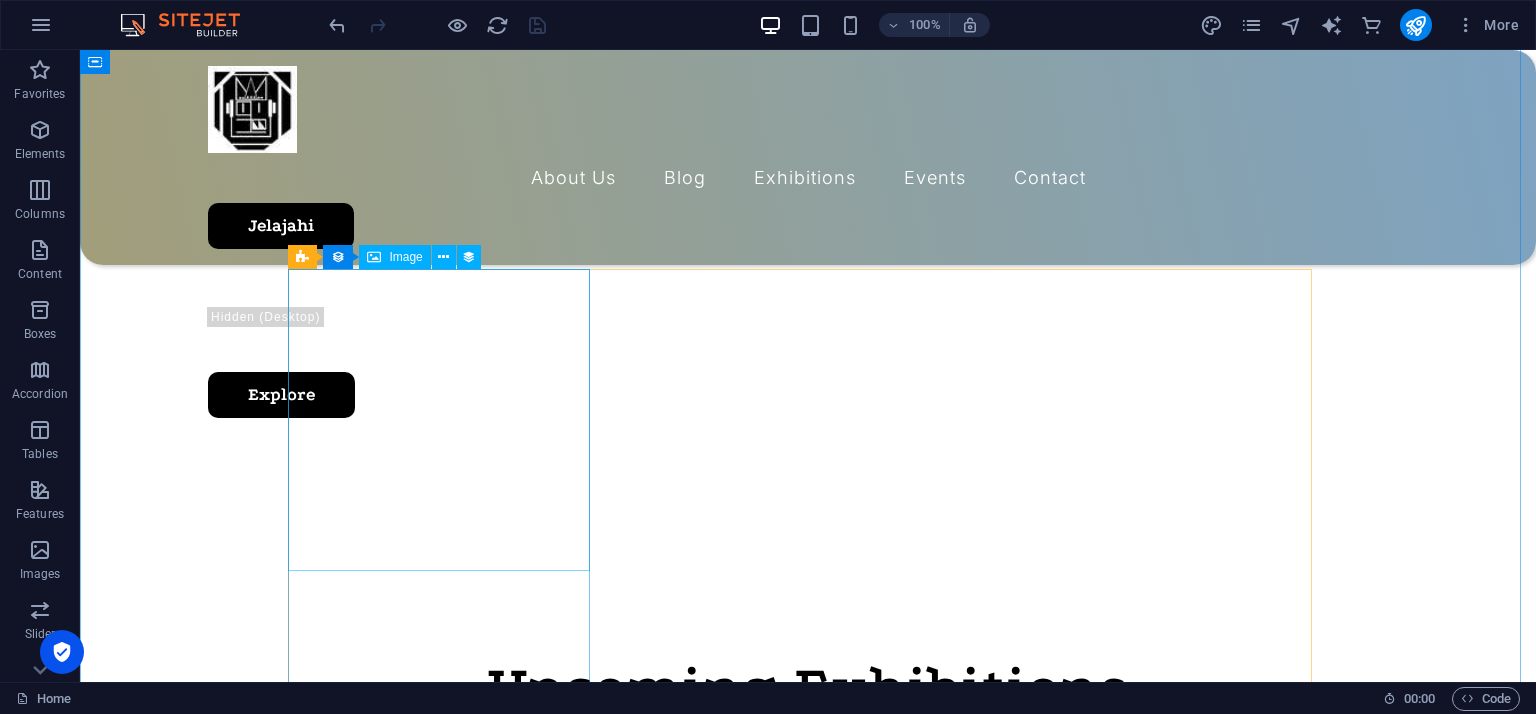 click at bounding box center [720, 1526] 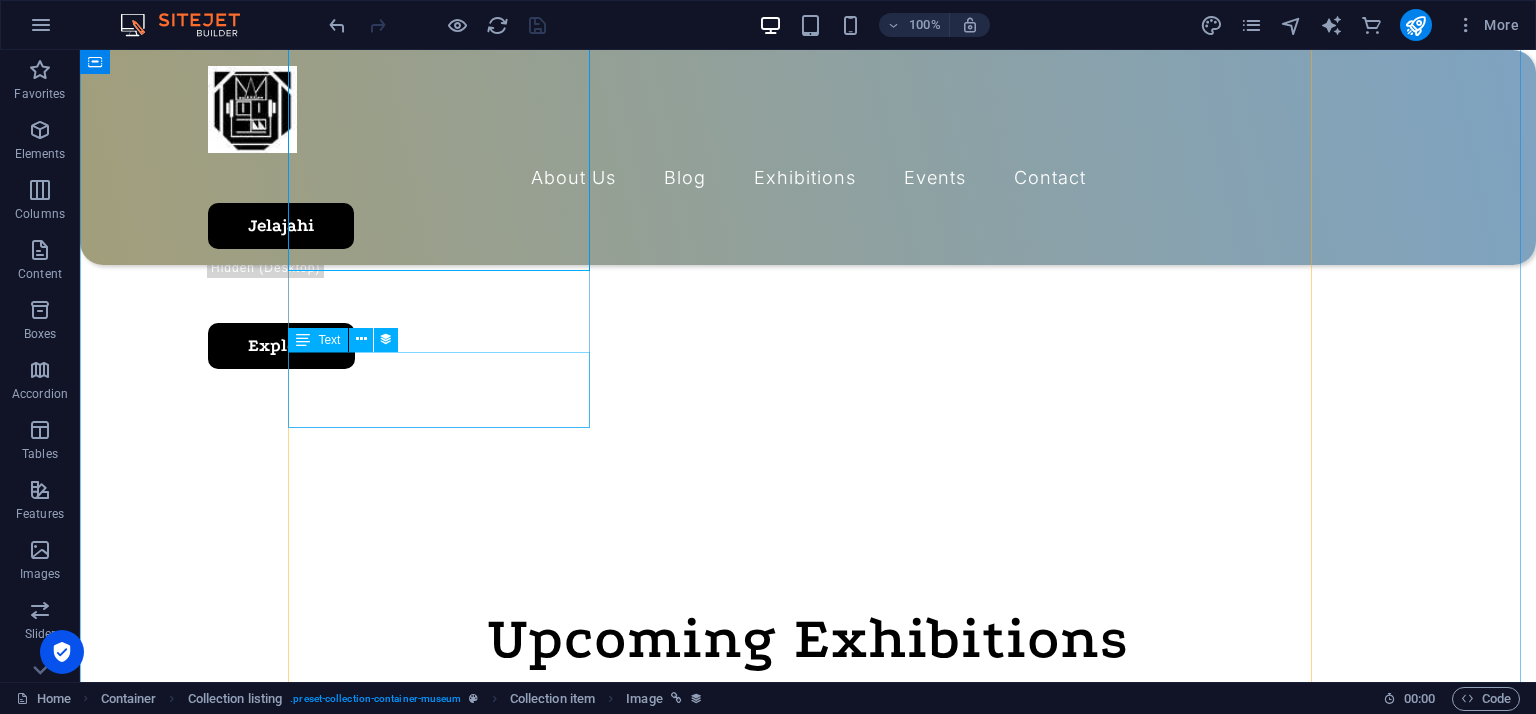 scroll, scrollTop: 1000, scrollLeft: 0, axis: vertical 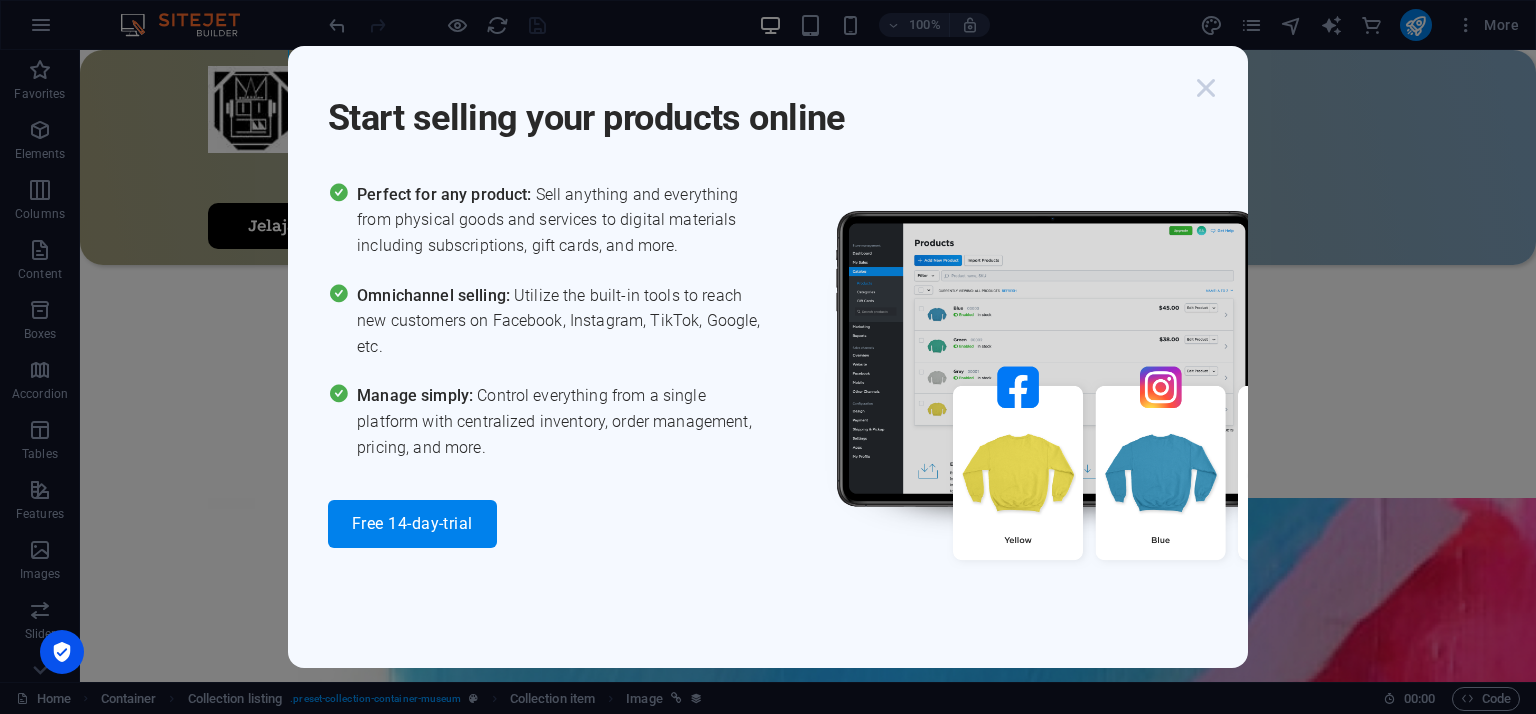 click at bounding box center [1206, 88] 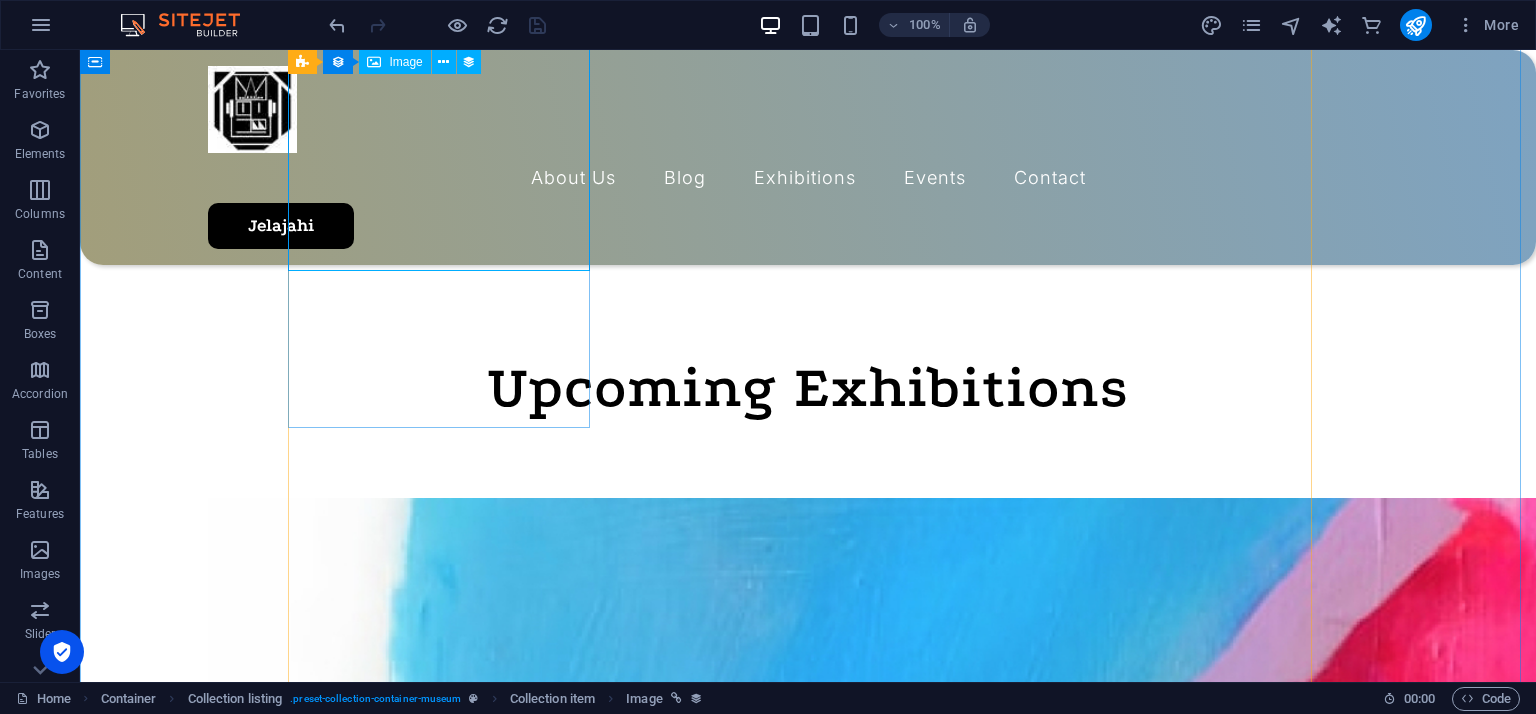 click at bounding box center (720, 1226) 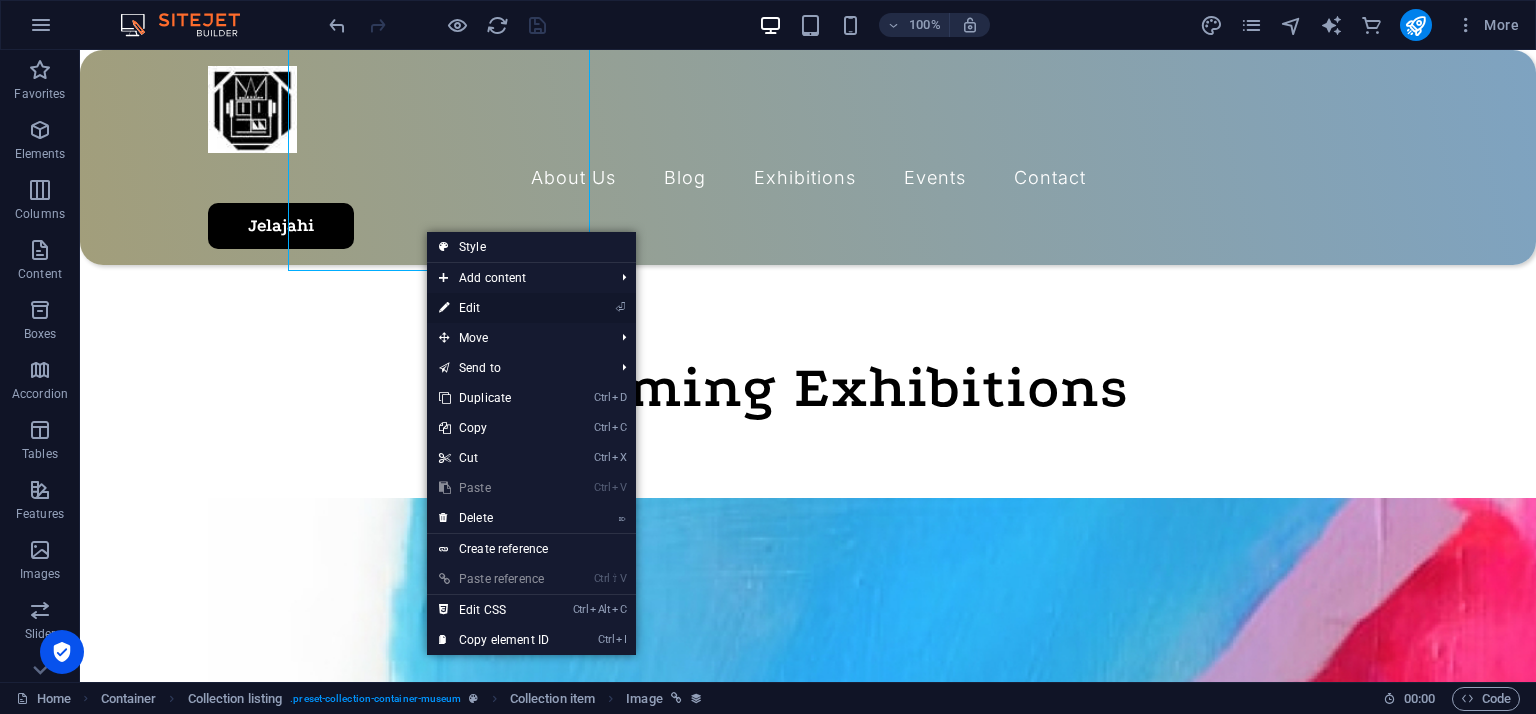 click on "⏎  Edit" at bounding box center [494, 308] 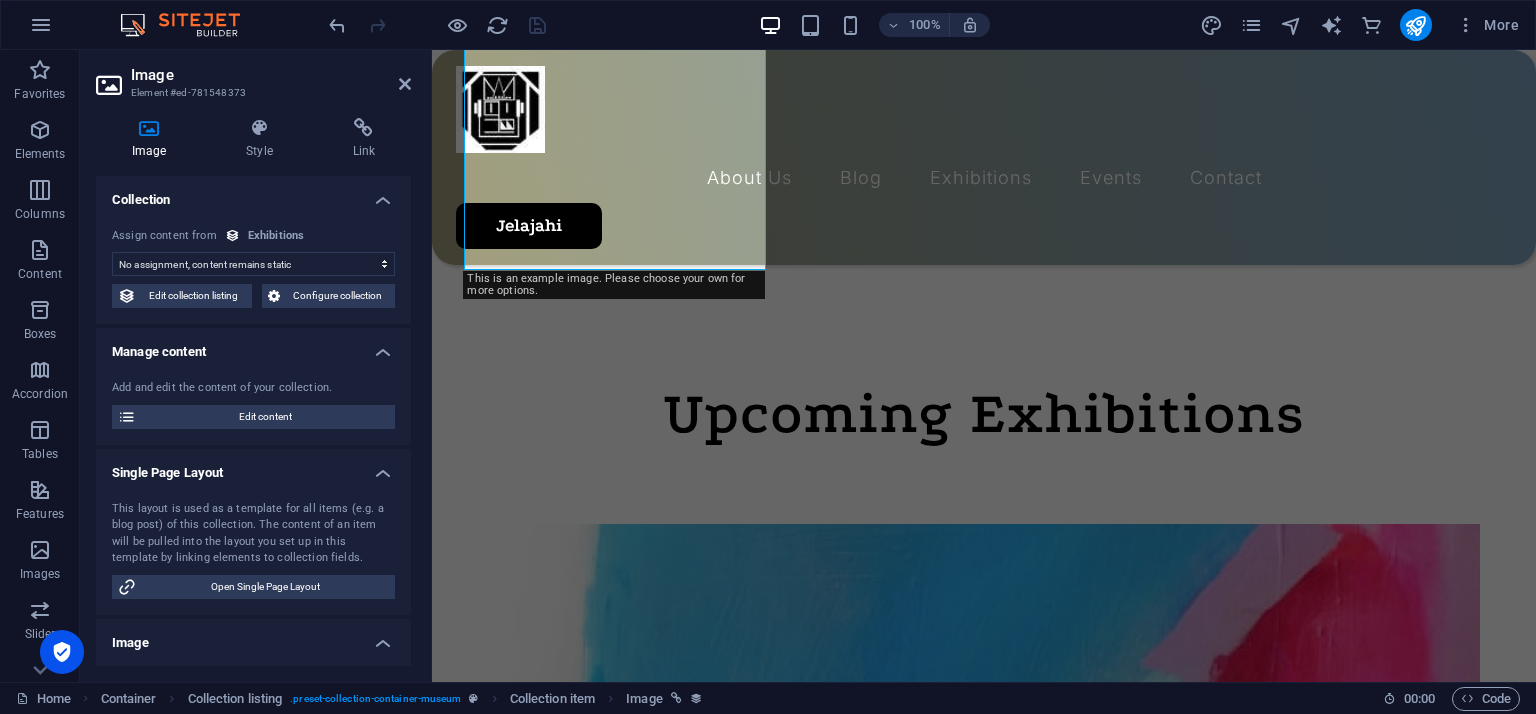 scroll, scrollTop: 1025, scrollLeft: 0, axis: vertical 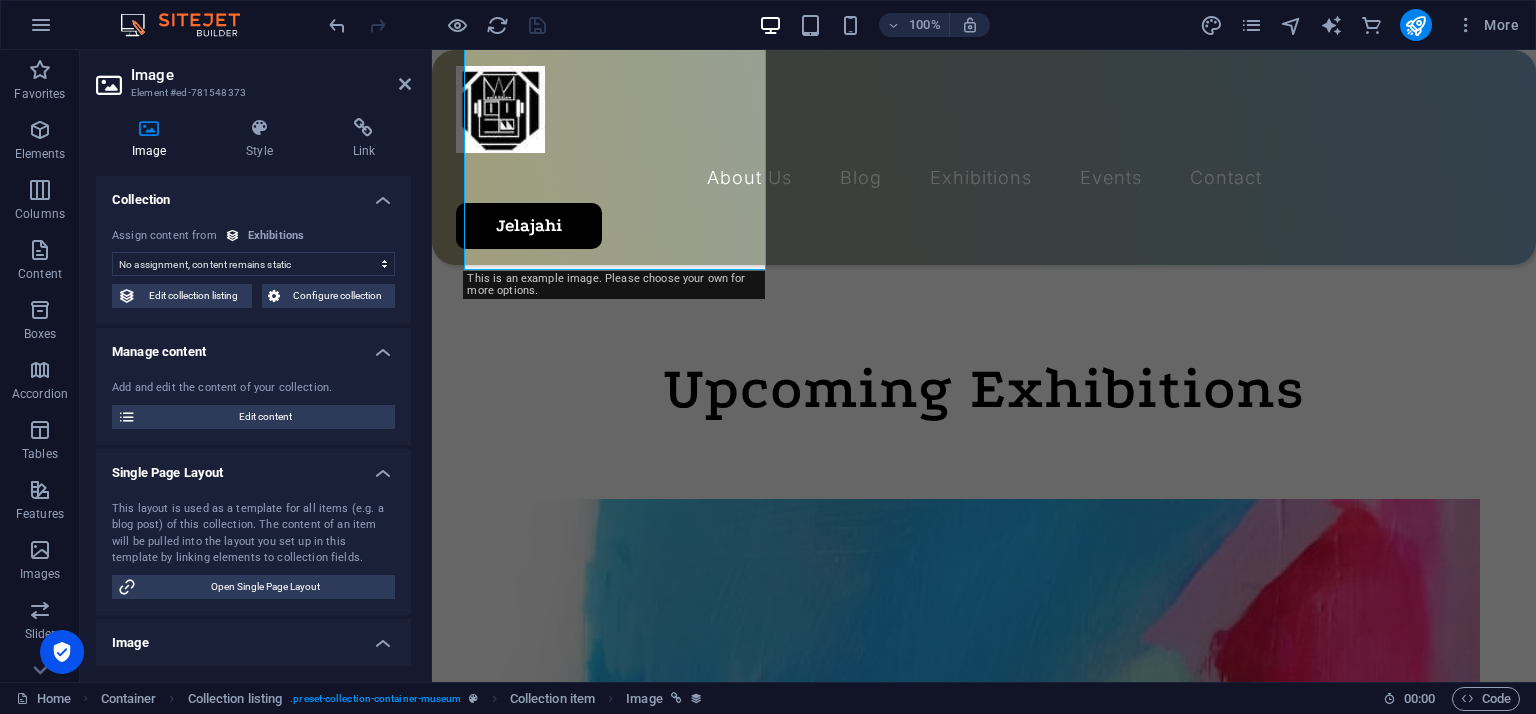 select on "exhibition-image" 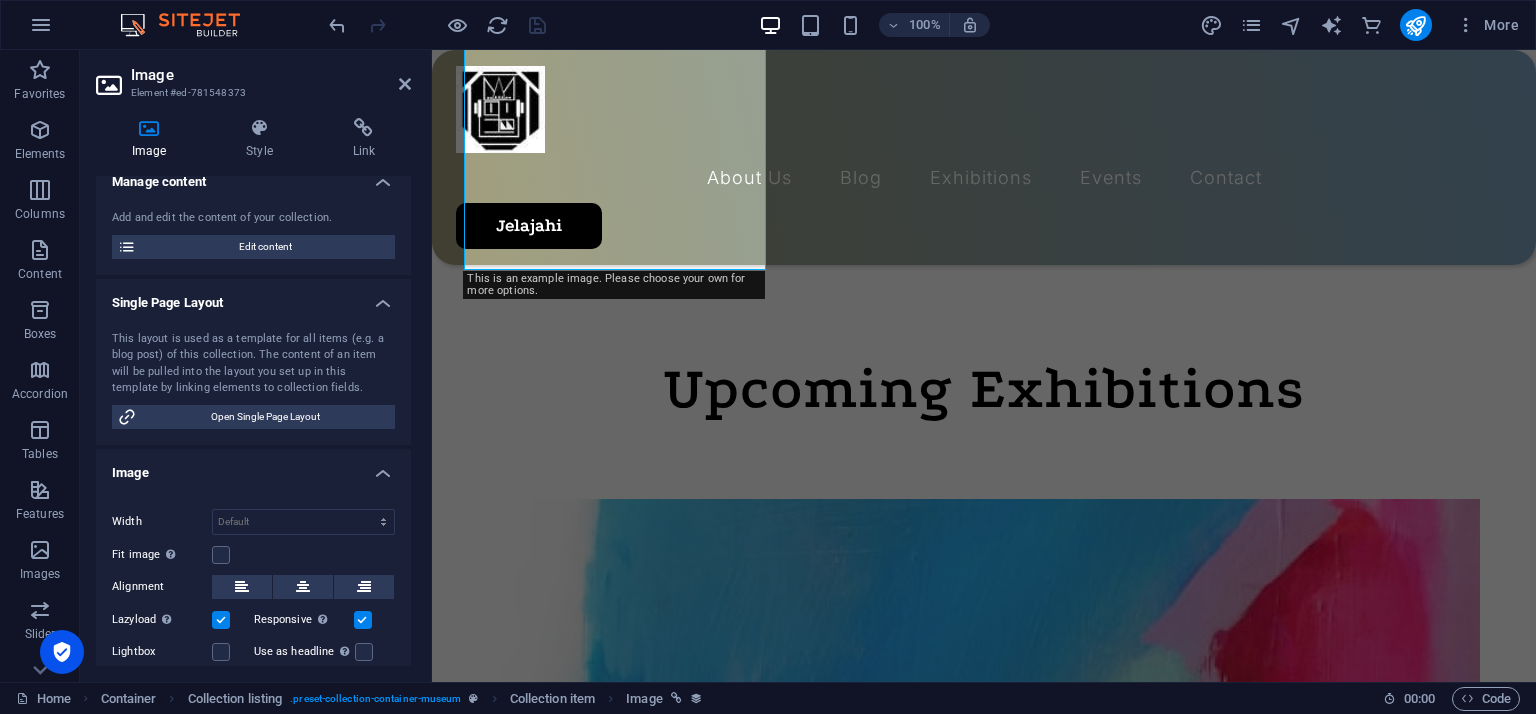 scroll, scrollTop: 100, scrollLeft: 0, axis: vertical 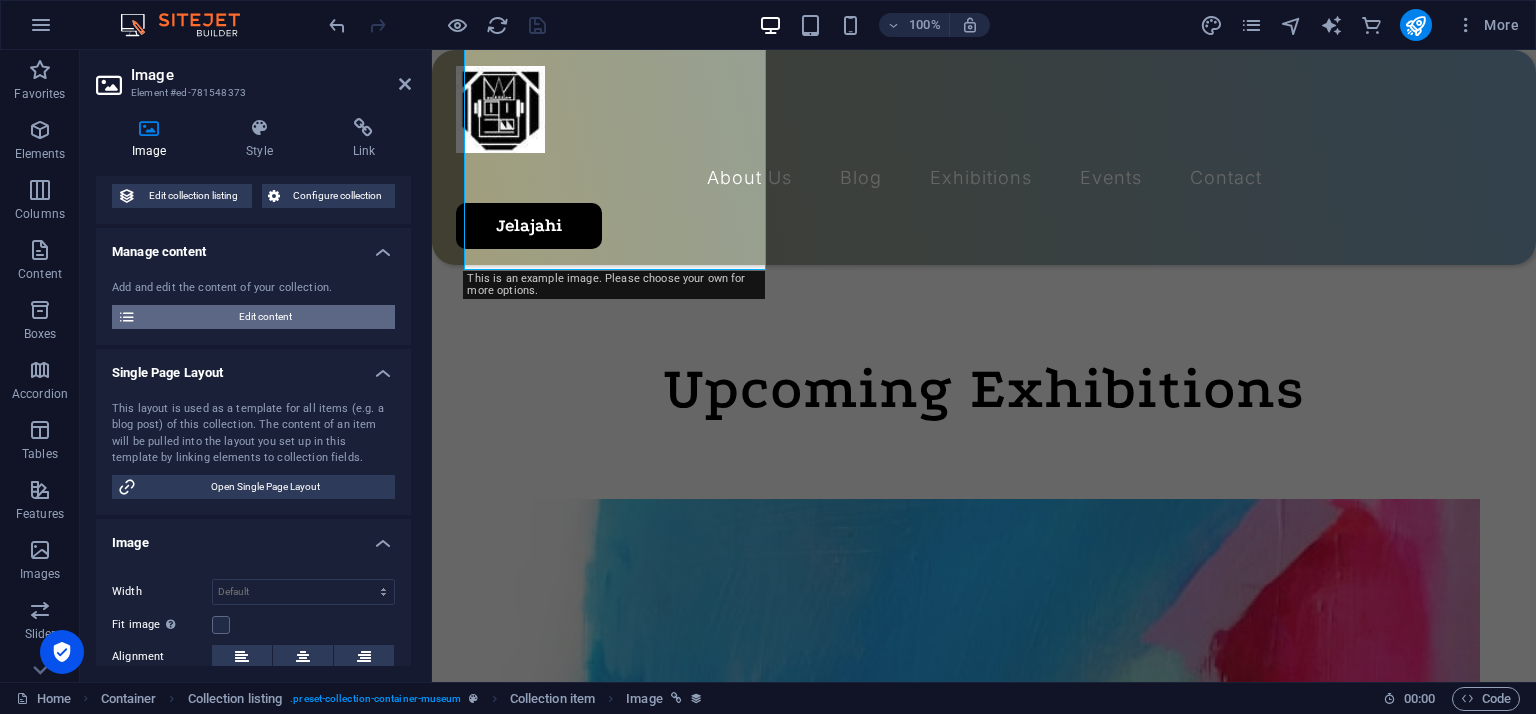 click on "Edit content" at bounding box center [265, 317] 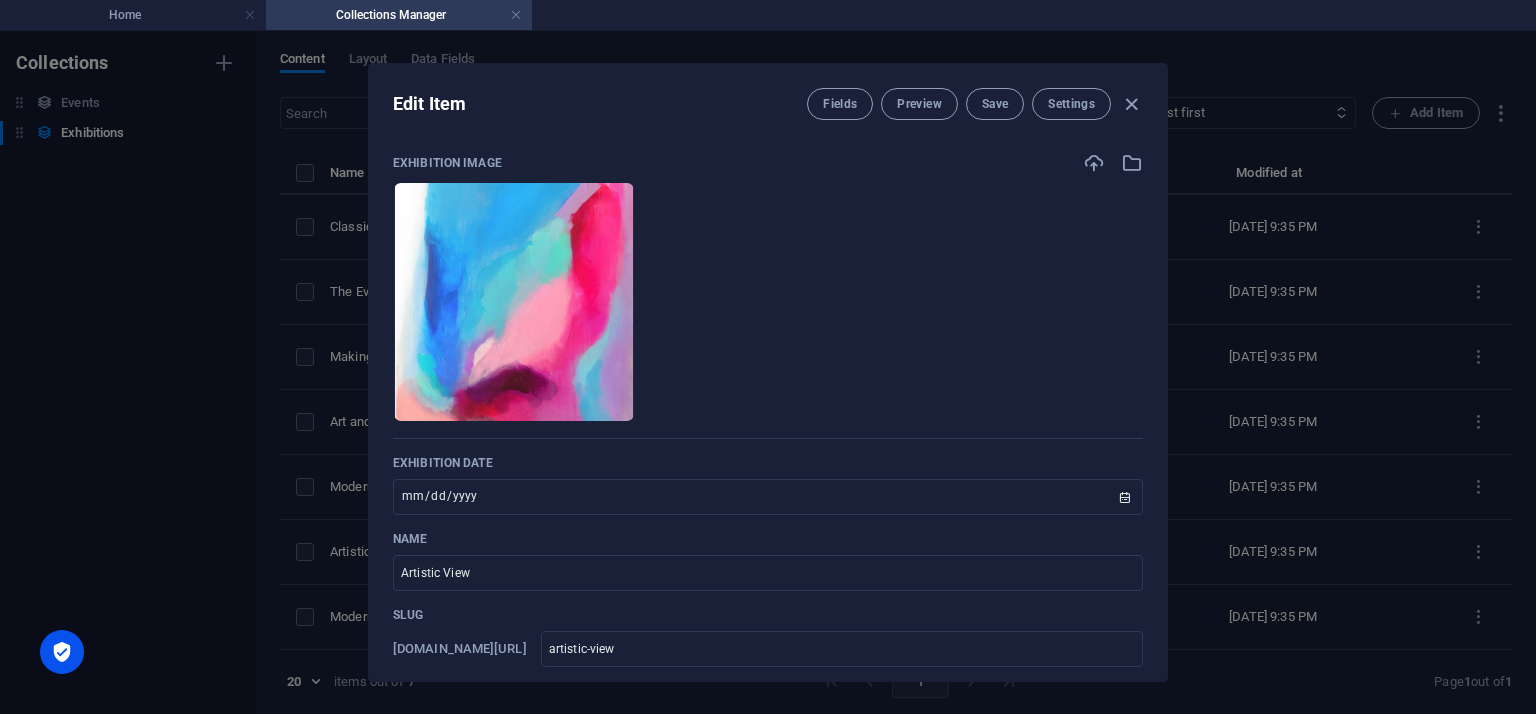scroll, scrollTop: 100, scrollLeft: 0, axis: vertical 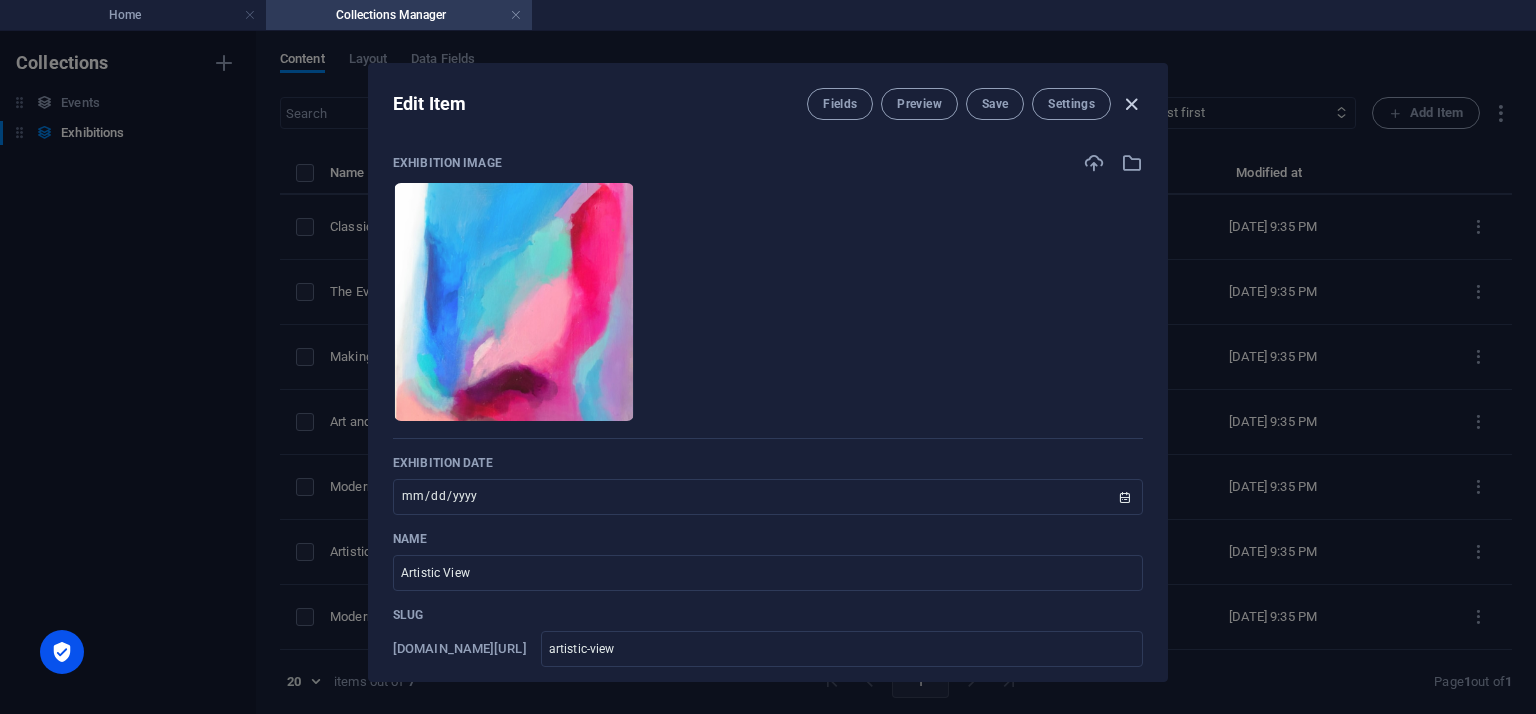 click at bounding box center (1131, 104) 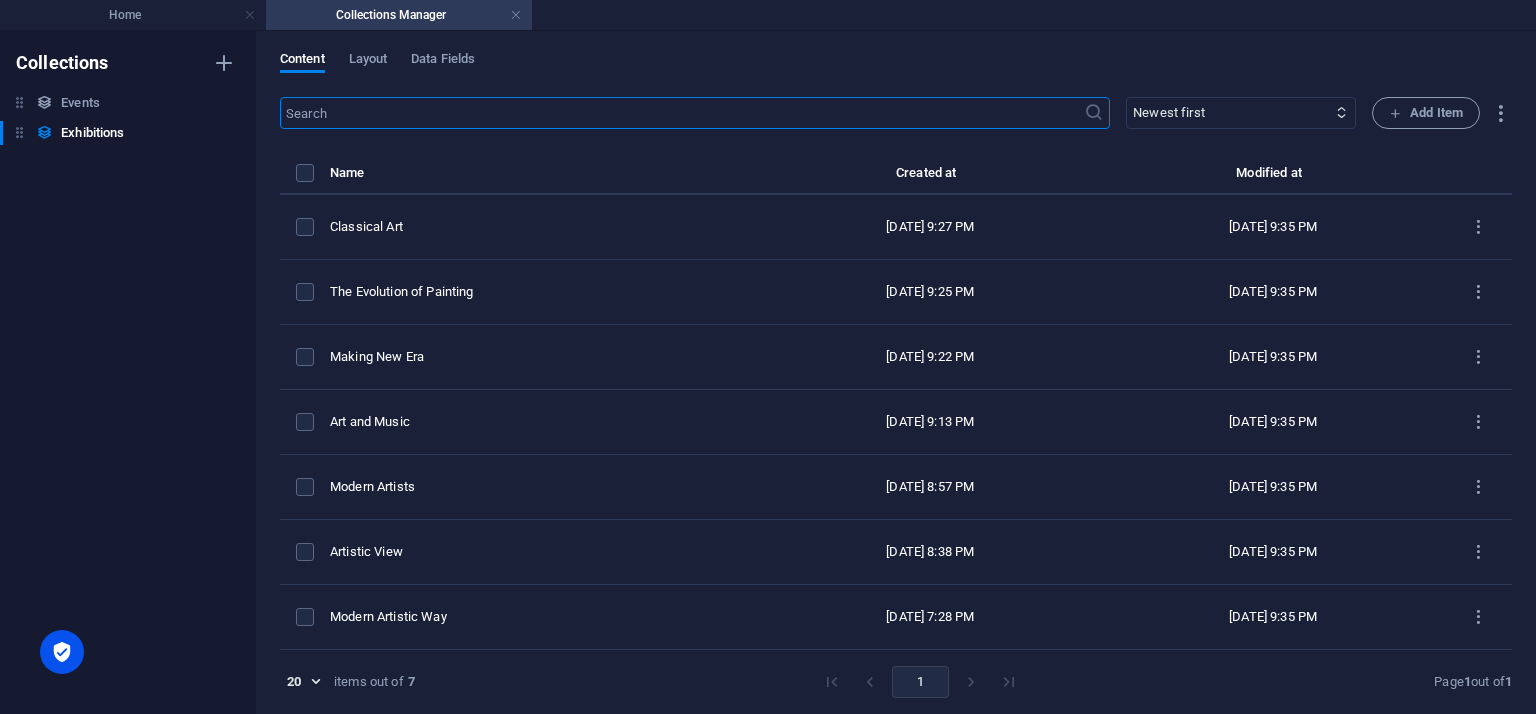 type on "[DATE]" 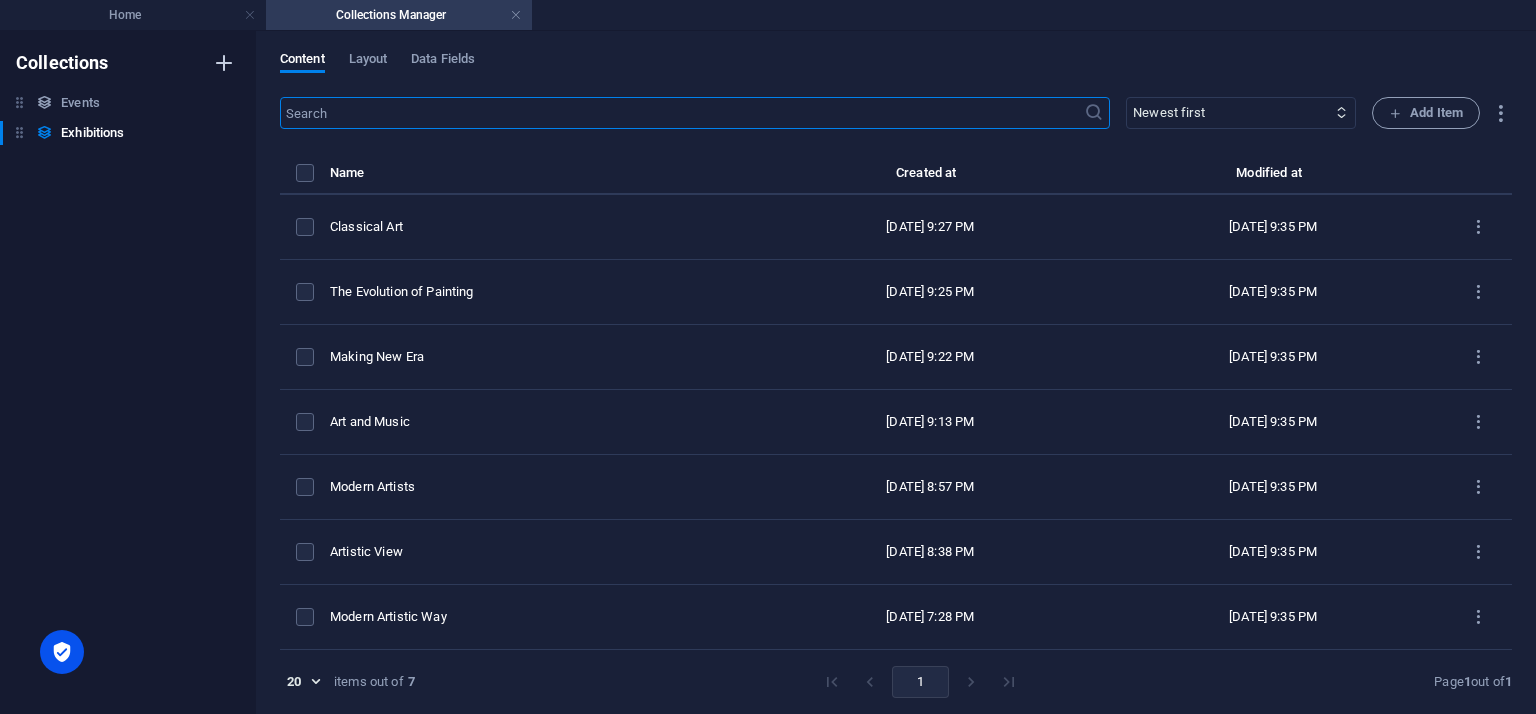 click at bounding box center (224, 63) 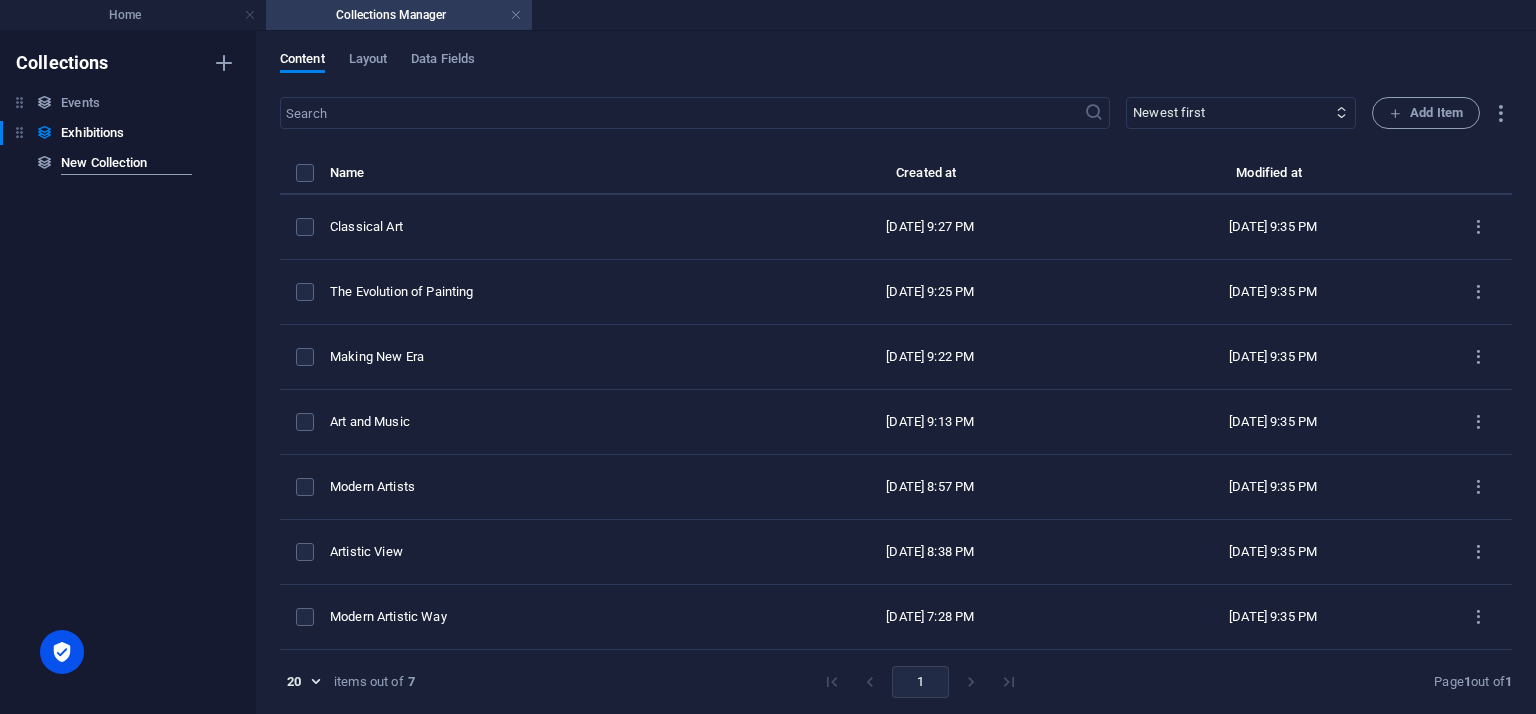 click on "Collections Events Events Exhibitions Exhibitions New Collection New Collection" at bounding box center (128, 372) 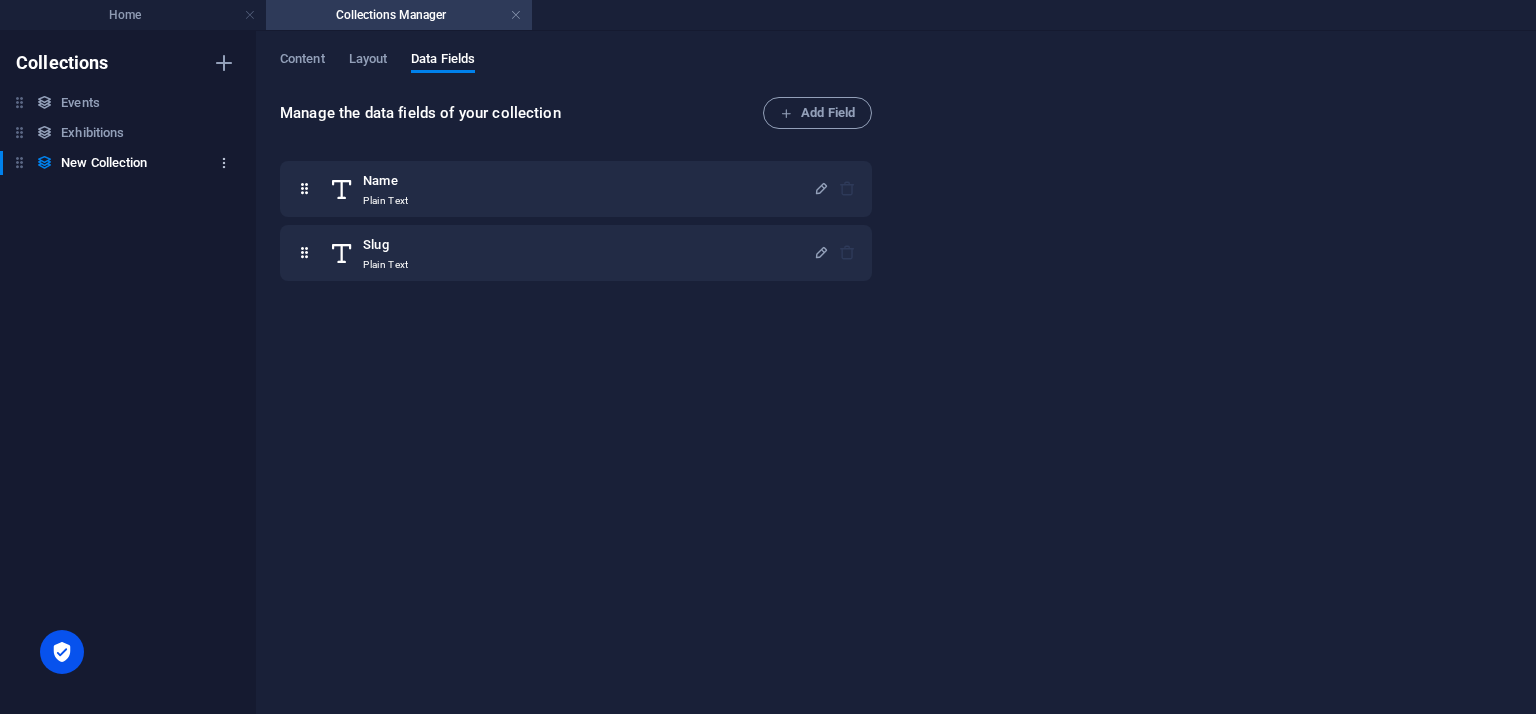 click at bounding box center [224, 163] 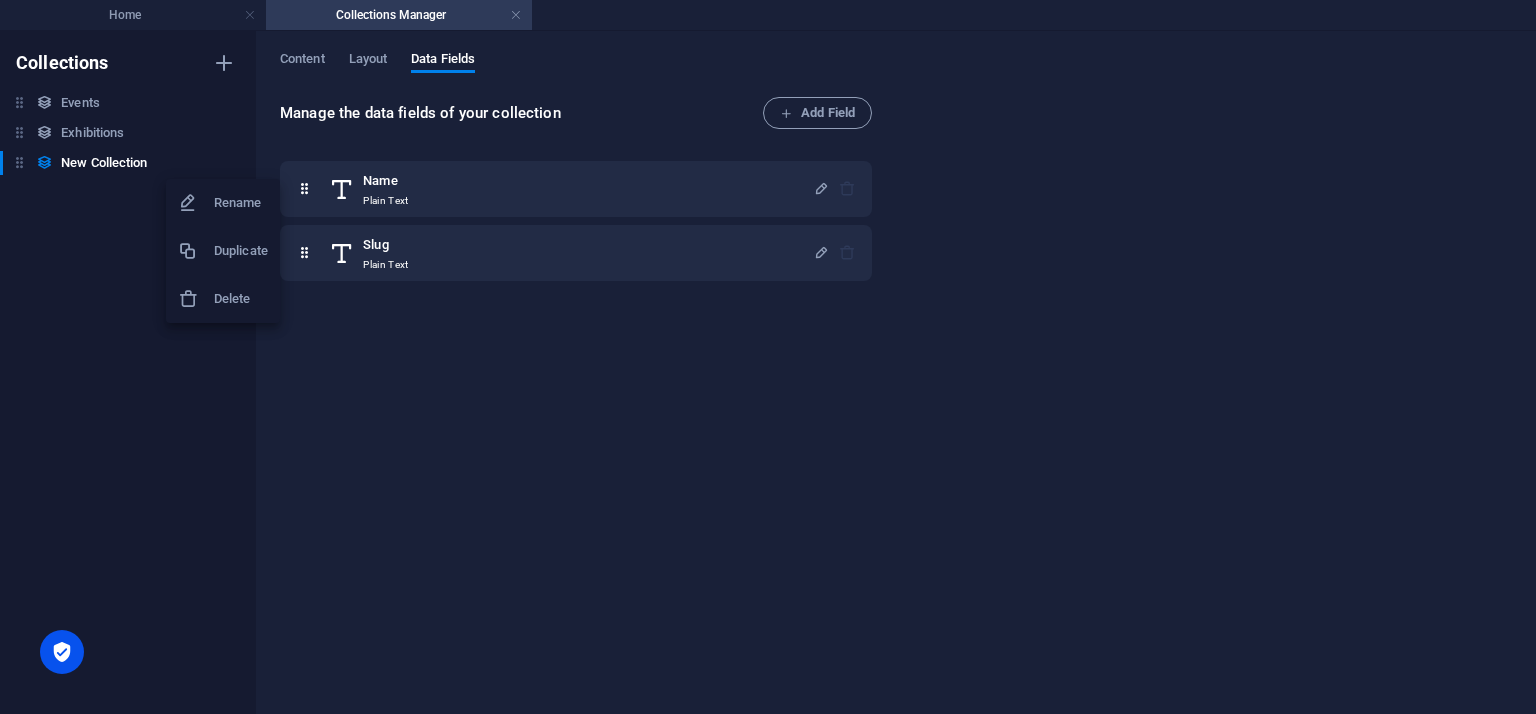 click on "Delete" at bounding box center (241, 299) 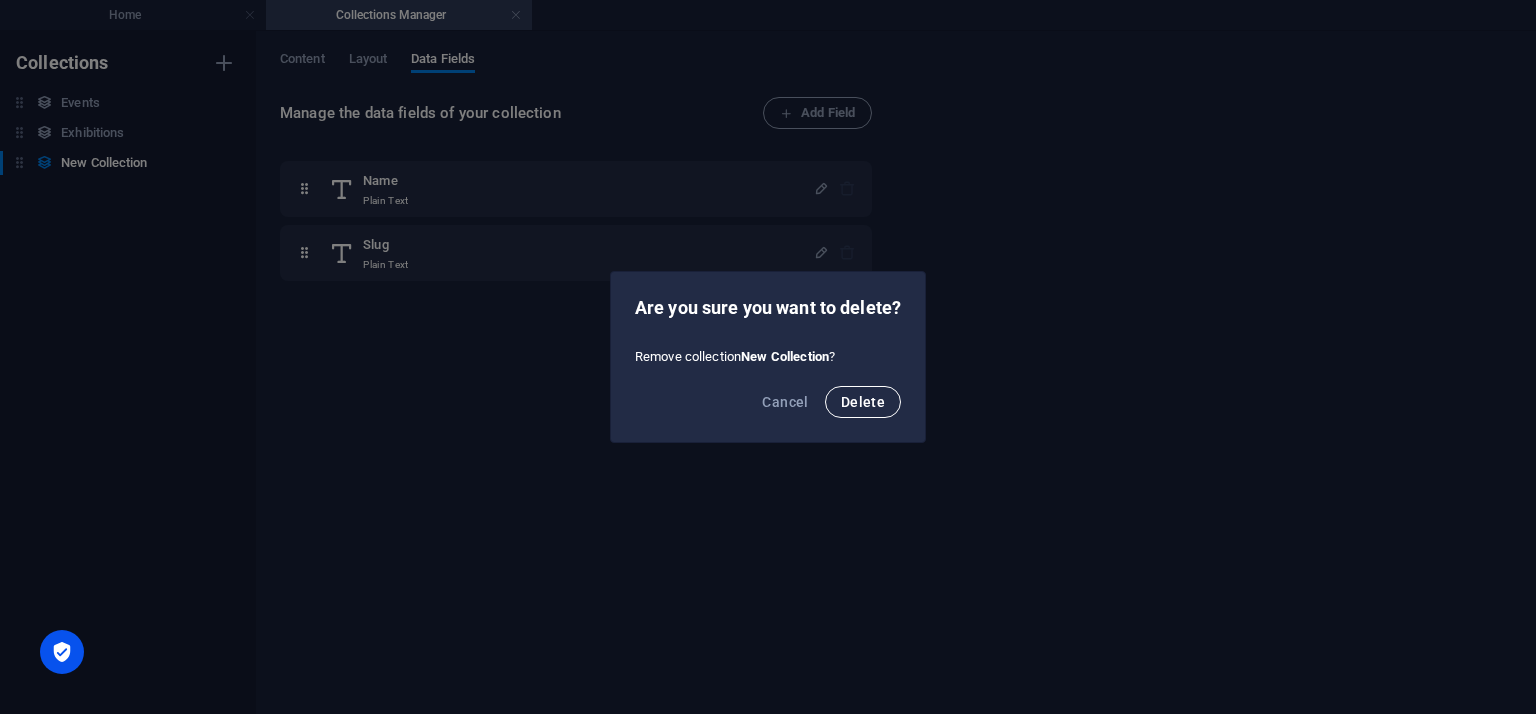 click on "Delete" at bounding box center [863, 402] 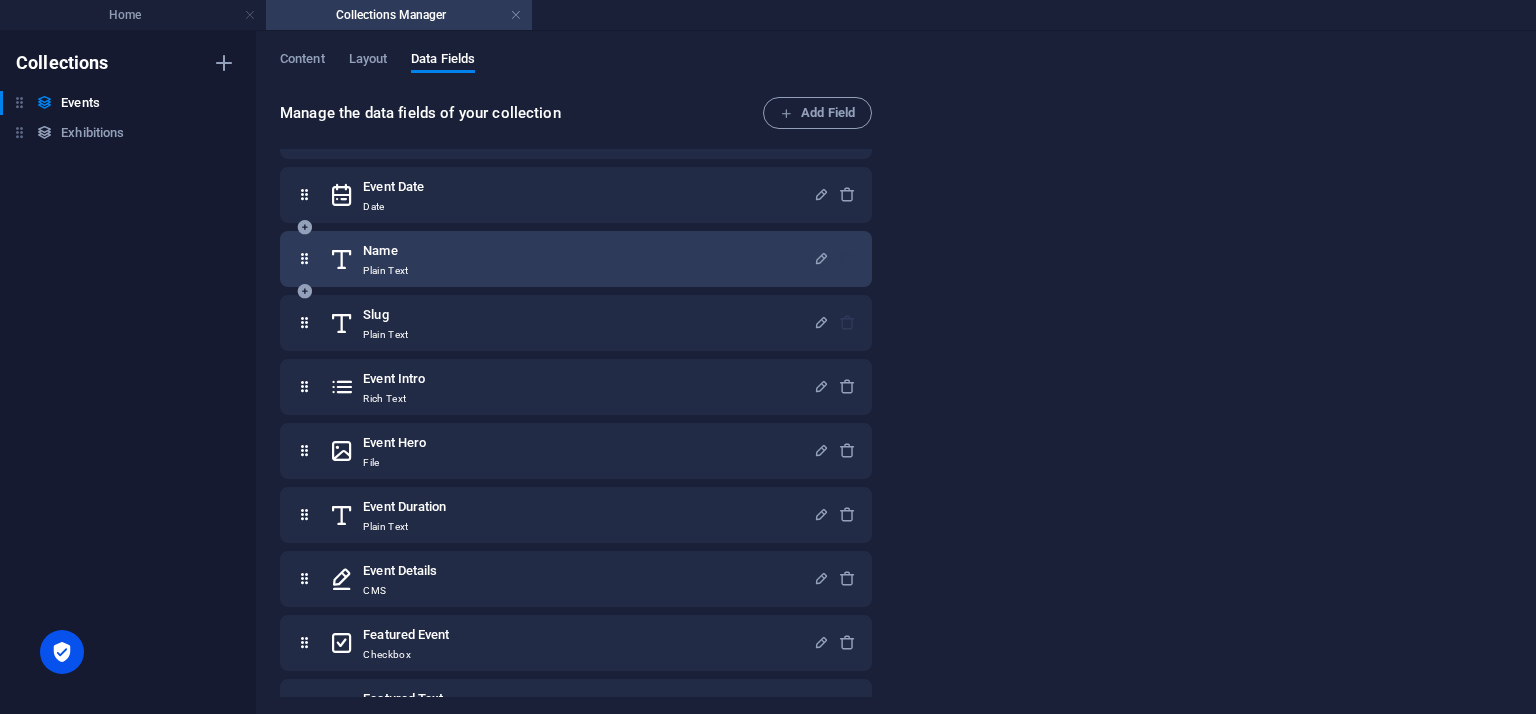 scroll, scrollTop: 0, scrollLeft: 0, axis: both 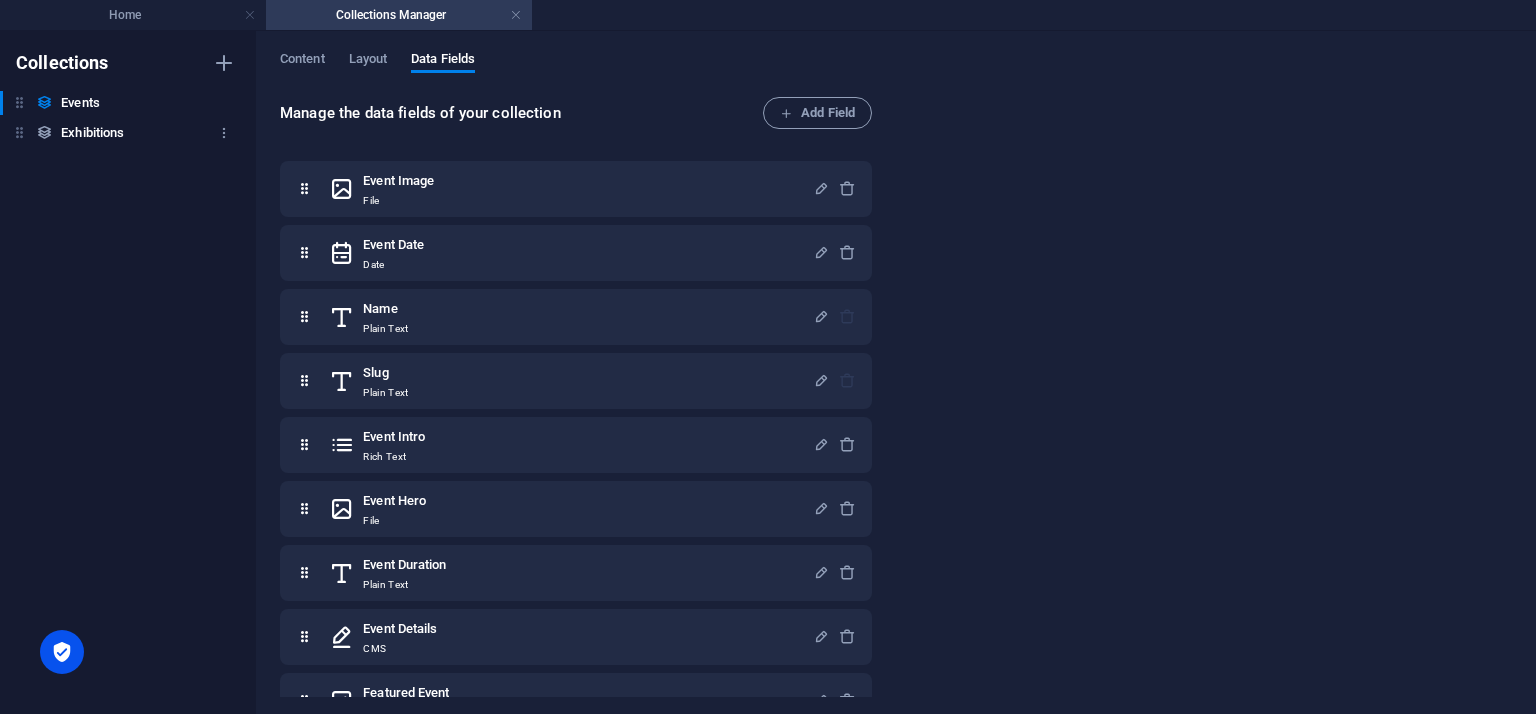 click on "Exhibitions" at bounding box center (92, 133) 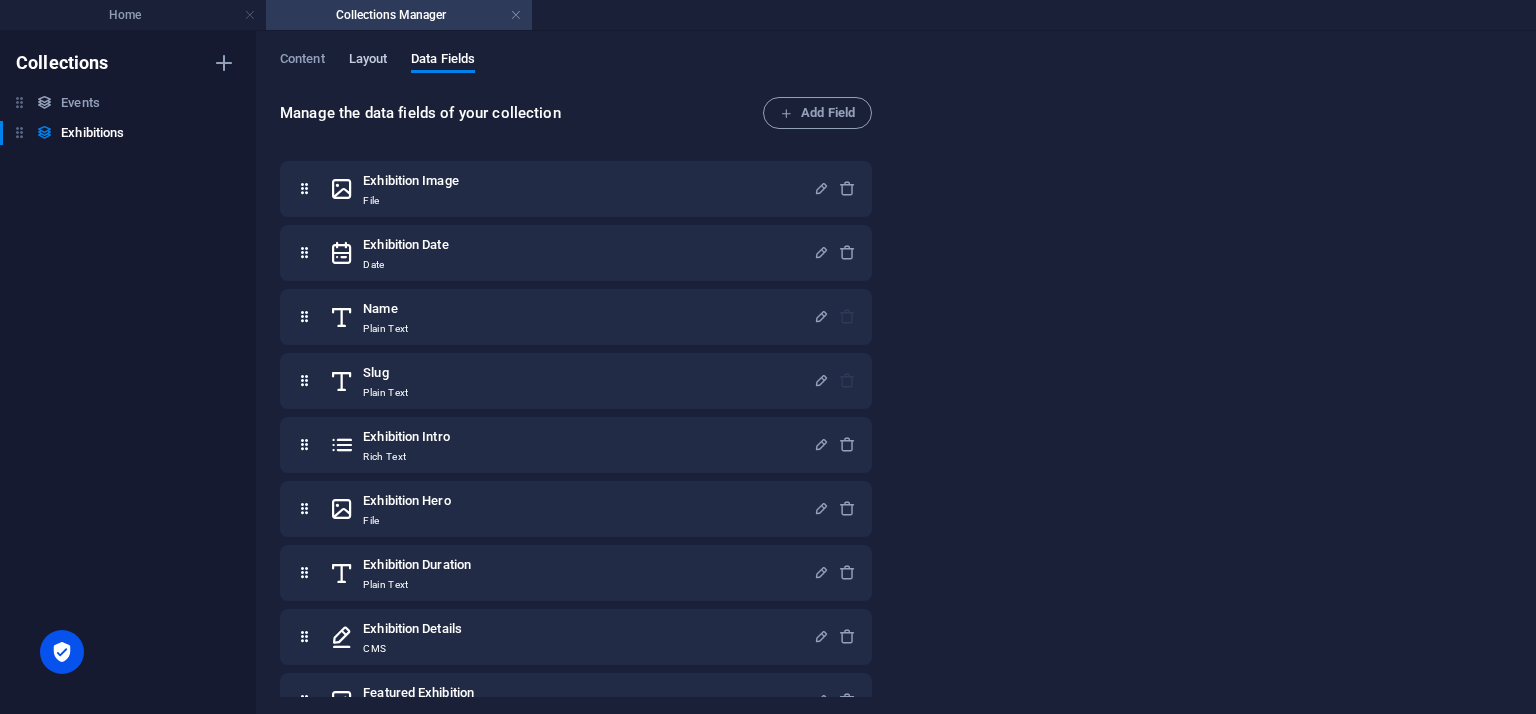 click on "Layout" at bounding box center (368, 61) 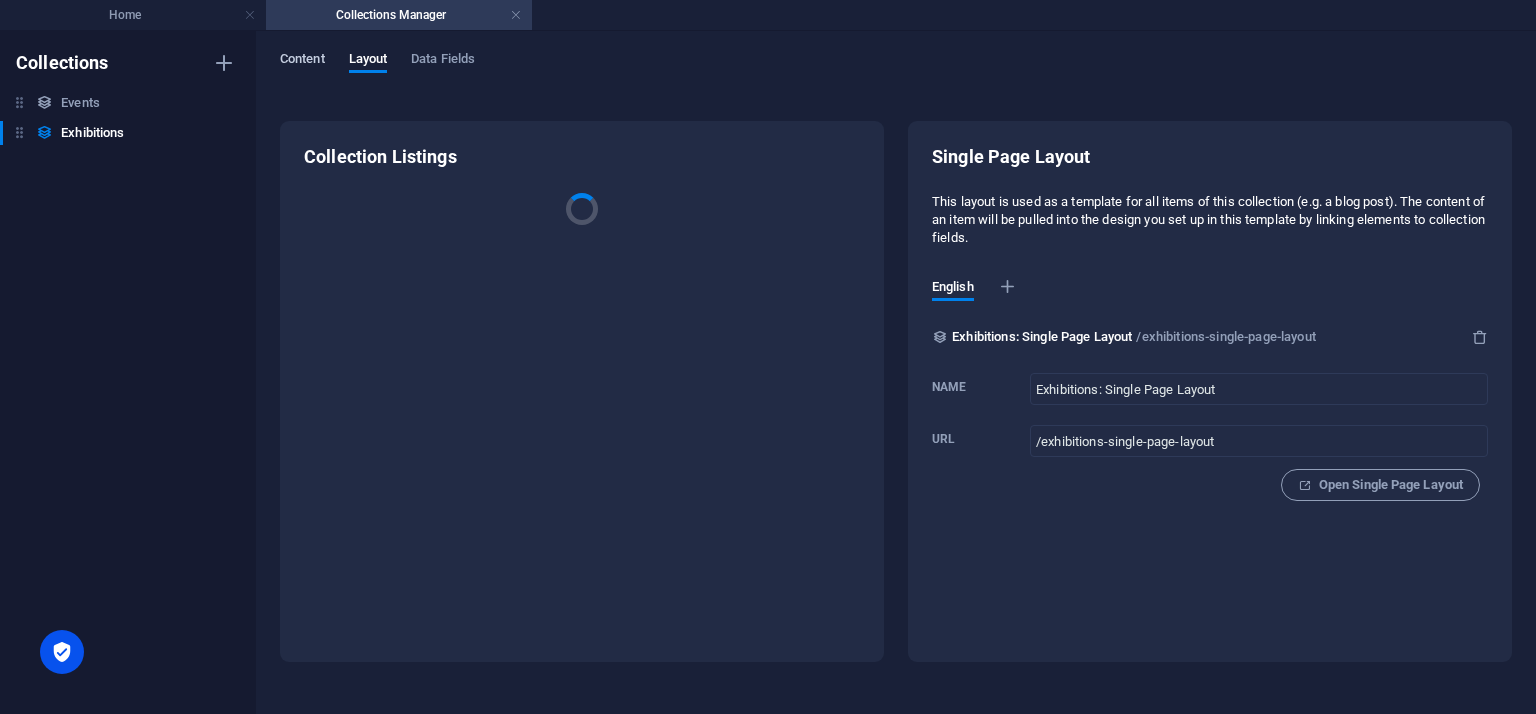 click on "Content" at bounding box center [302, 61] 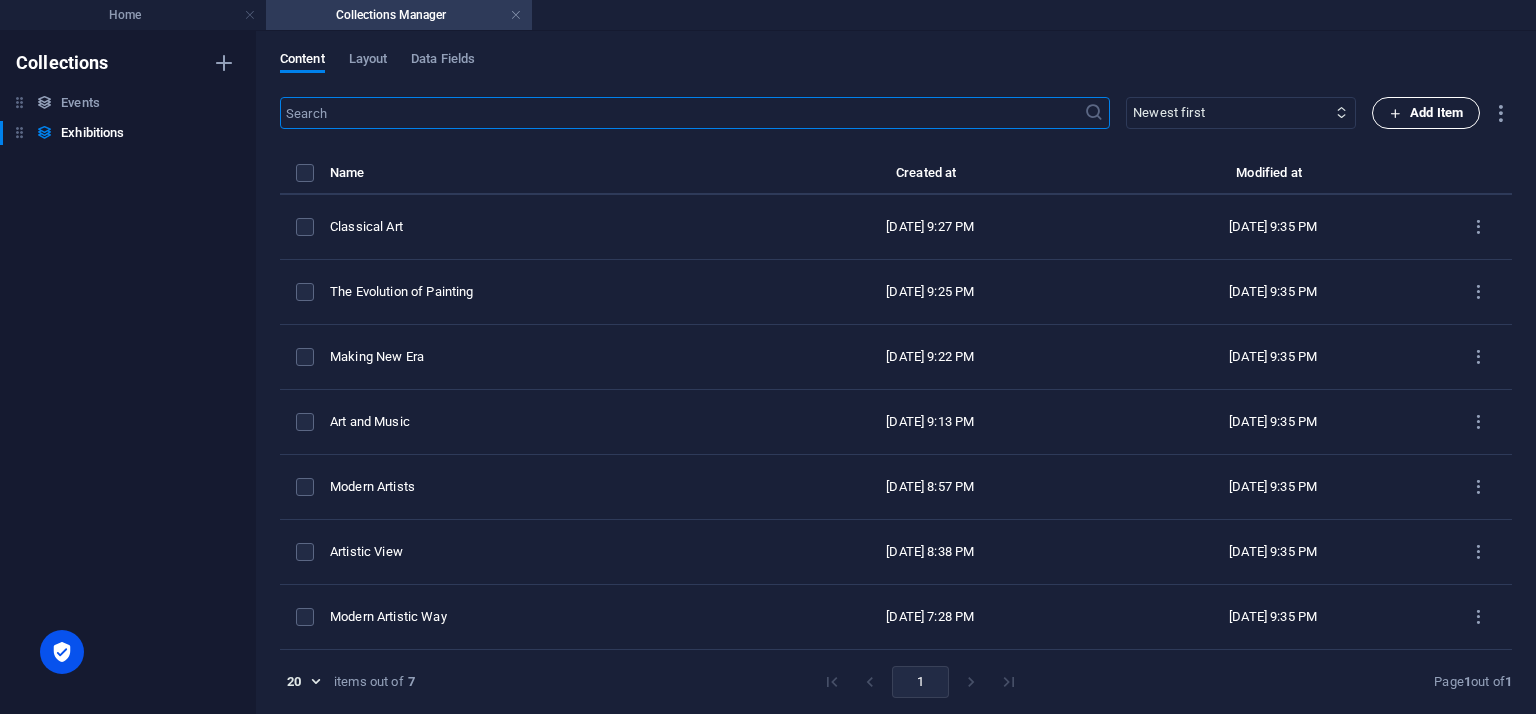 click on "Add Item" at bounding box center (1426, 113) 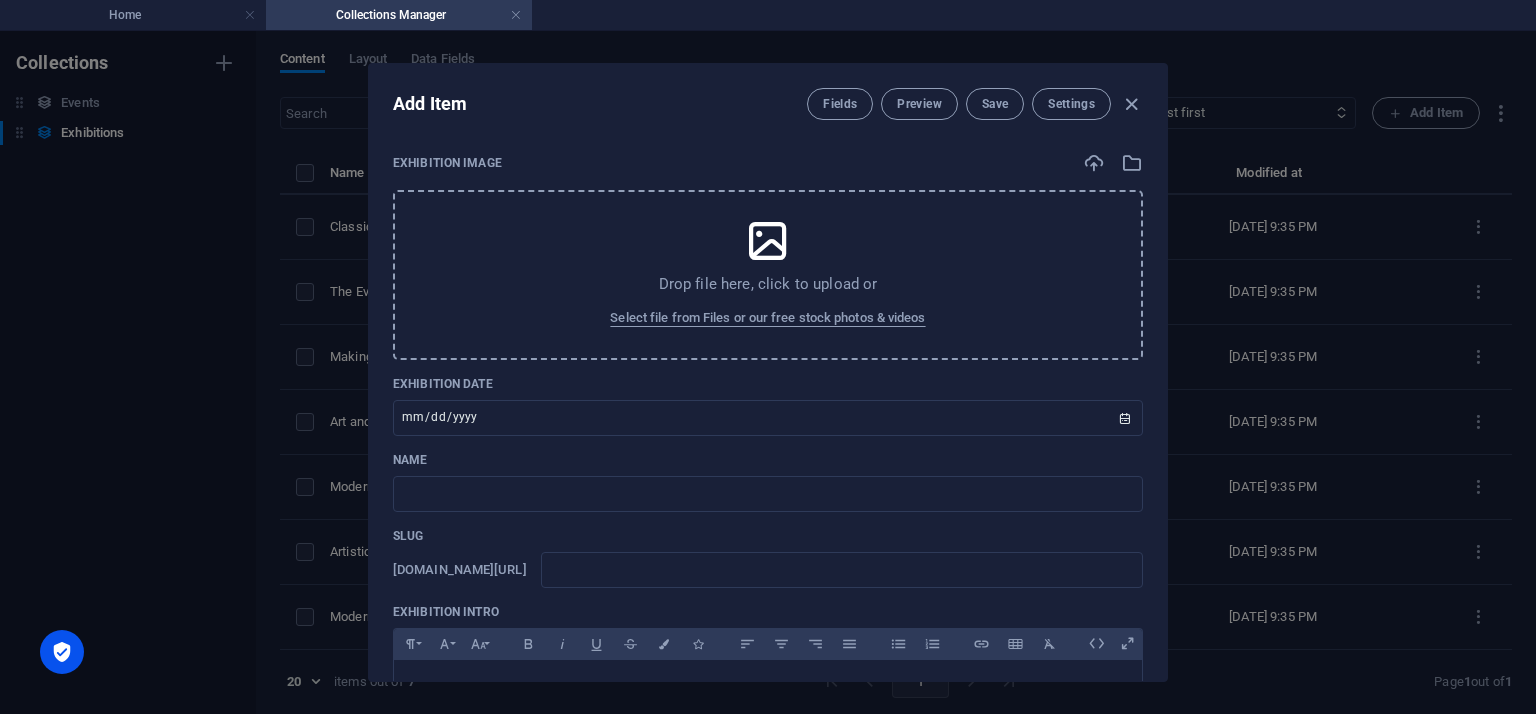scroll, scrollTop: 300, scrollLeft: 0, axis: vertical 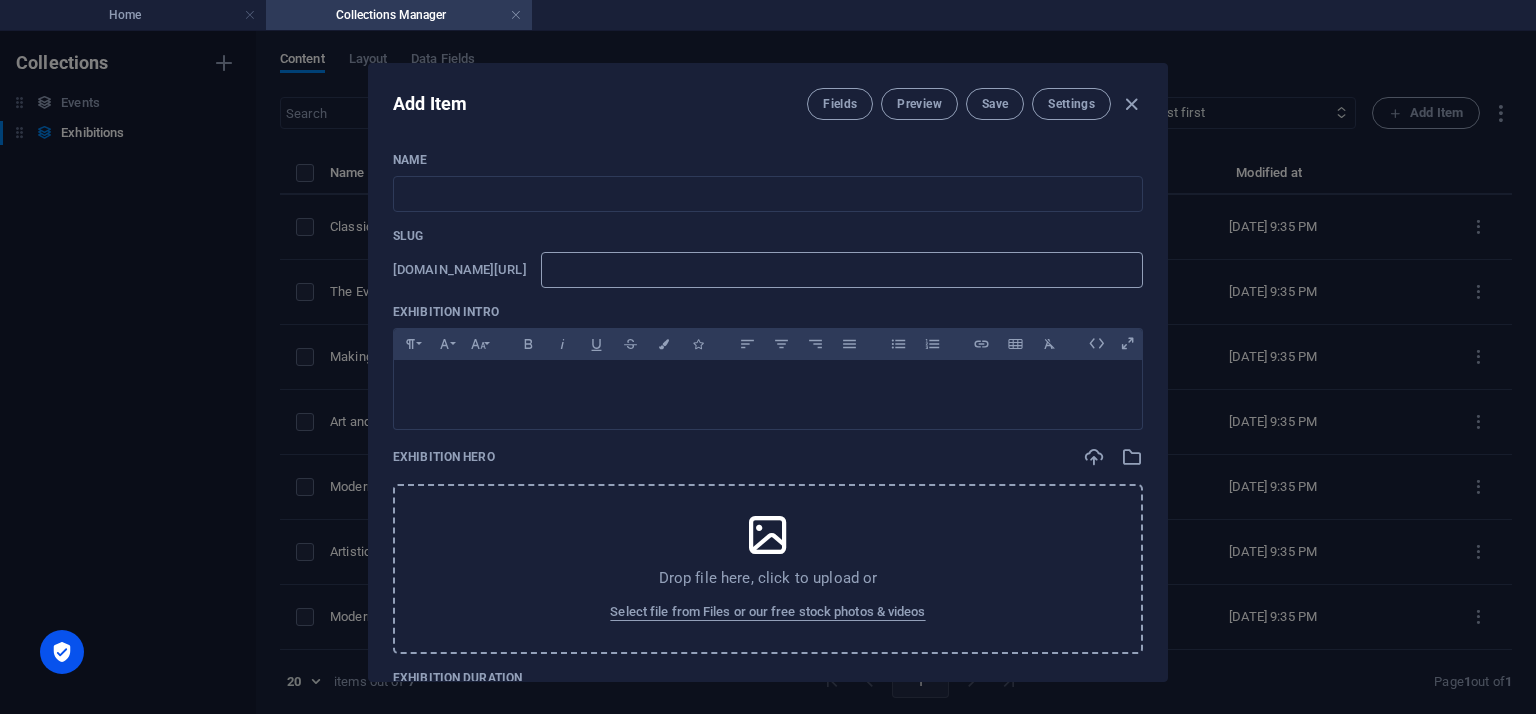 click at bounding box center [842, 270] 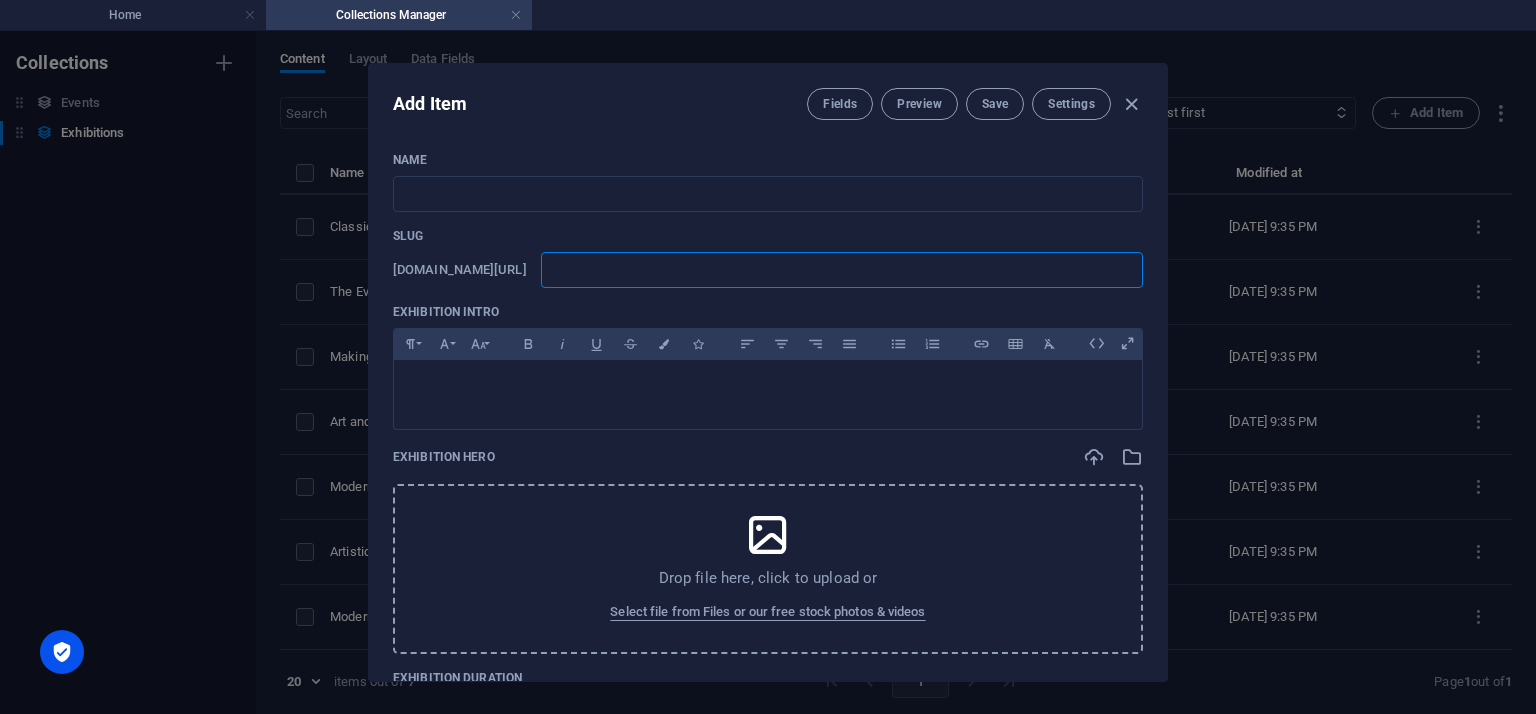 click at bounding box center [842, 270] 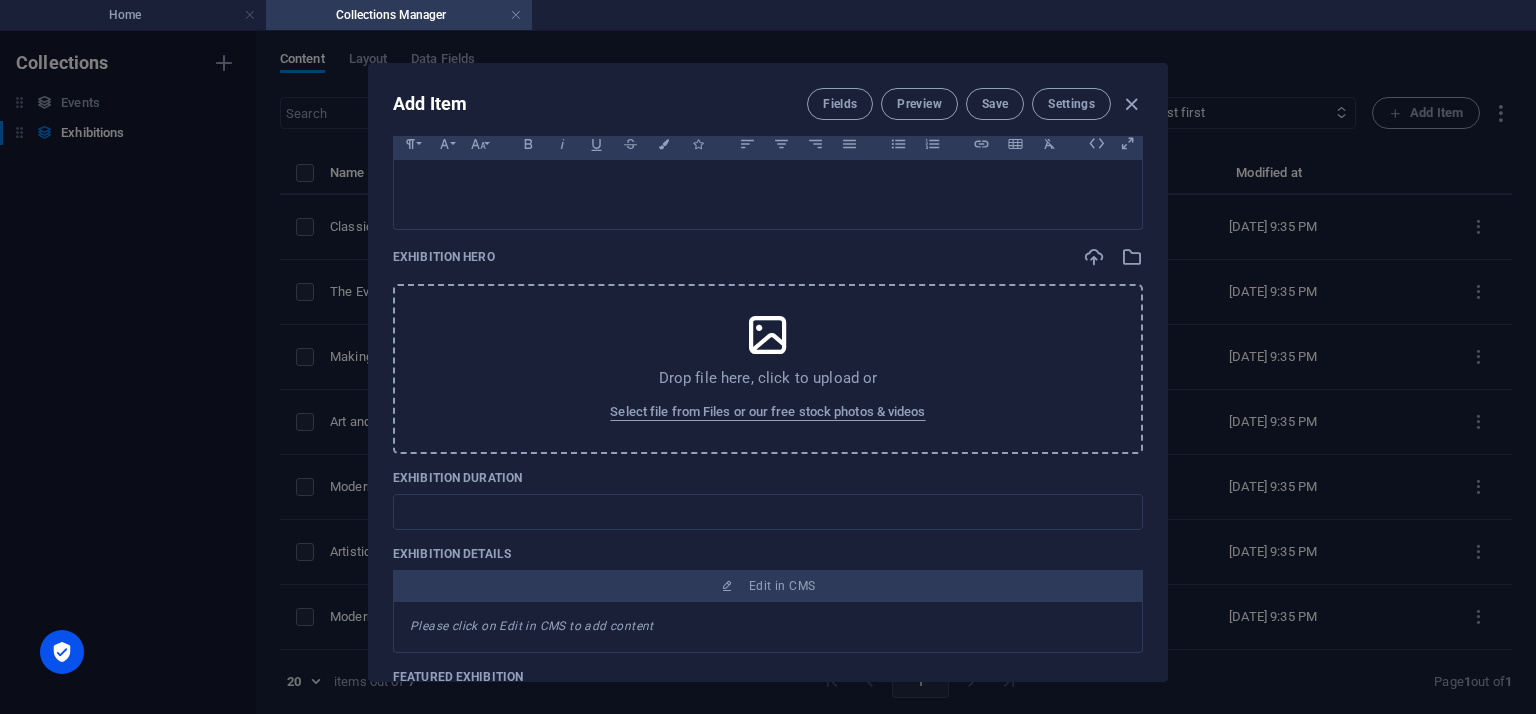 scroll, scrollTop: 700, scrollLeft: 0, axis: vertical 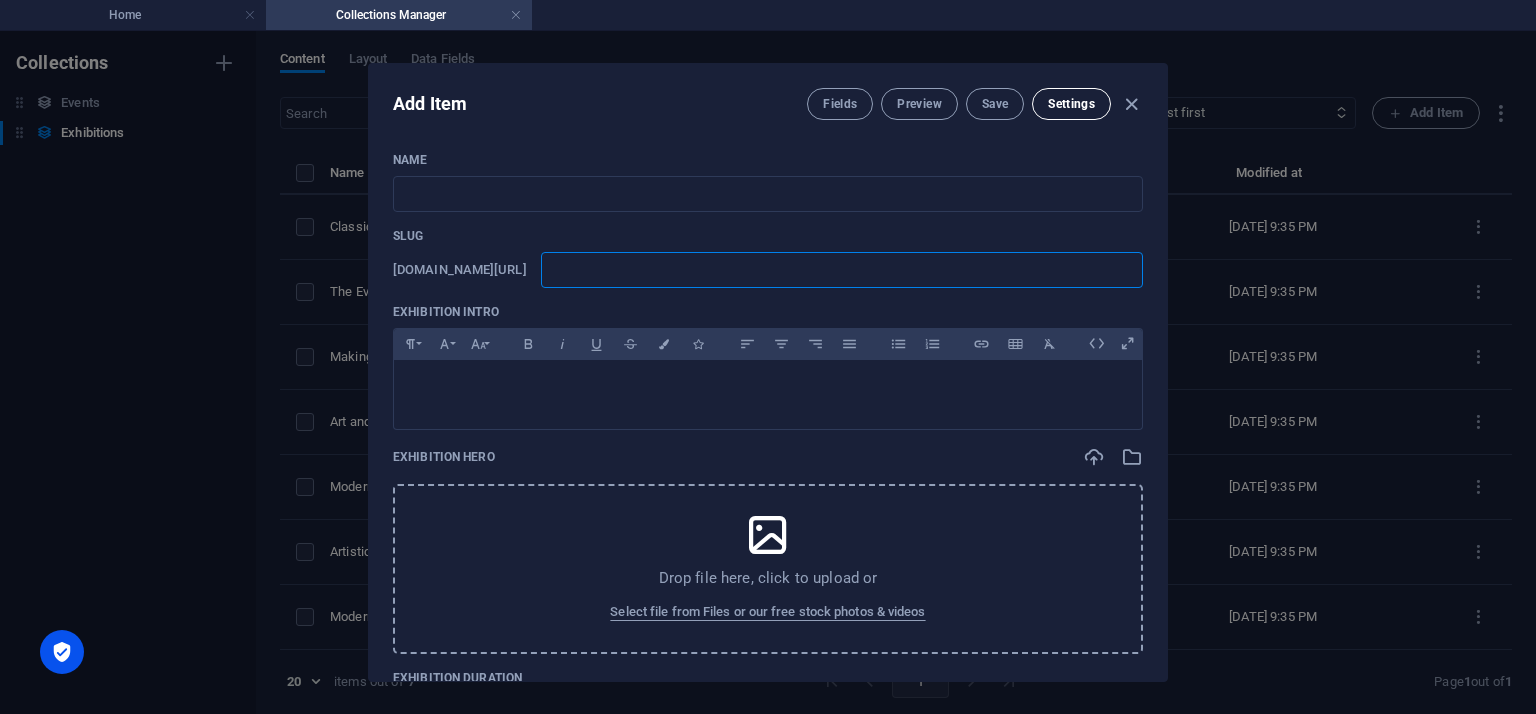click on "Settings" at bounding box center (1071, 104) 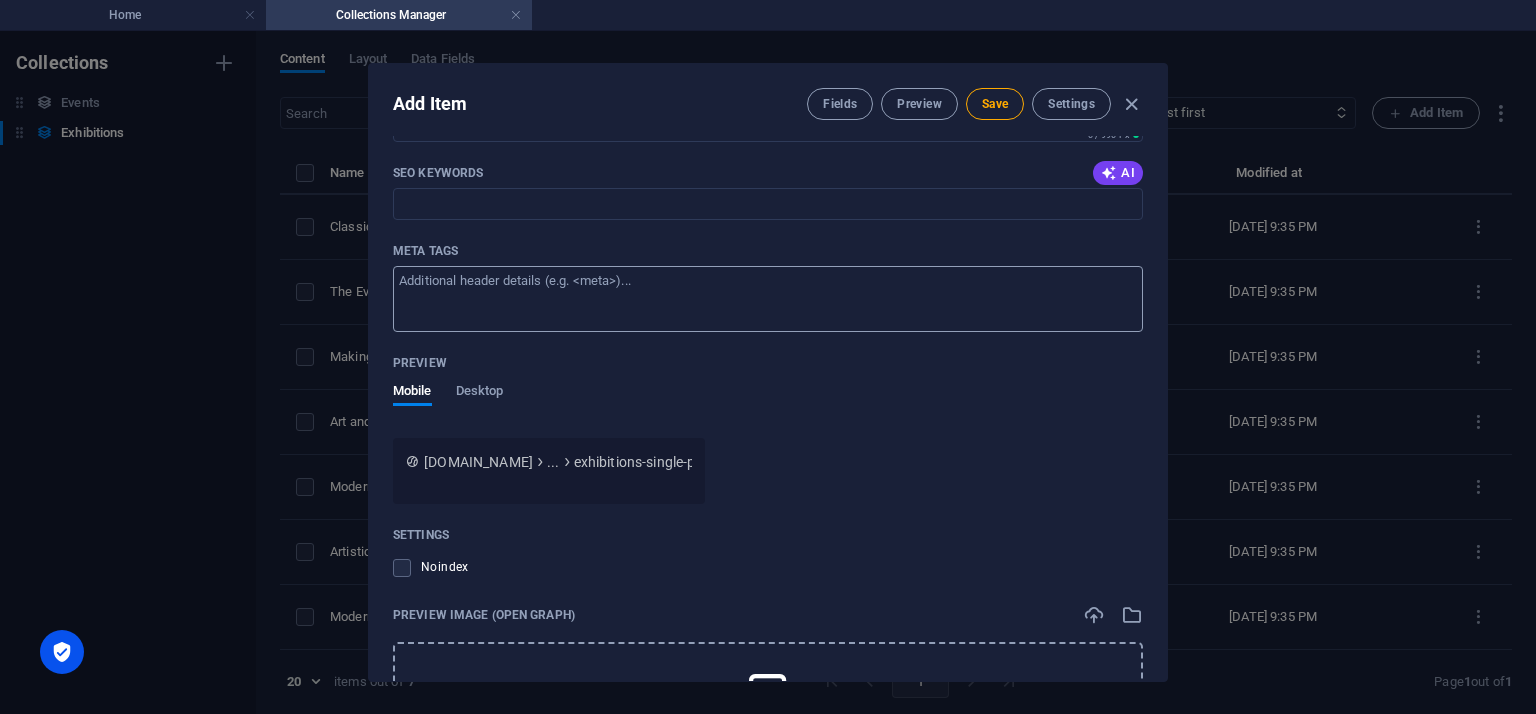 scroll, scrollTop: 1738, scrollLeft: 0, axis: vertical 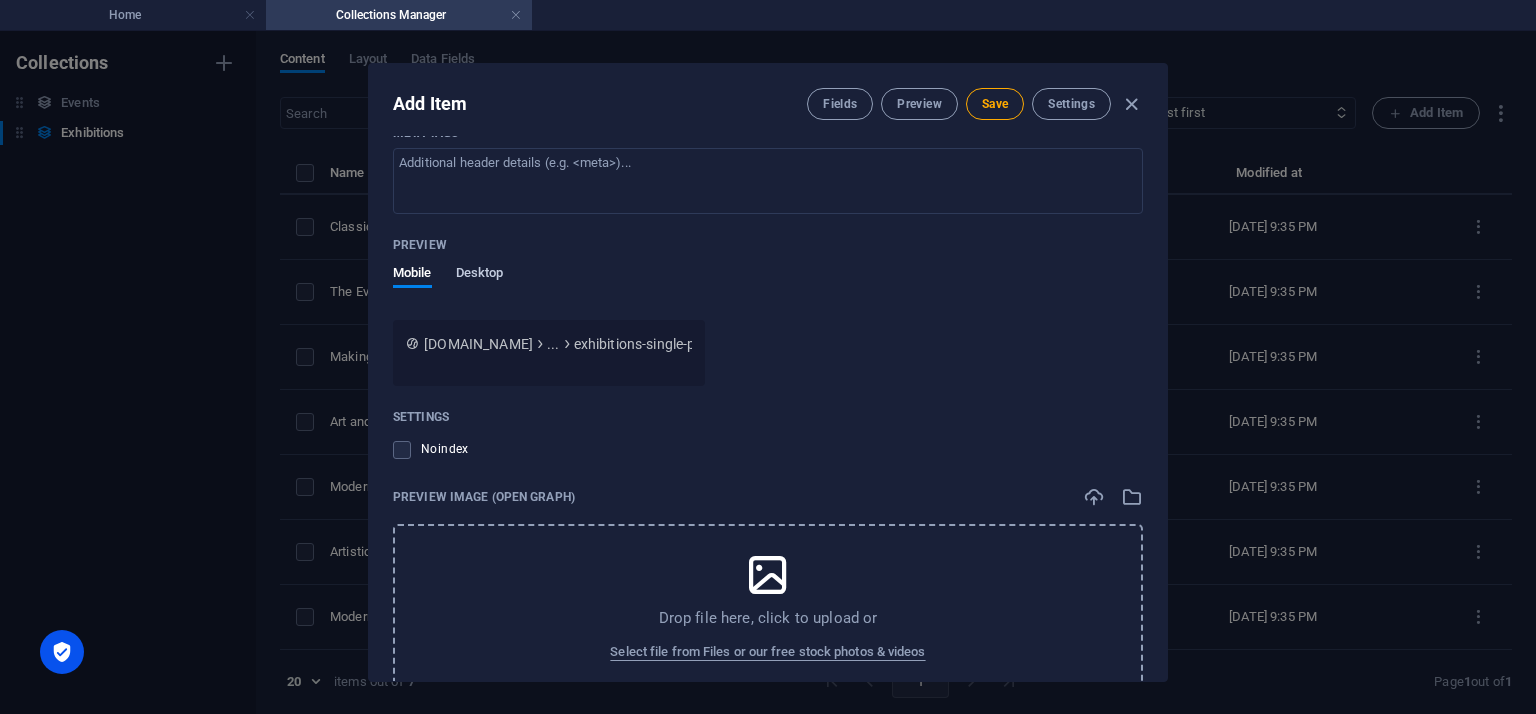 click on "Desktop" at bounding box center [480, 275] 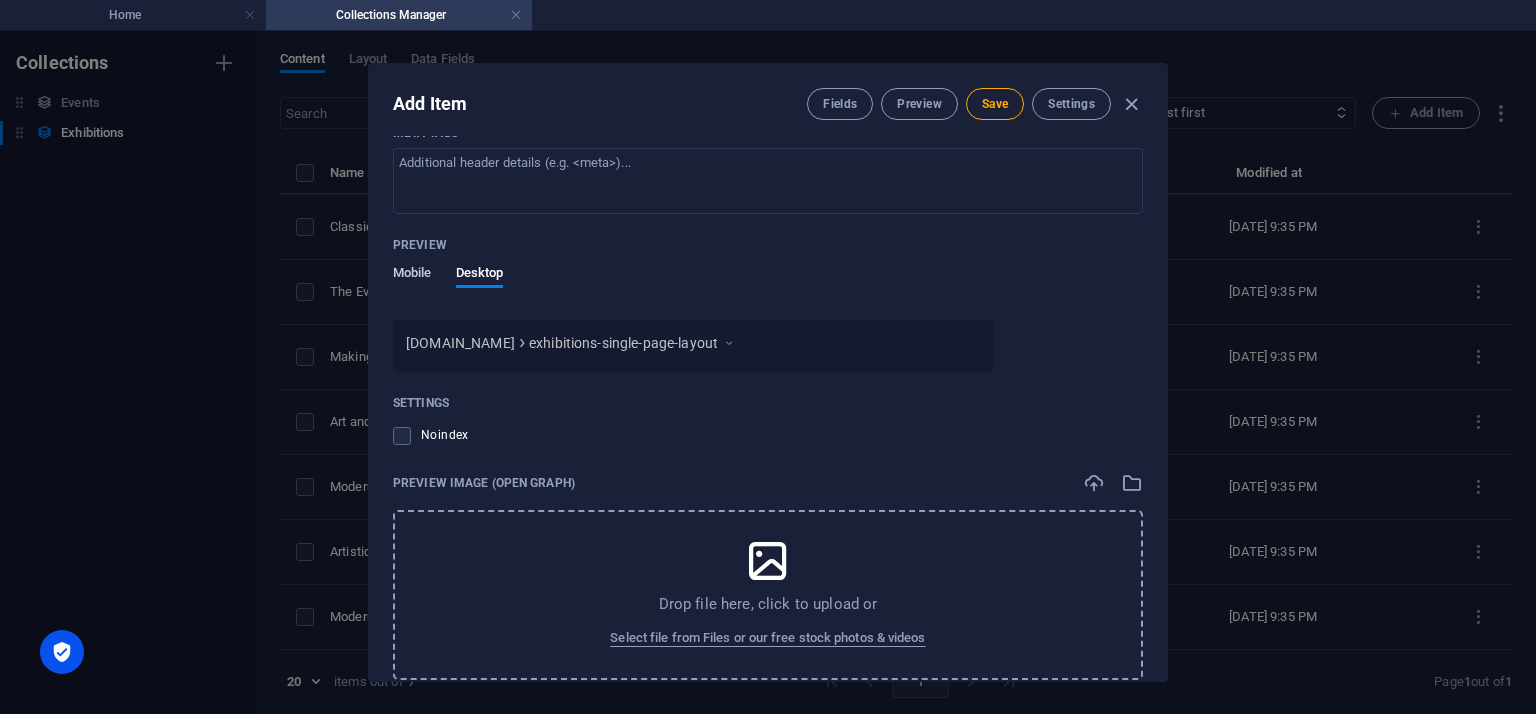 click on "Mobile" at bounding box center (412, 275) 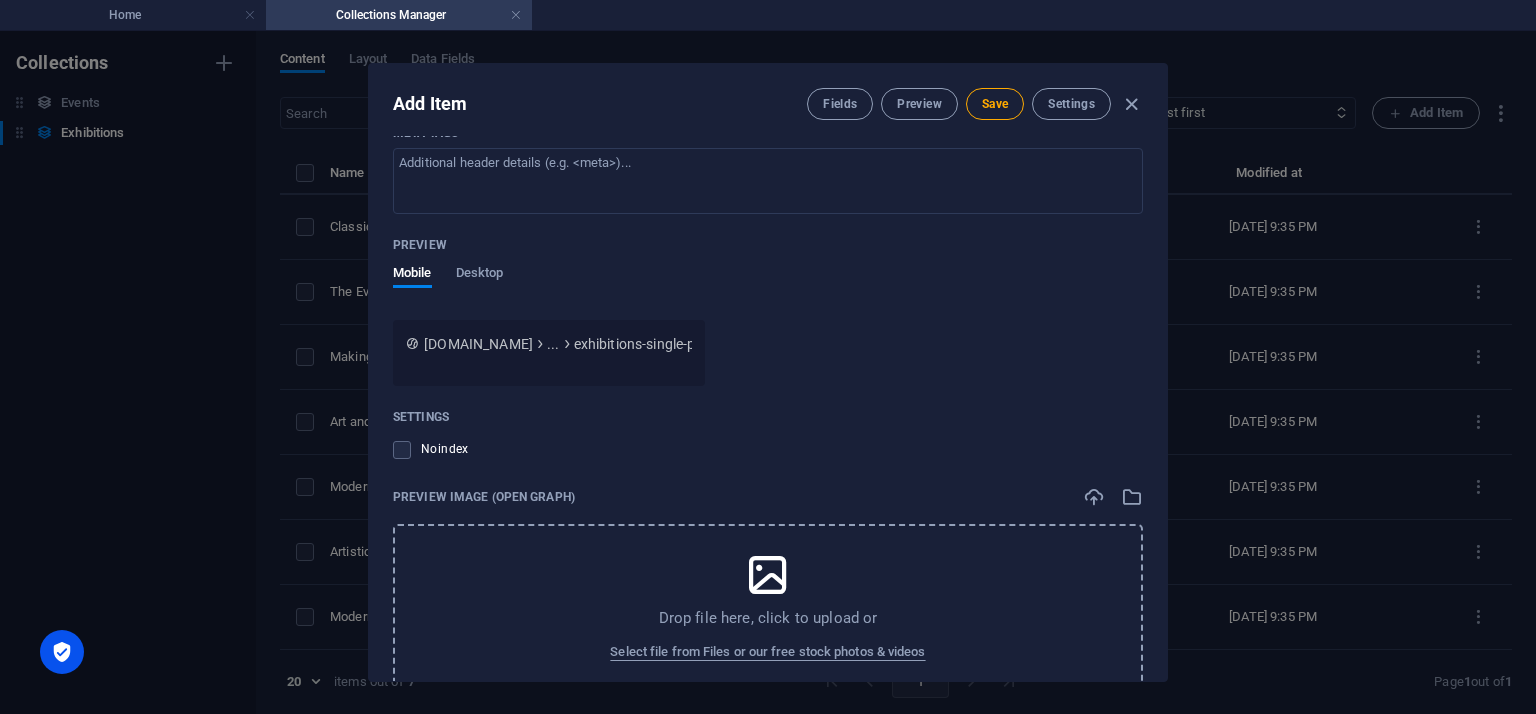 scroll, scrollTop: 1788, scrollLeft: 0, axis: vertical 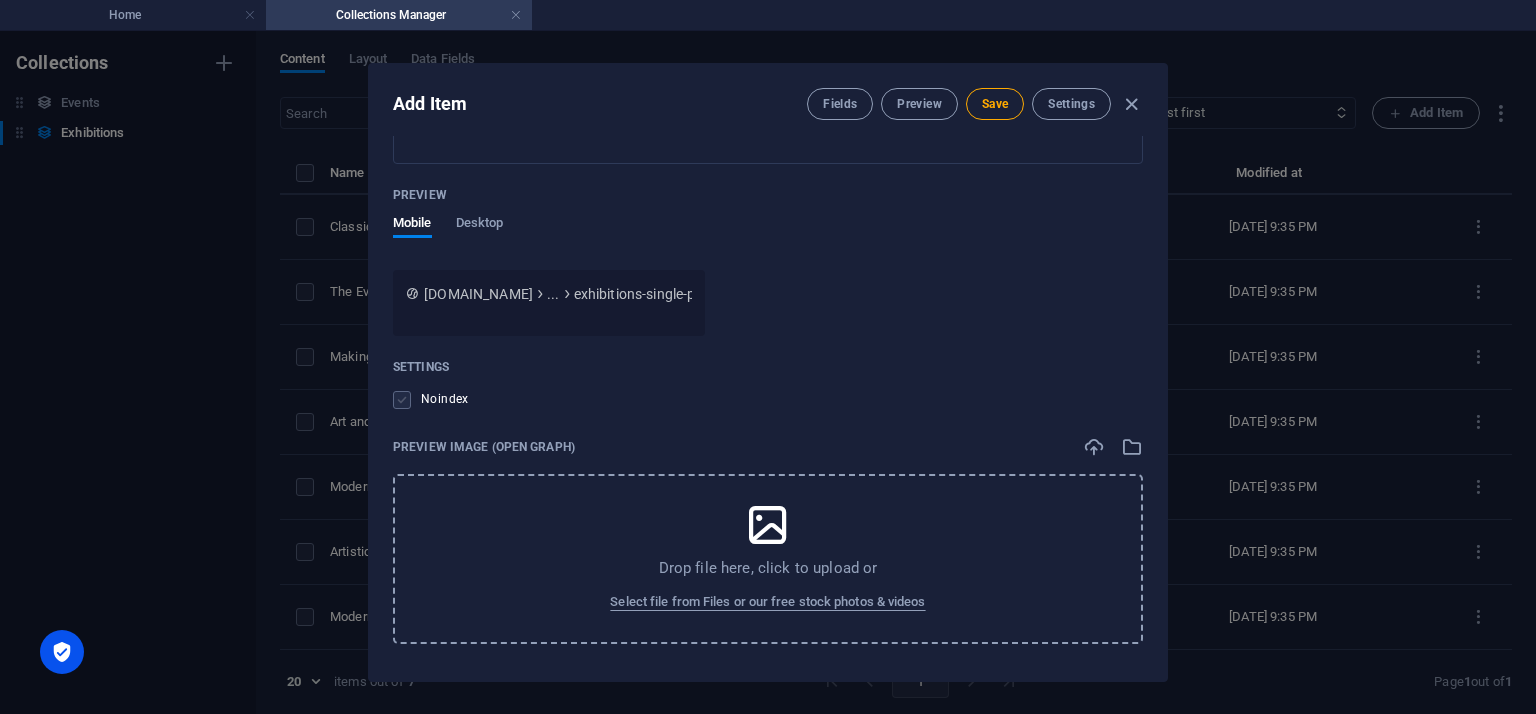 click at bounding box center [402, 400] 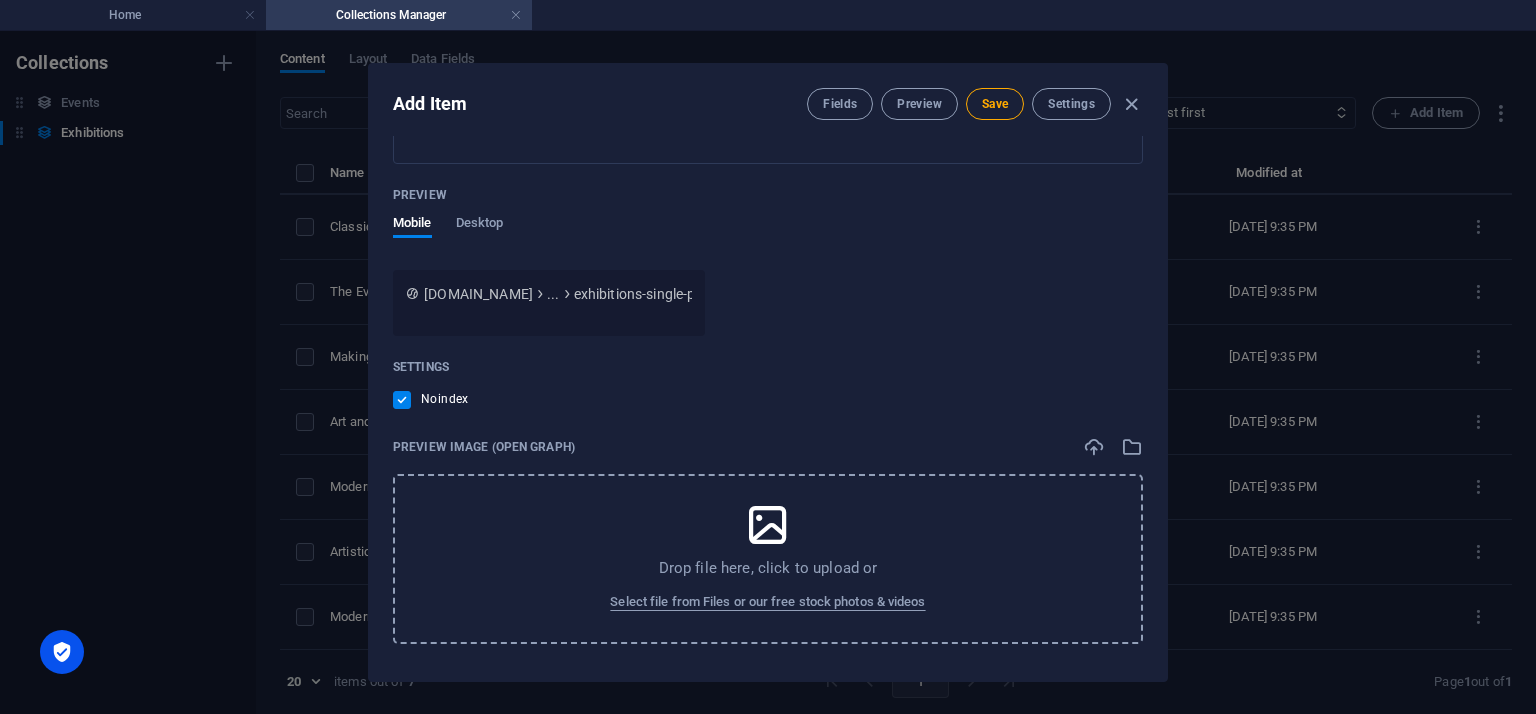 click at bounding box center [402, 400] 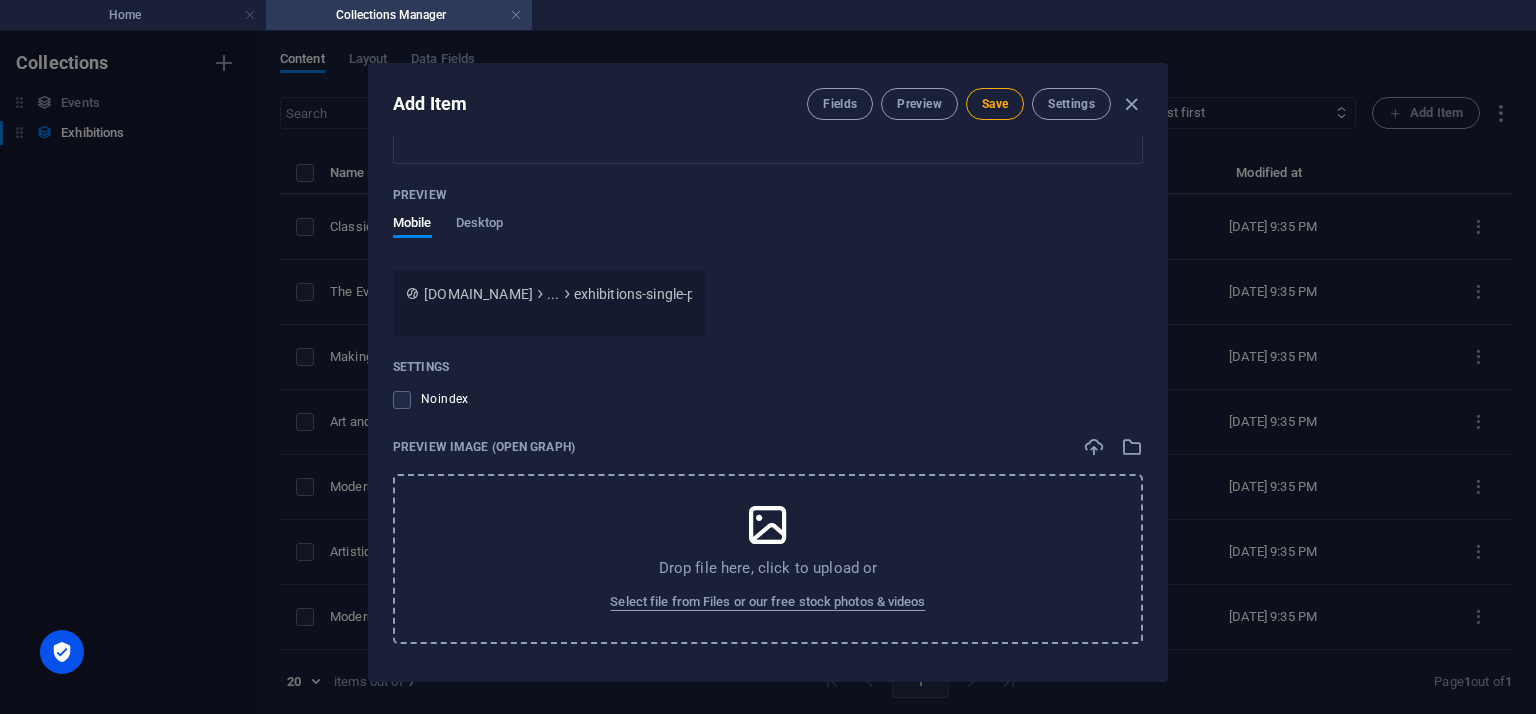 scroll, scrollTop: 1488, scrollLeft: 0, axis: vertical 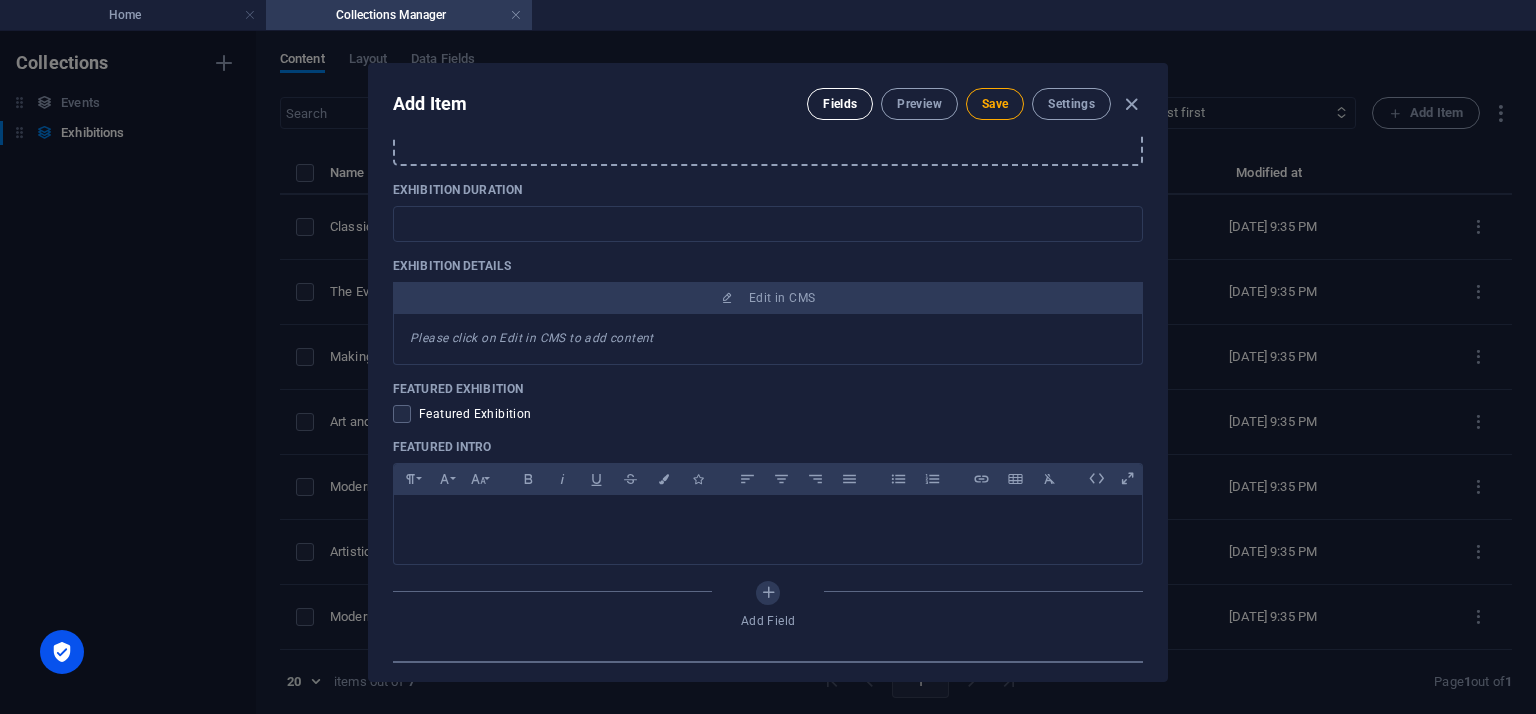 click on "Fields" at bounding box center (840, 104) 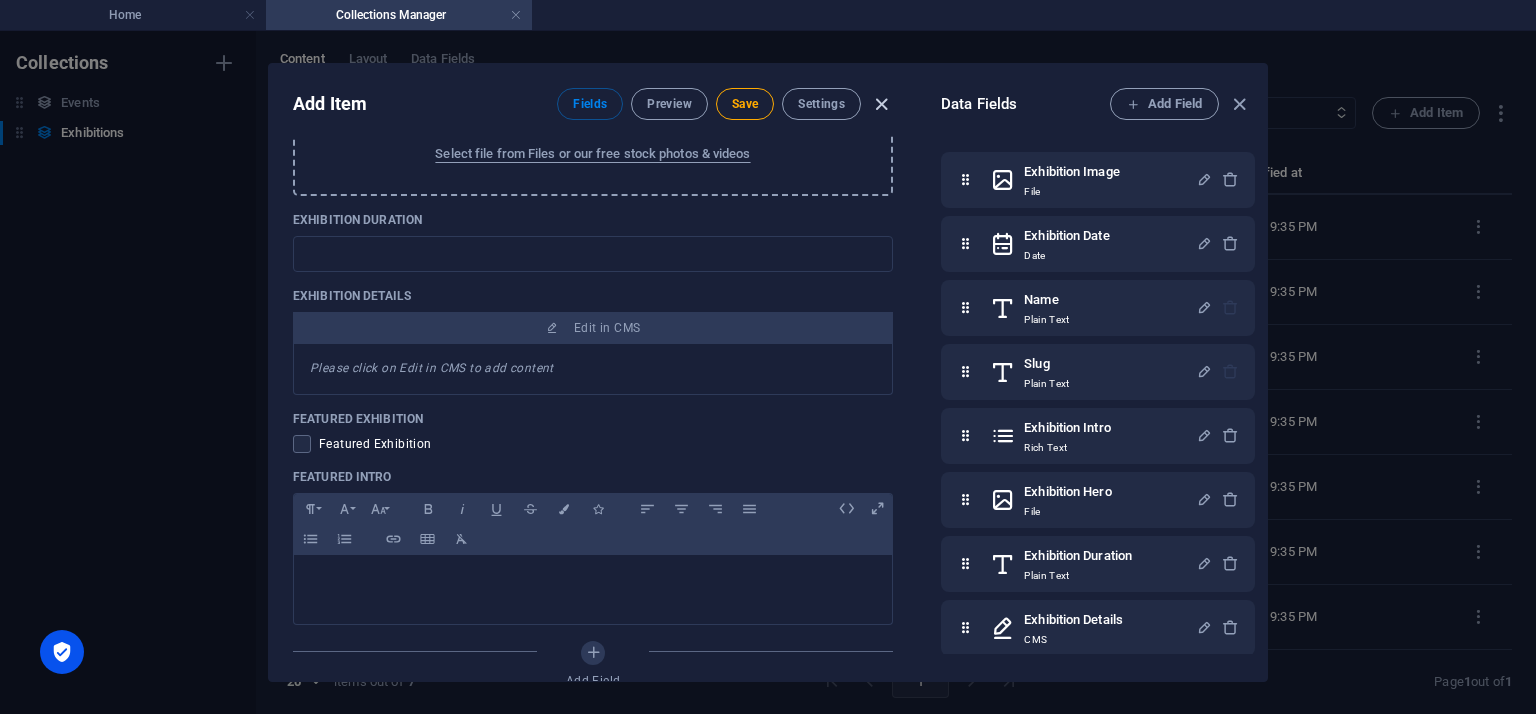 scroll, scrollTop: 818, scrollLeft: 0, axis: vertical 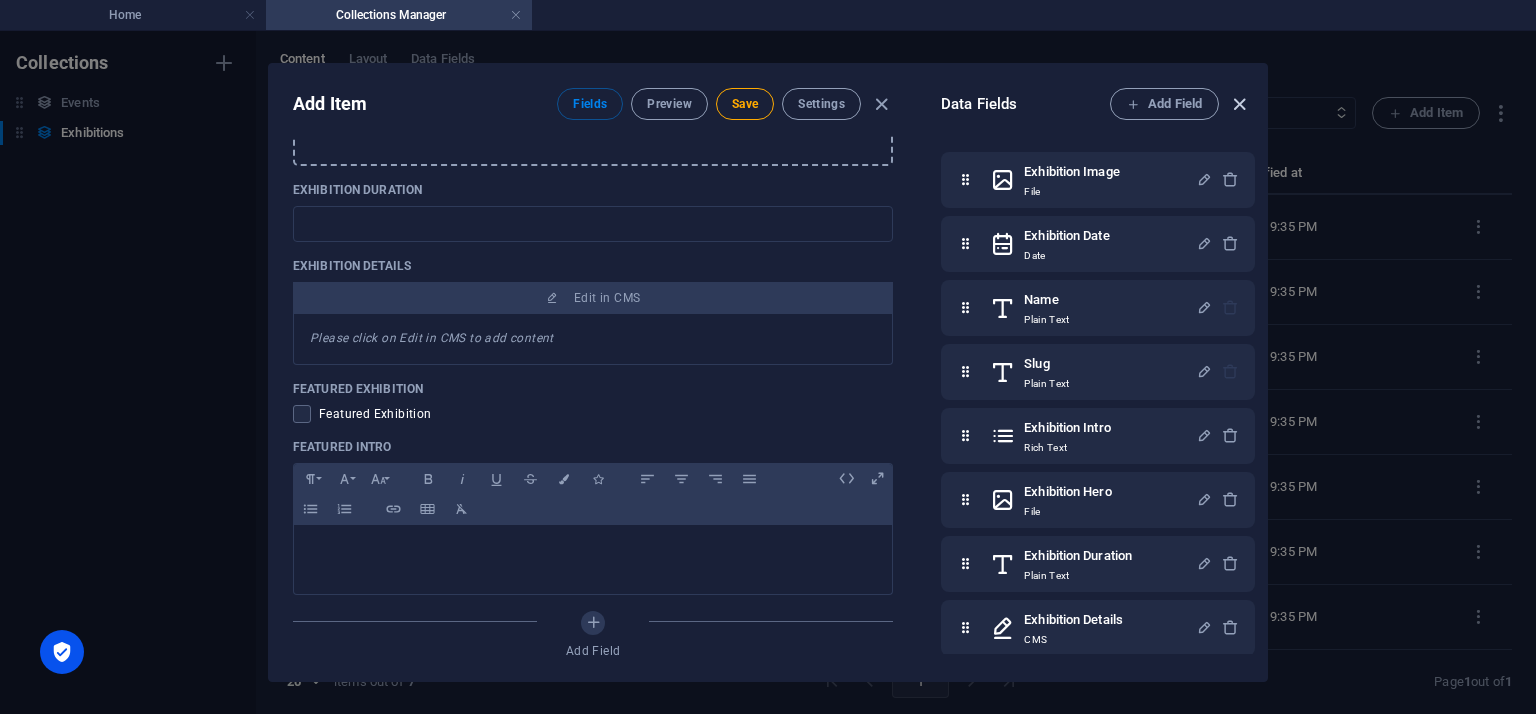 click at bounding box center (1239, 104) 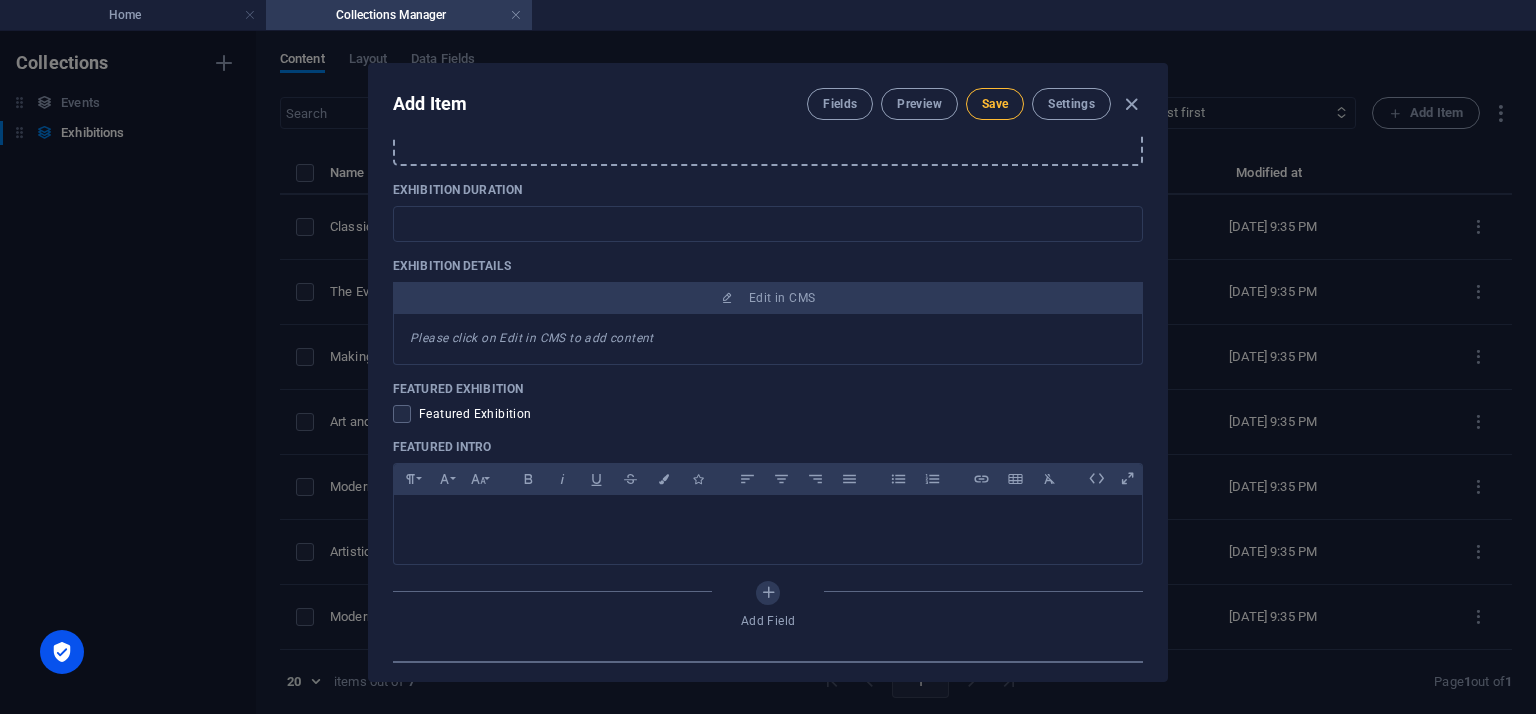 click on "Save" at bounding box center [995, 104] 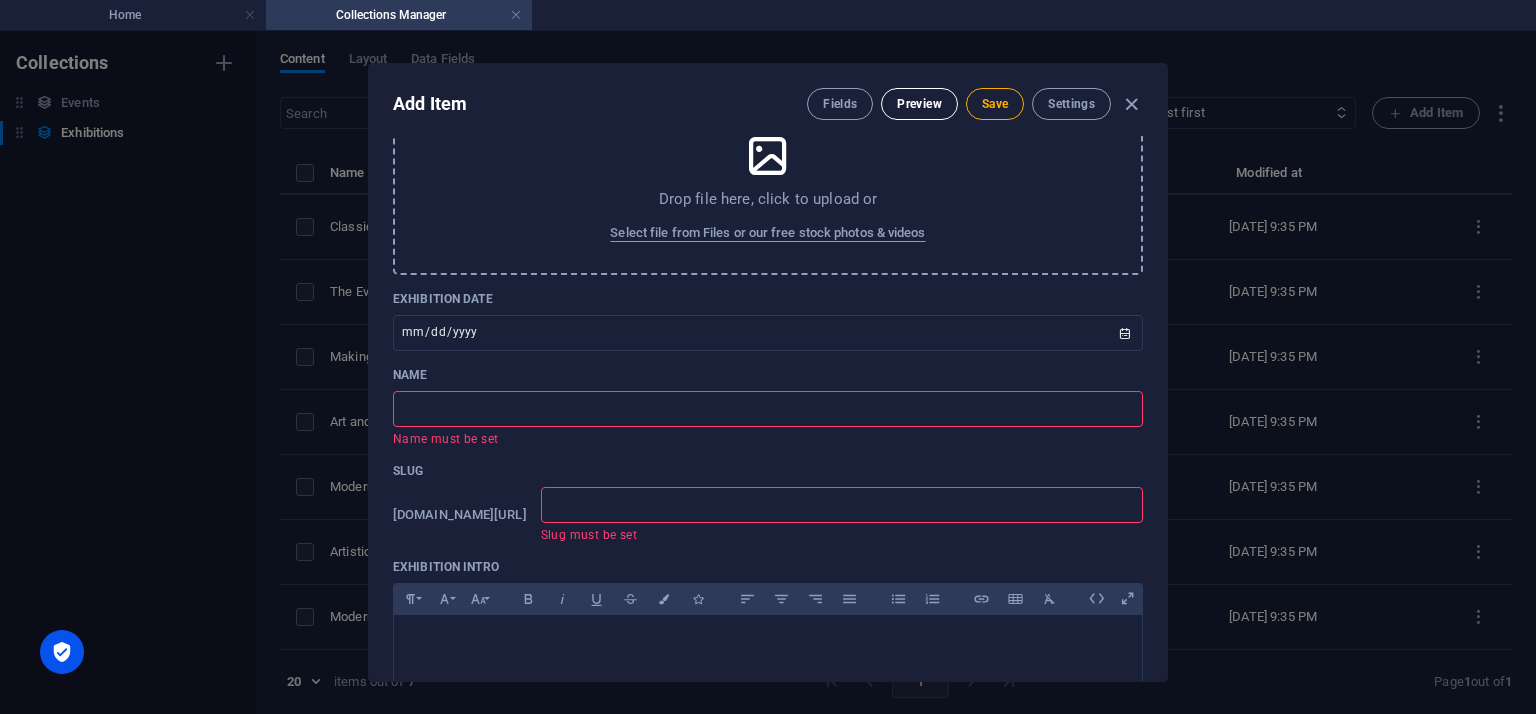 click on "Preview" at bounding box center [919, 104] 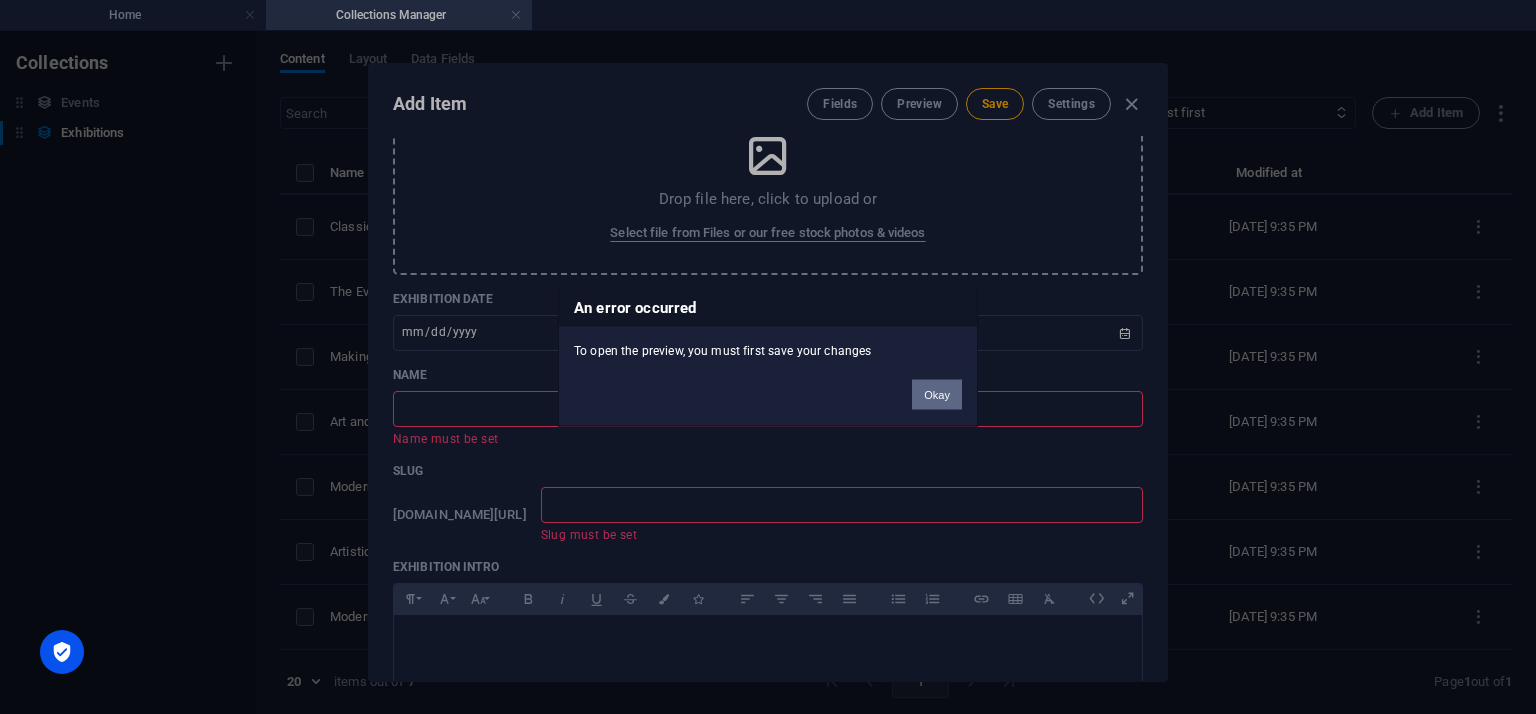 click on "Okay" at bounding box center [937, 395] 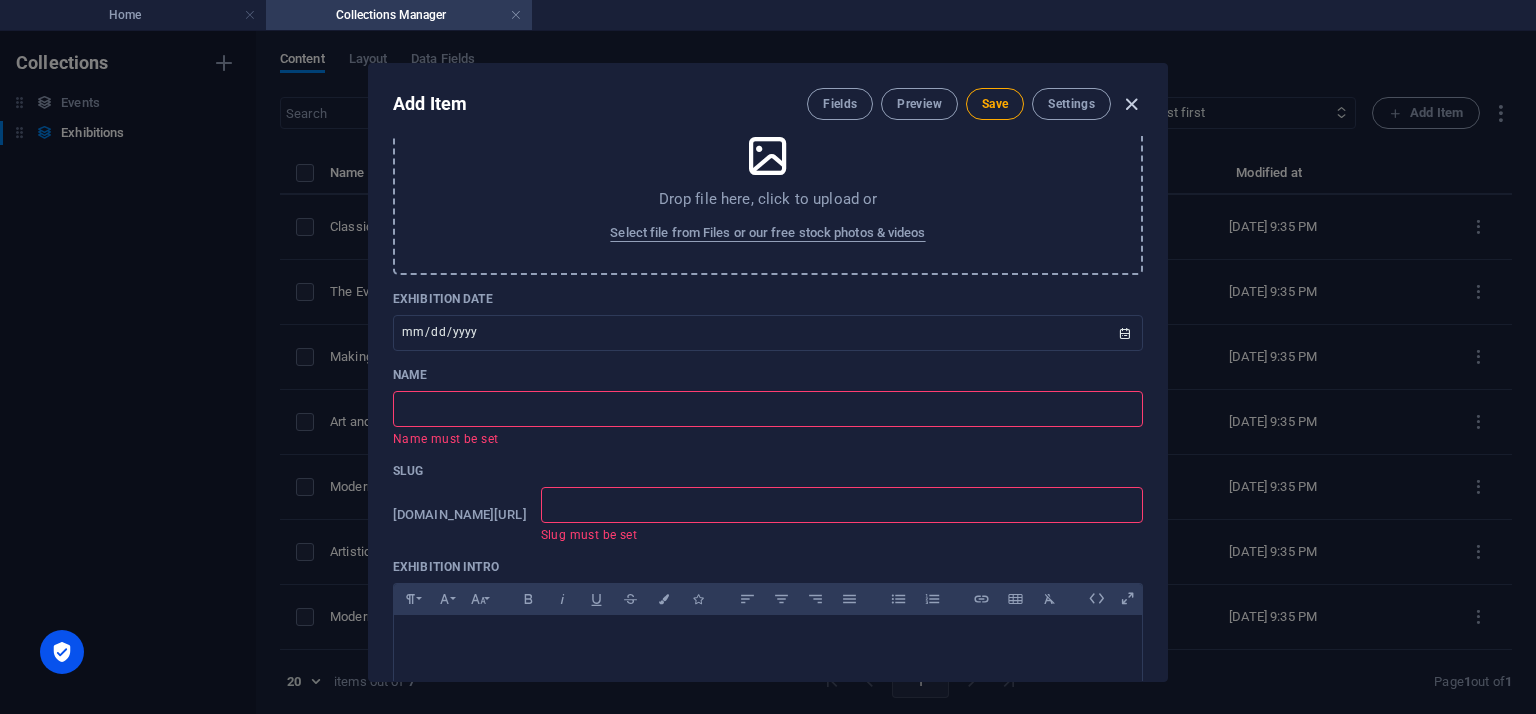 click at bounding box center (1131, 104) 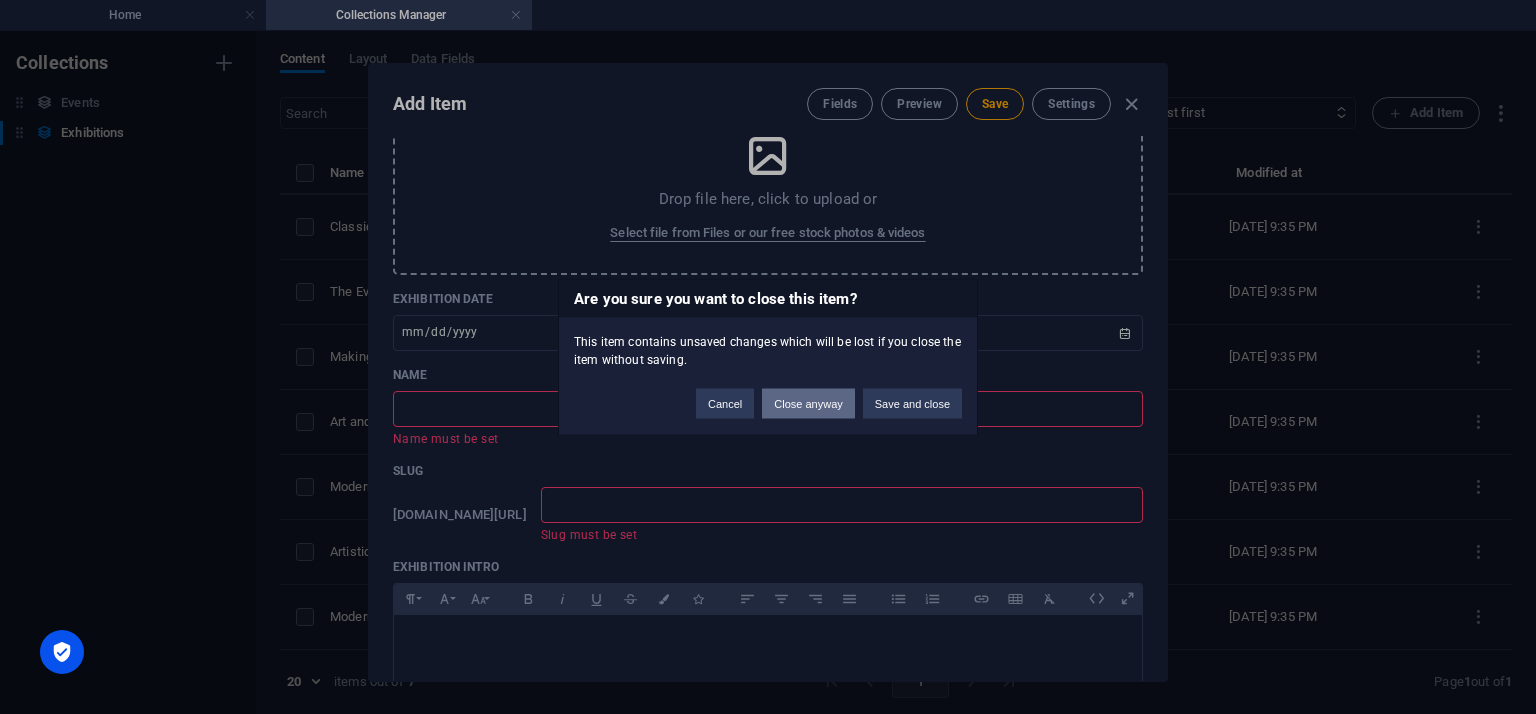 click on "Close anyway" at bounding box center [808, 404] 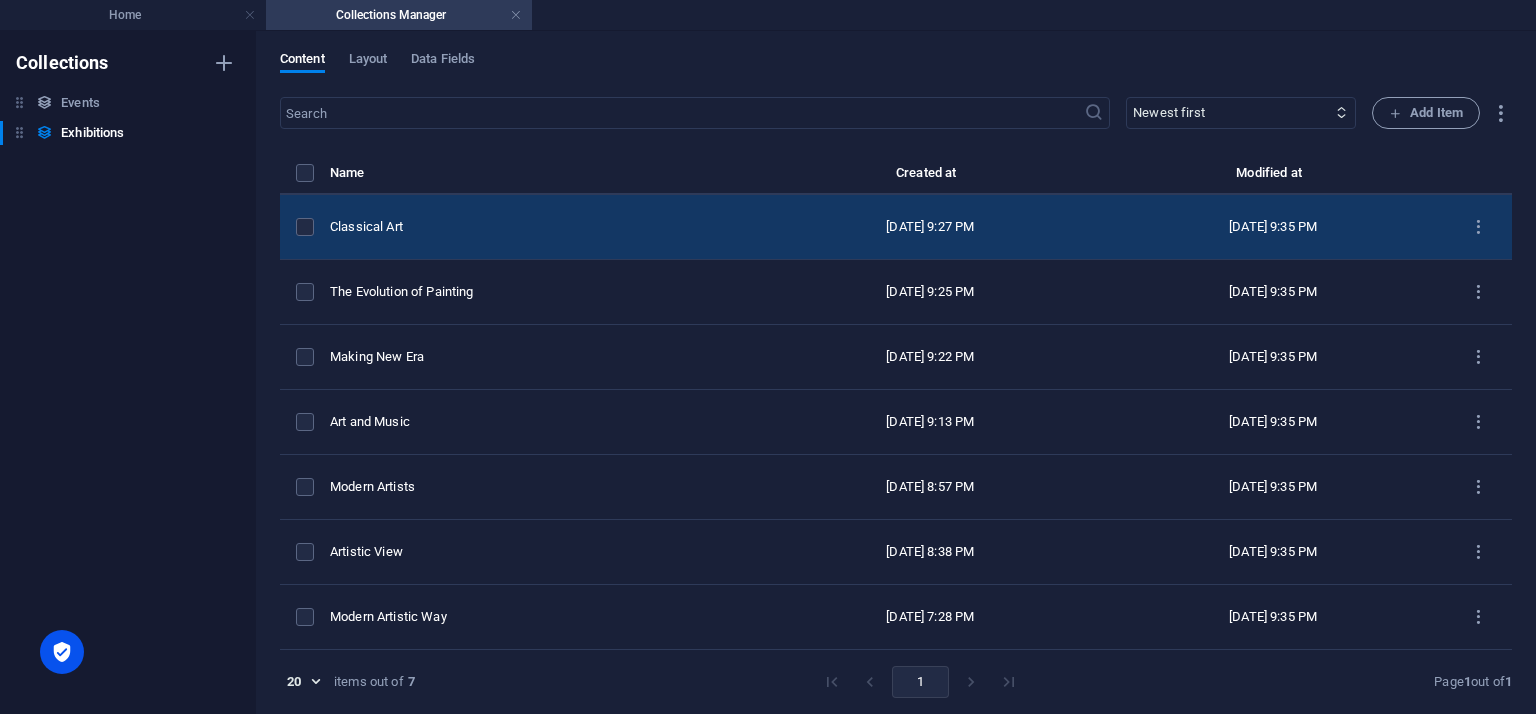 click on "Classical Art" at bounding box center [536, 227] 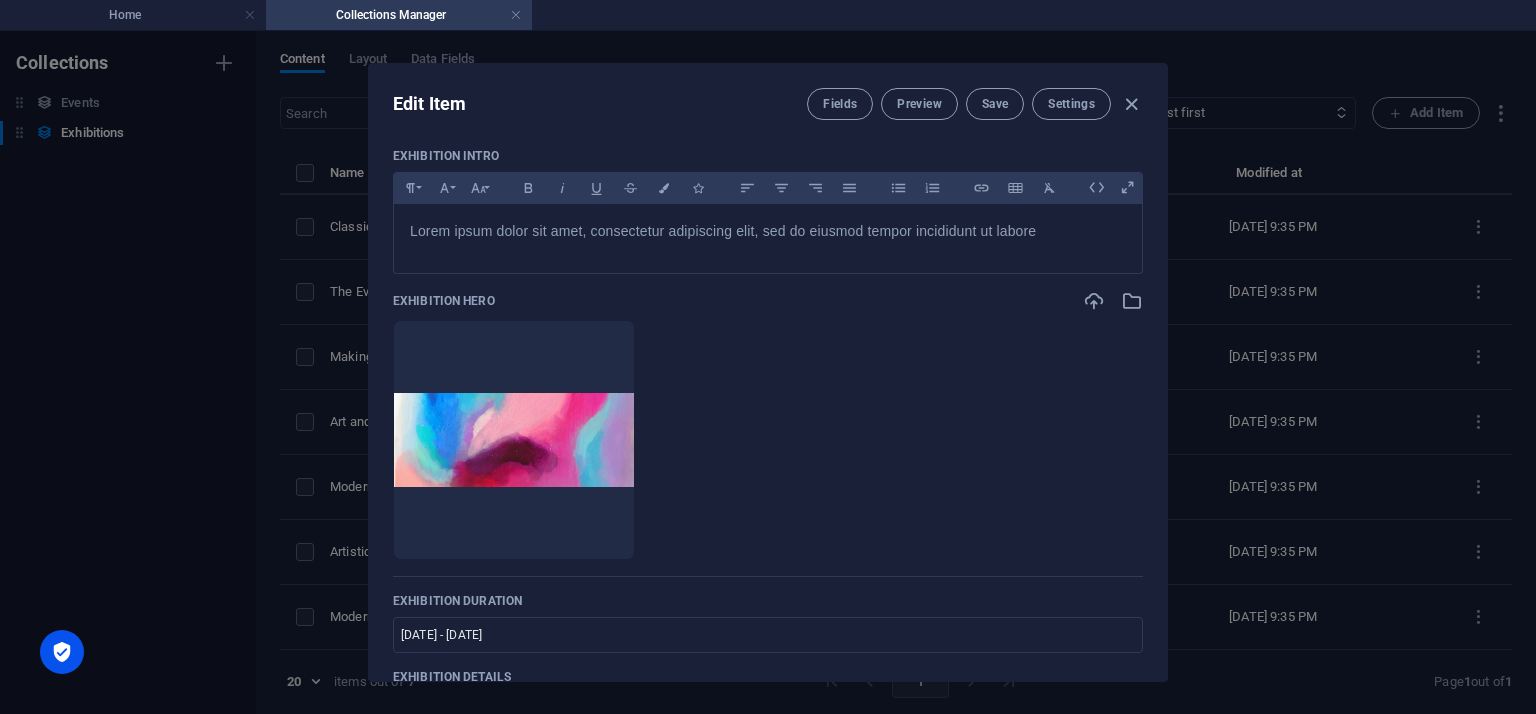 scroll, scrollTop: 600, scrollLeft: 0, axis: vertical 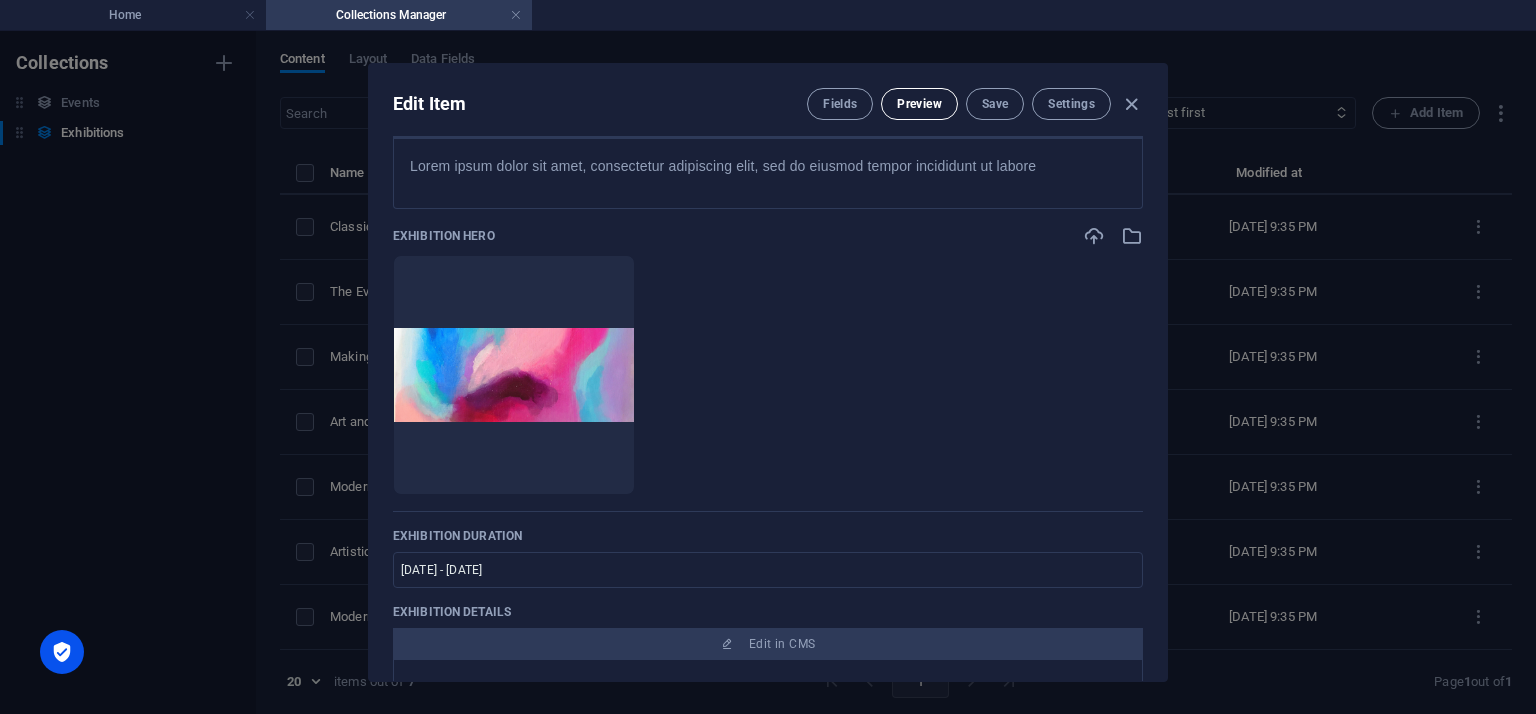 click on "Preview" at bounding box center [919, 104] 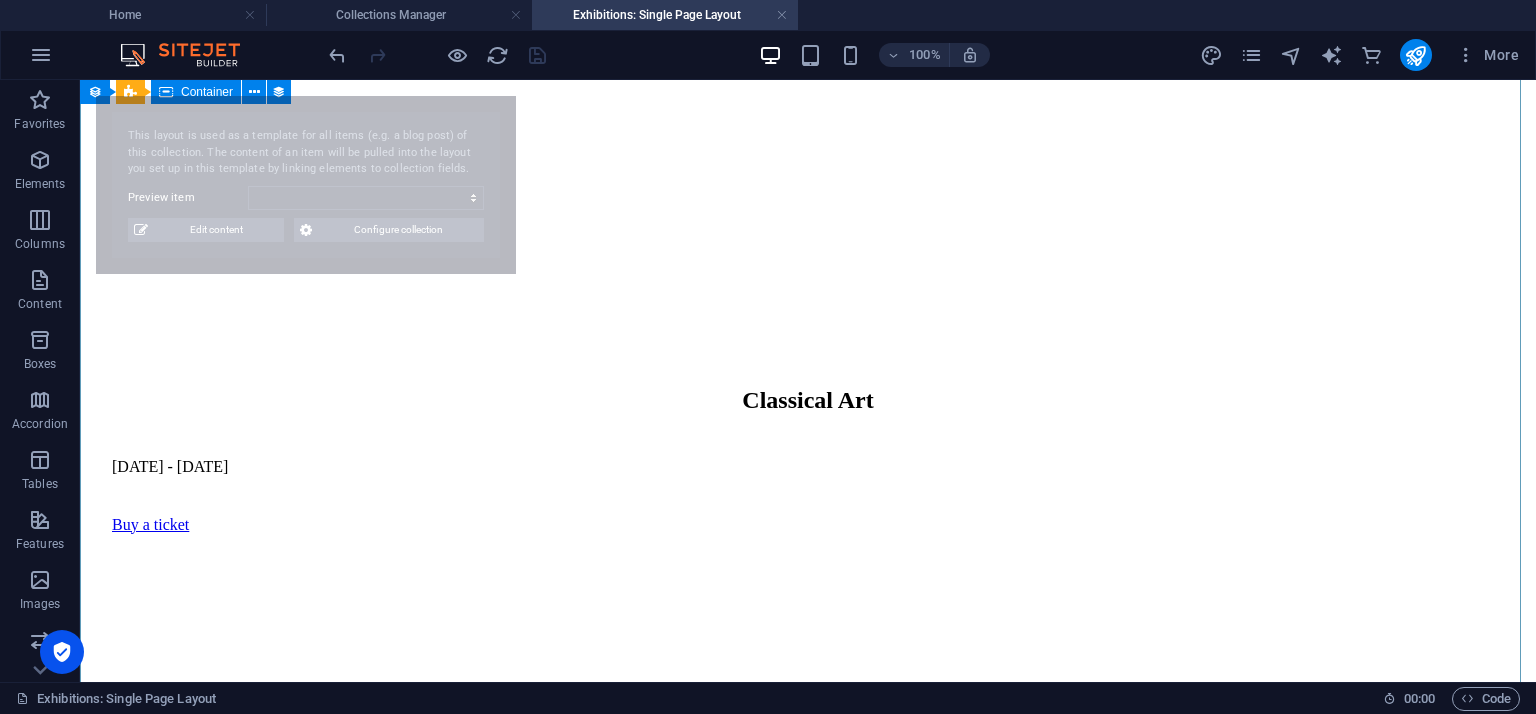 scroll, scrollTop: 1000, scrollLeft: 0, axis: vertical 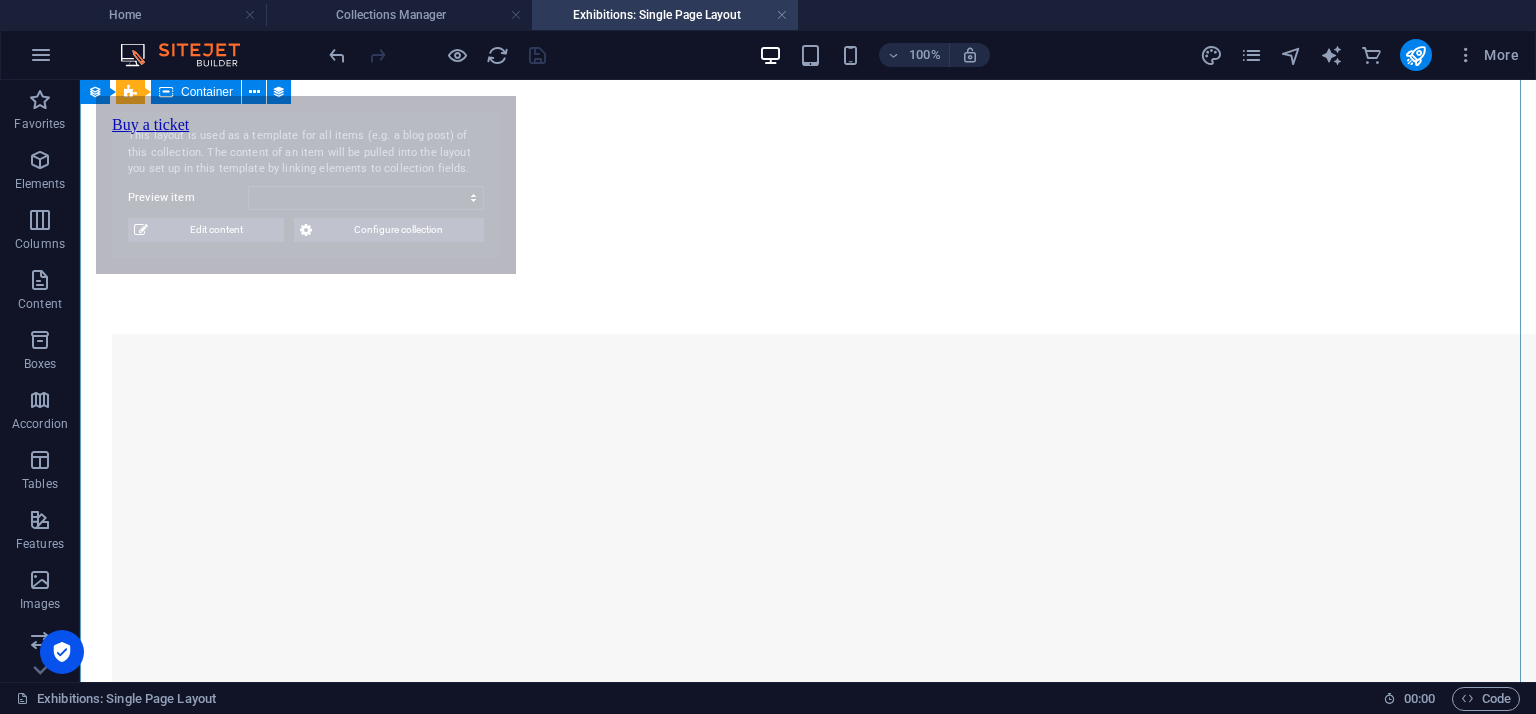 select on "686e7e14603fd8152a046ba0" 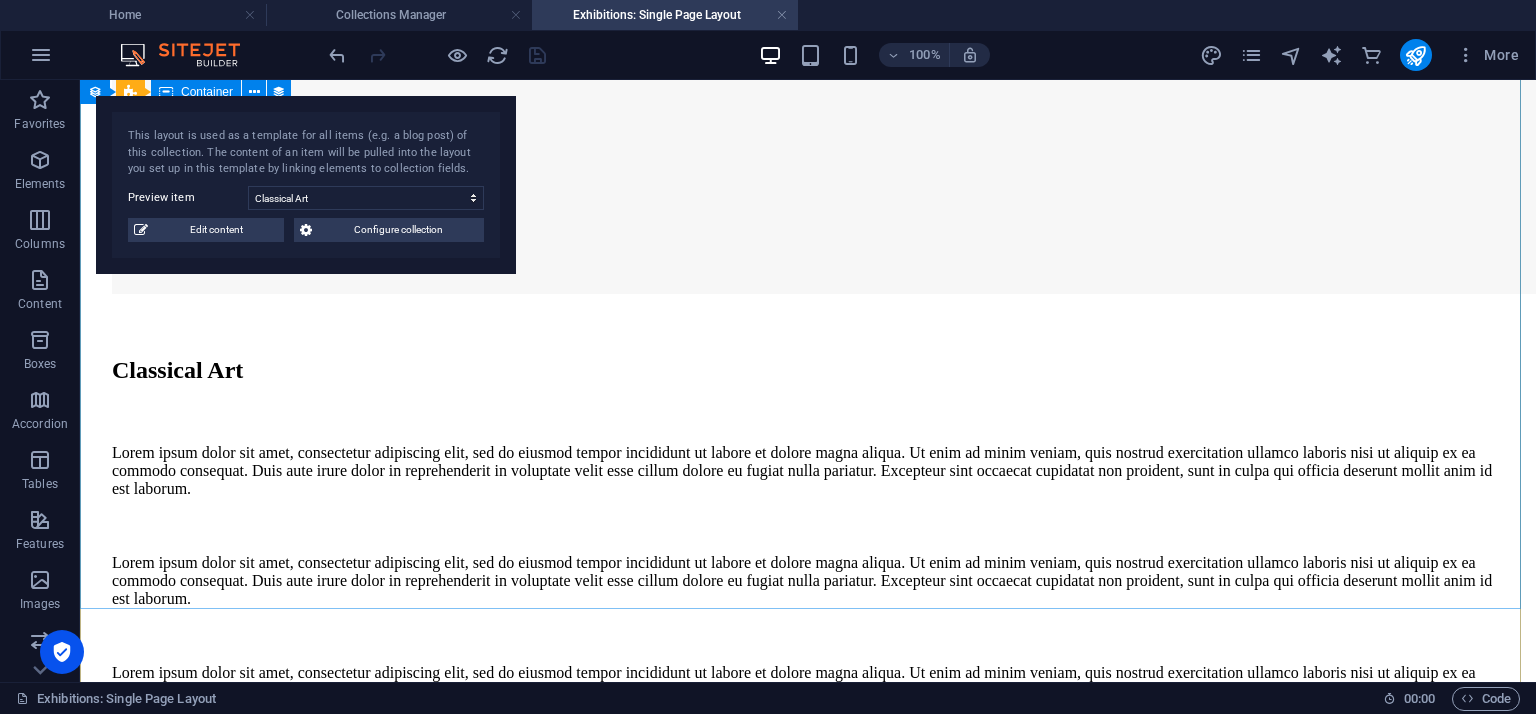 scroll, scrollTop: 1300, scrollLeft: 0, axis: vertical 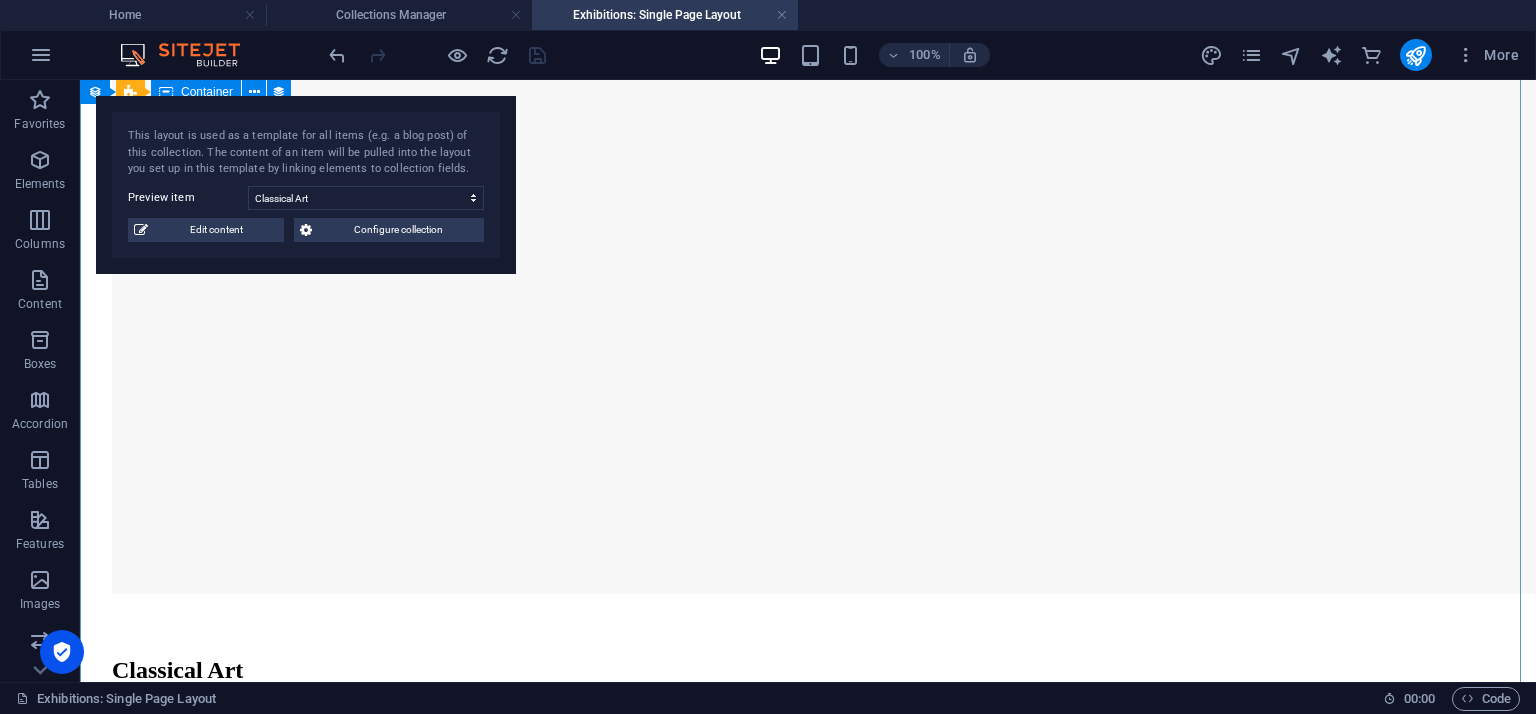 click at bounding box center (808, 936) 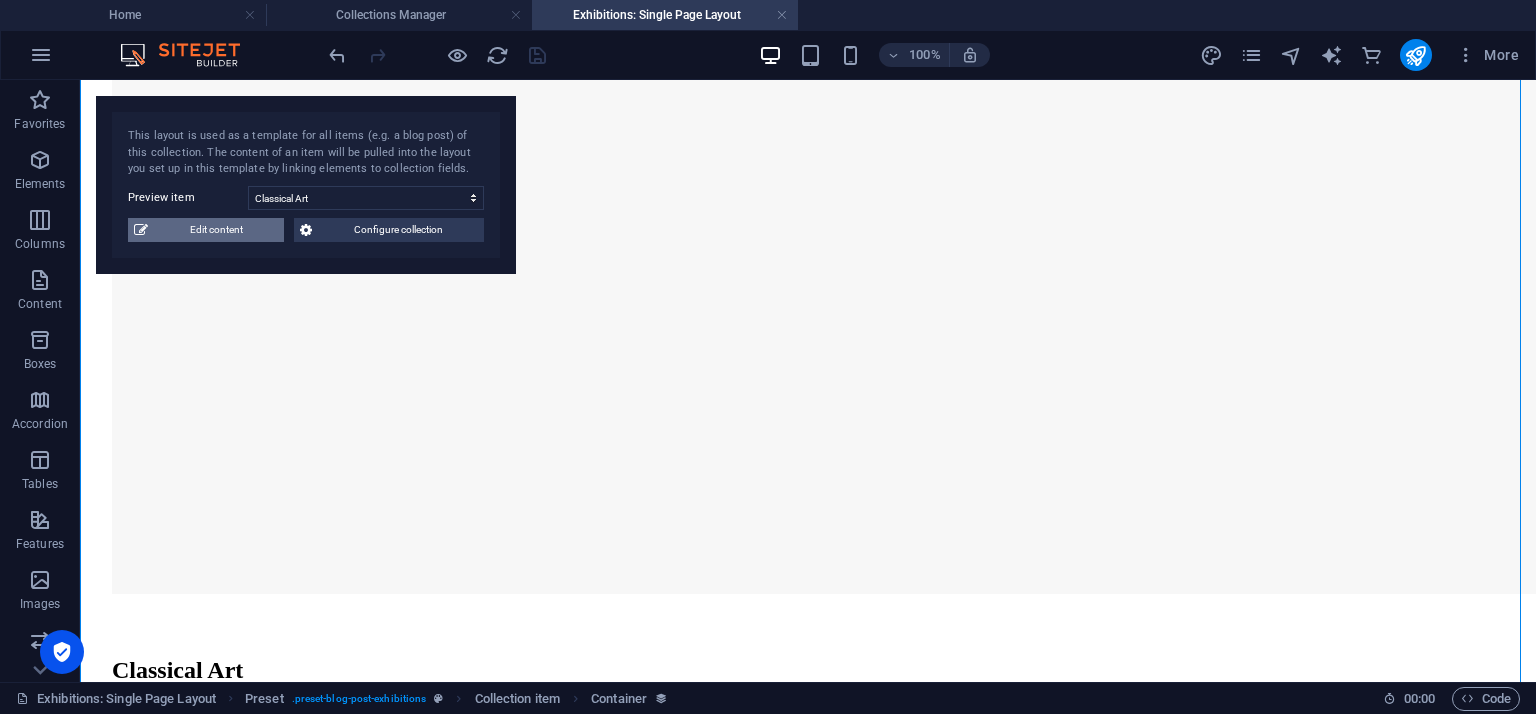 click on "Edit content" at bounding box center (216, 230) 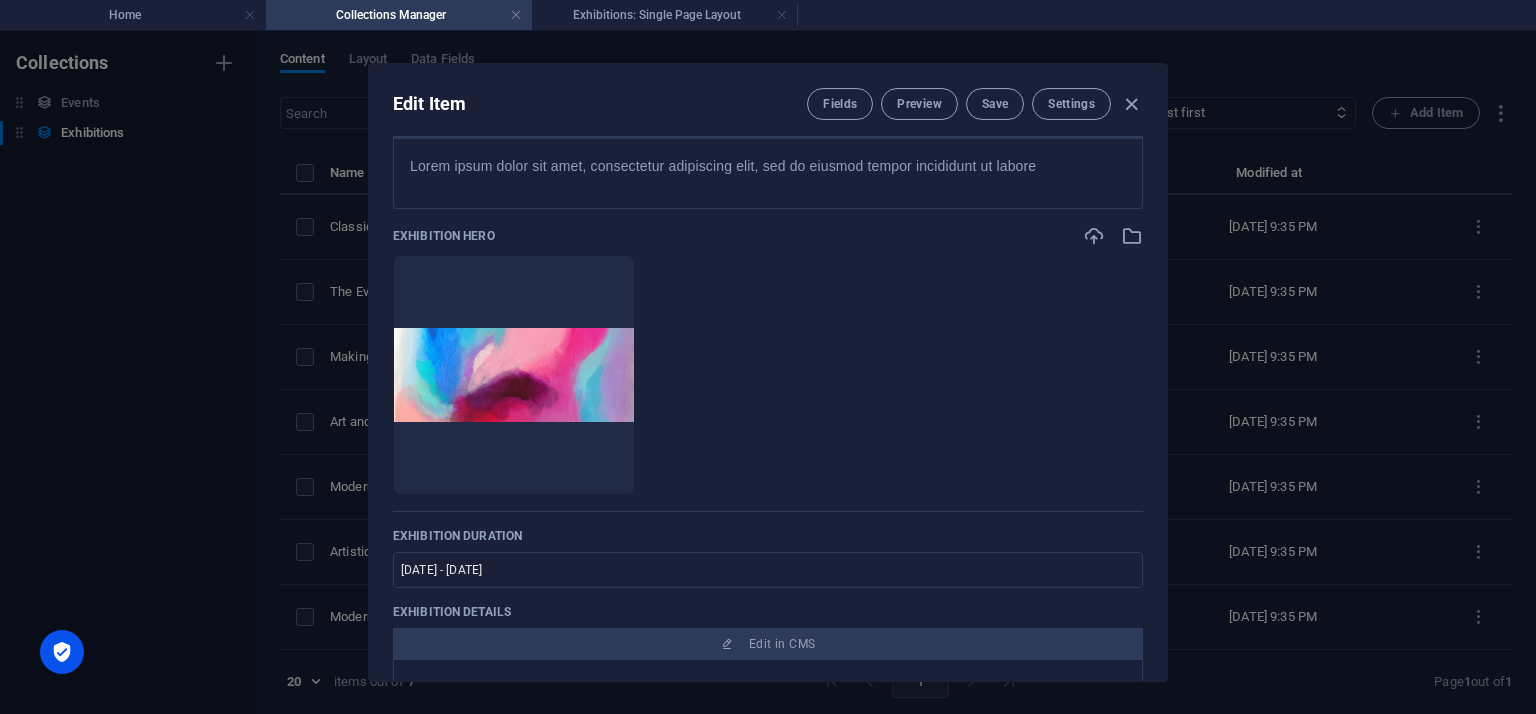 scroll, scrollTop: 0, scrollLeft: 0, axis: both 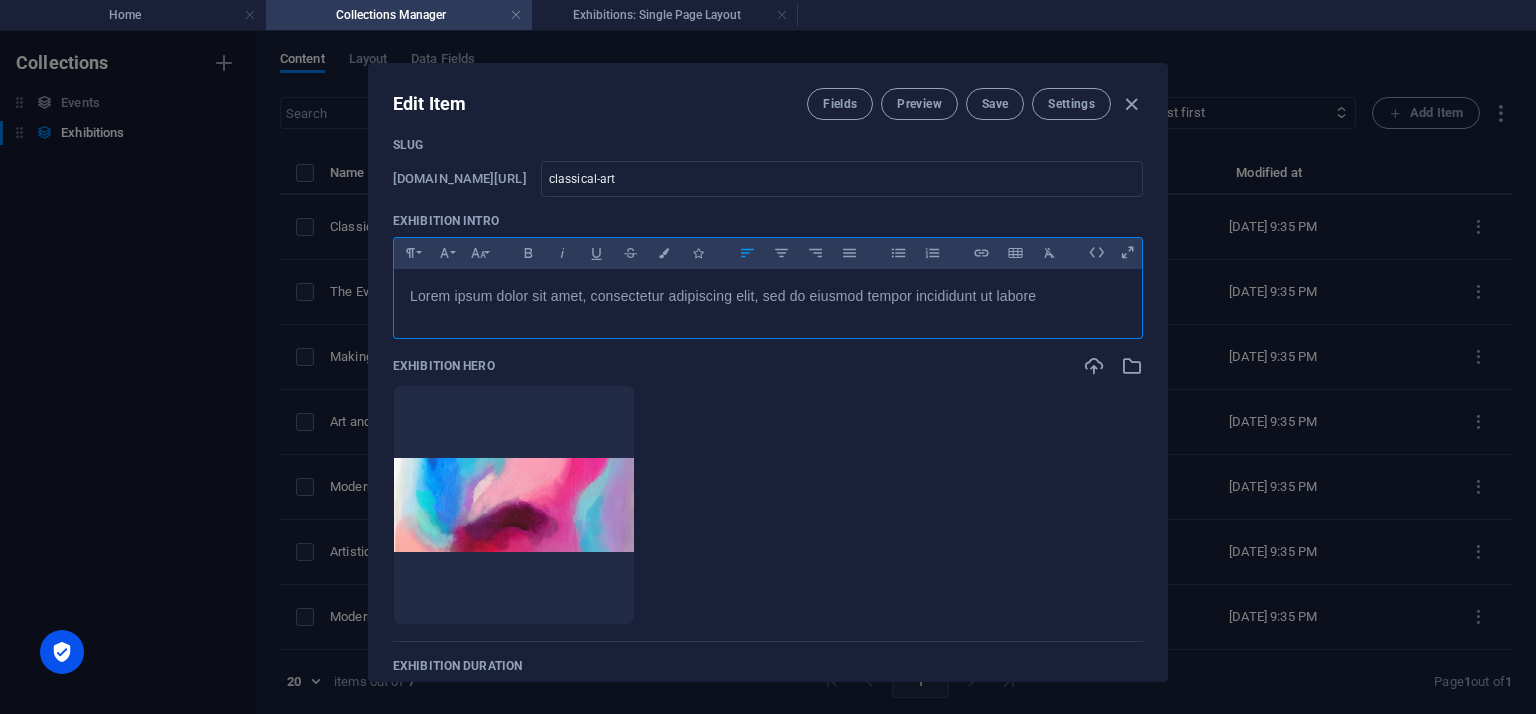 click on "Lorem ipsum dolor sit amet, consectetur adipiscing elit, sed do eiusmod tempor incididunt ut labore" at bounding box center (723, 296) 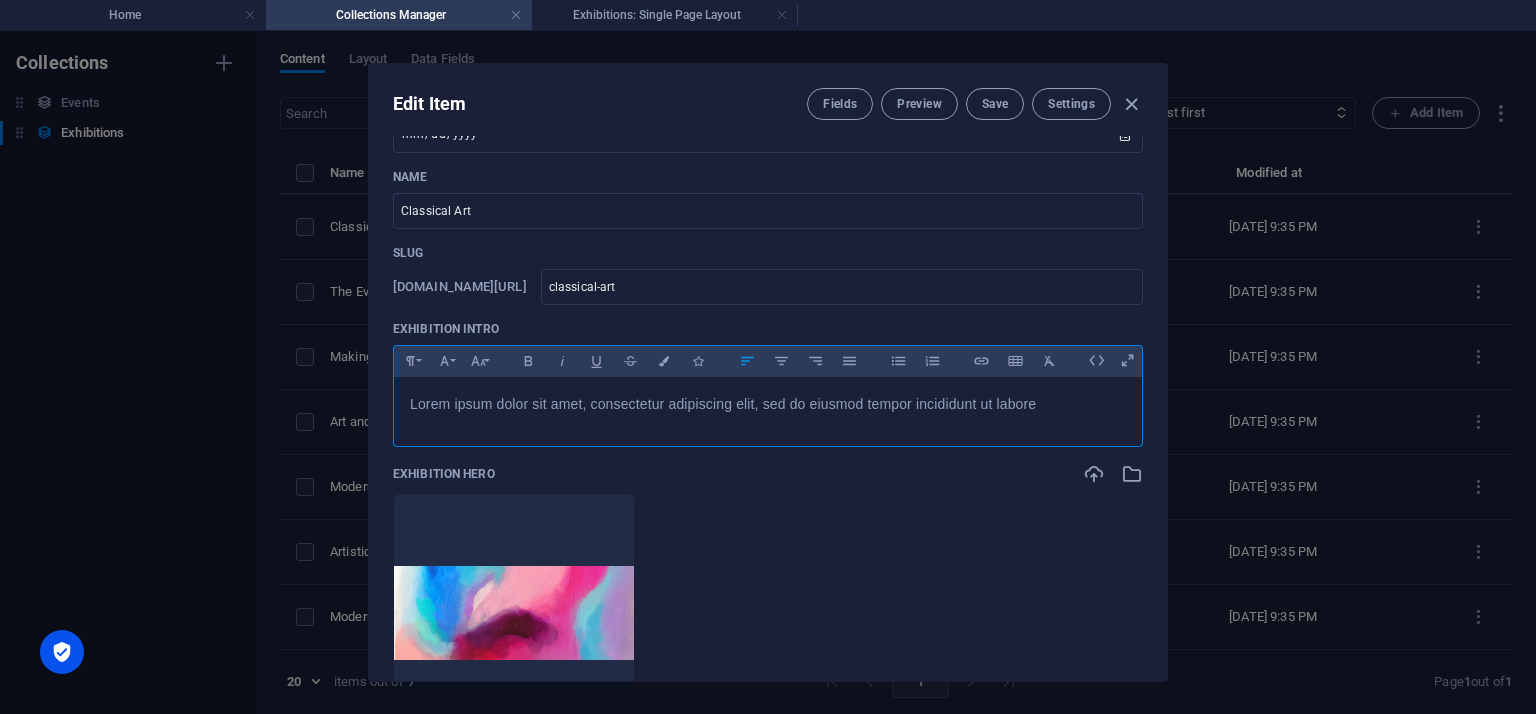 scroll, scrollTop: 270, scrollLeft: 0, axis: vertical 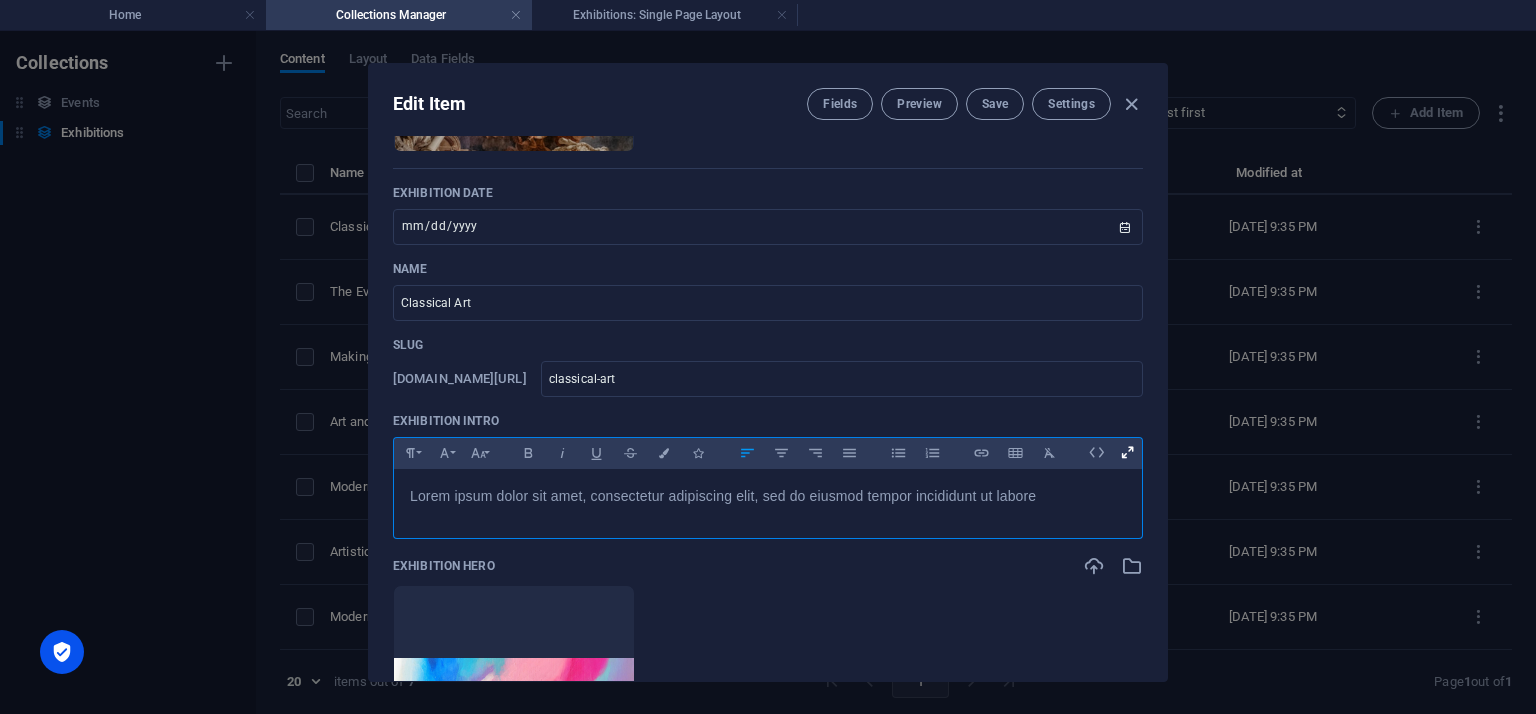 click at bounding box center [1127, 452] 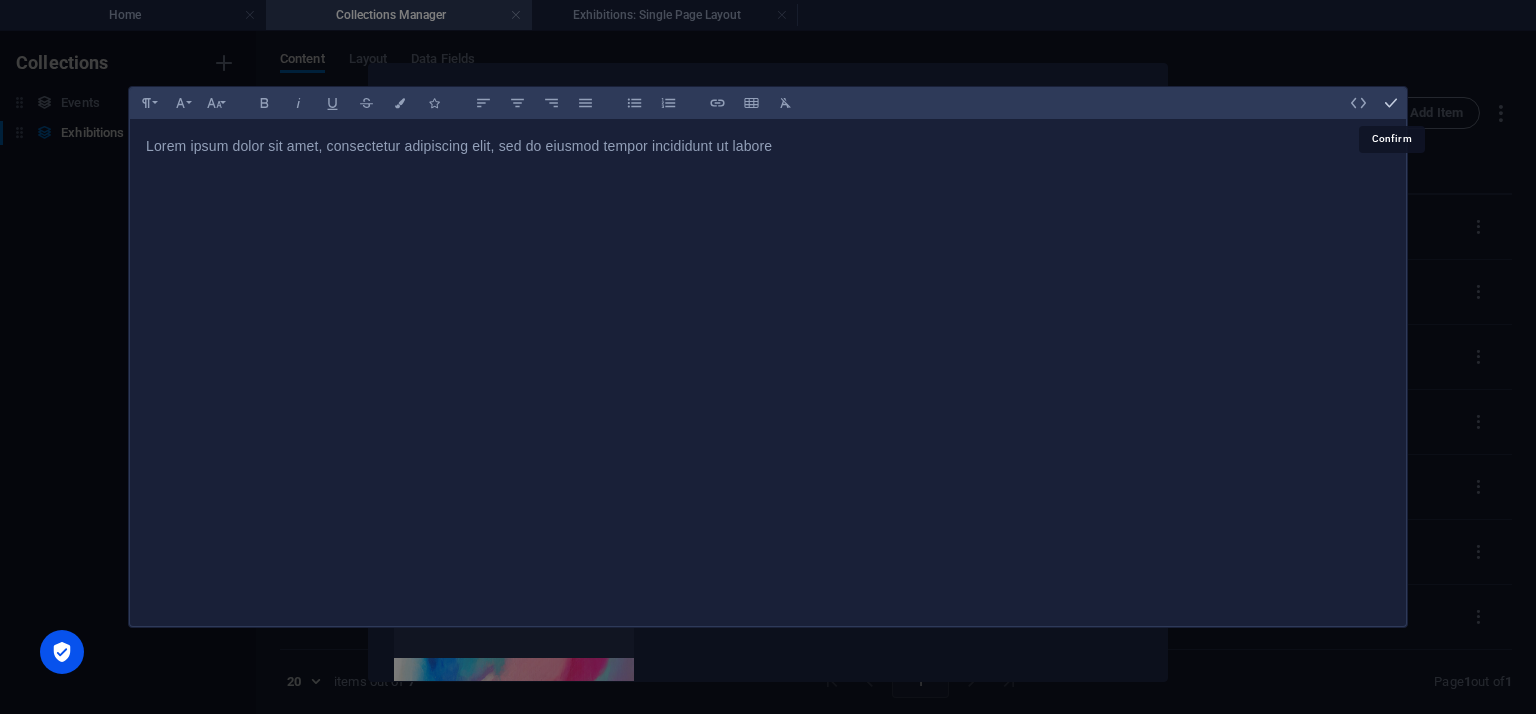 click at bounding box center [1391, 103] 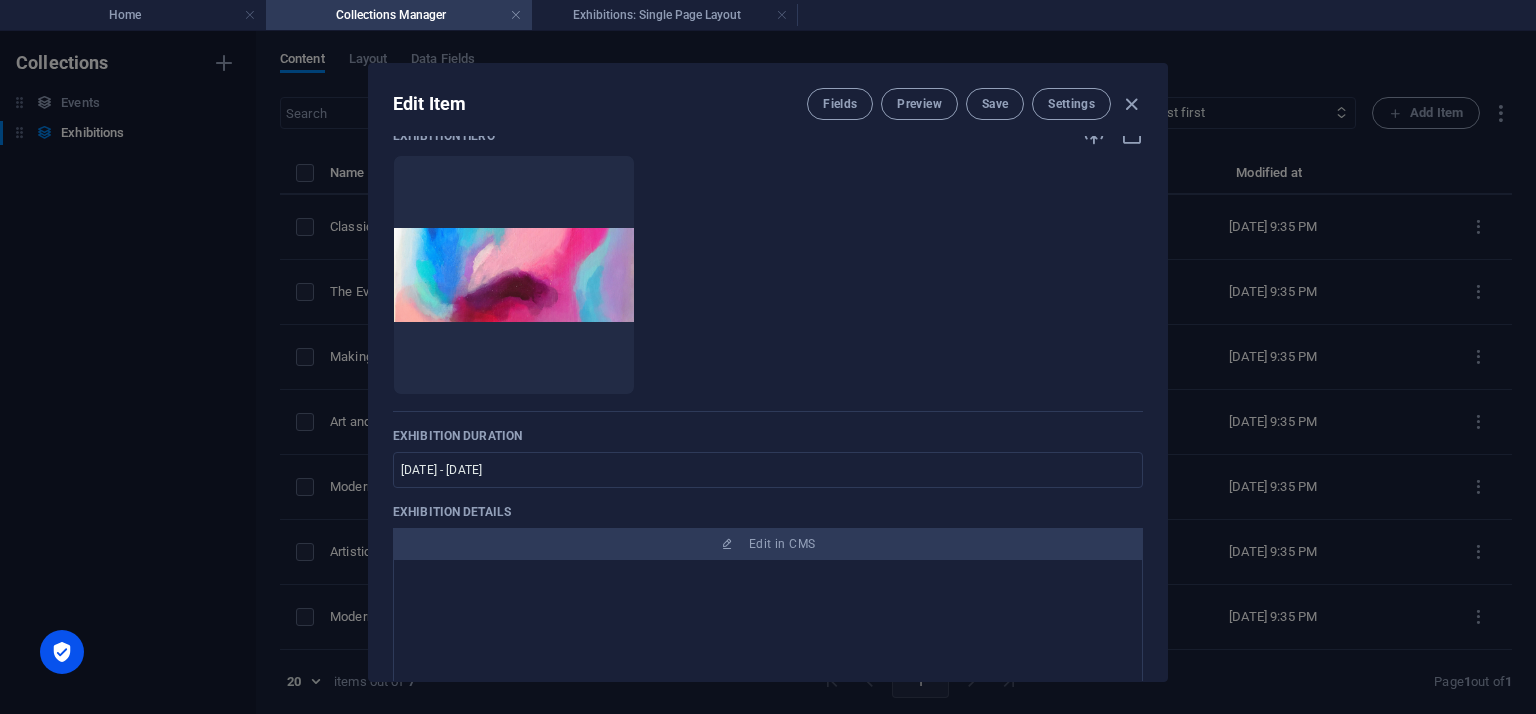 scroll, scrollTop: 400, scrollLeft: 0, axis: vertical 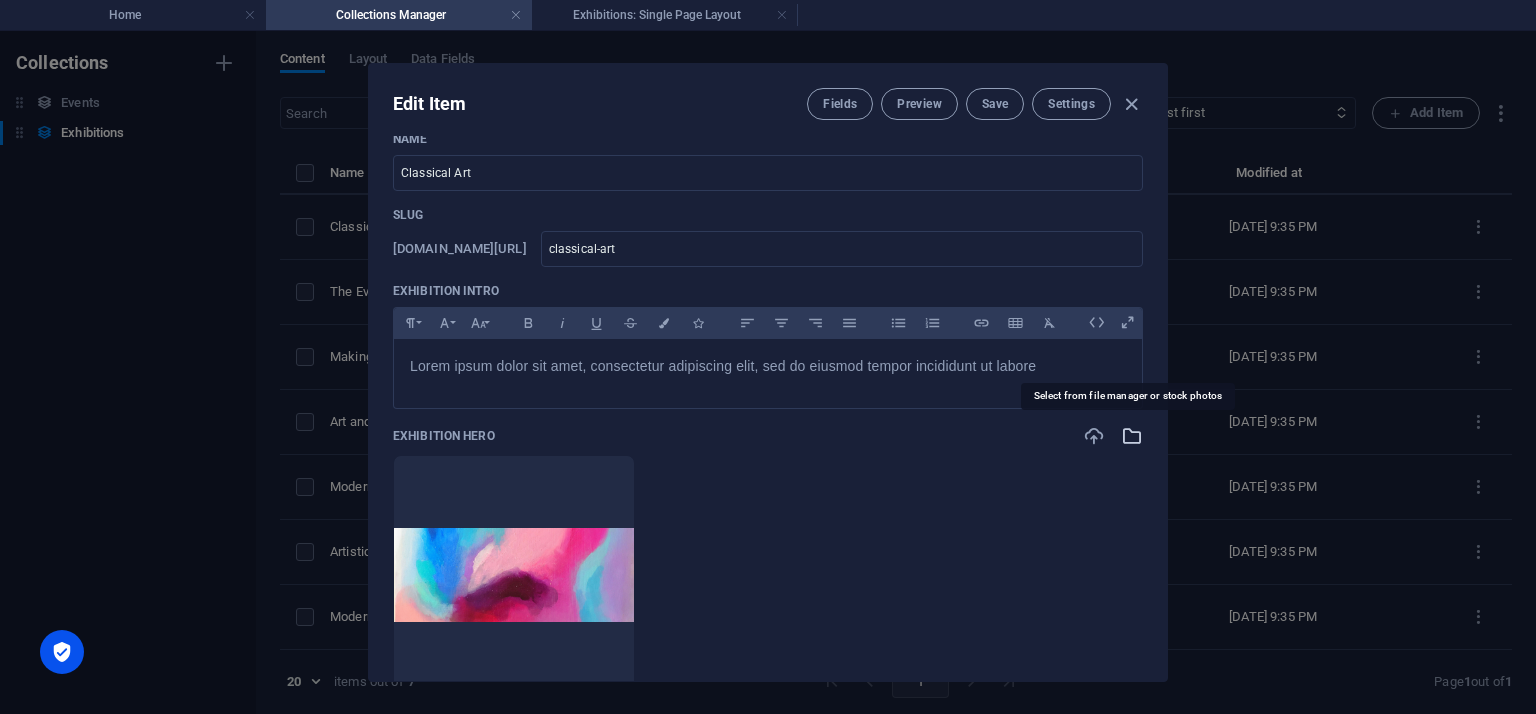 click at bounding box center (1132, 436) 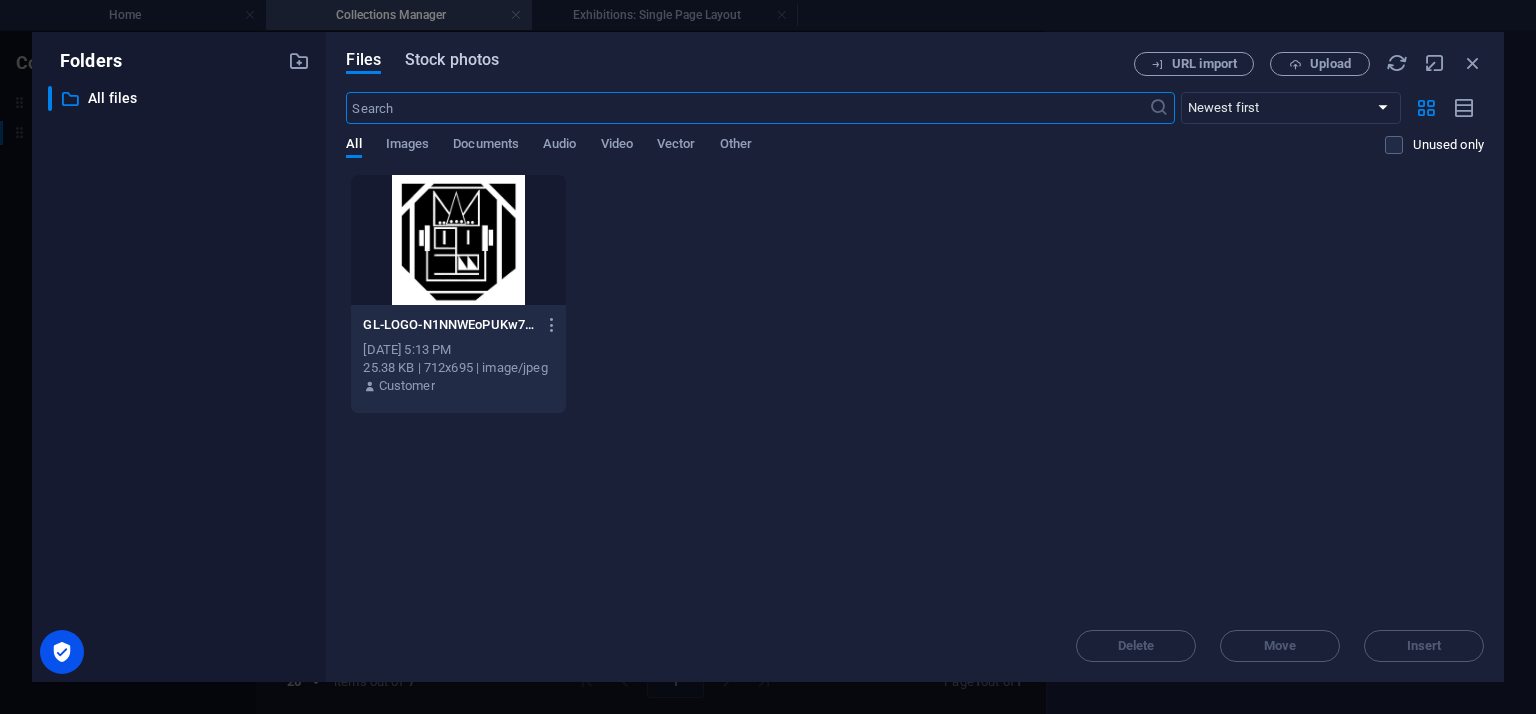 click on "Stock photos" at bounding box center (452, 60) 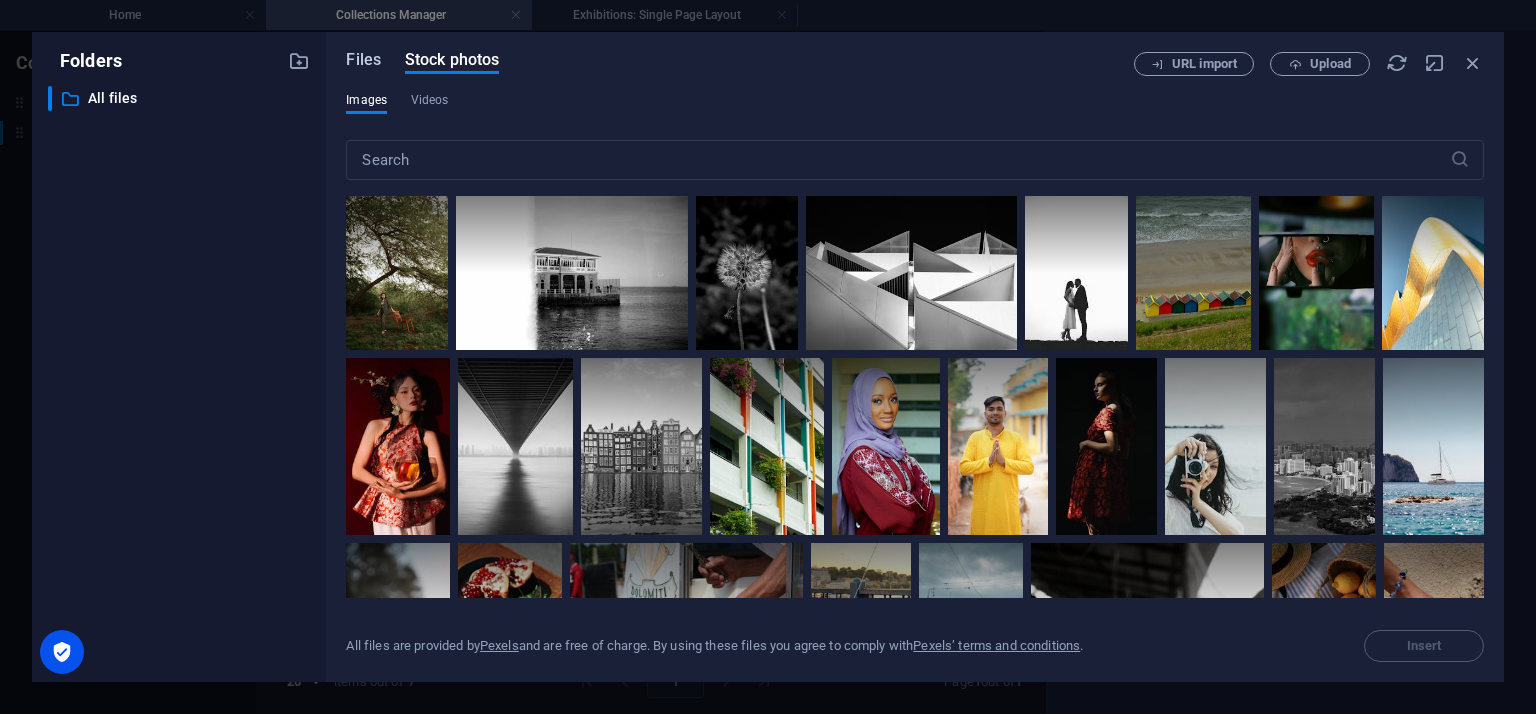click on "Files" at bounding box center (363, 60) 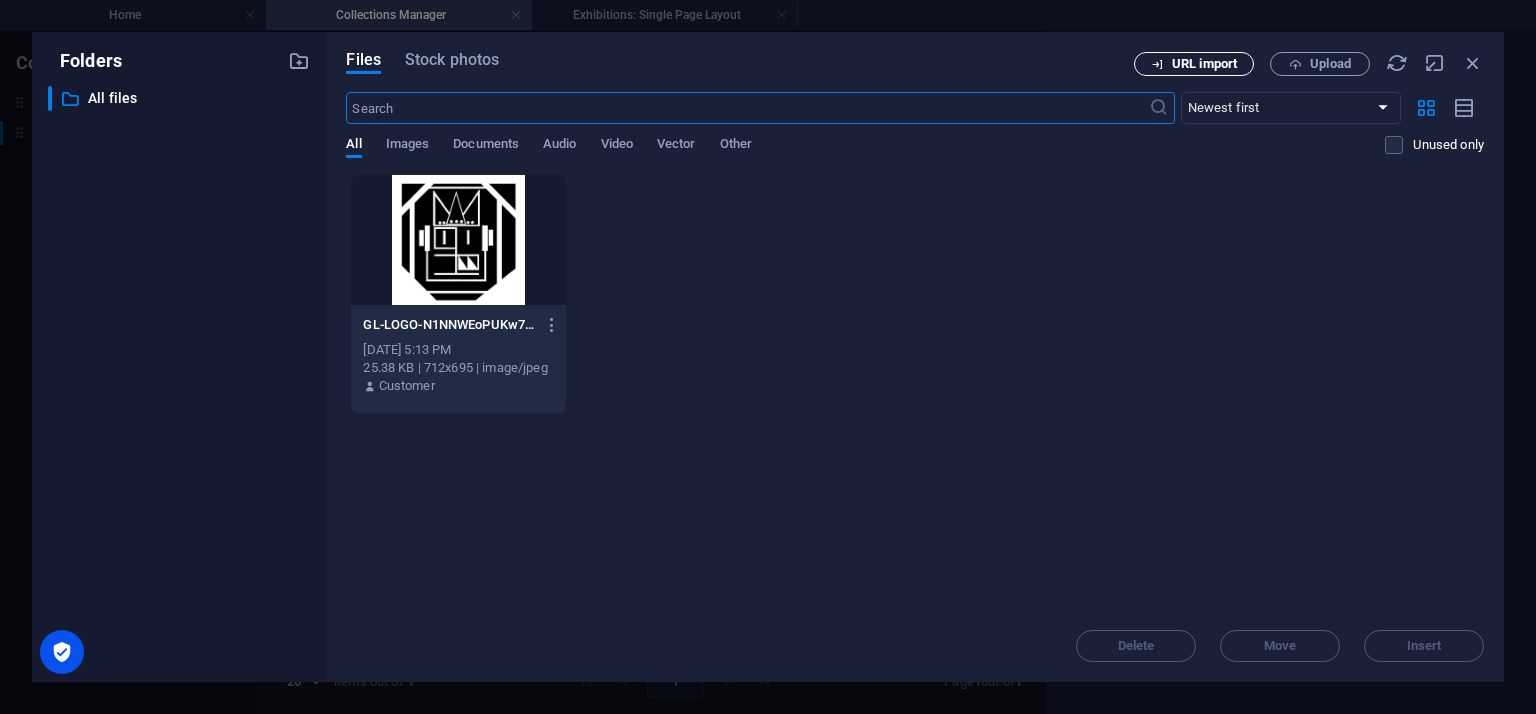 click on "URL import" at bounding box center [1204, 64] 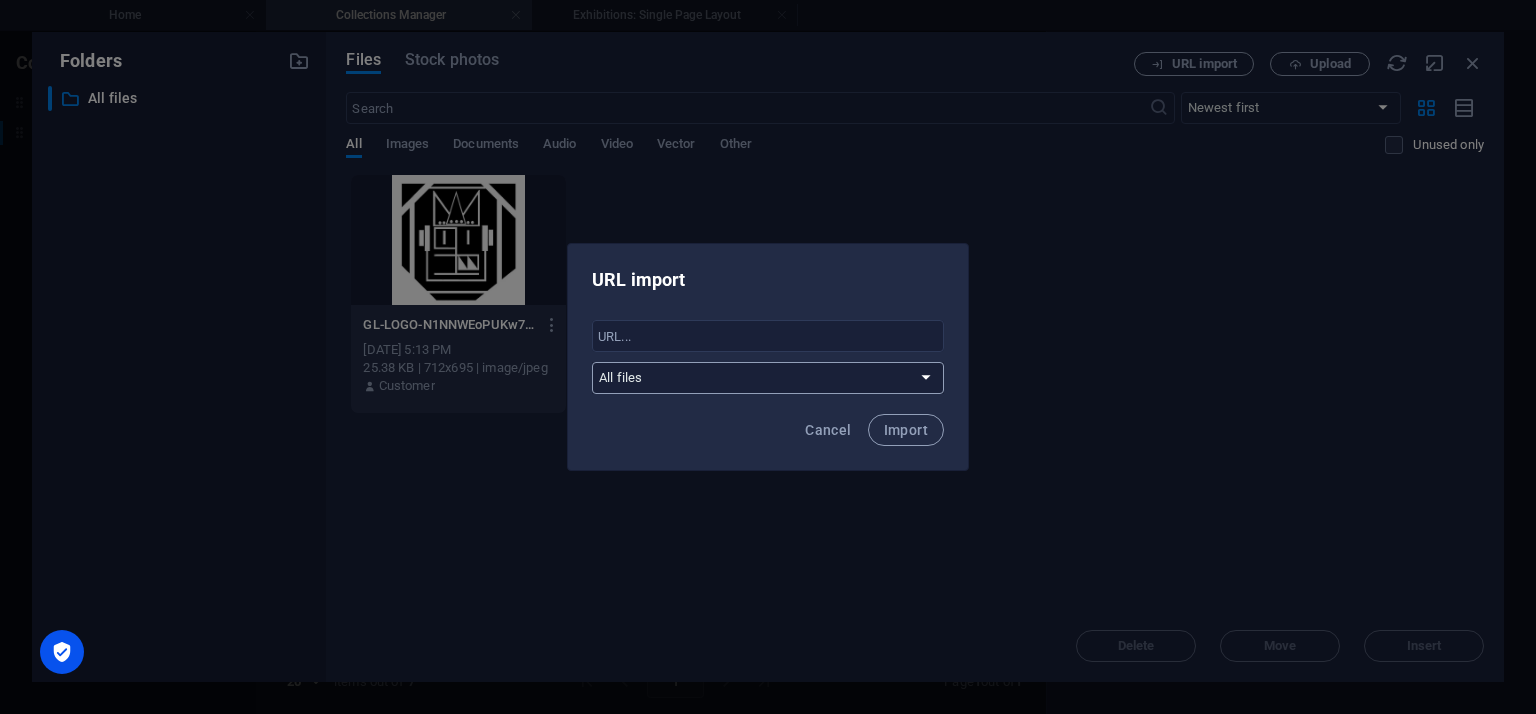 click on "All files" at bounding box center (768, 378) 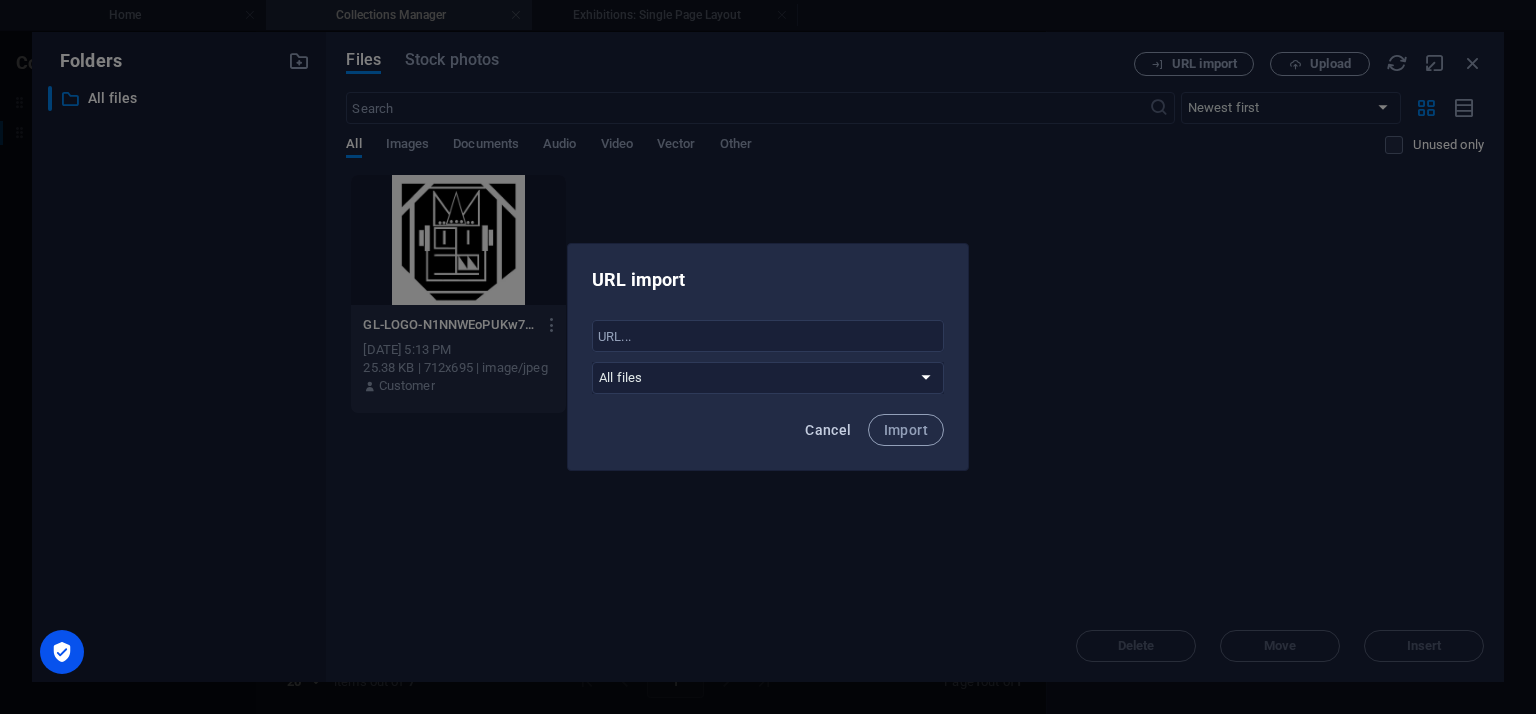 click on "Cancel" at bounding box center [828, 430] 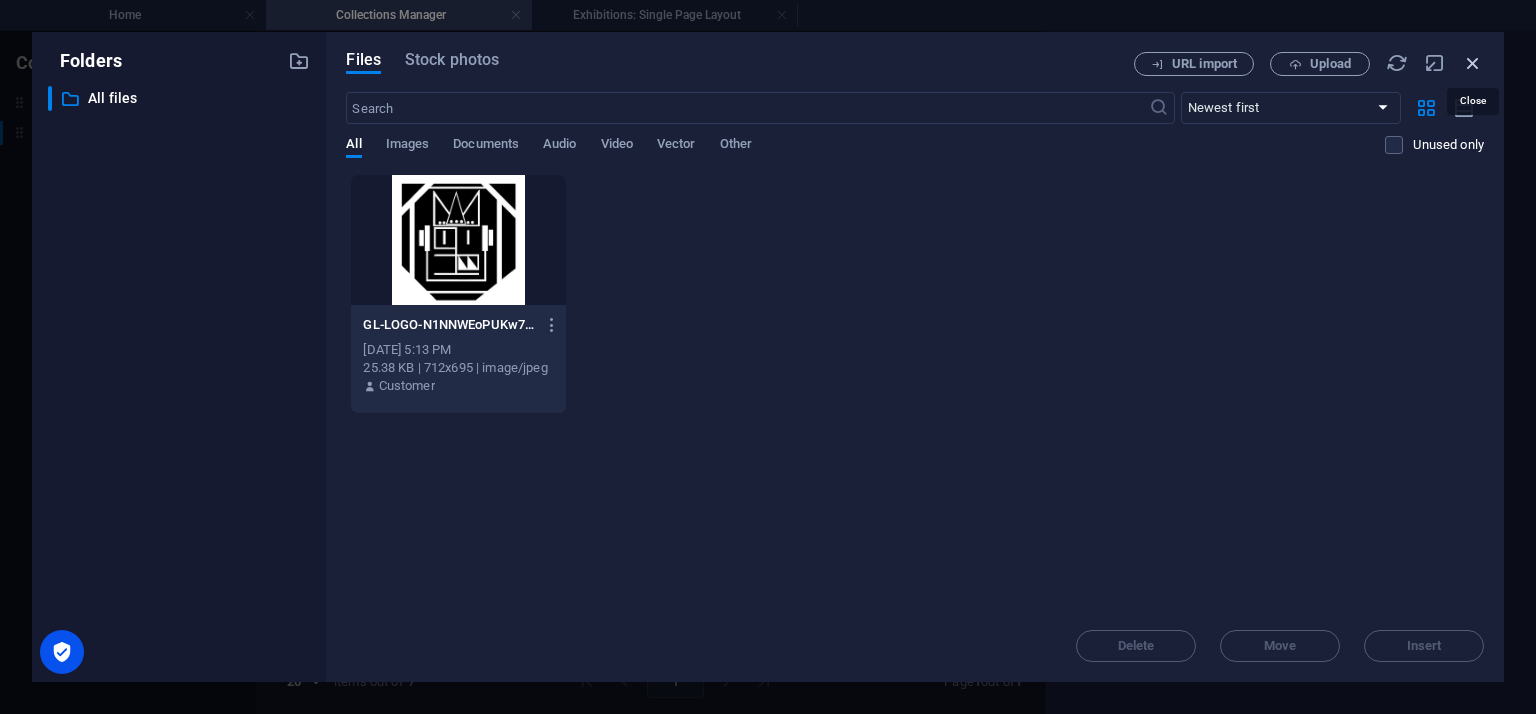 click at bounding box center (1473, 63) 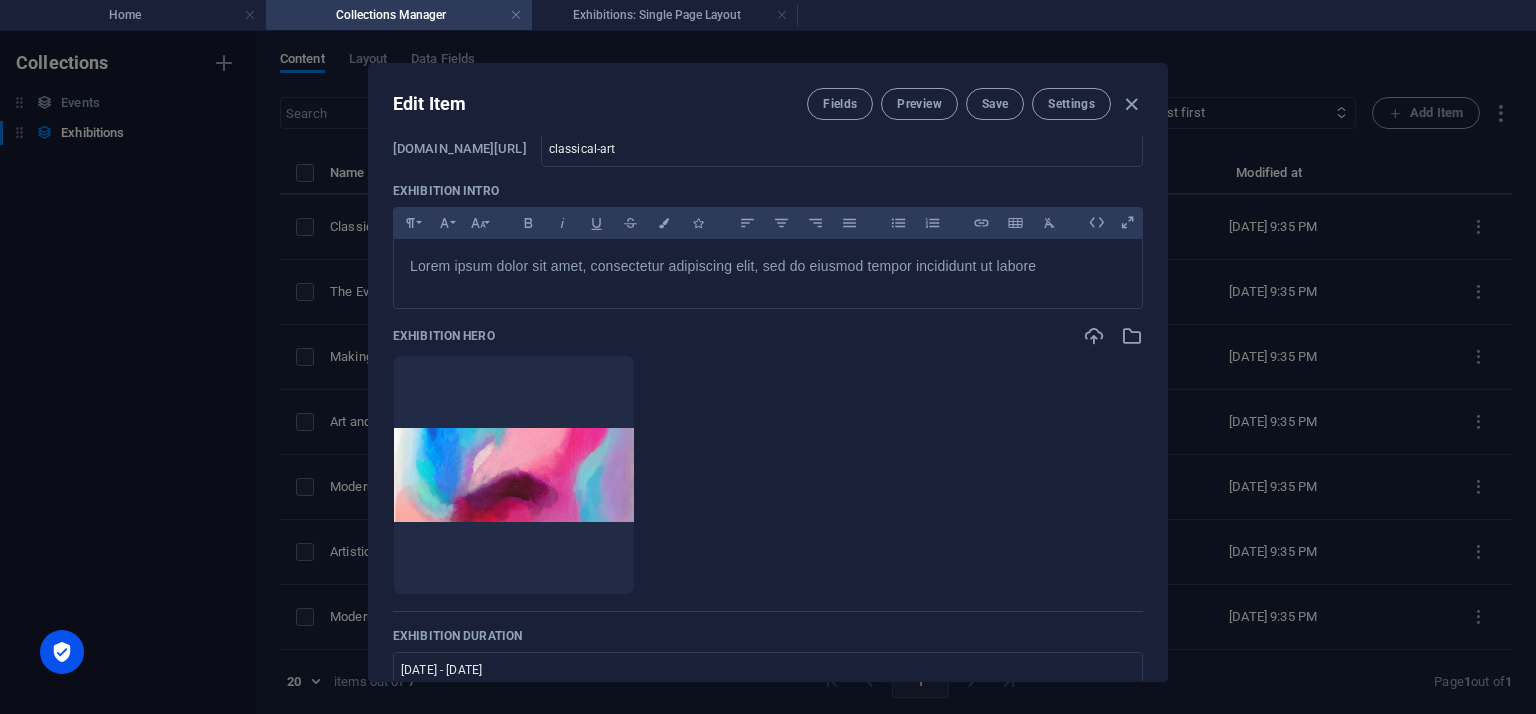 scroll, scrollTop: 400, scrollLeft: 0, axis: vertical 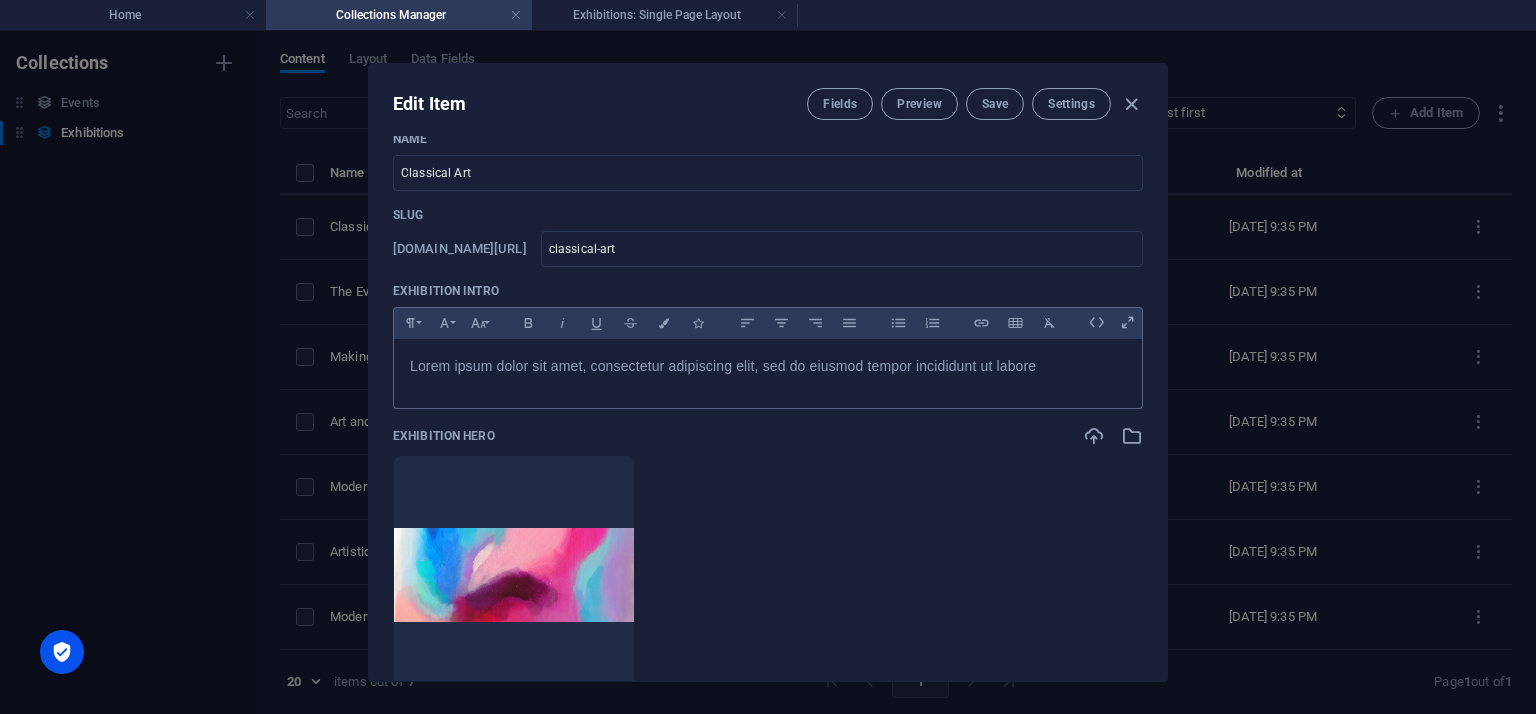 click on "Lorem ipsum dolor sit amet, consectetur adipiscing elit, sed do eiusmod tempor incididunt ut labore" at bounding box center (768, 369) 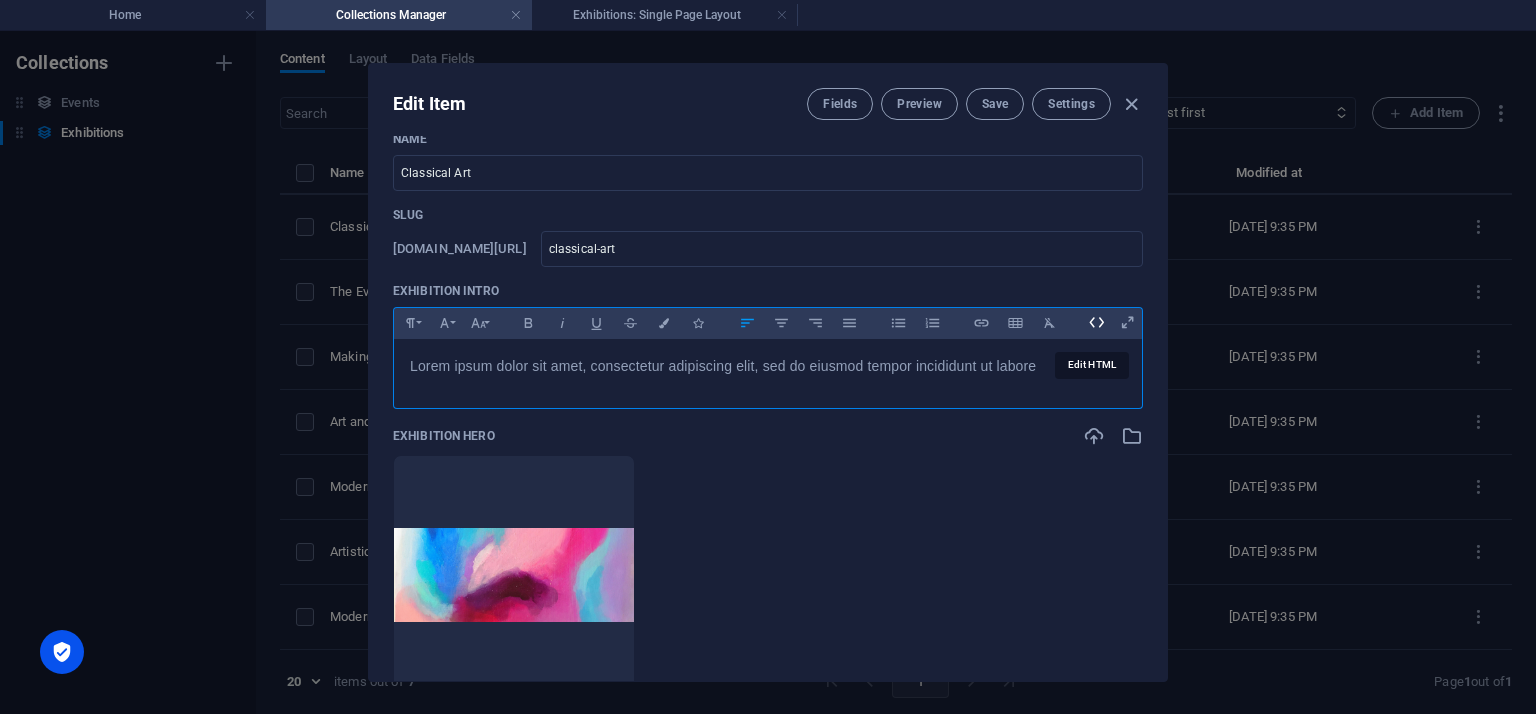 click at bounding box center (1096, 322) 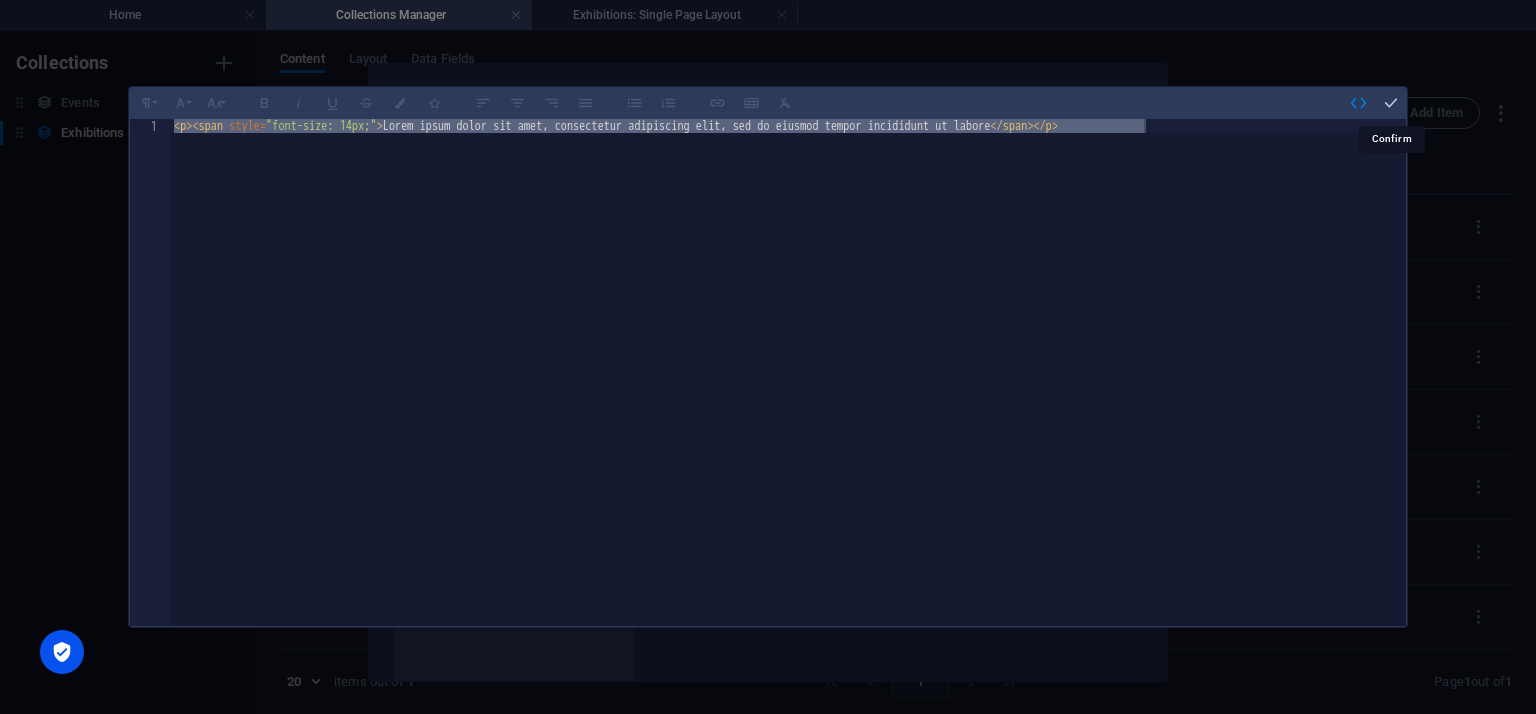 click at bounding box center [1391, 103] 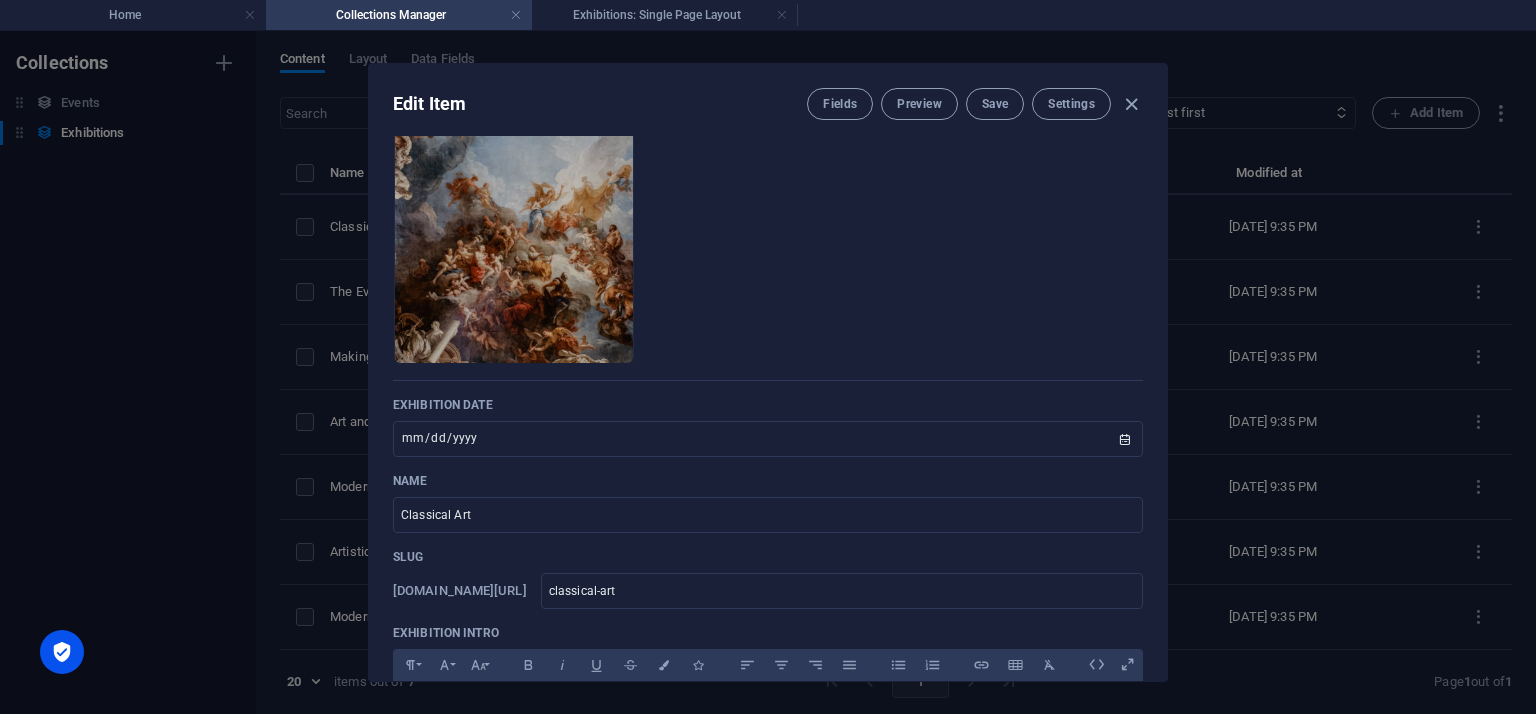 scroll, scrollTop: 0, scrollLeft: 0, axis: both 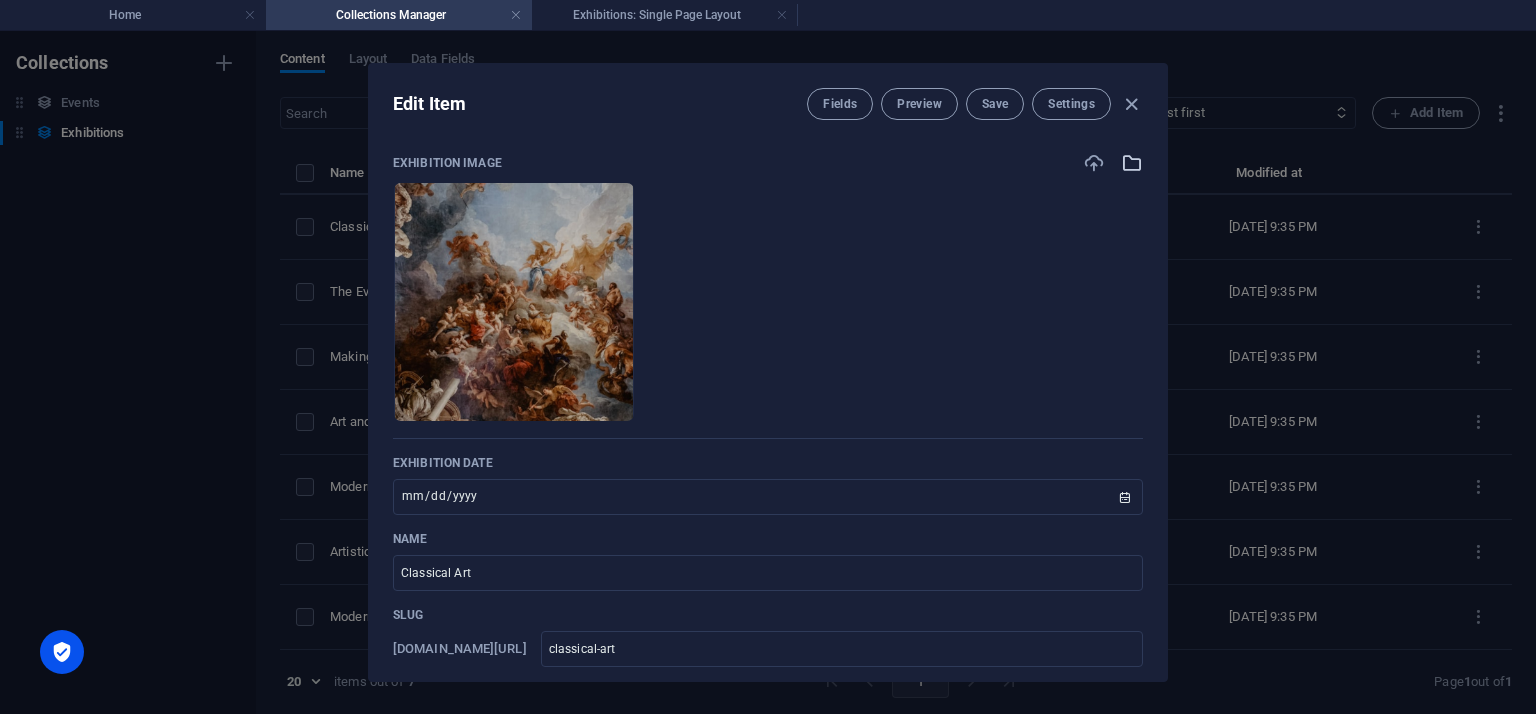 click at bounding box center (1132, 163) 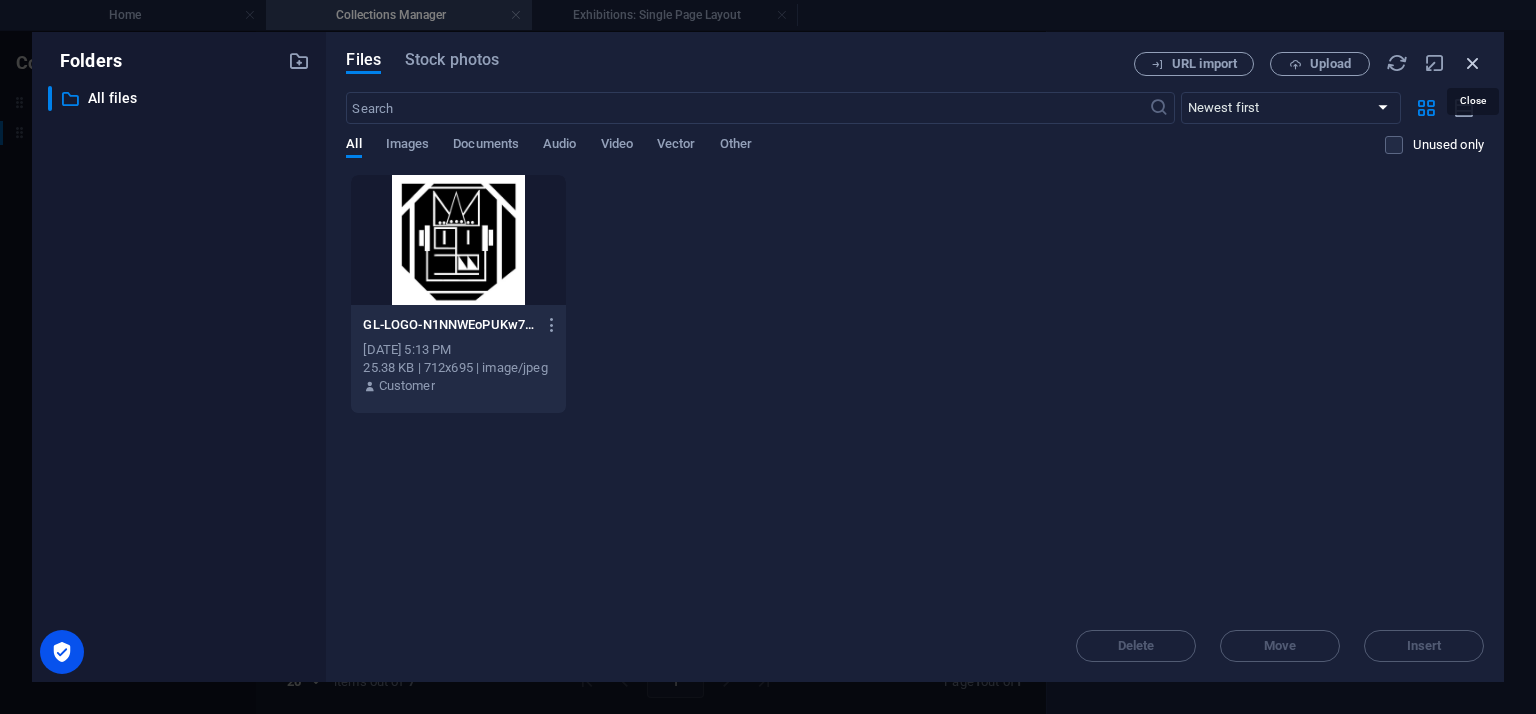 click at bounding box center (1473, 63) 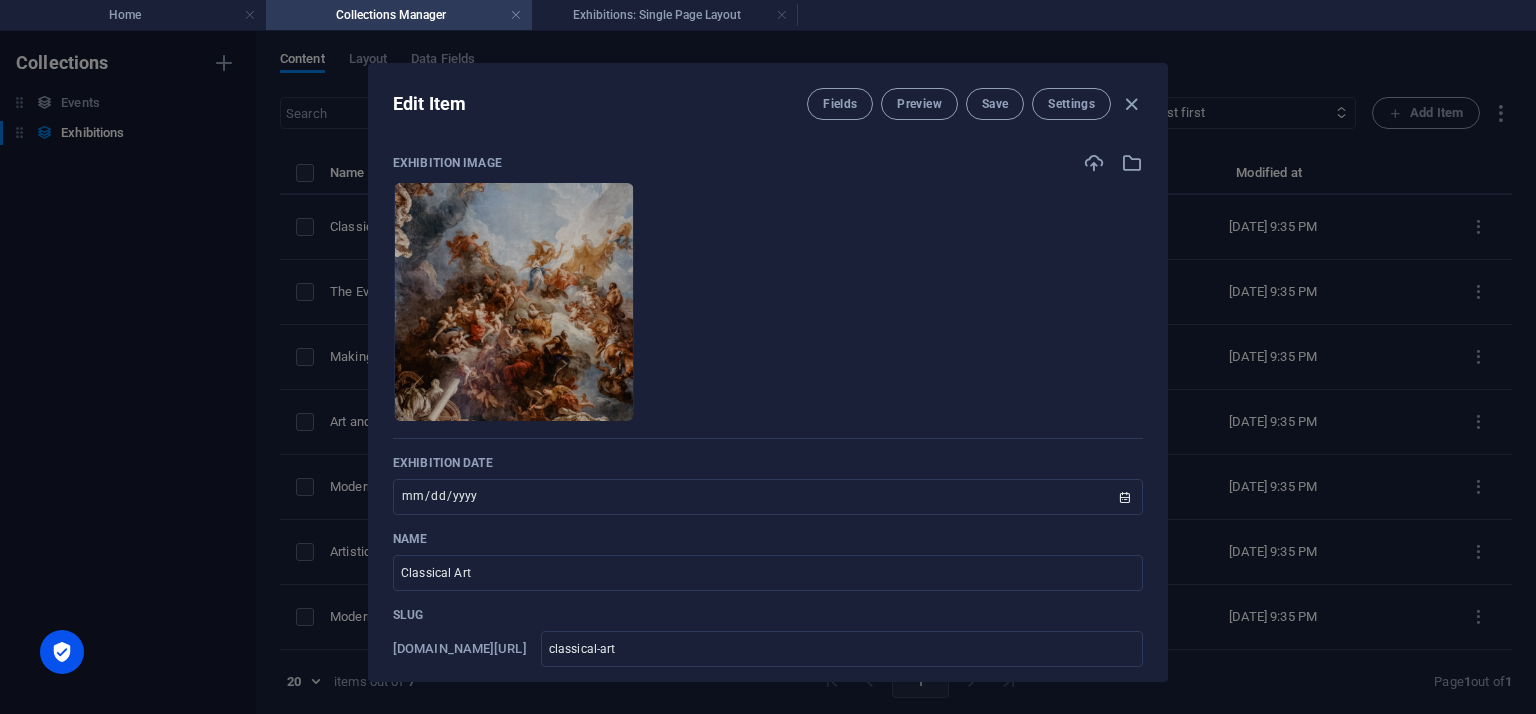 click on "Fields Preview Save Settings" at bounding box center (975, 104) 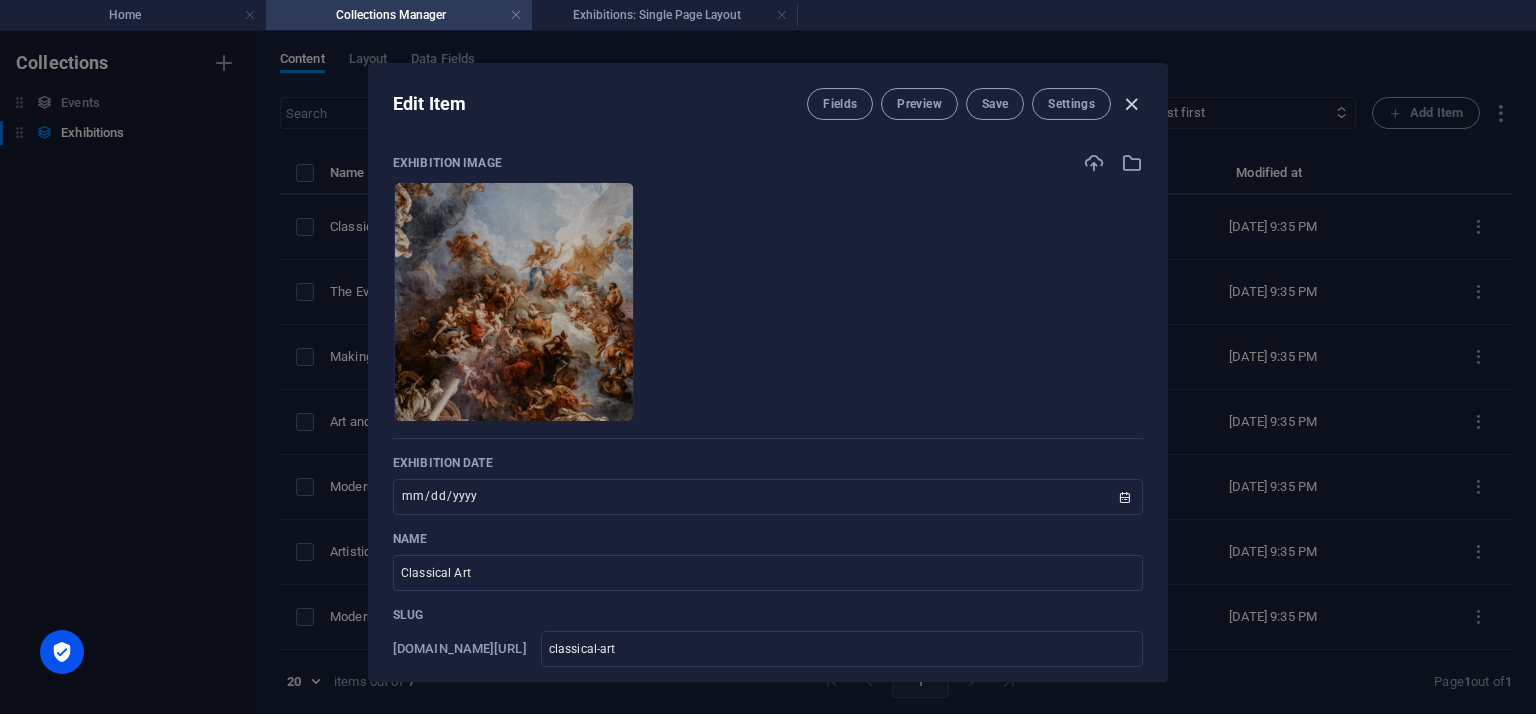 click at bounding box center (1131, 104) 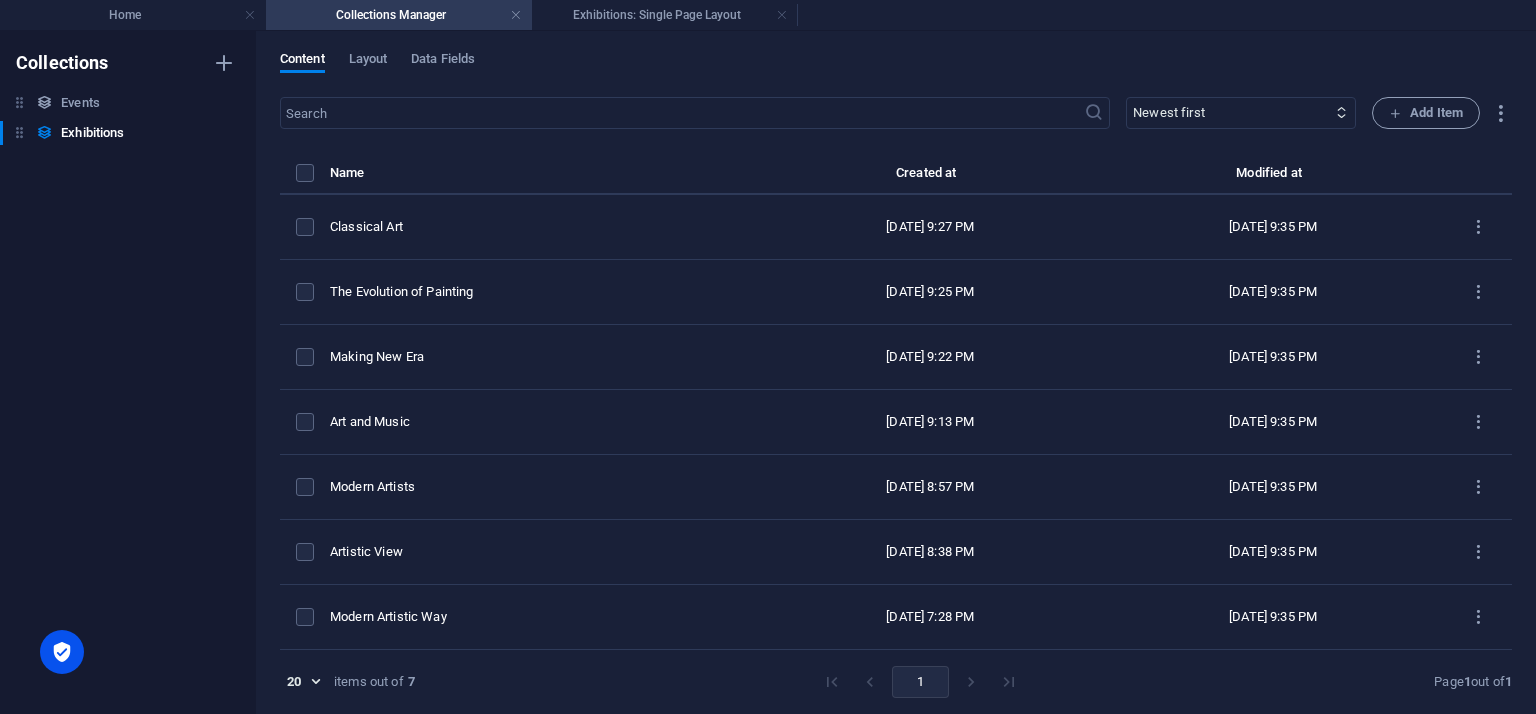 type on "[DATE]" 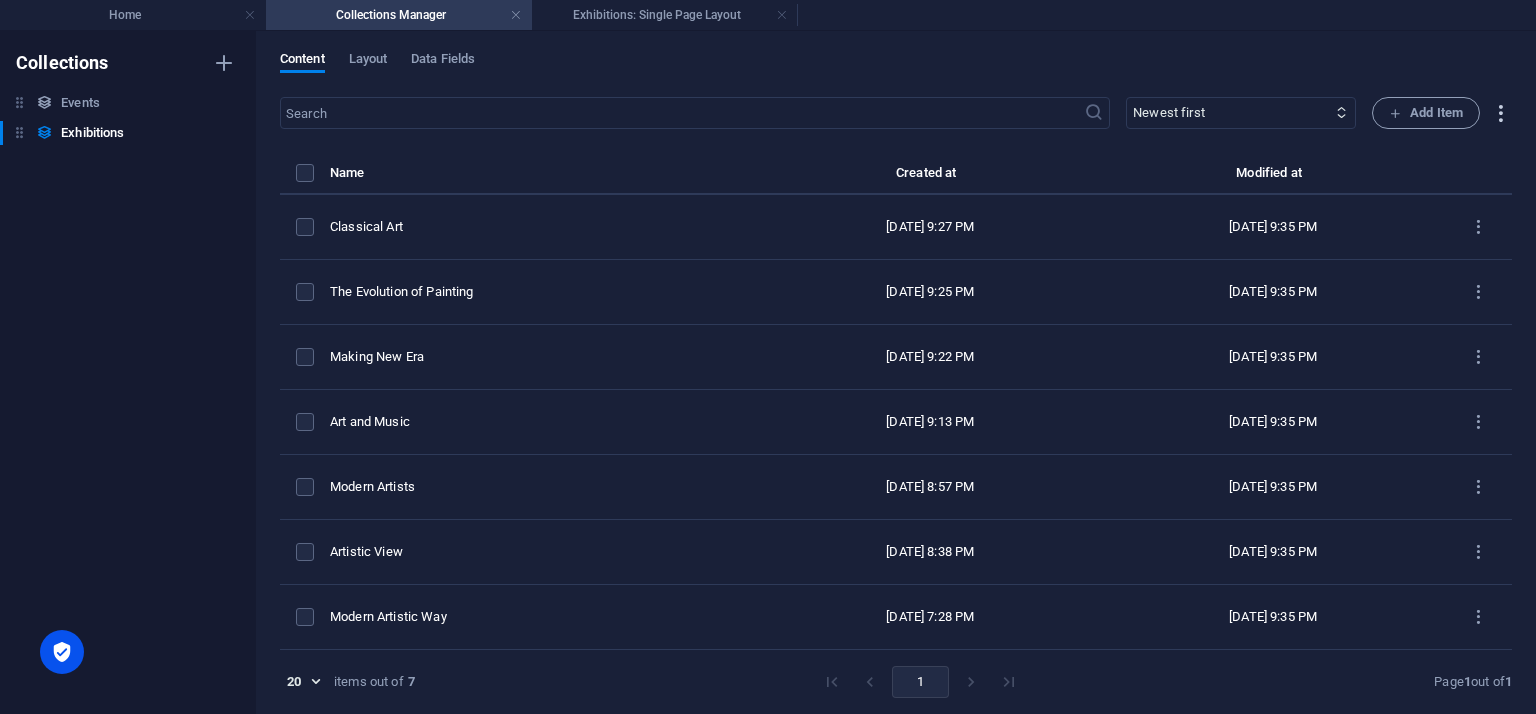 click at bounding box center [1500, 113] 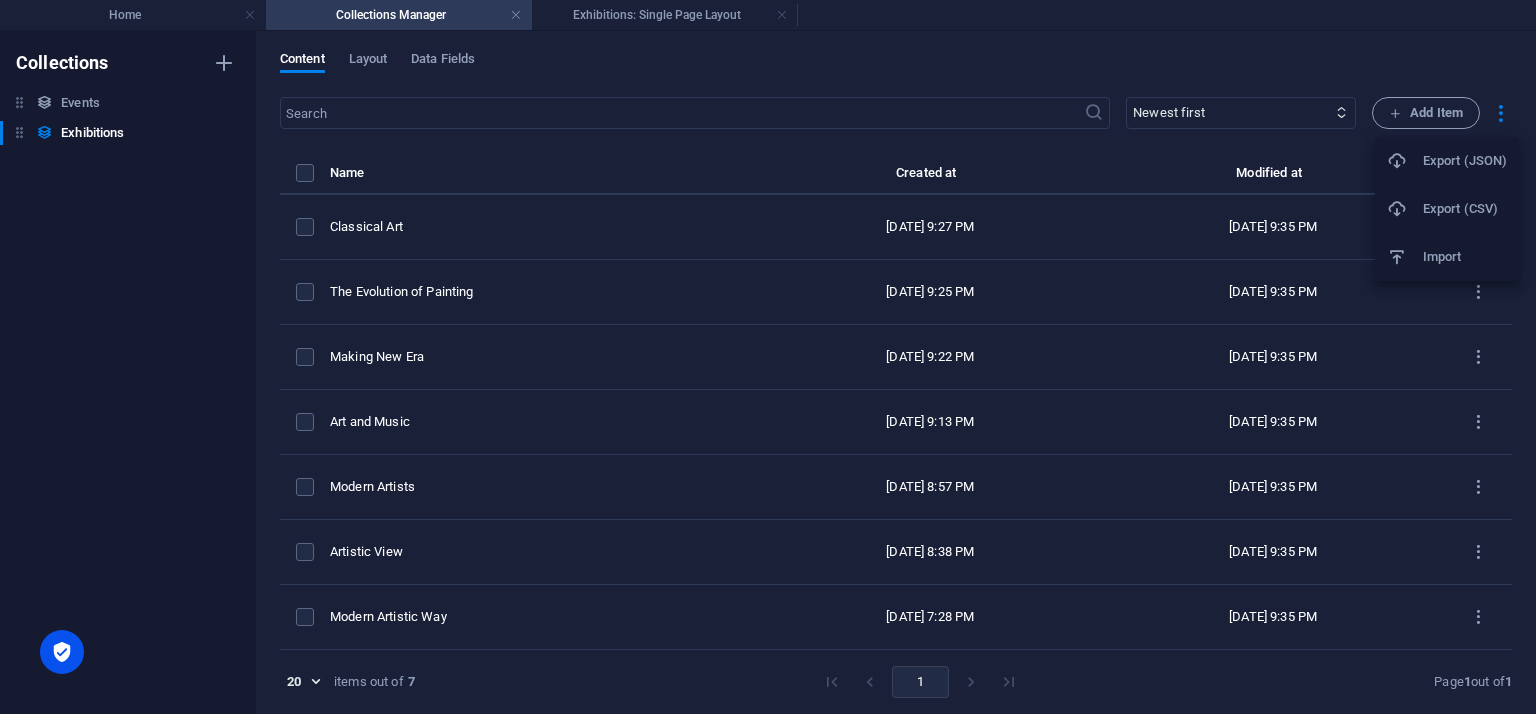 click at bounding box center [768, 357] 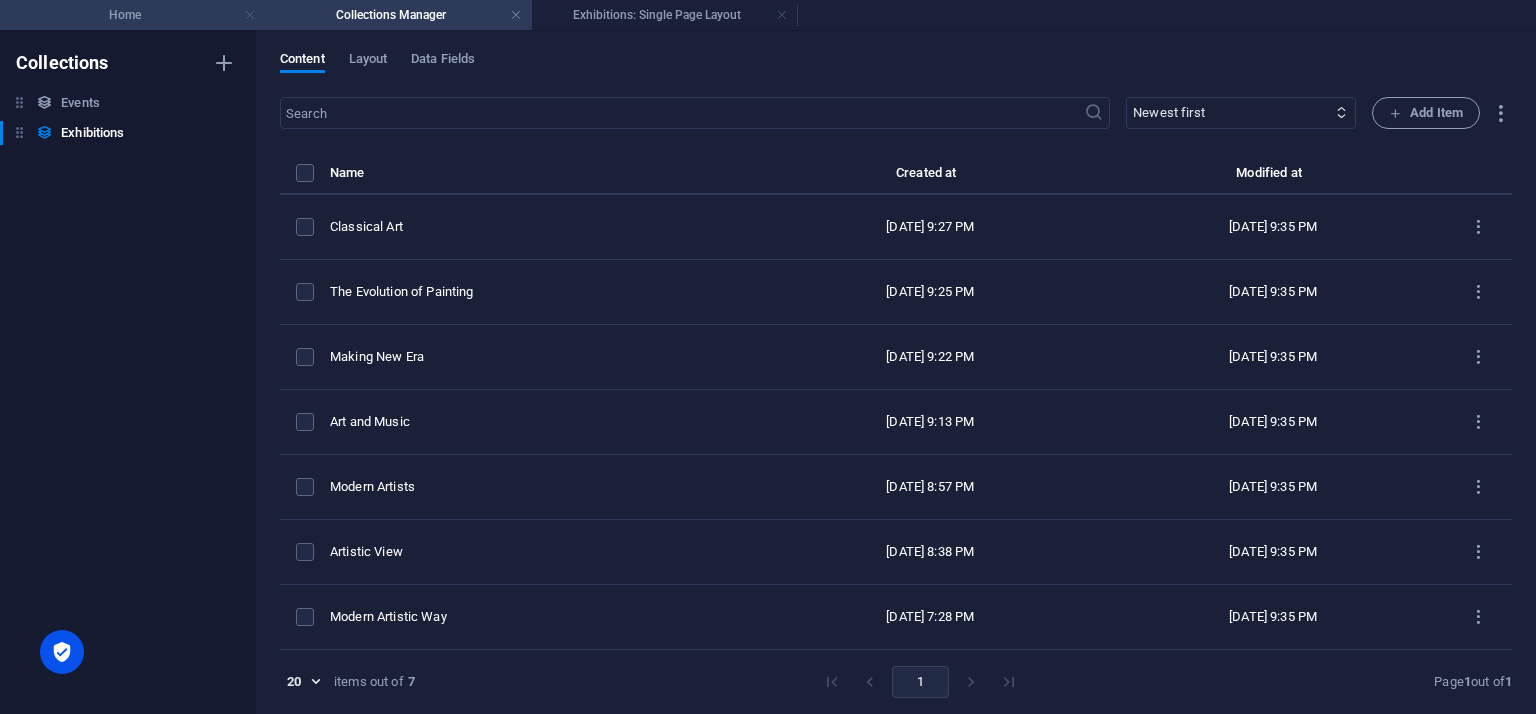 click at bounding box center (250, 15) 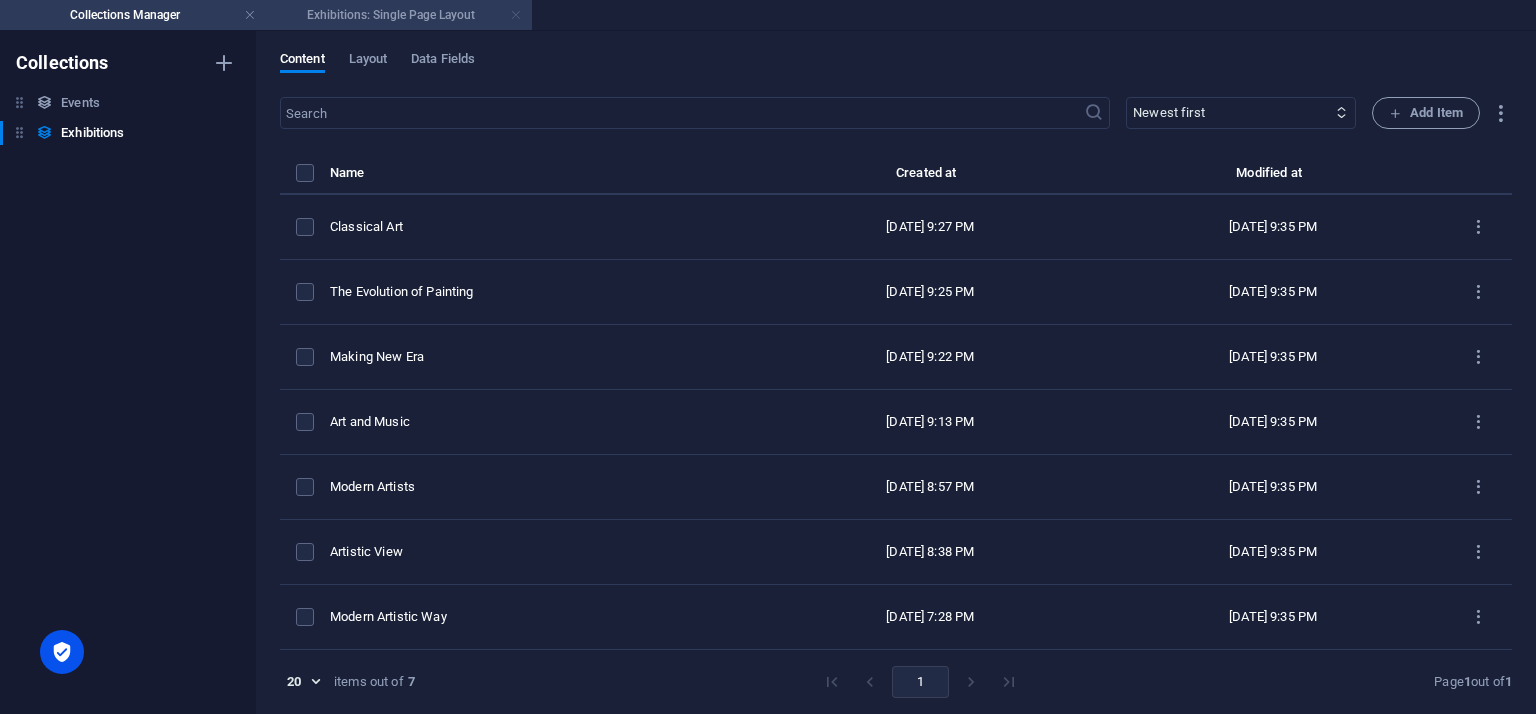 click at bounding box center (516, 15) 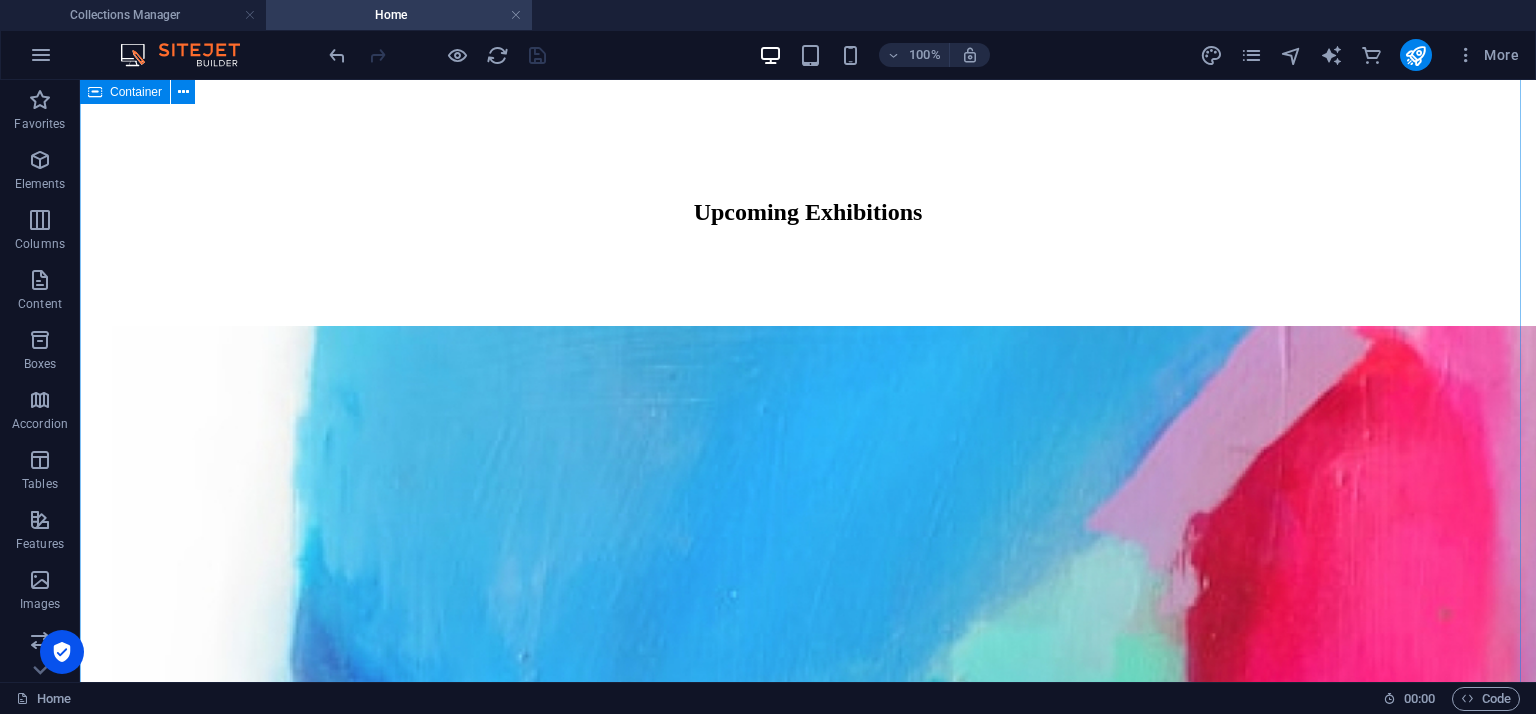 scroll, scrollTop: 1600, scrollLeft: 0, axis: vertical 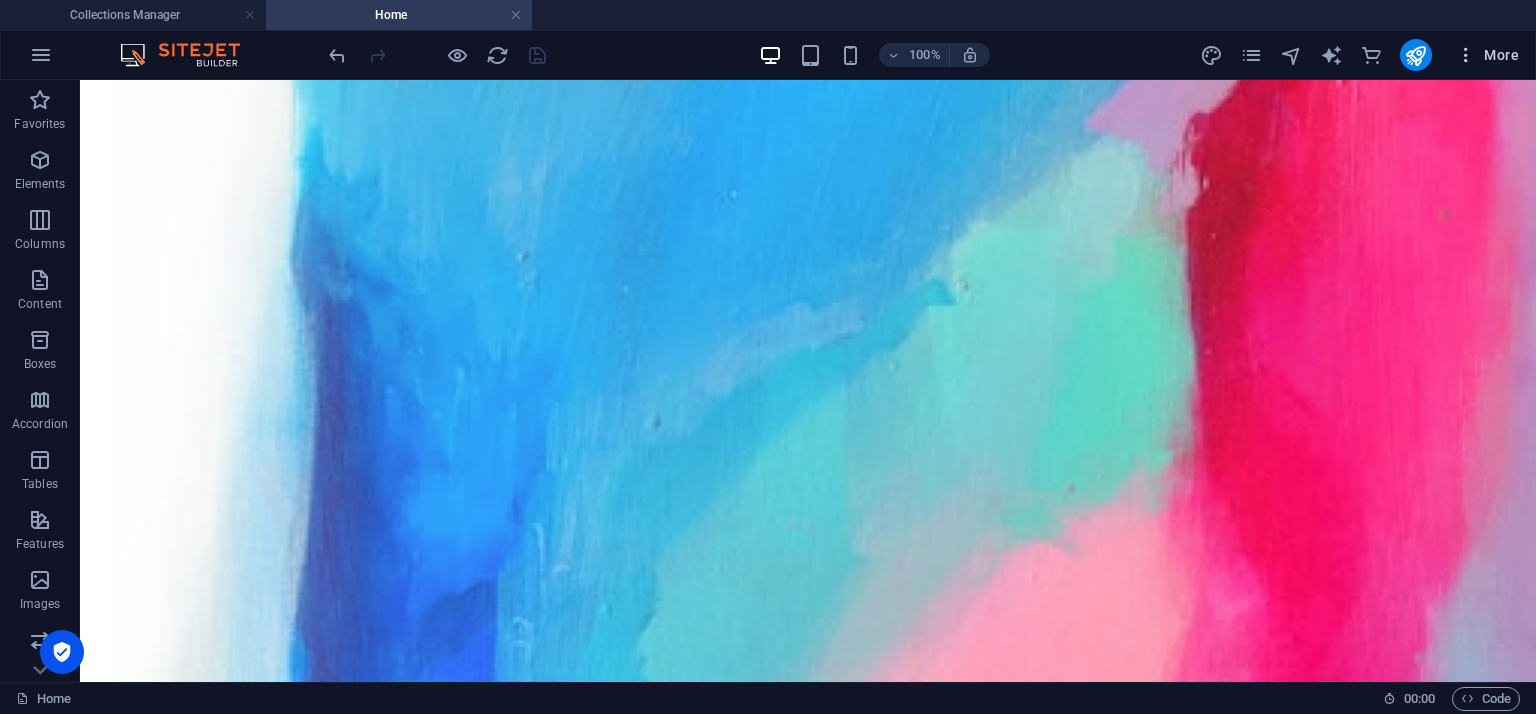 click on "More" at bounding box center (1487, 55) 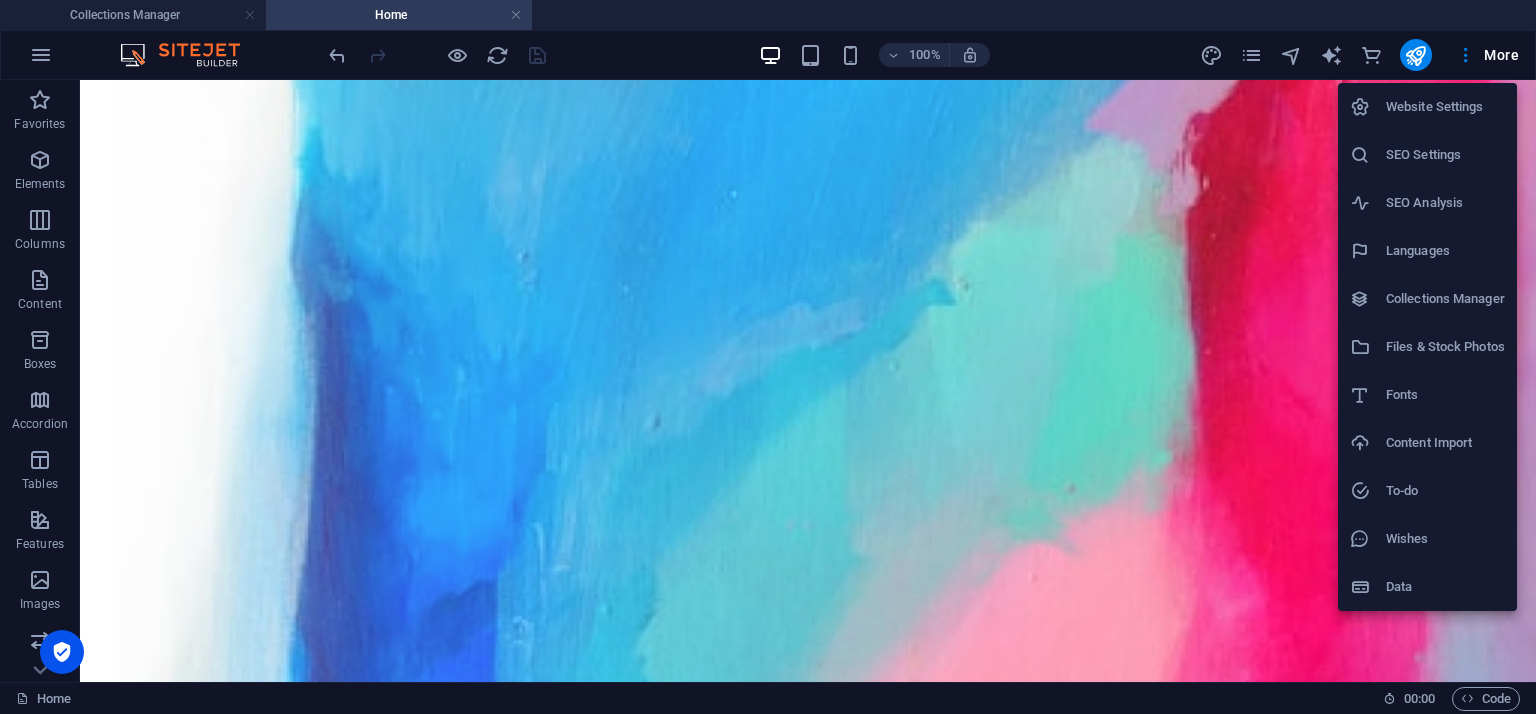 click on "Data" at bounding box center (1445, 587) 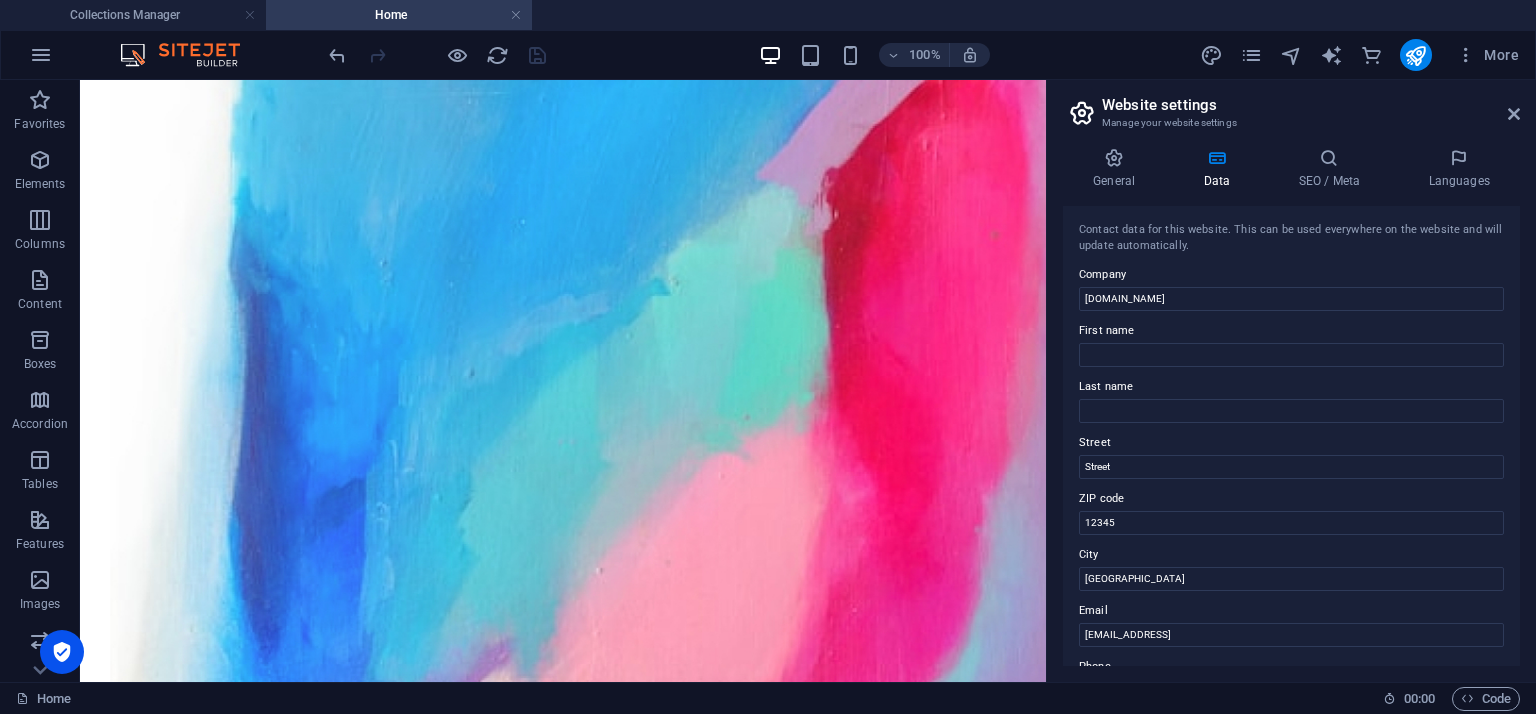 scroll, scrollTop: 1692, scrollLeft: 0, axis: vertical 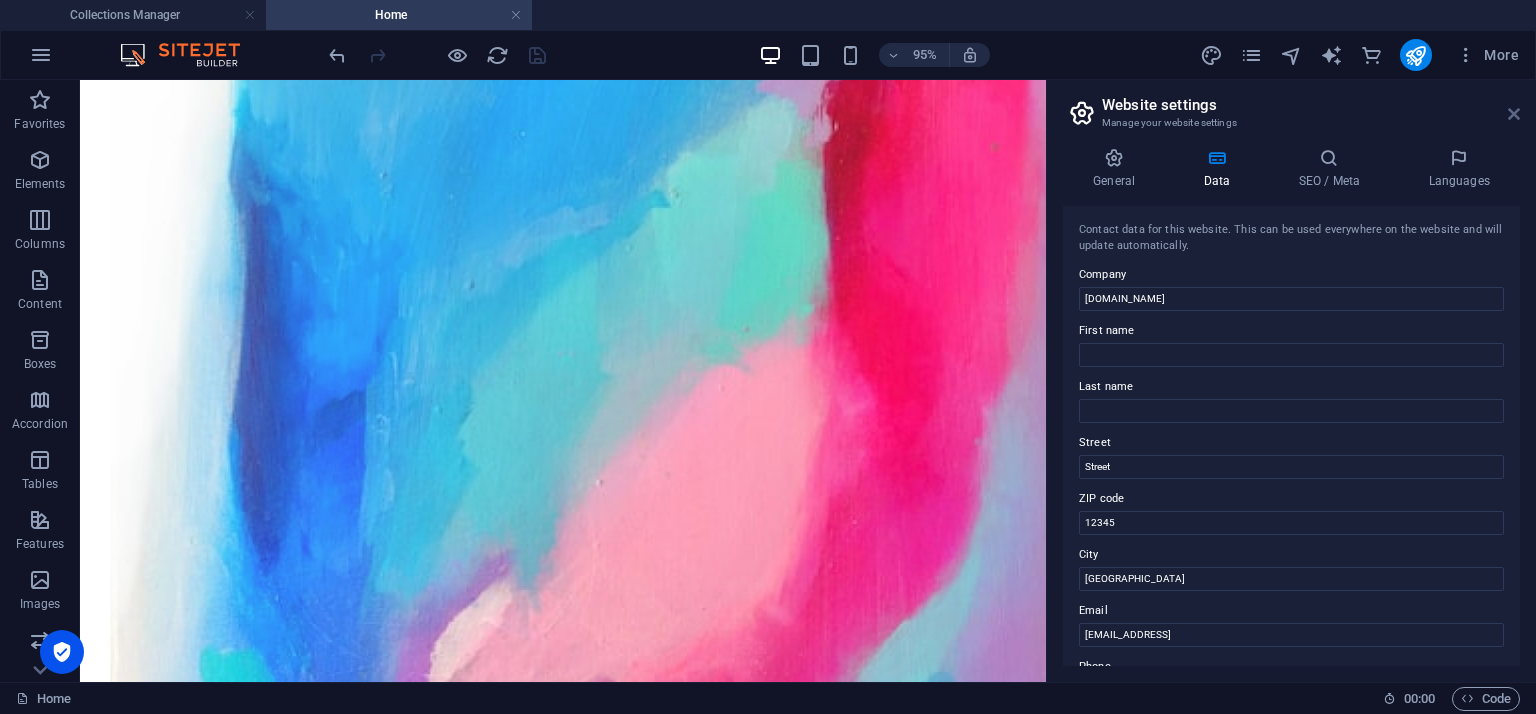 click at bounding box center (1514, 114) 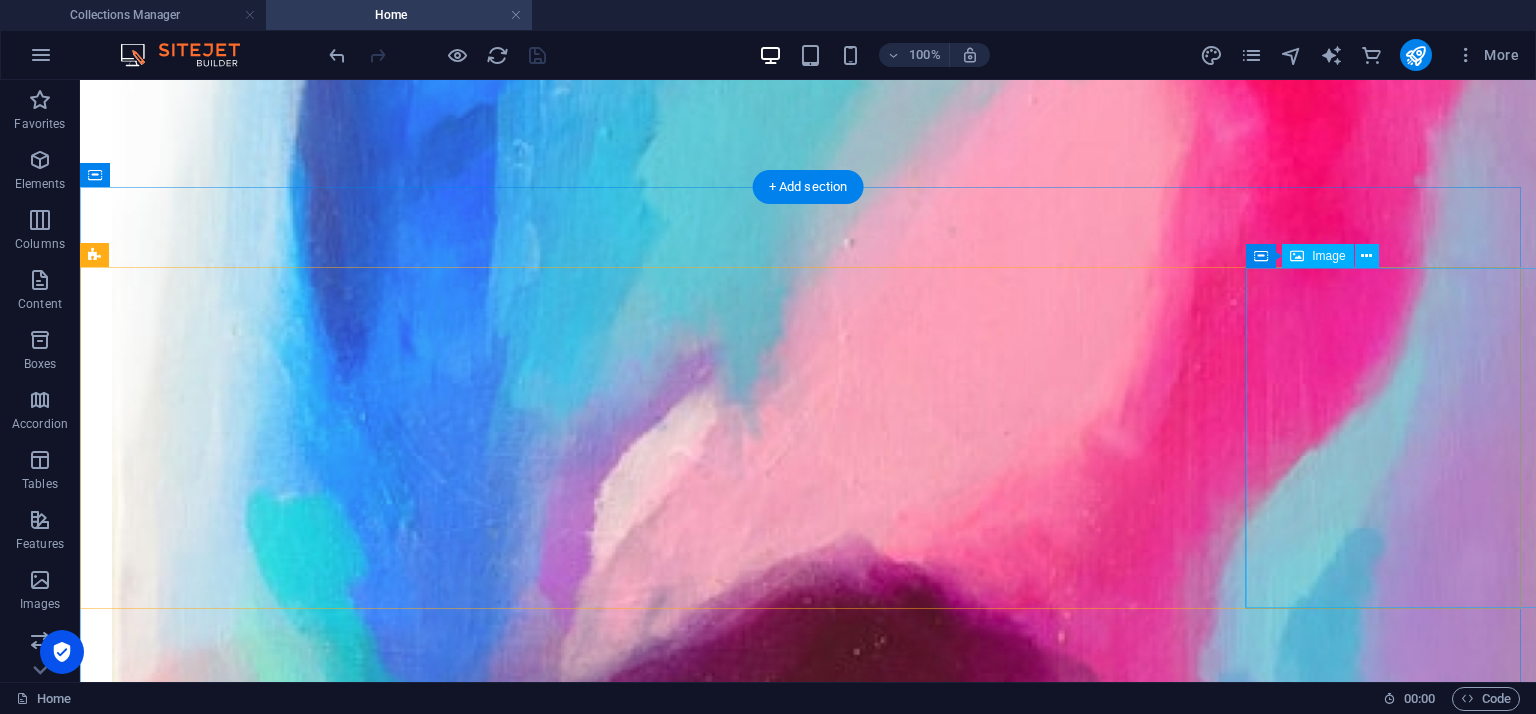 scroll, scrollTop: 2000, scrollLeft: 0, axis: vertical 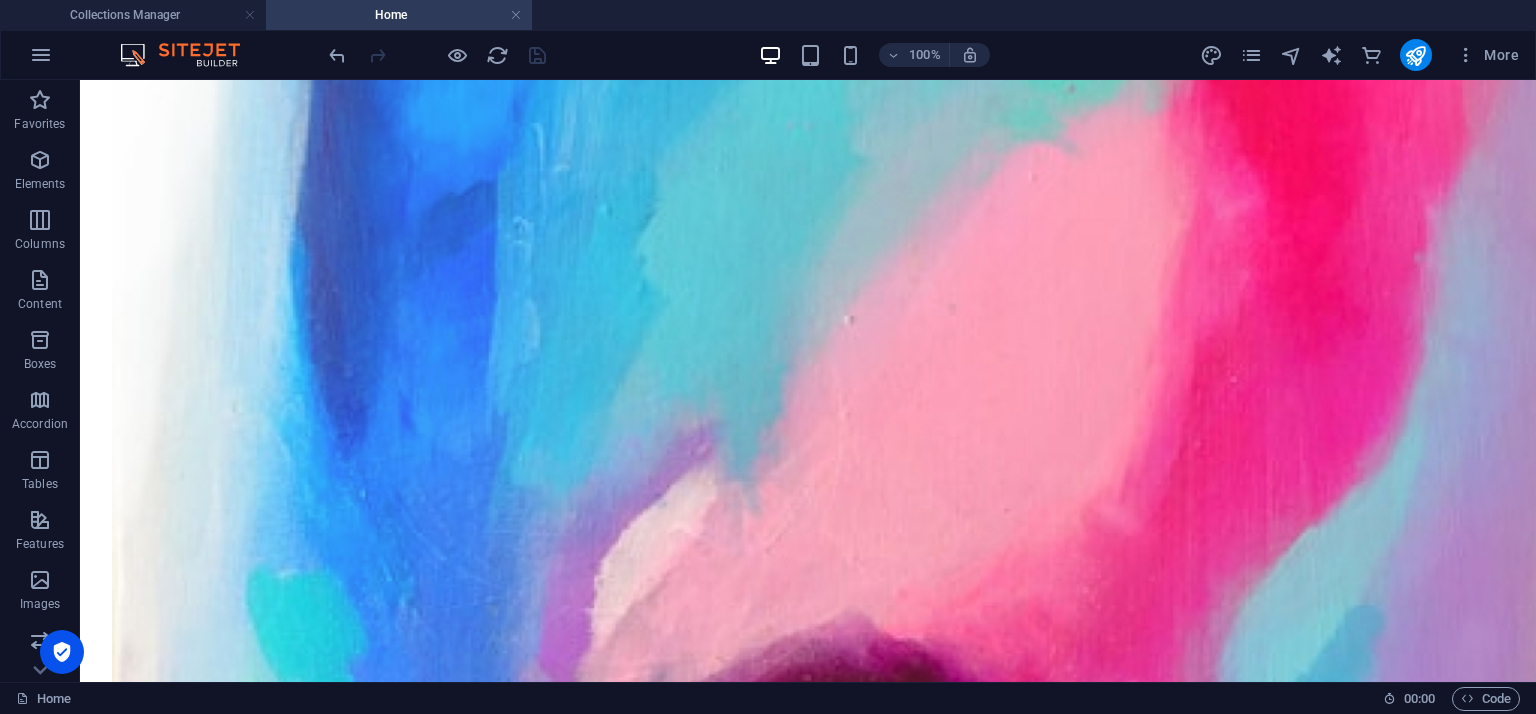 click at bounding box center (437, 55) 